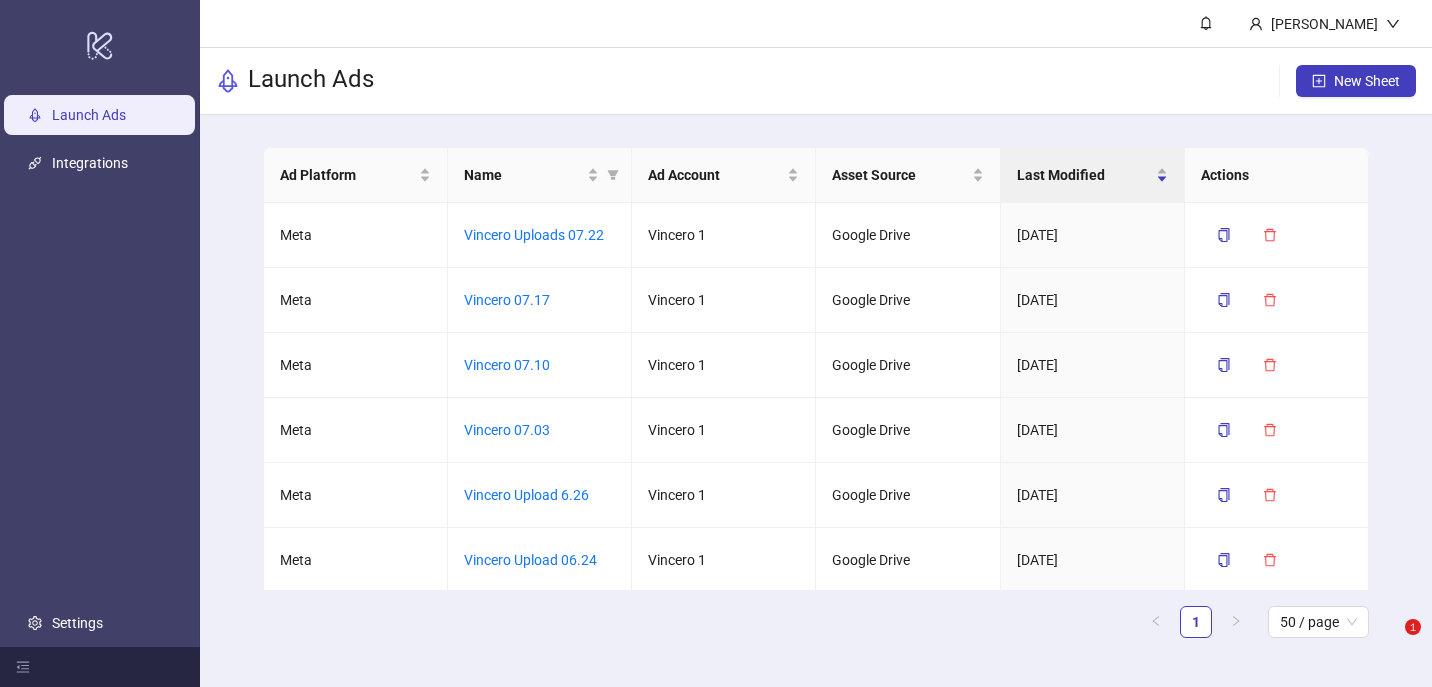 scroll, scrollTop: 0, scrollLeft: 0, axis: both 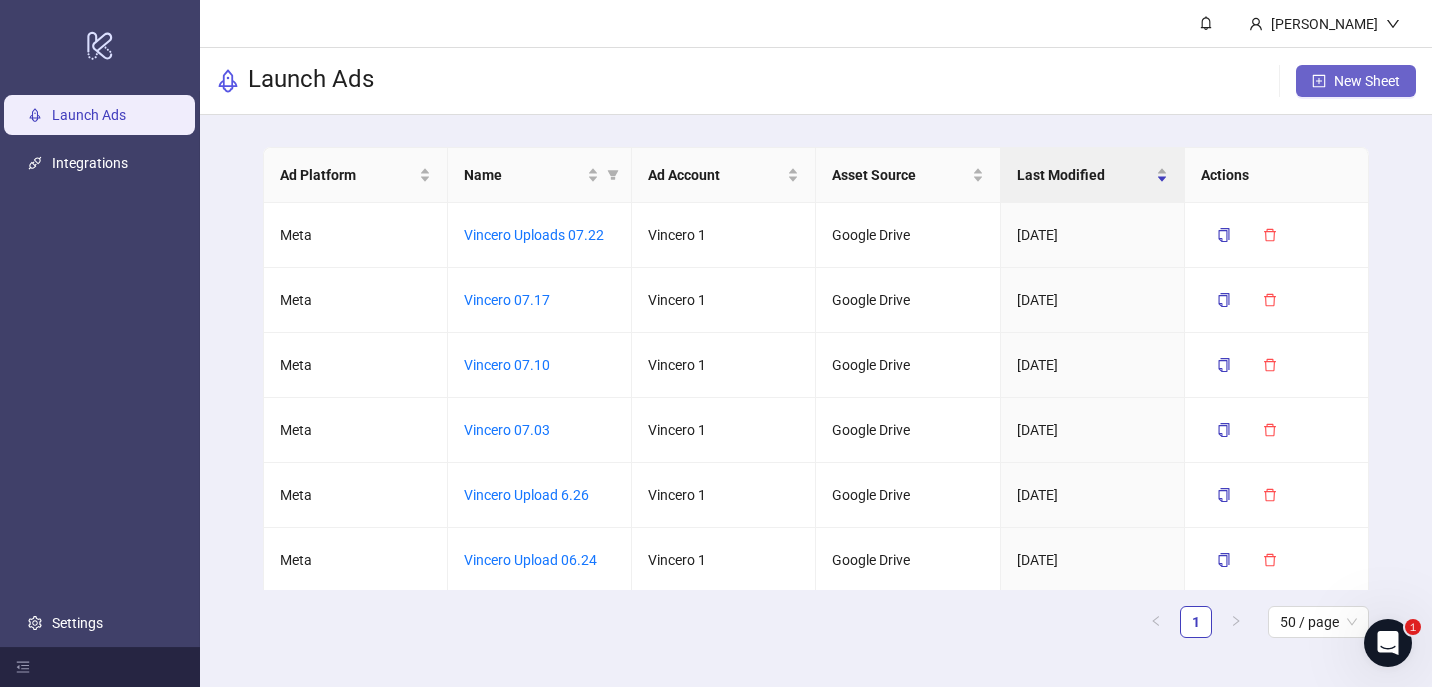 click on "New Sheet" at bounding box center [1367, 81] 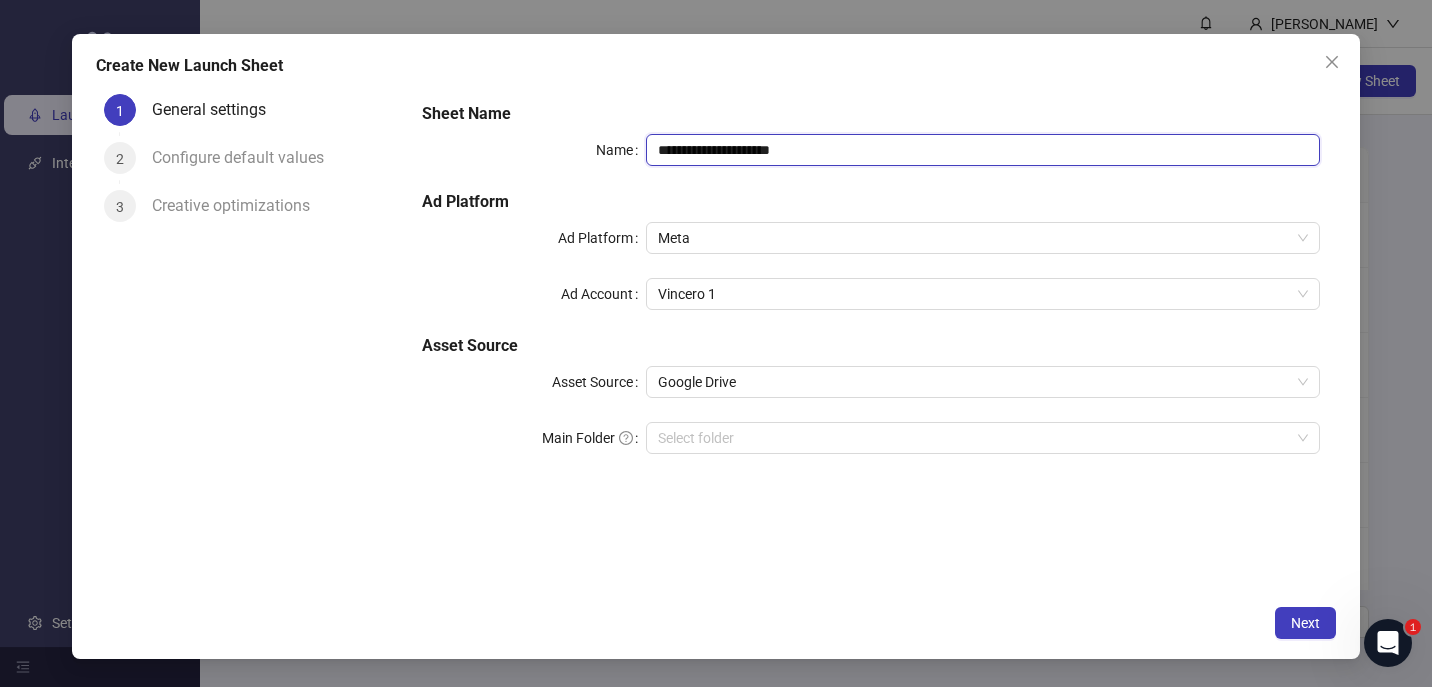 drag, startPoint x: 713, startPoint y: 148, endPoint x: 1120, endPoint y: 148, distance: 407 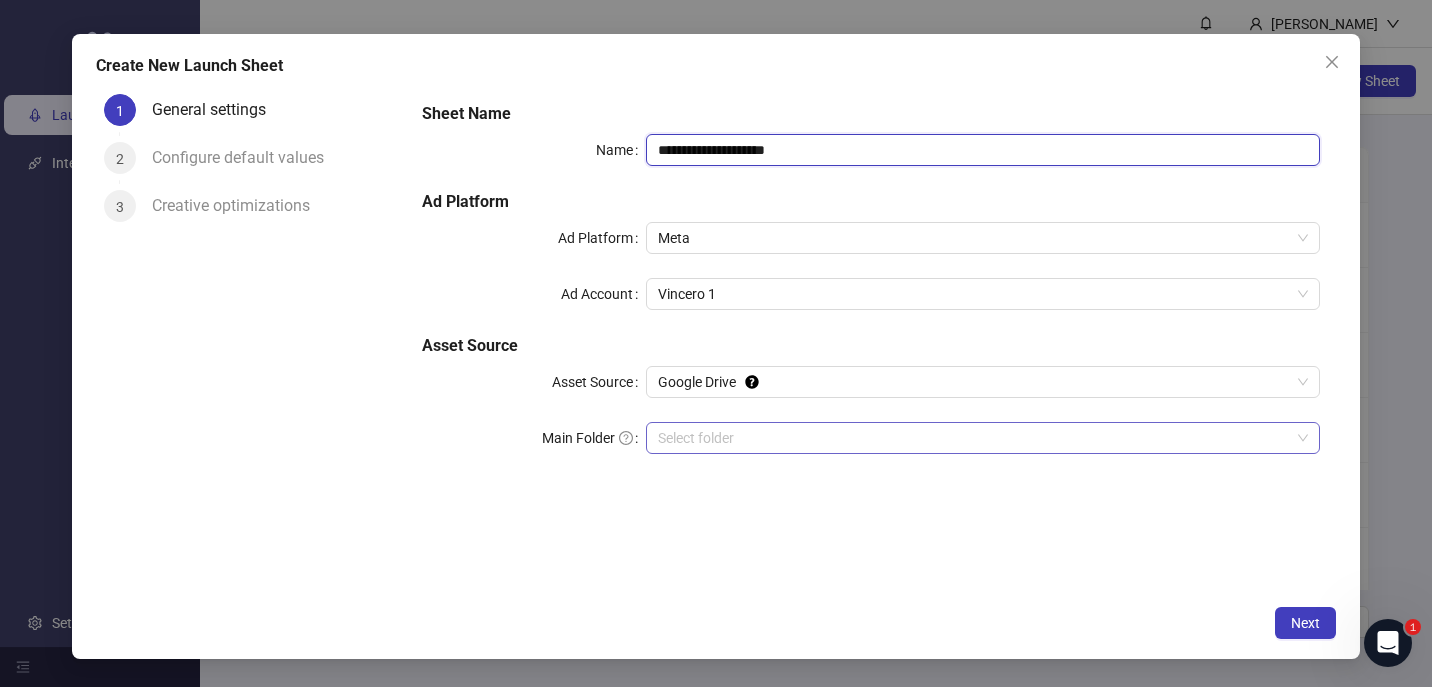 type on "**********" 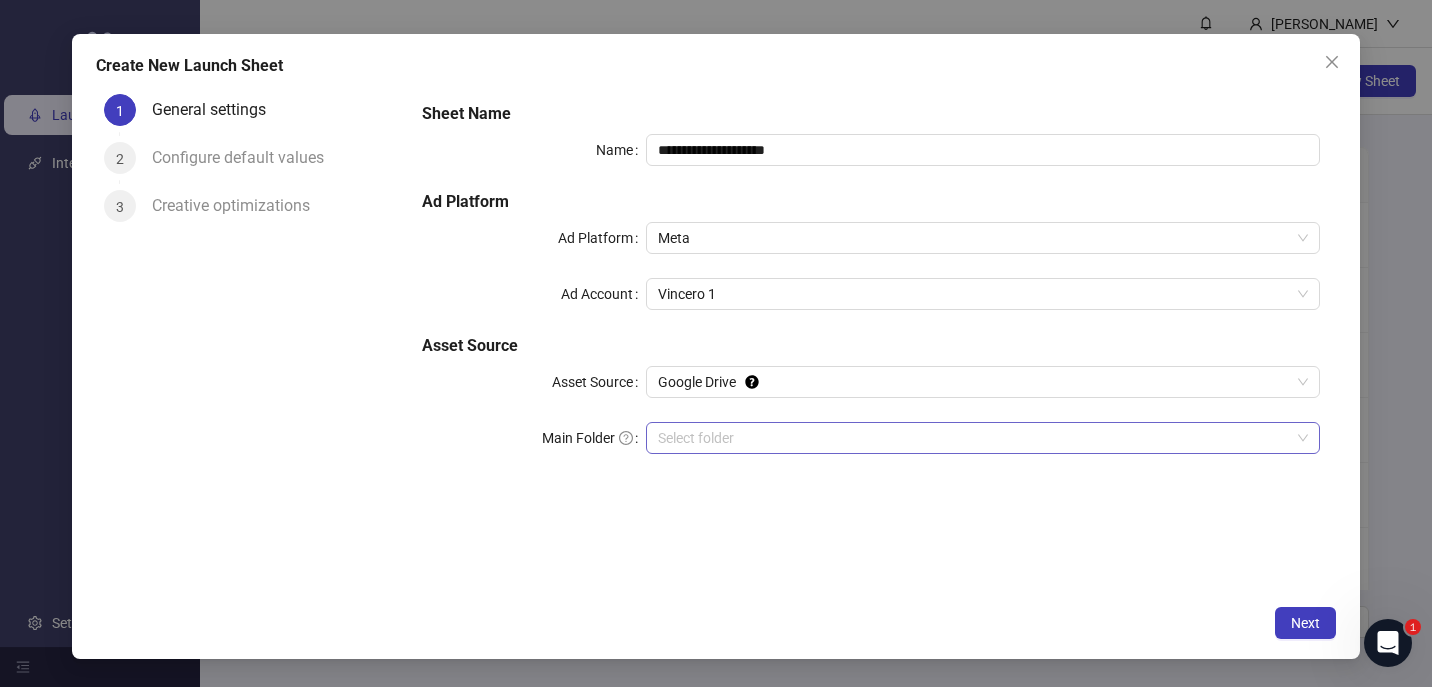 click on "Main Folder" at bounding box center (974, 438) 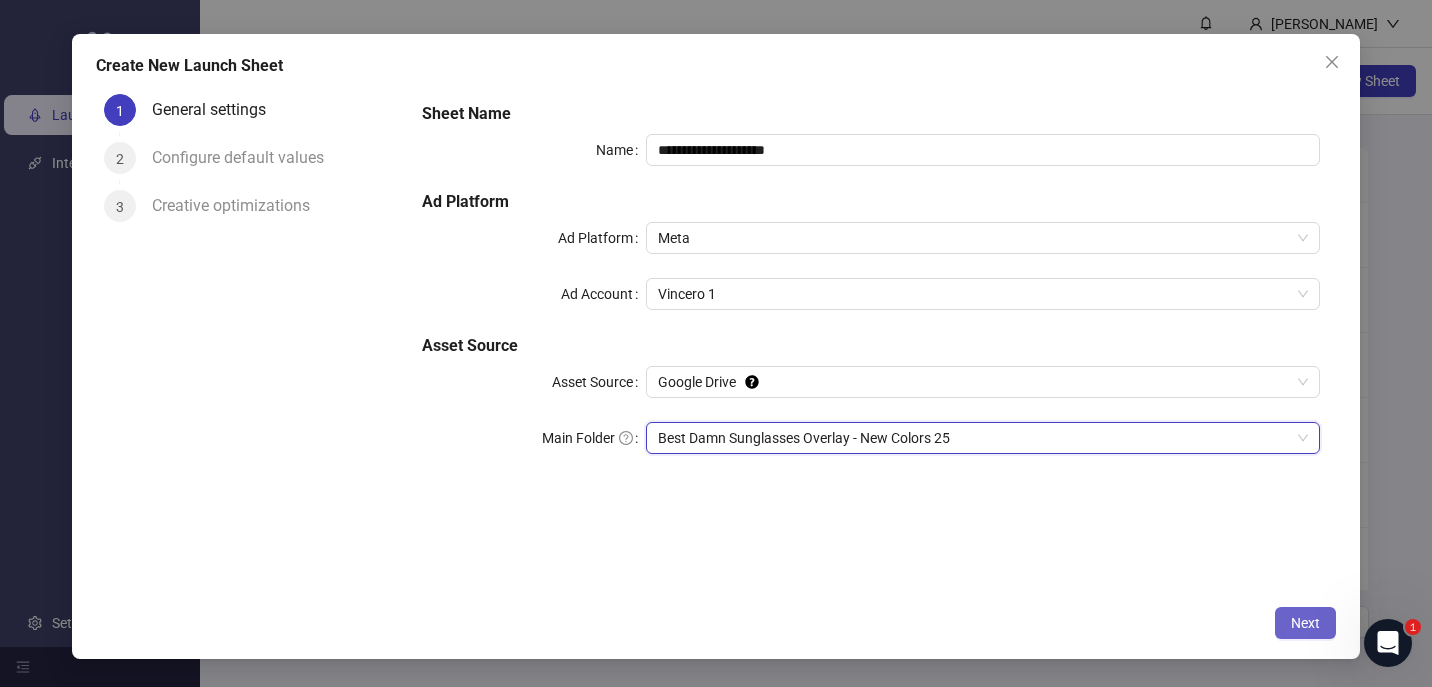 click on "Next" at bounding box center [1305, 623] 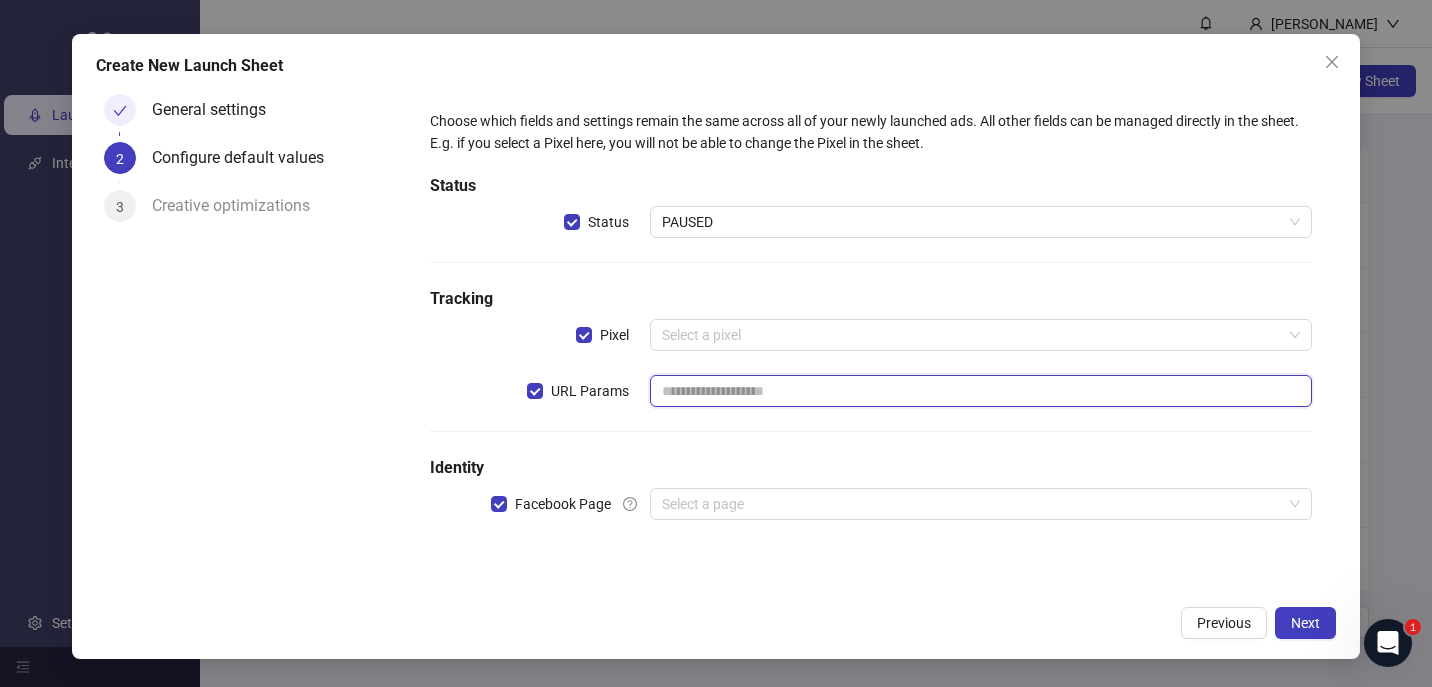 click at bounding box center [981, 391] 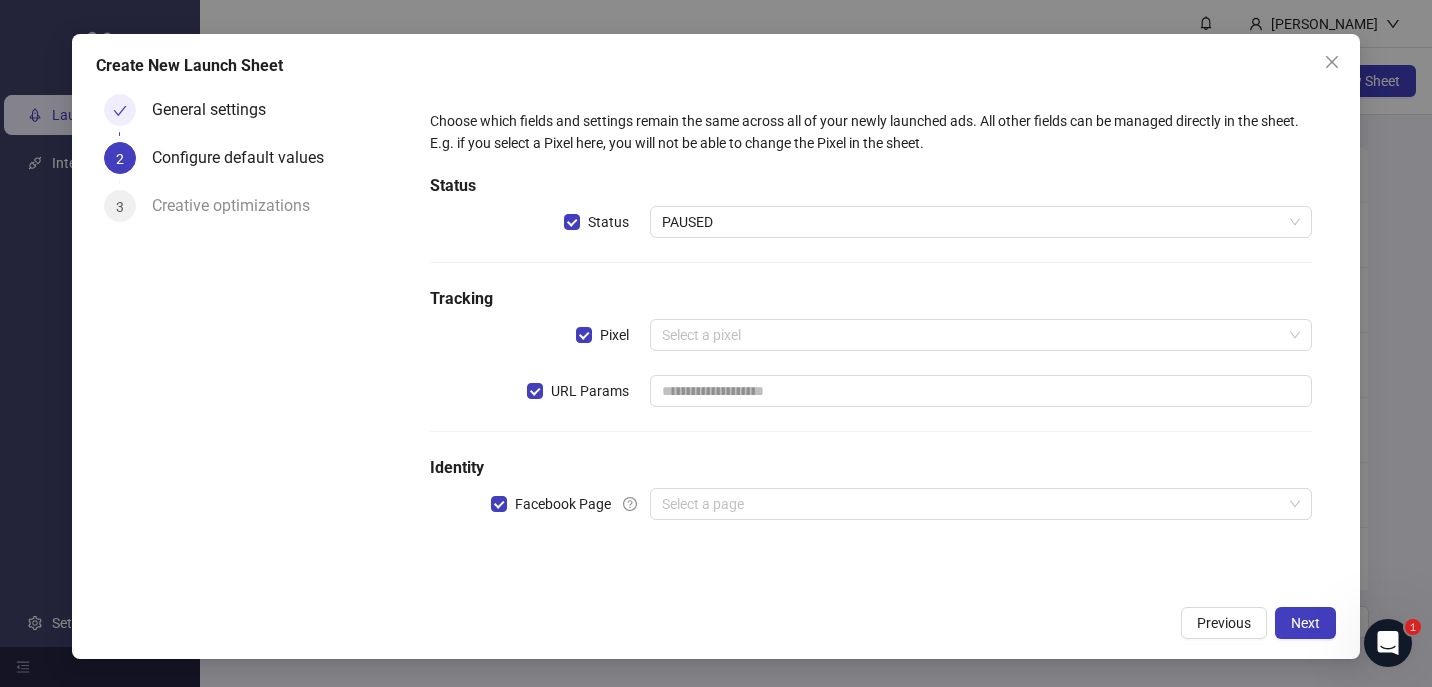 click on "Identity" at bounding box center (871, 468) 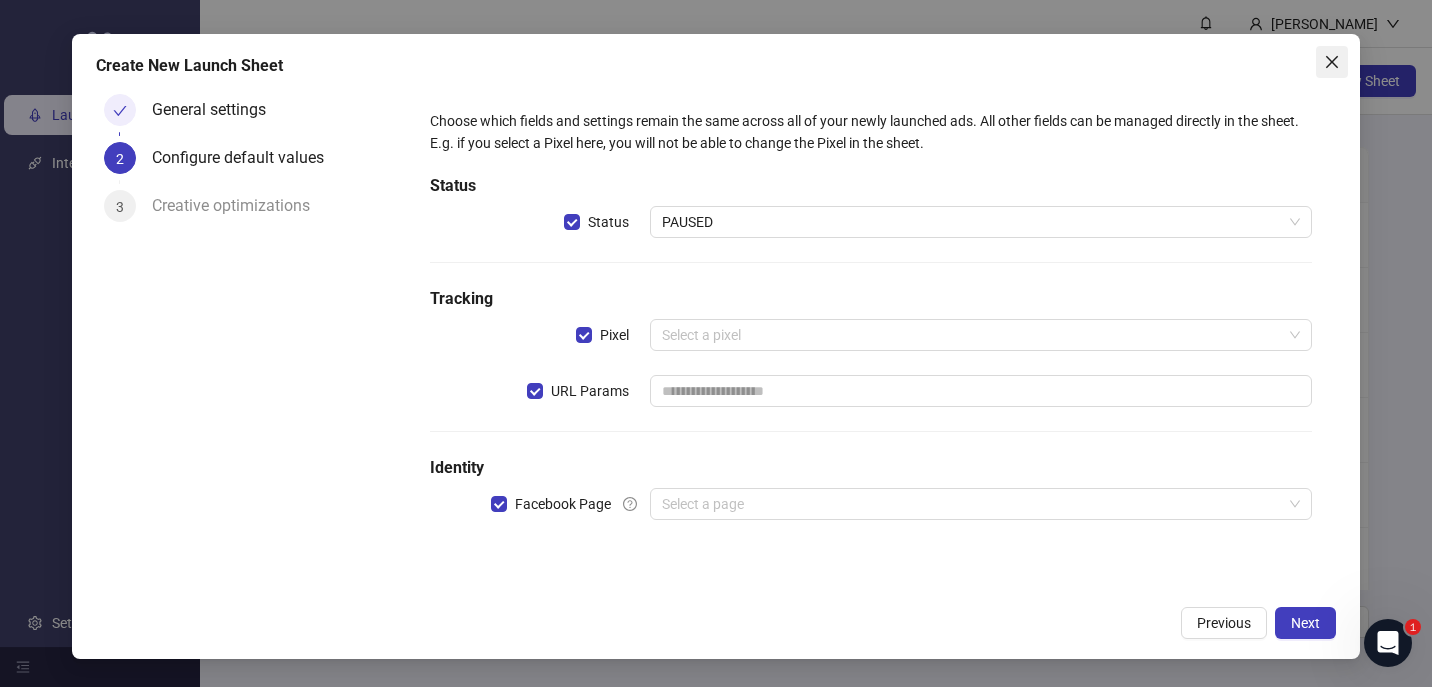 click 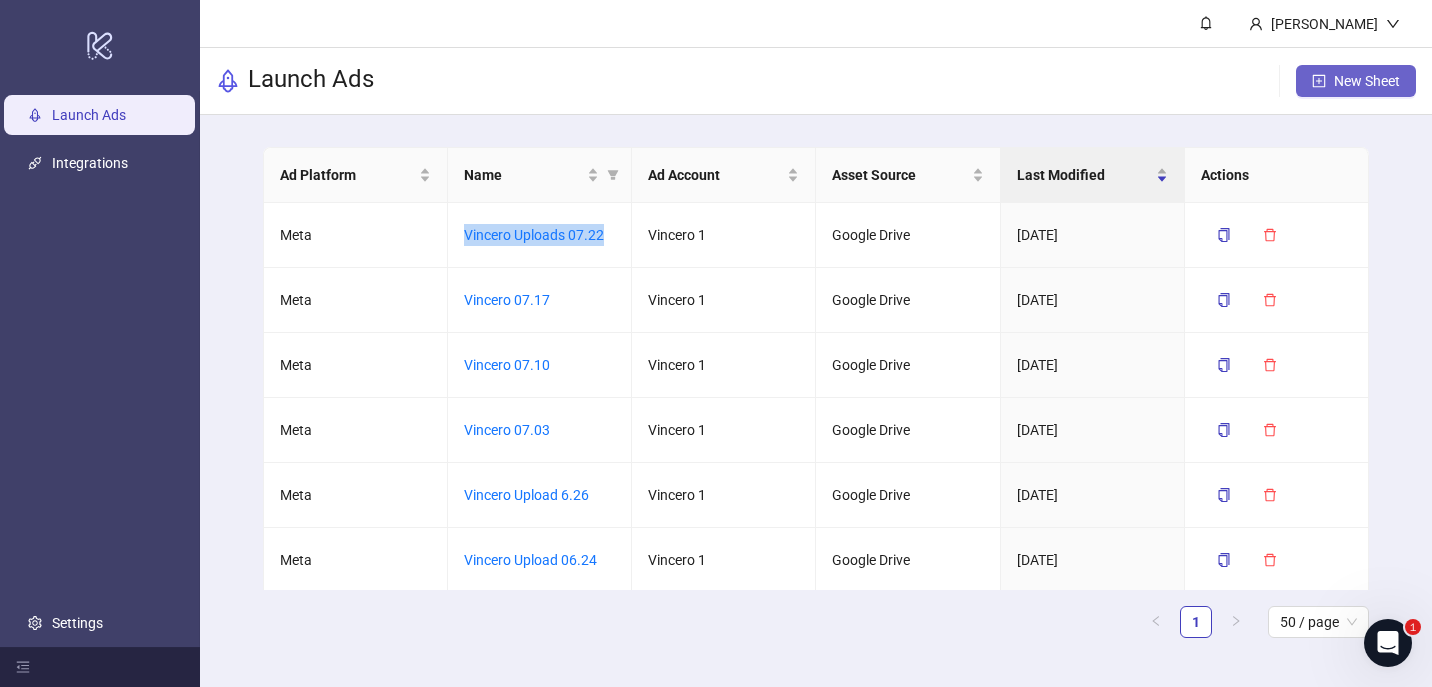 click on "New Sheet" at bounding box center [1367, 81] 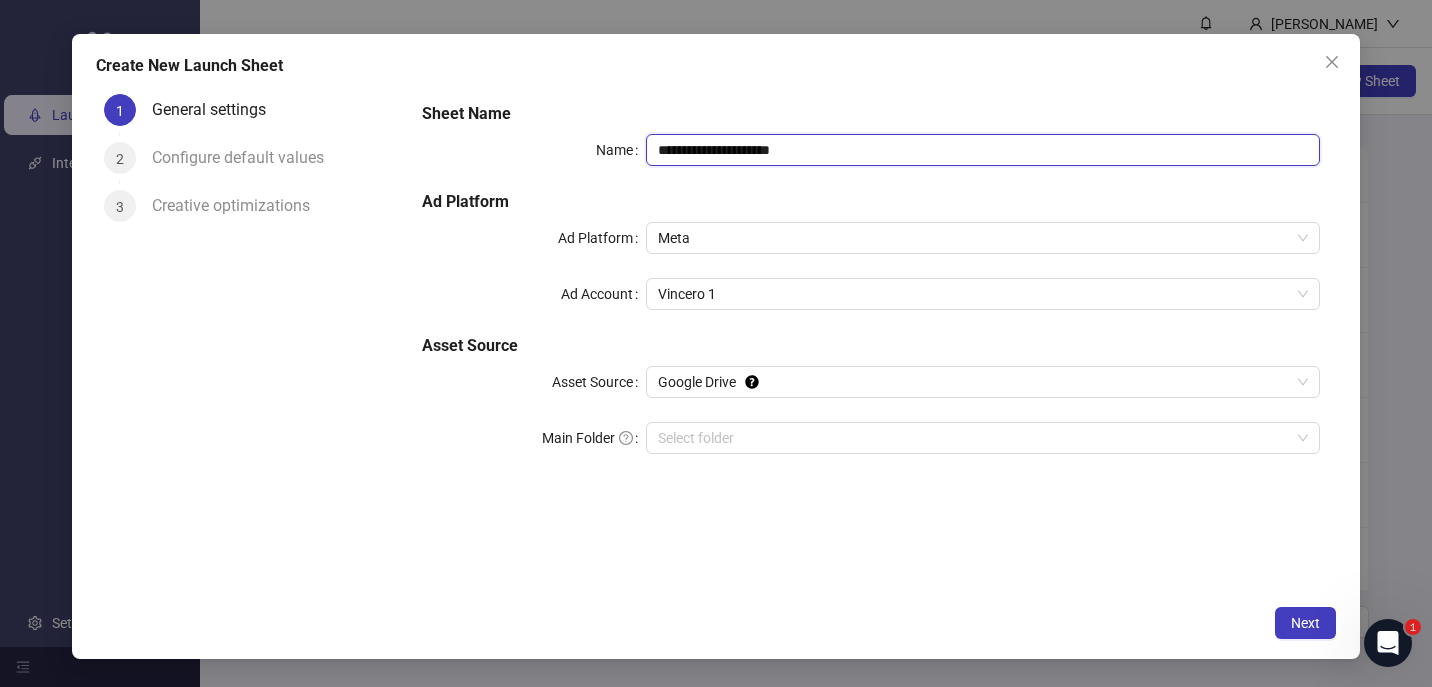 drag, startPoint x: 712, startPoint y: 146, endPoint x: 1010, endPoint y: 144, distance: 298.0067 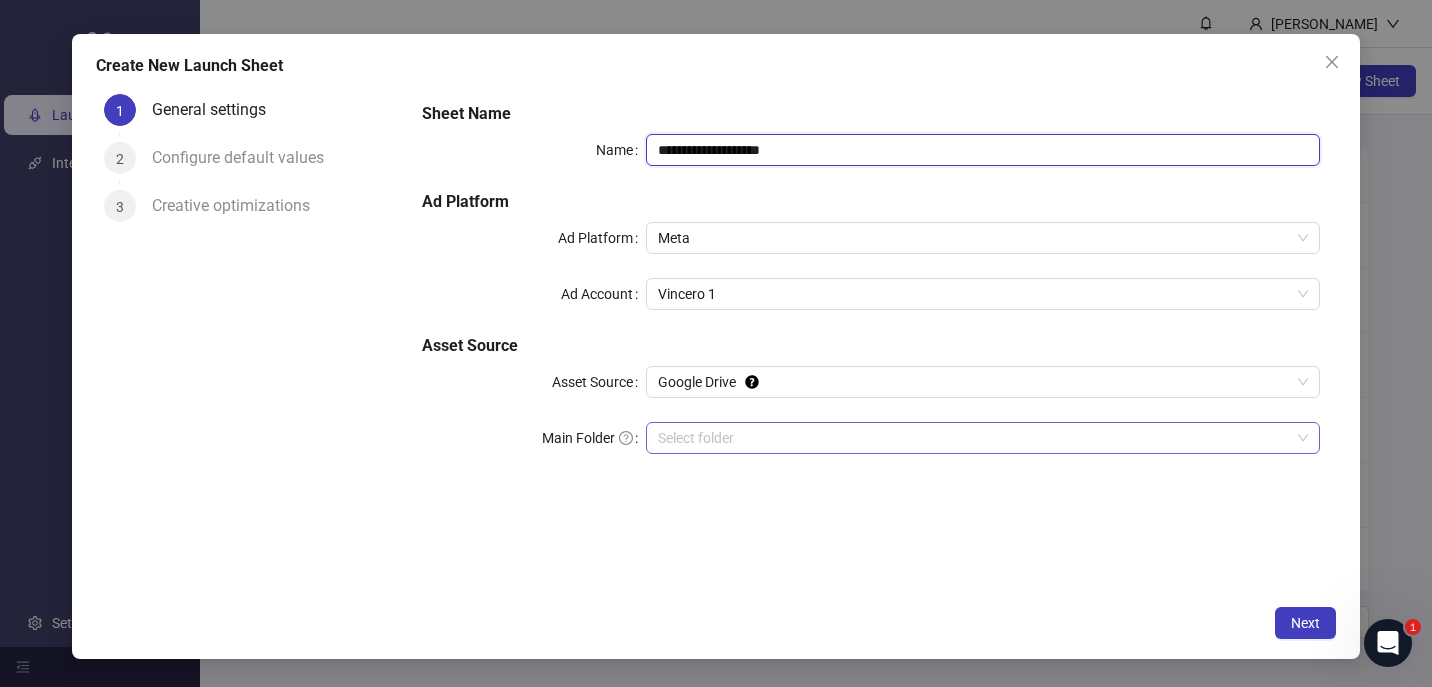 type on "**********" 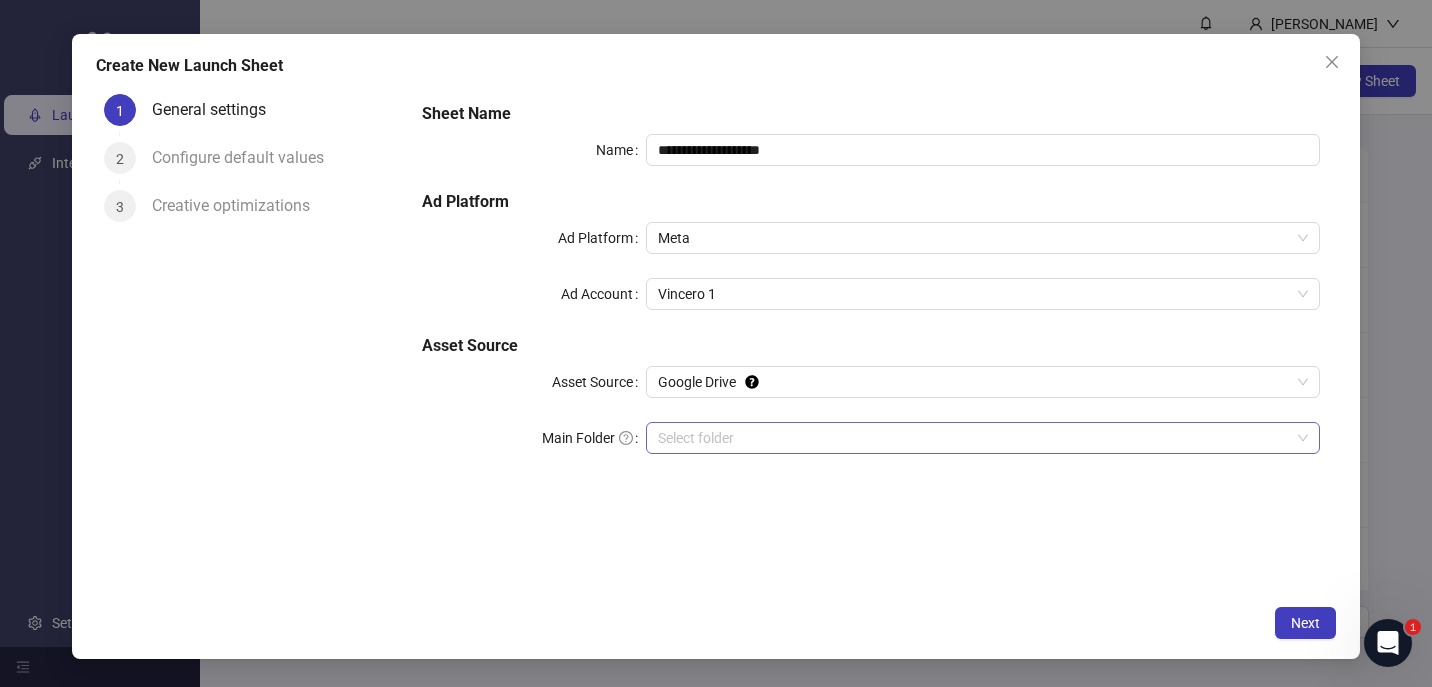 click on "Main Folder" at bounding box center (974, 438) 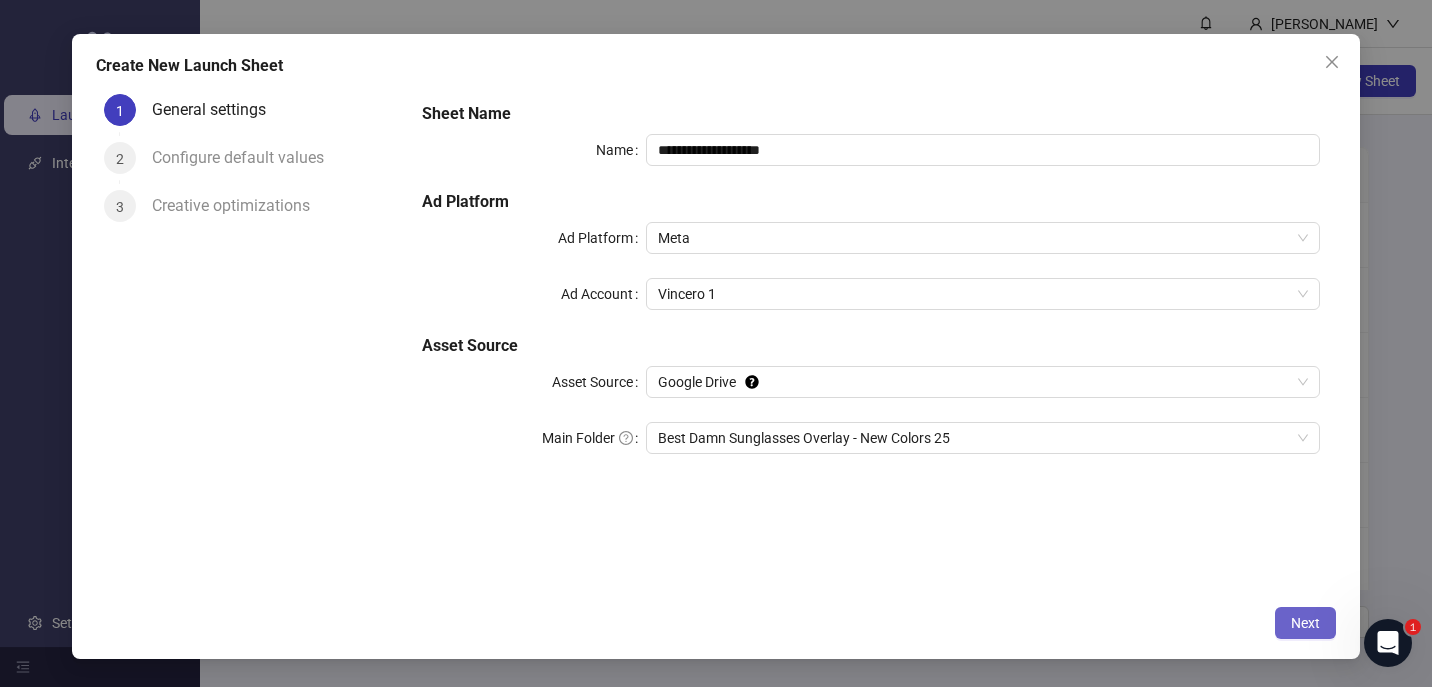 click on "Next" at bounding box center (1305, 623) 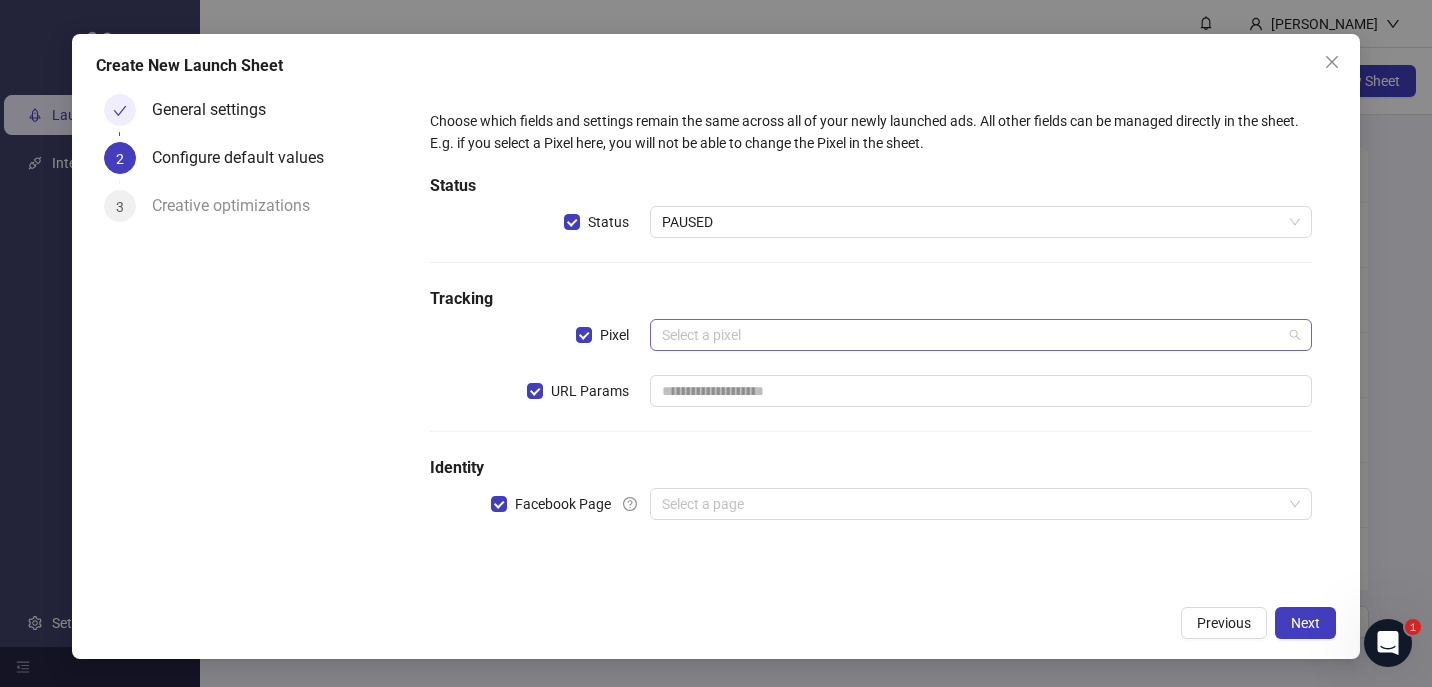 click at bounding box center (972, 335) 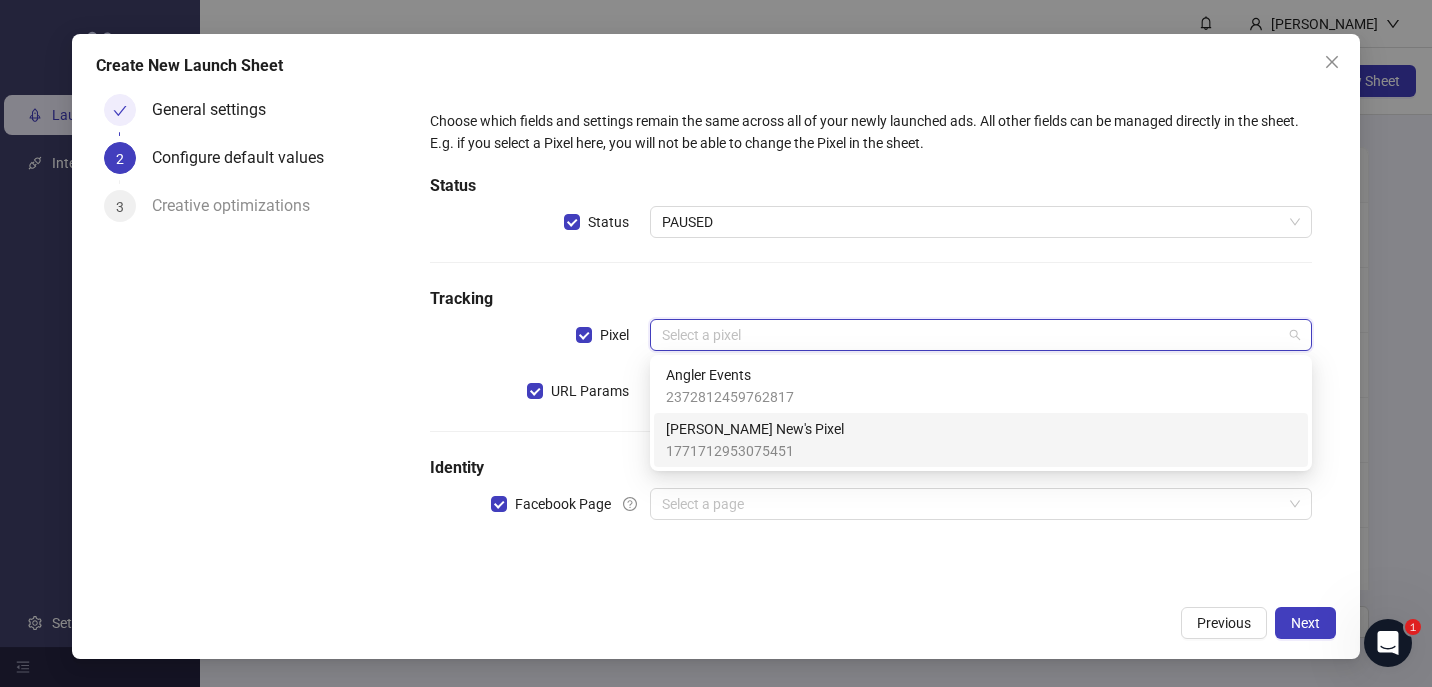 click on "Vincero New's Pixel" at bounding box center (755, 429) 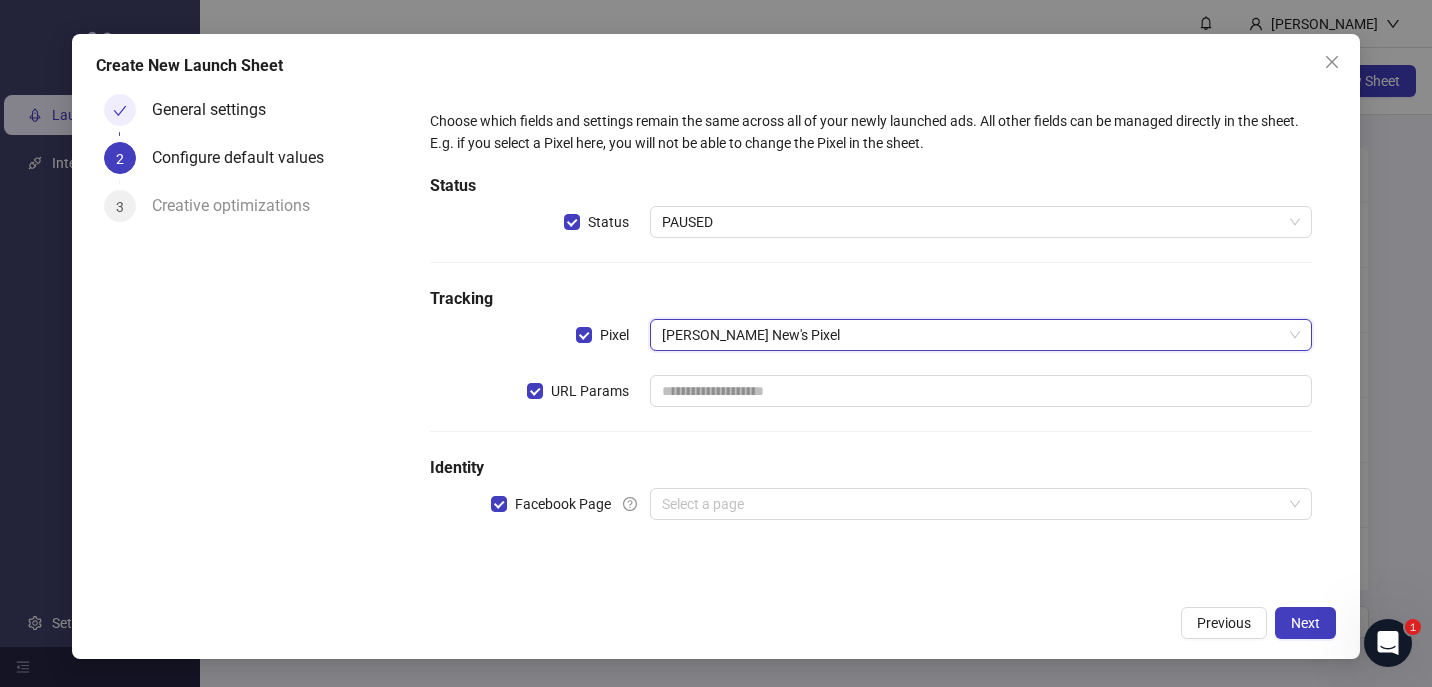 click on "Choose which fields and settings remain the same across all of your newly launched ads. All other fields can be managed directly in the sheet. E.g. if you select a Pixel here, you will not be able to change the Pixel in the sheet. Status Status PAUSED Tracking Pixel Vincero New's Pixel Vincero New's Pixel URL Params Identity Facebook Page Select a page" at bounding box center (871, 326) 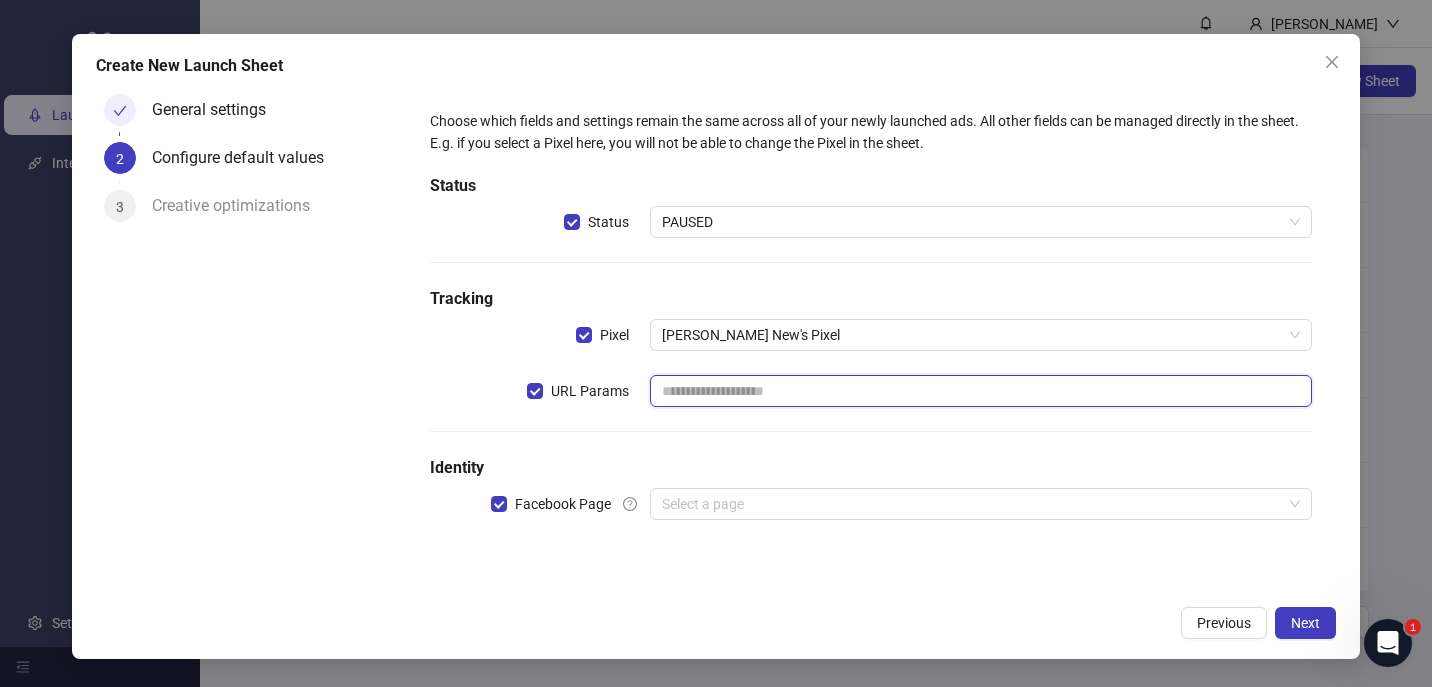 click at bounding box center [981, 391] 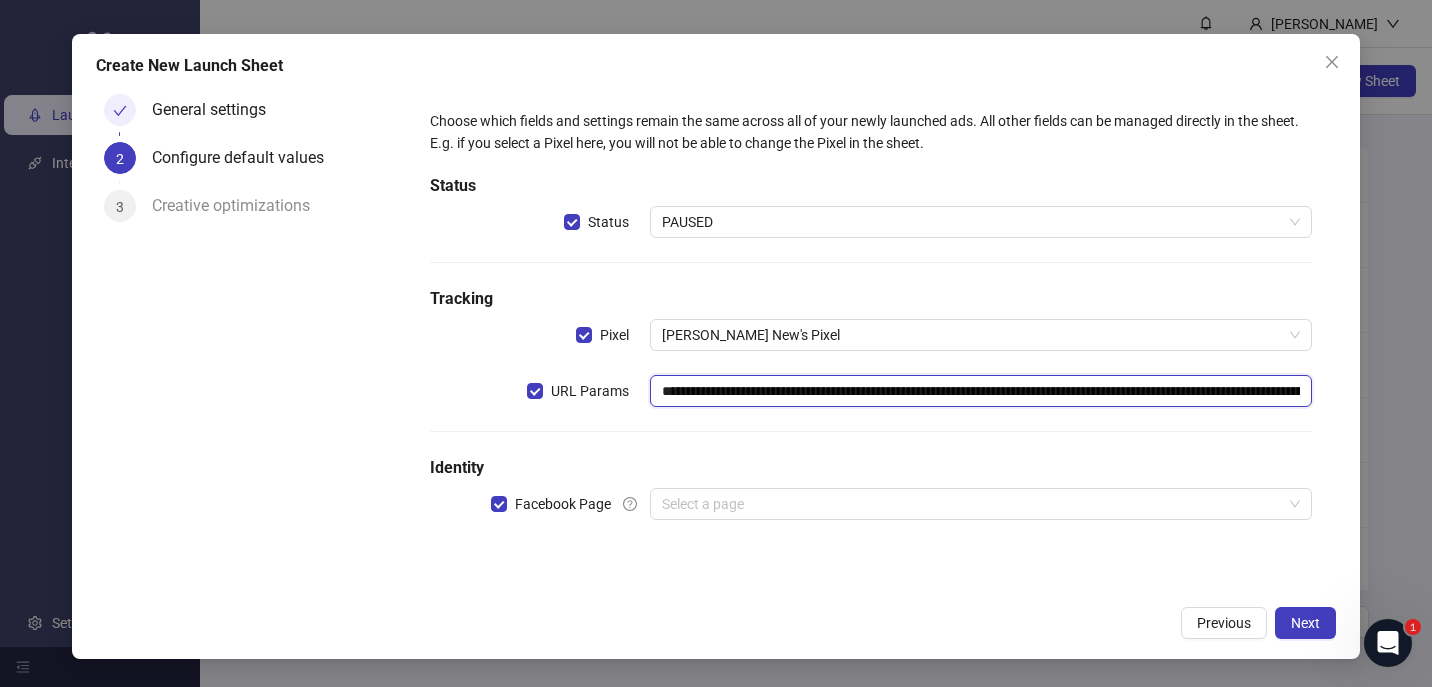 click on "**********" at bounding box center [981, 391] 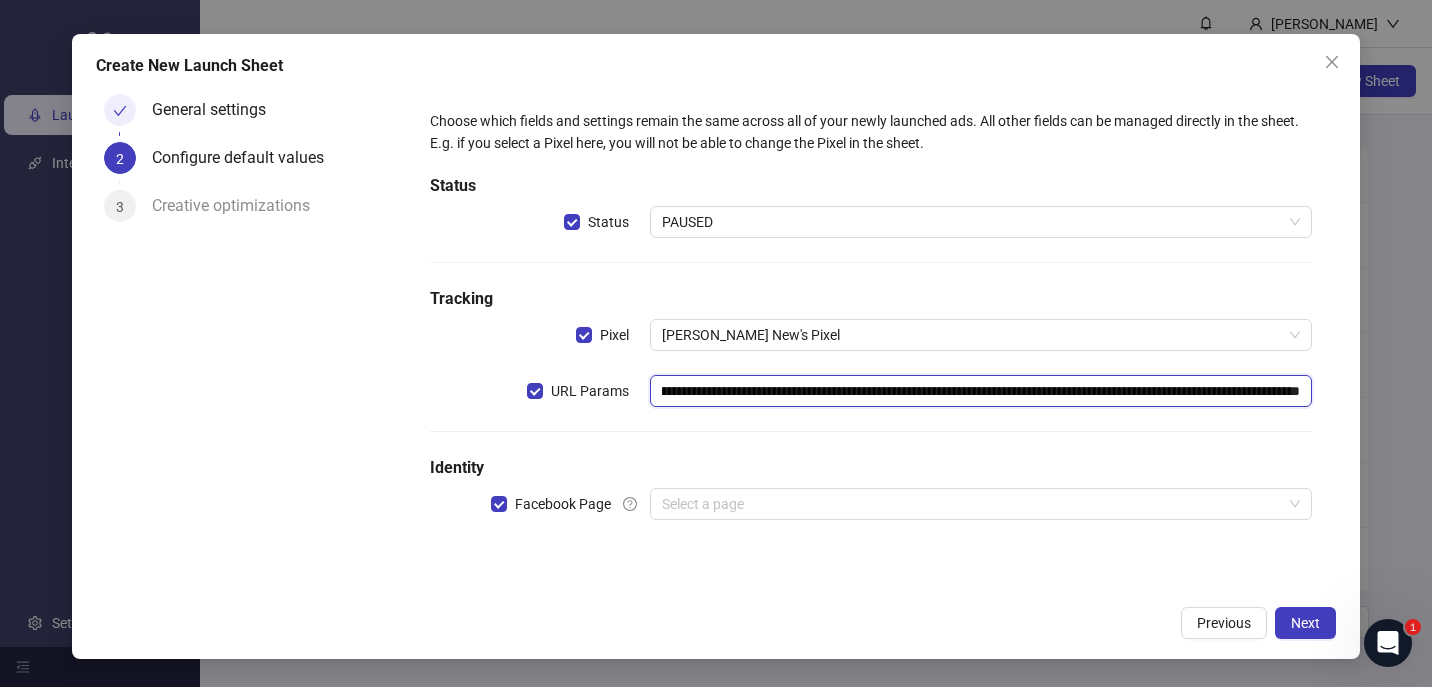 type on "**********" 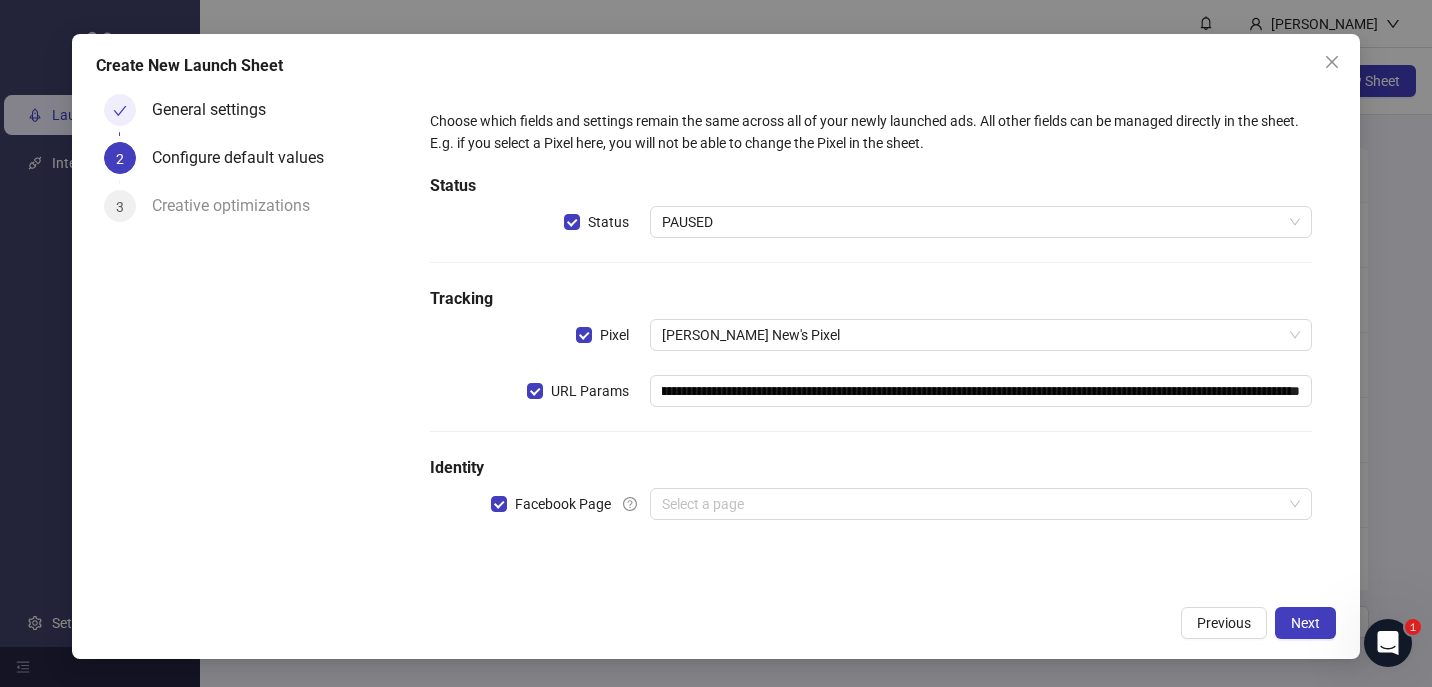 click on "**********" at bounding box center (871, 326) 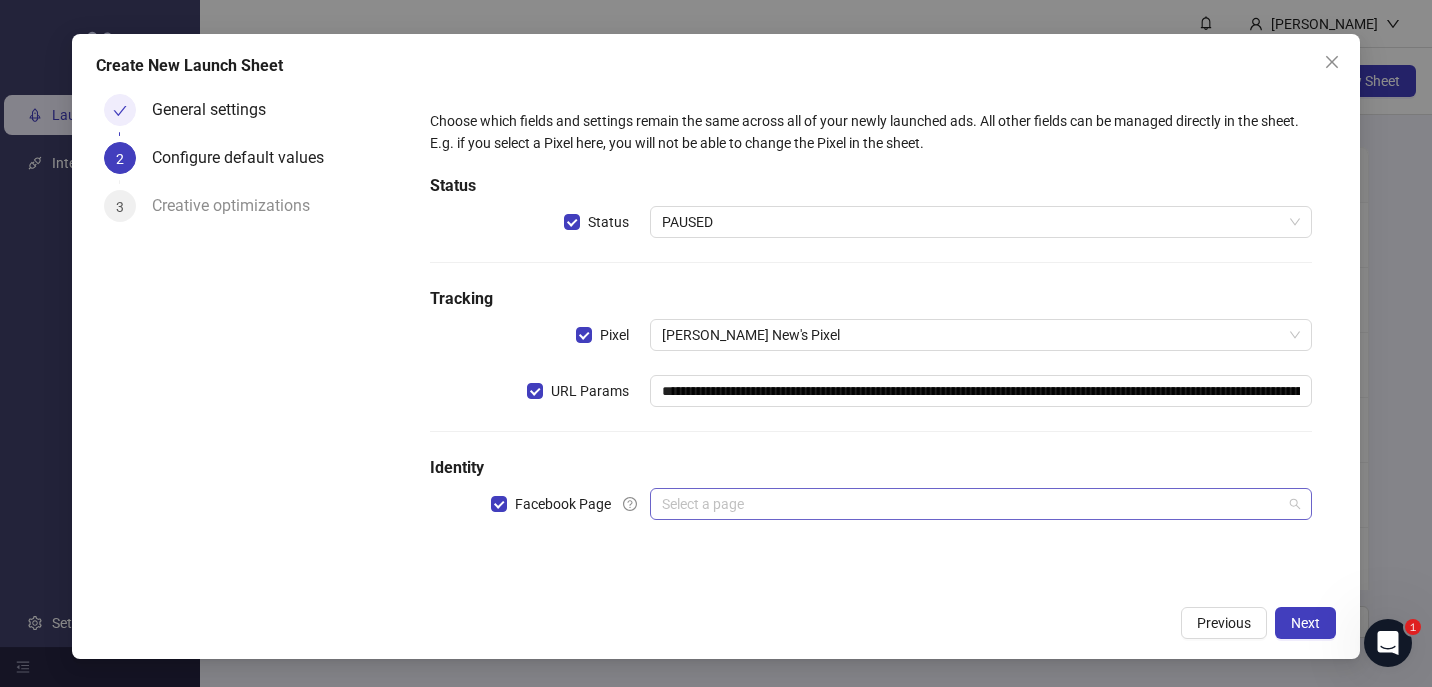 click at bounding box center [972, 504] 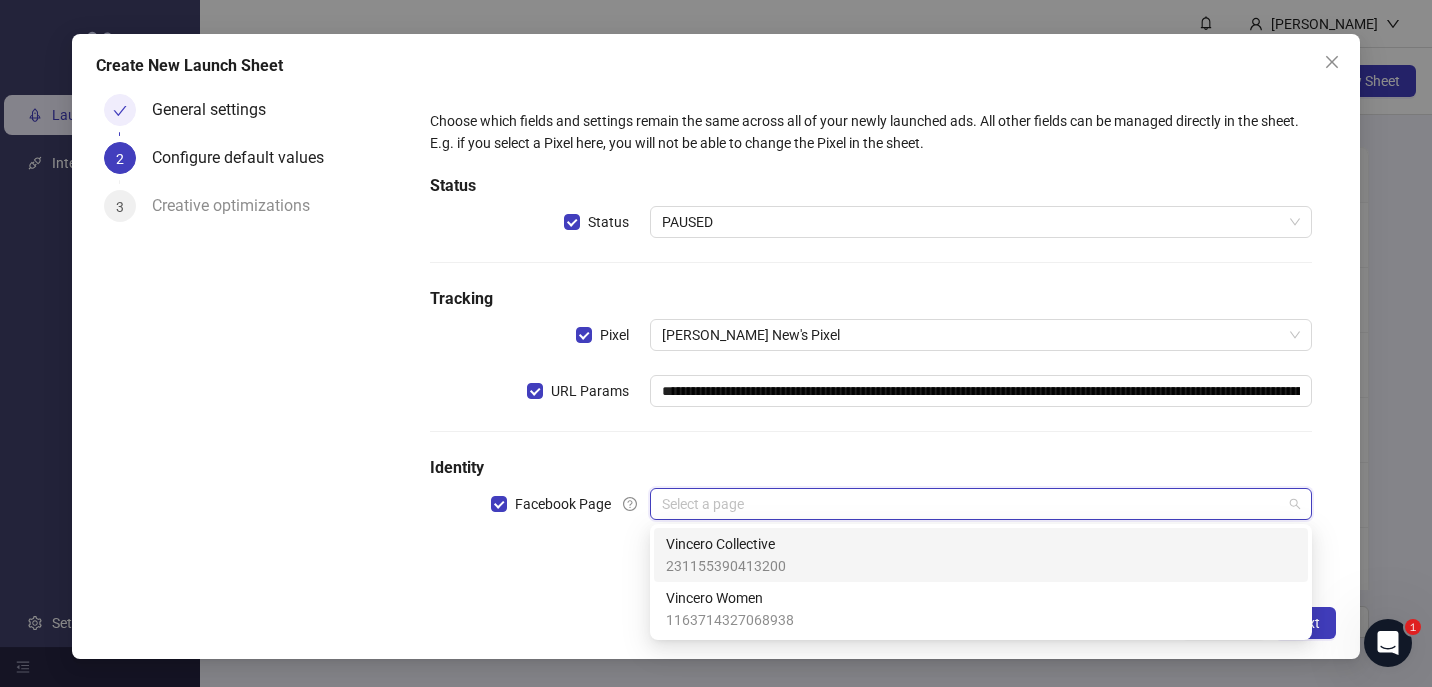 click on "Vincero Collective" at bounding box center (726, 544) 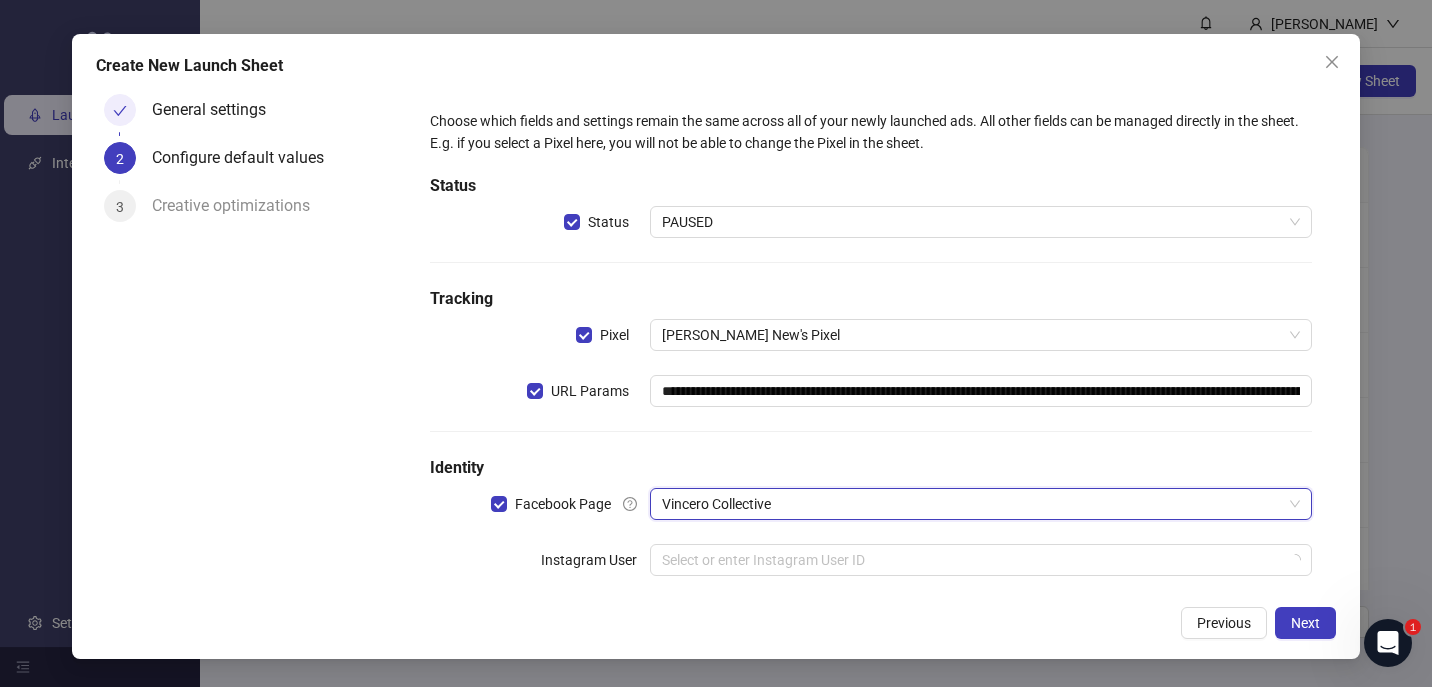 click on "**********" at bounding box center [871, 354] 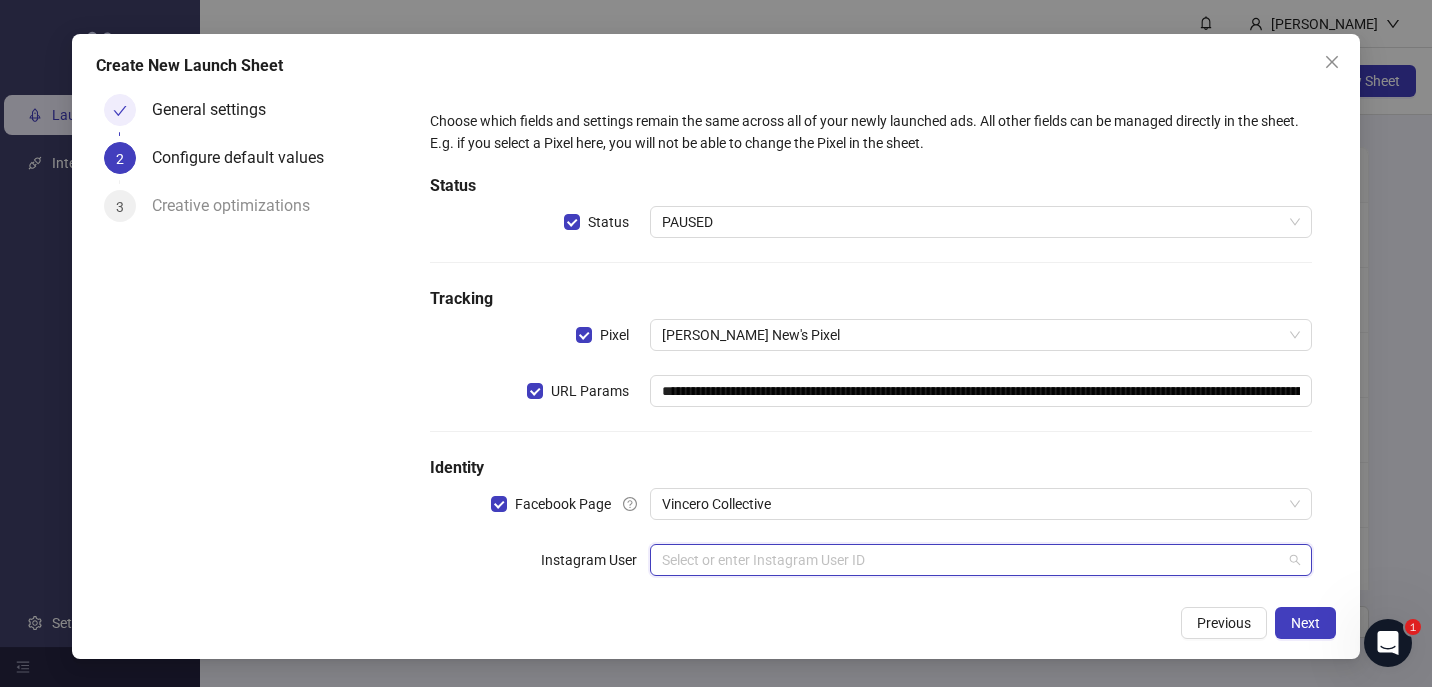click at bounding box center [972, 560] 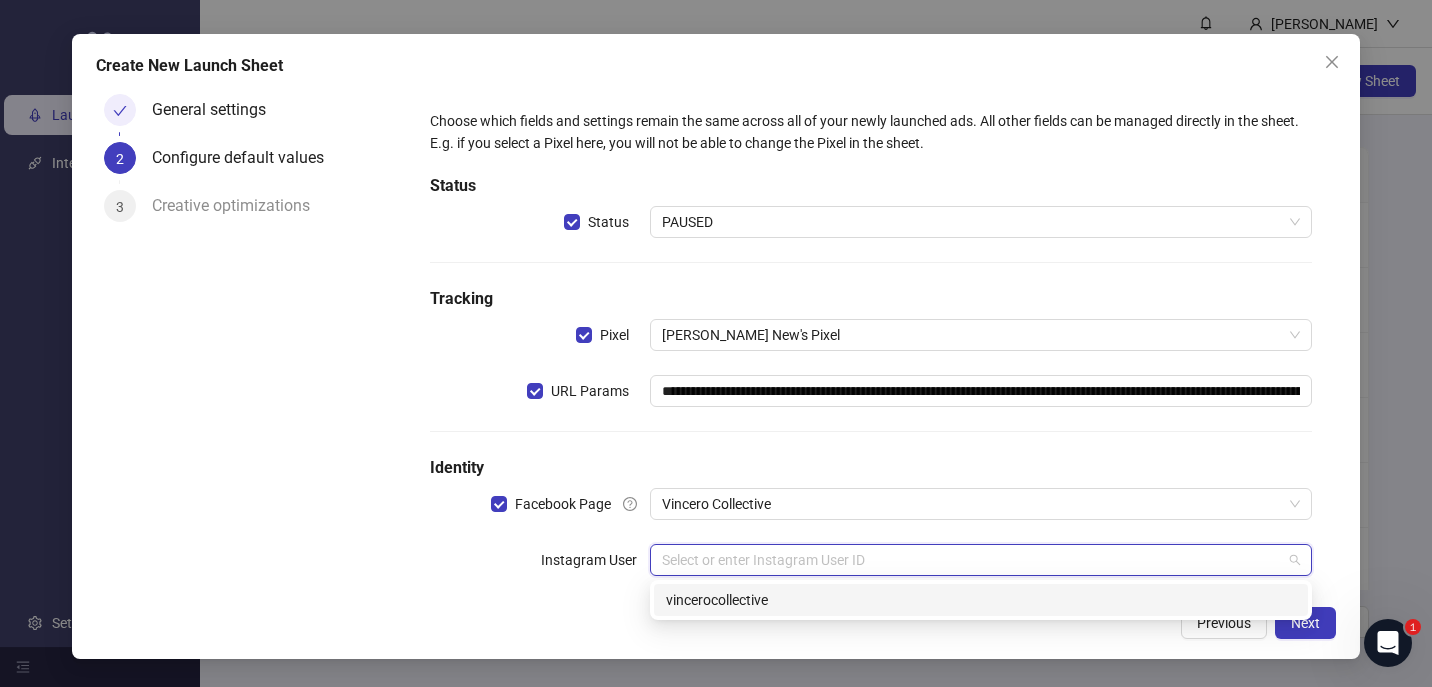 click on "**********" at bounding box center (871, 354) 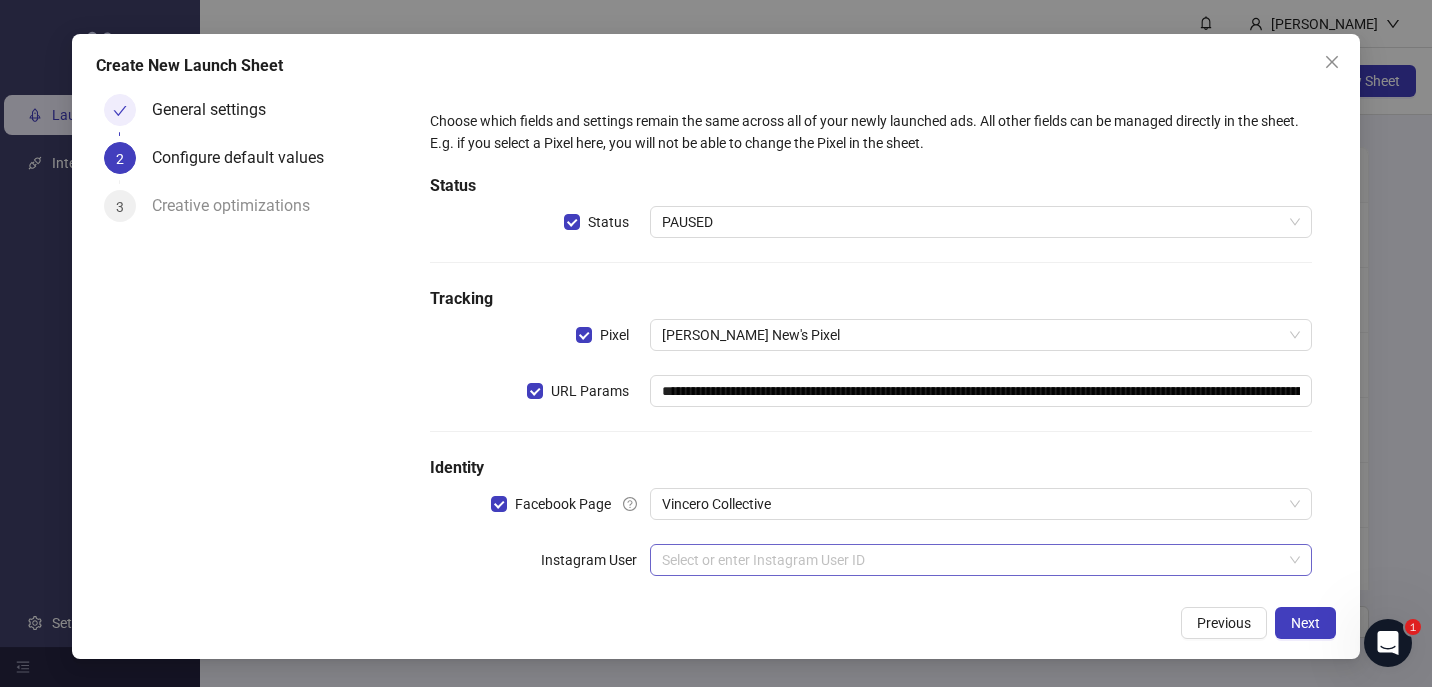 click at bounding box center (972, 560) 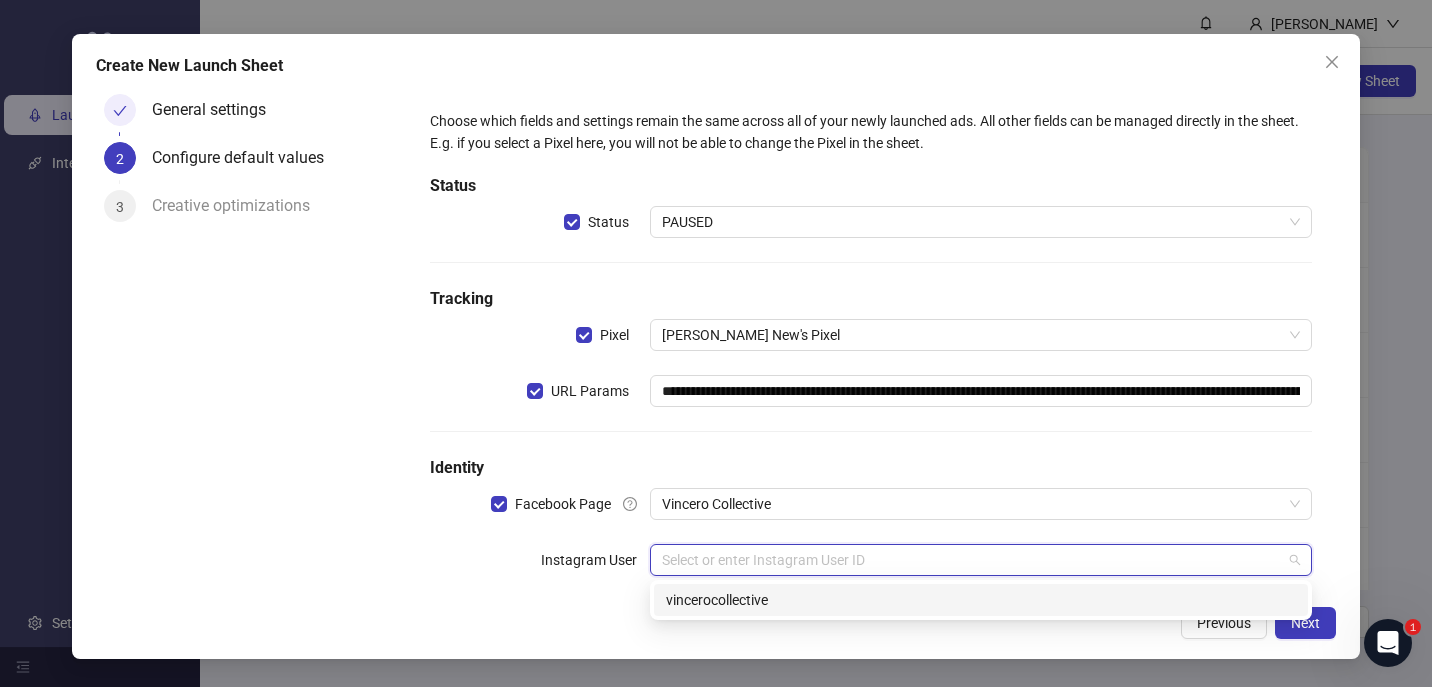 scroll, scrollTop: 66, scrollLeft: 0, axis: vertical 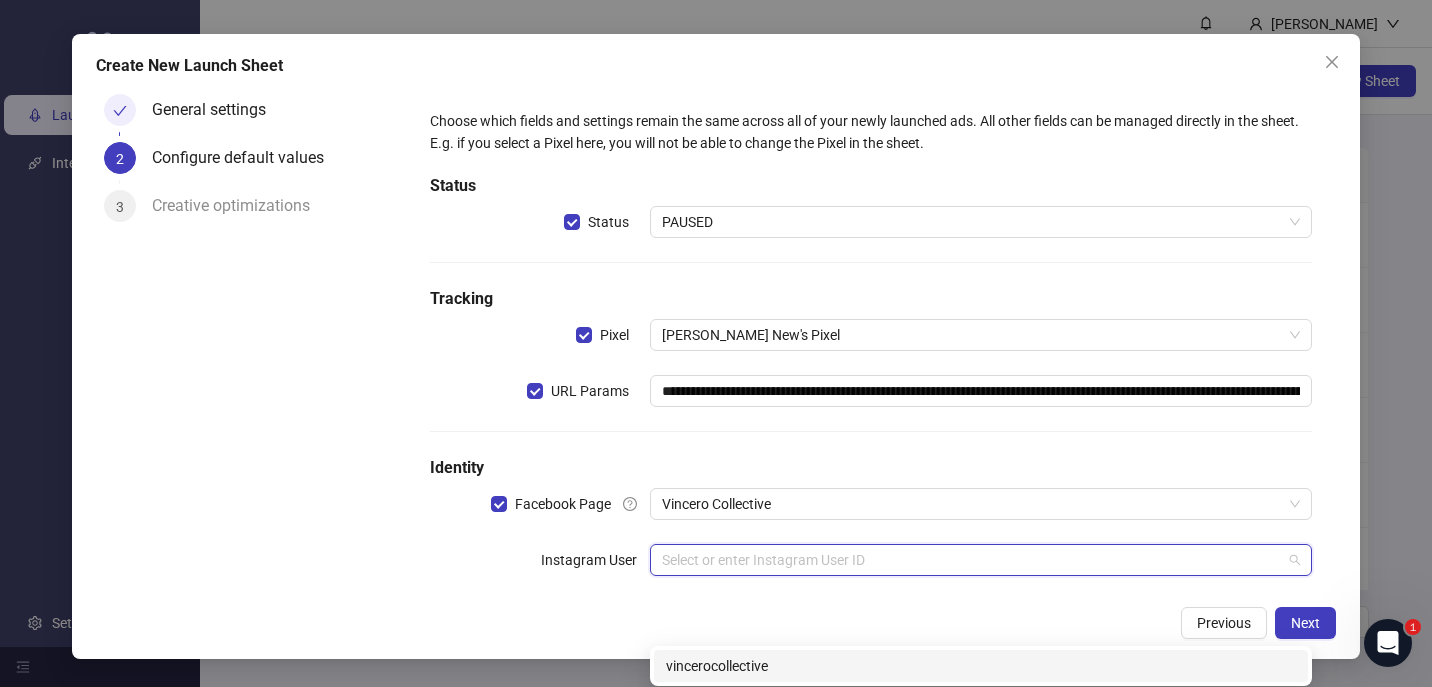 click on "vincerocollective" at bounding box center (981, 666) 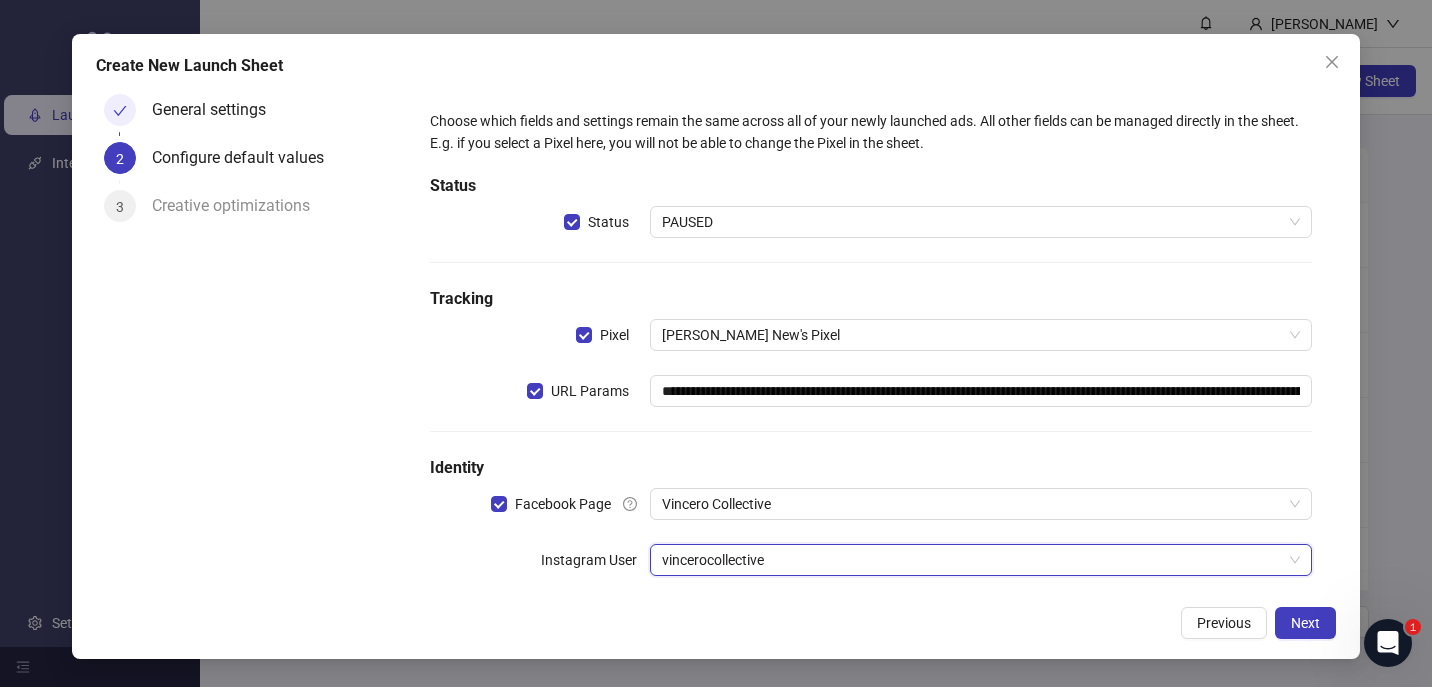 scroll, scrollTop: 0, scrollLeft: 0, axis: both 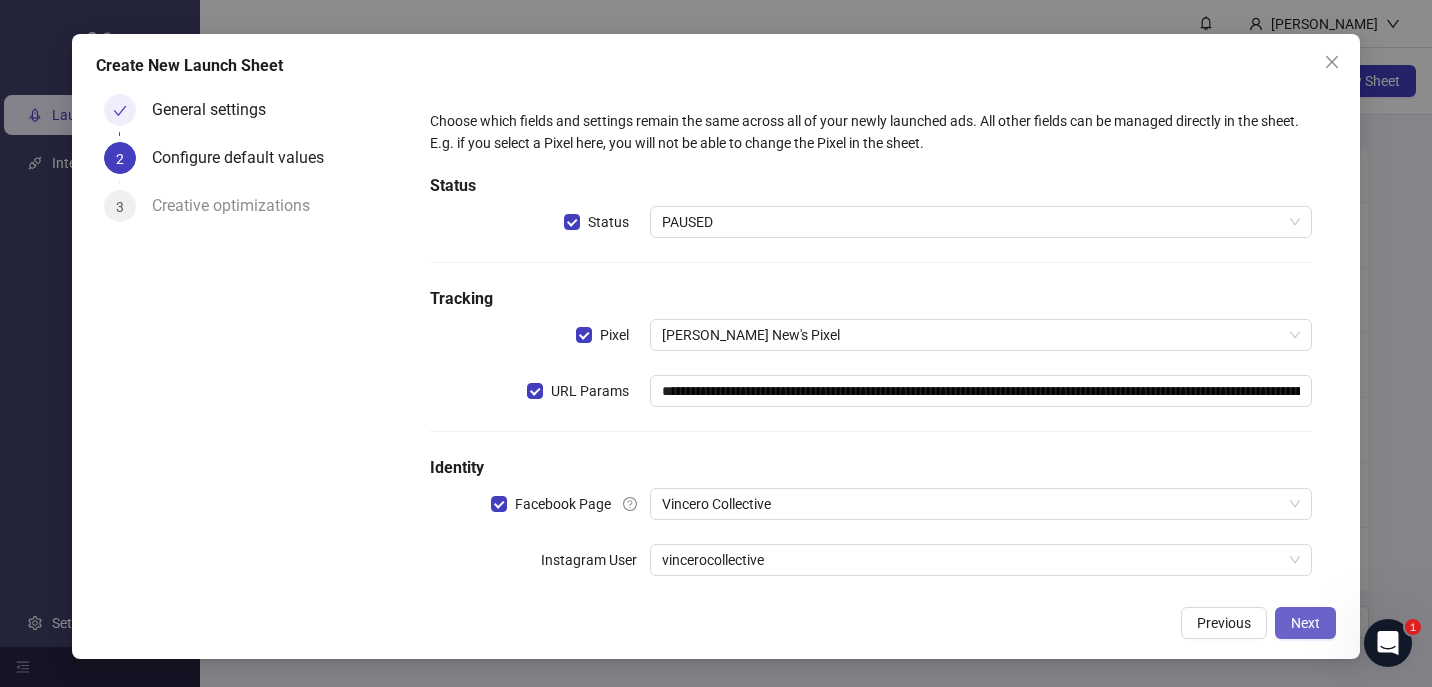 click on "Next" at bounding box center (1305, 623) 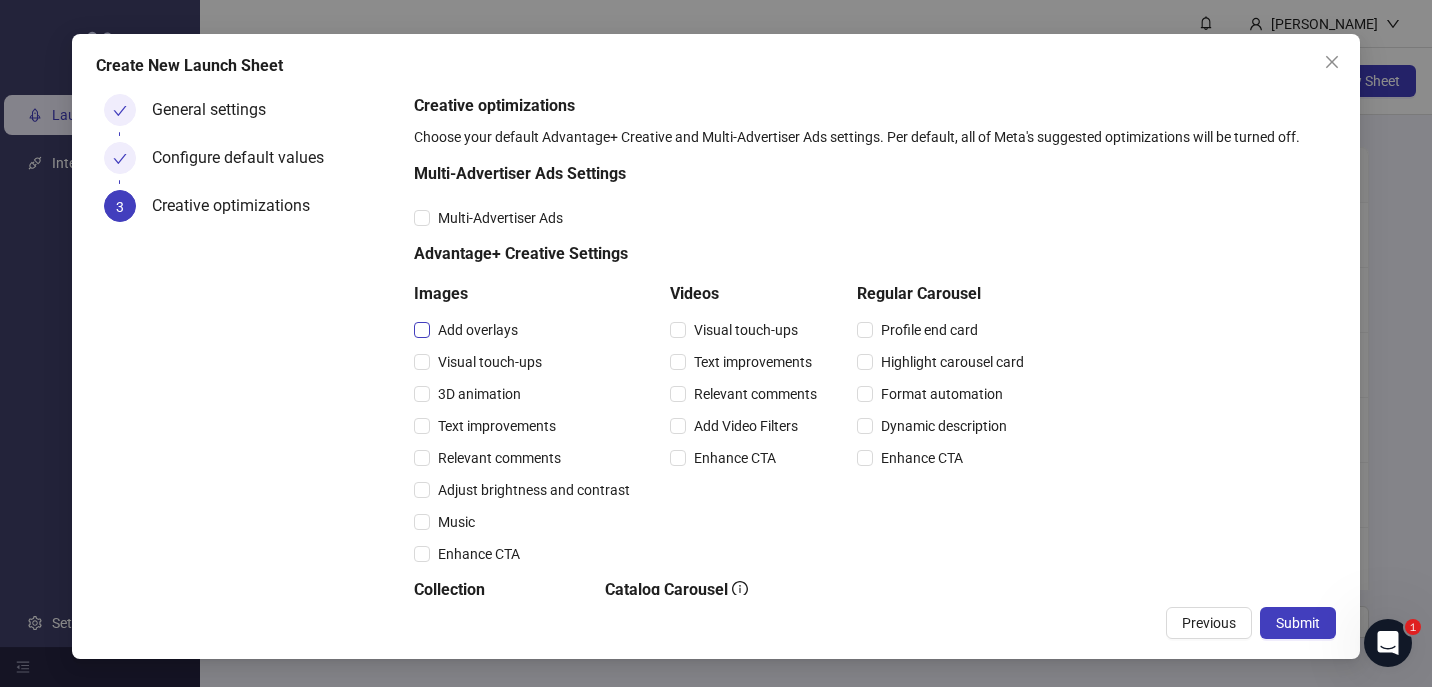 click on "Add overlays" at bounding box center [478, 330] 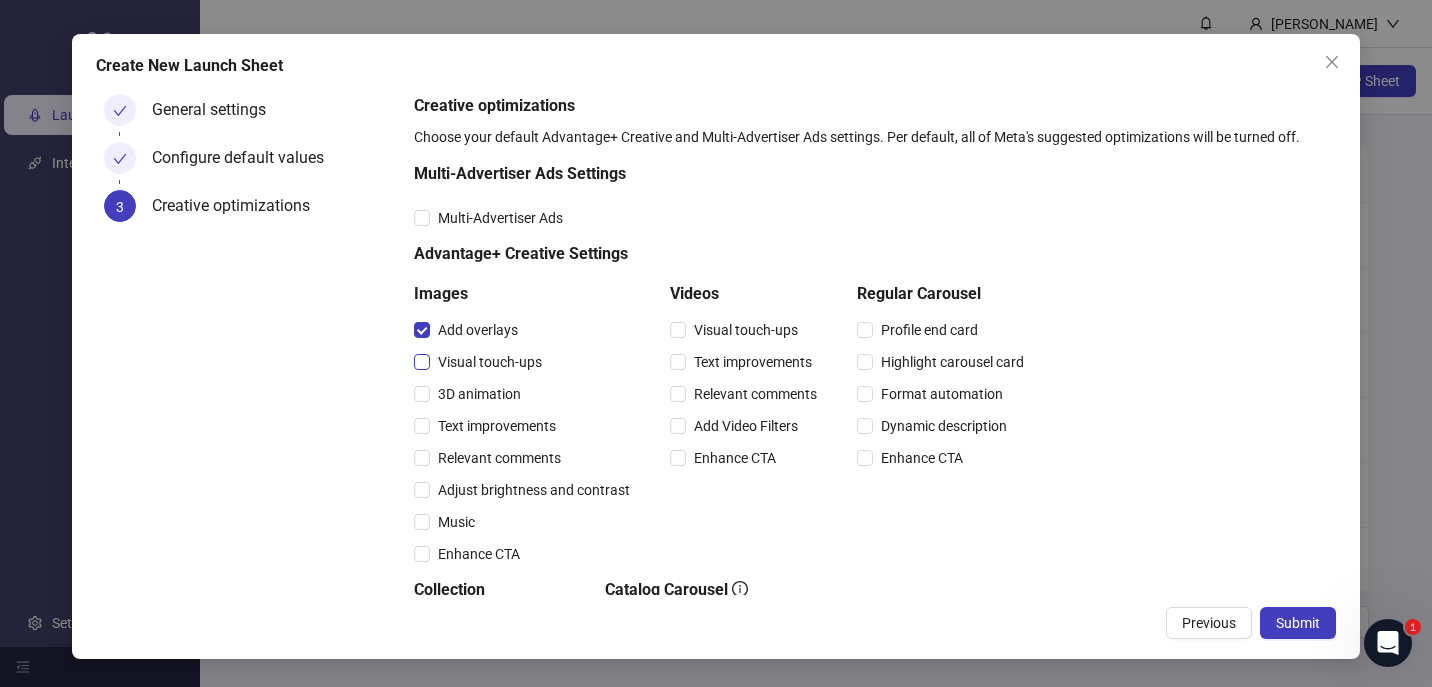 click on "Visual touch-ups" at bounding box center [490, 362] 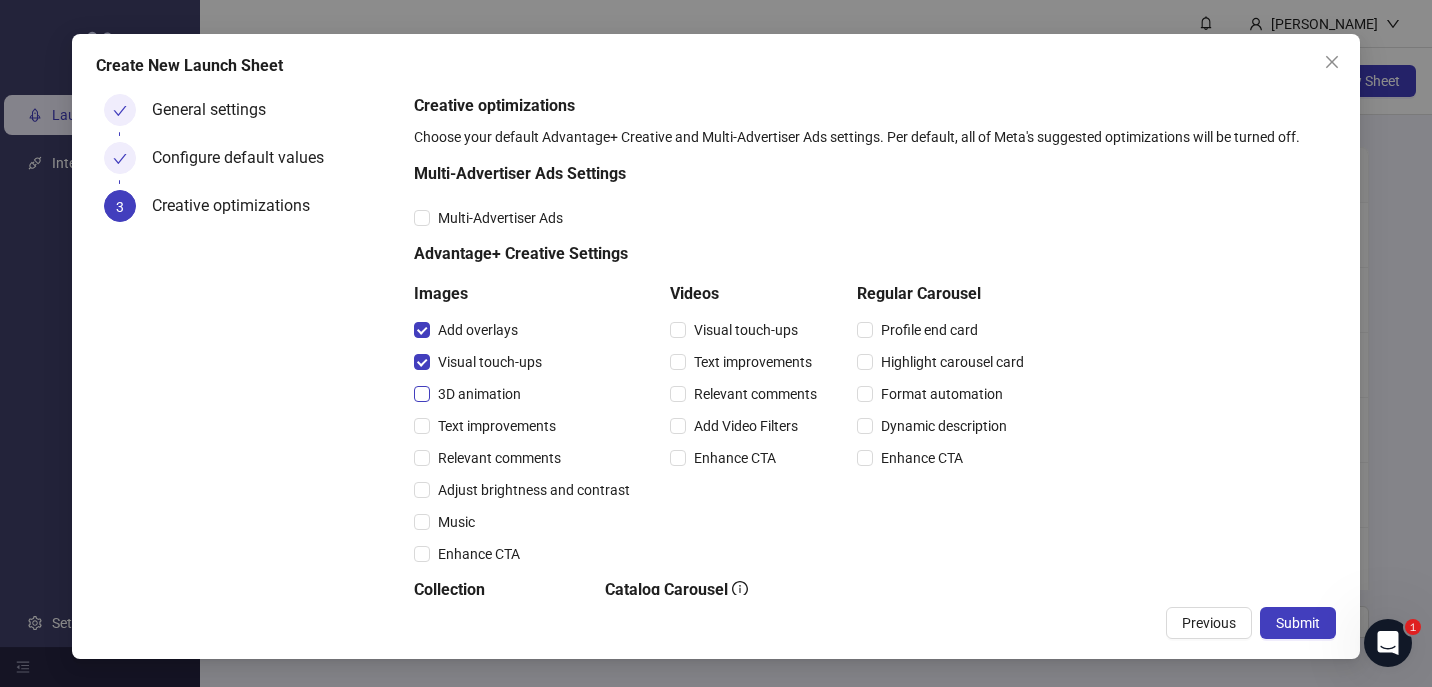 click on "3D animation" at bounding box center [479, 394] 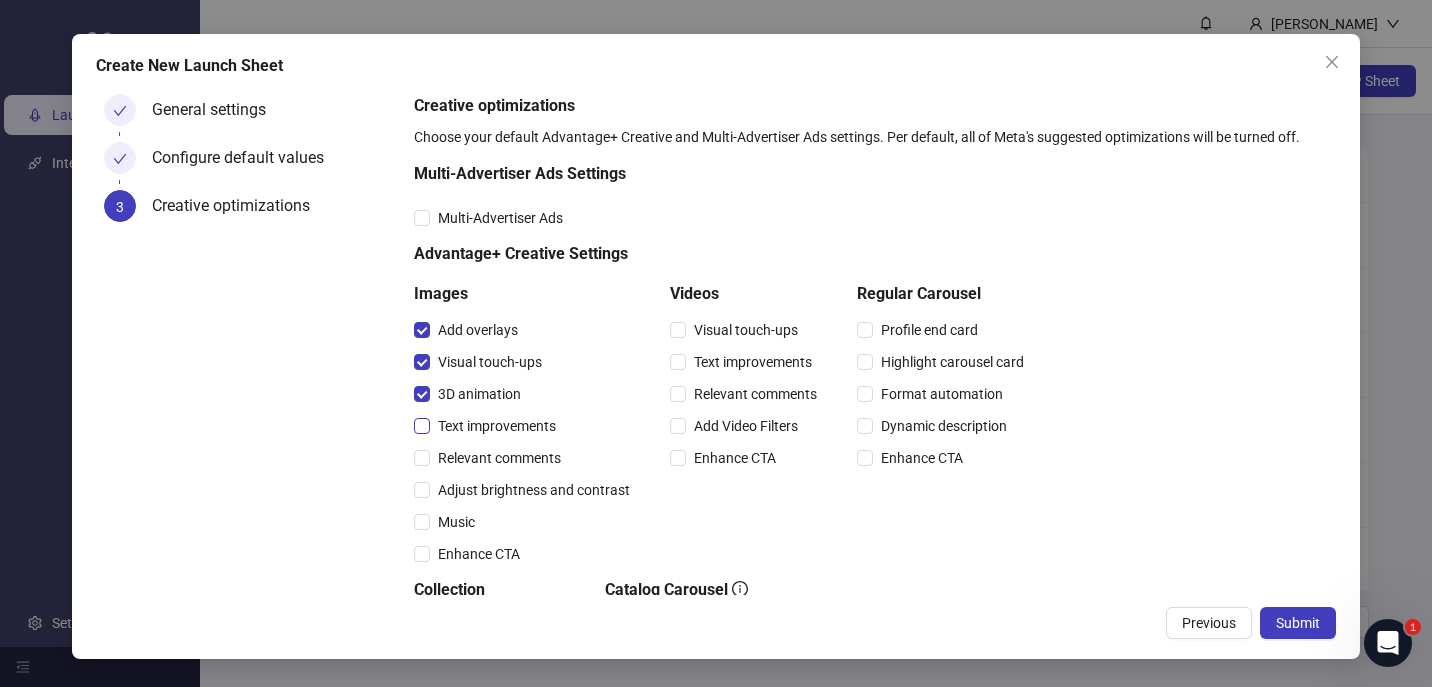 click on "Text improvements" at bounding box center (497, 426) 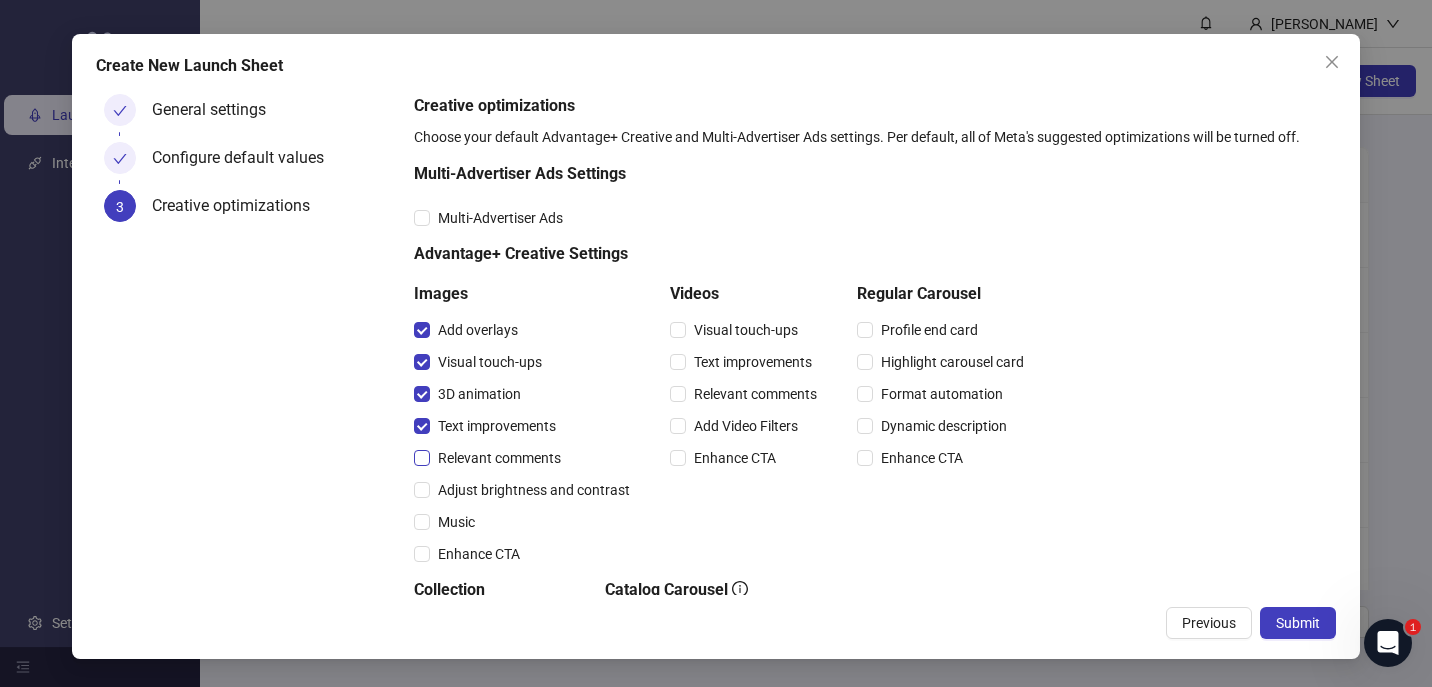 click on "Relevant comments" at bounding box center (499, 458) 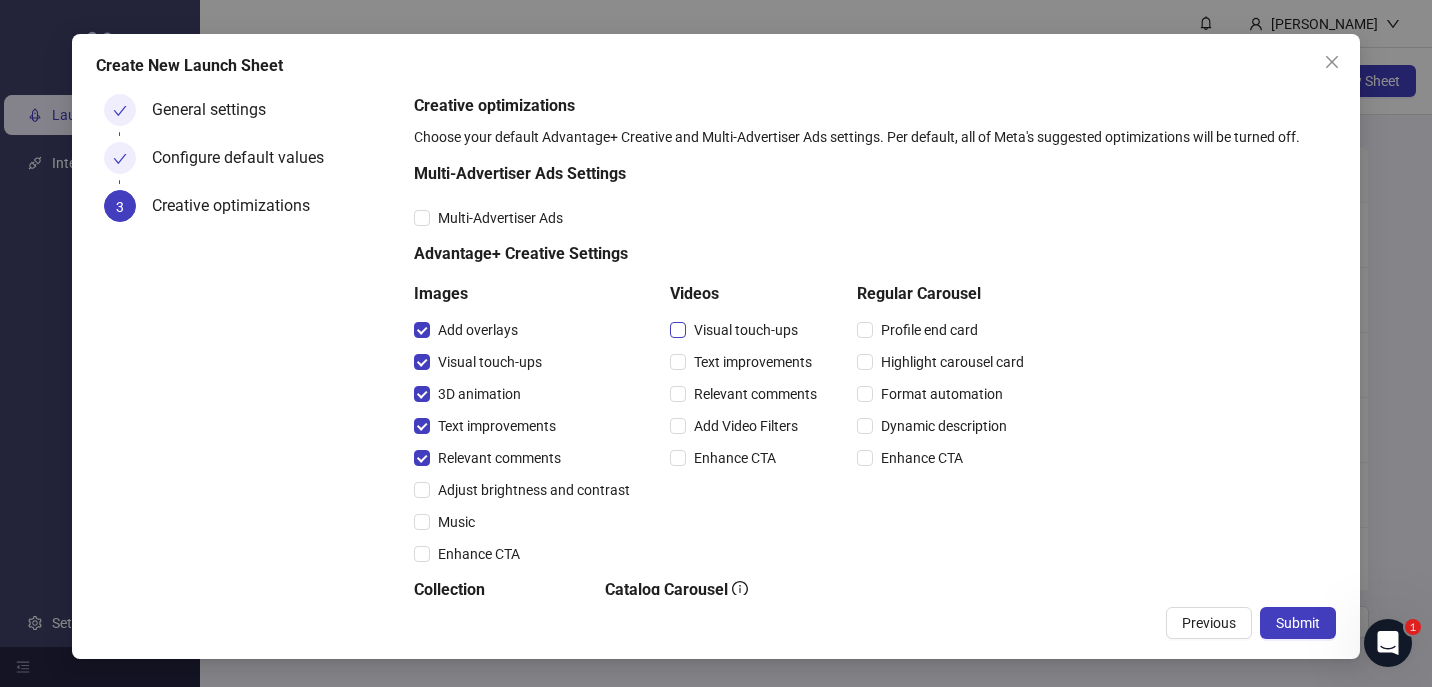 click on "Visual touch-ups" at bounding box center [746, 330] 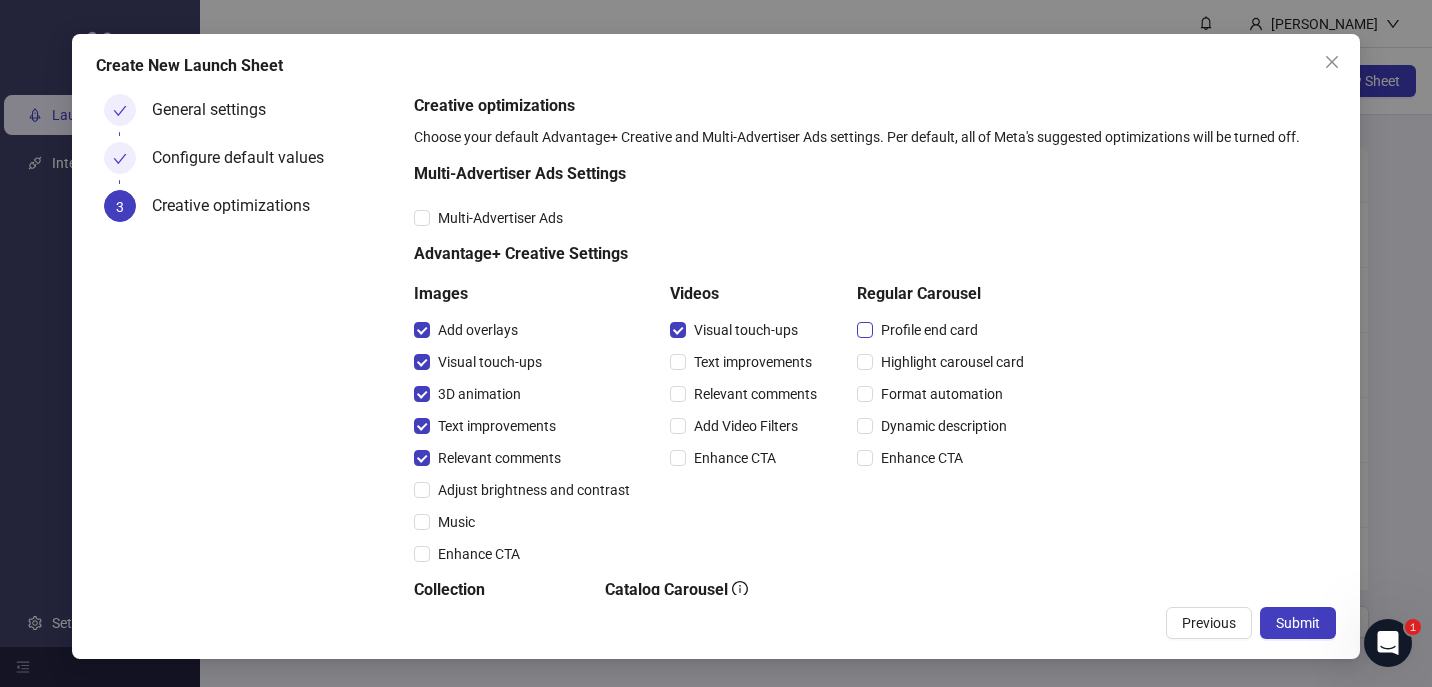 click on "Profile end card" at bounding box center [929, 330] 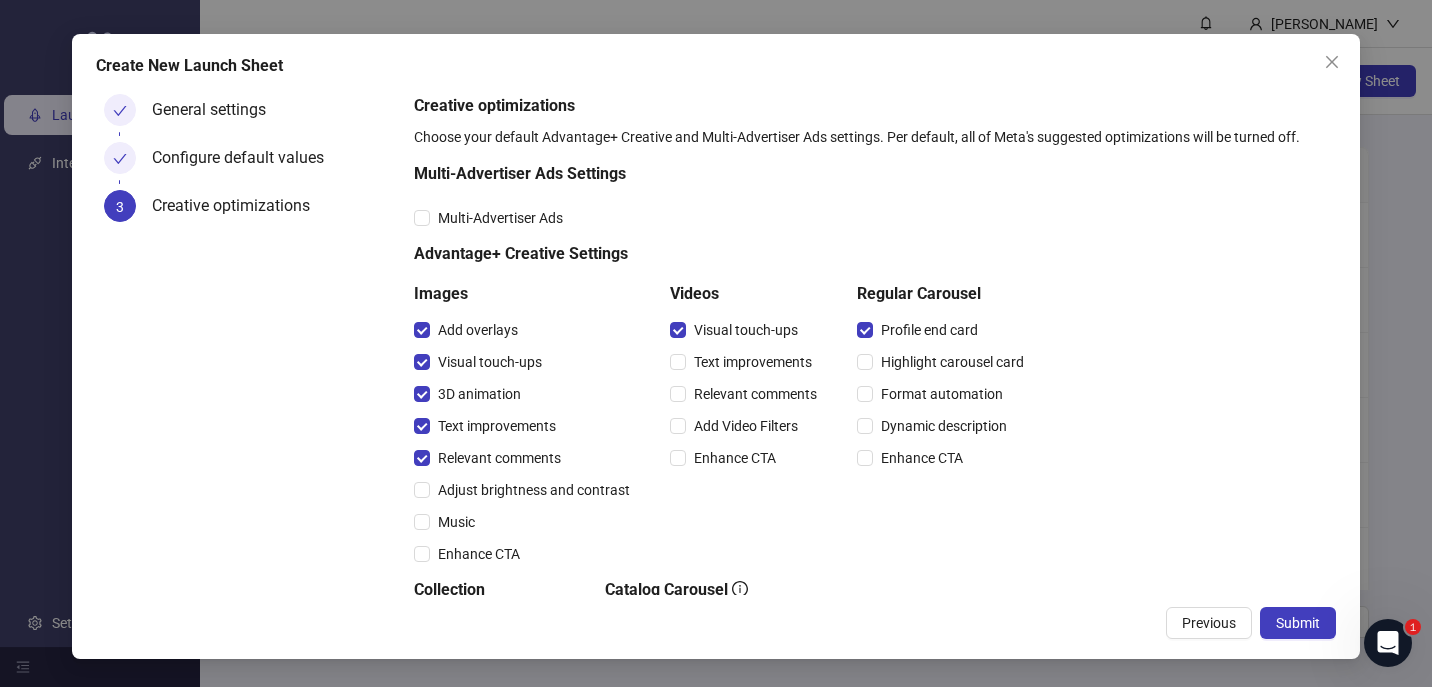 scroll, scrollTop: 319, scrollLeft: 0, axis: vertical 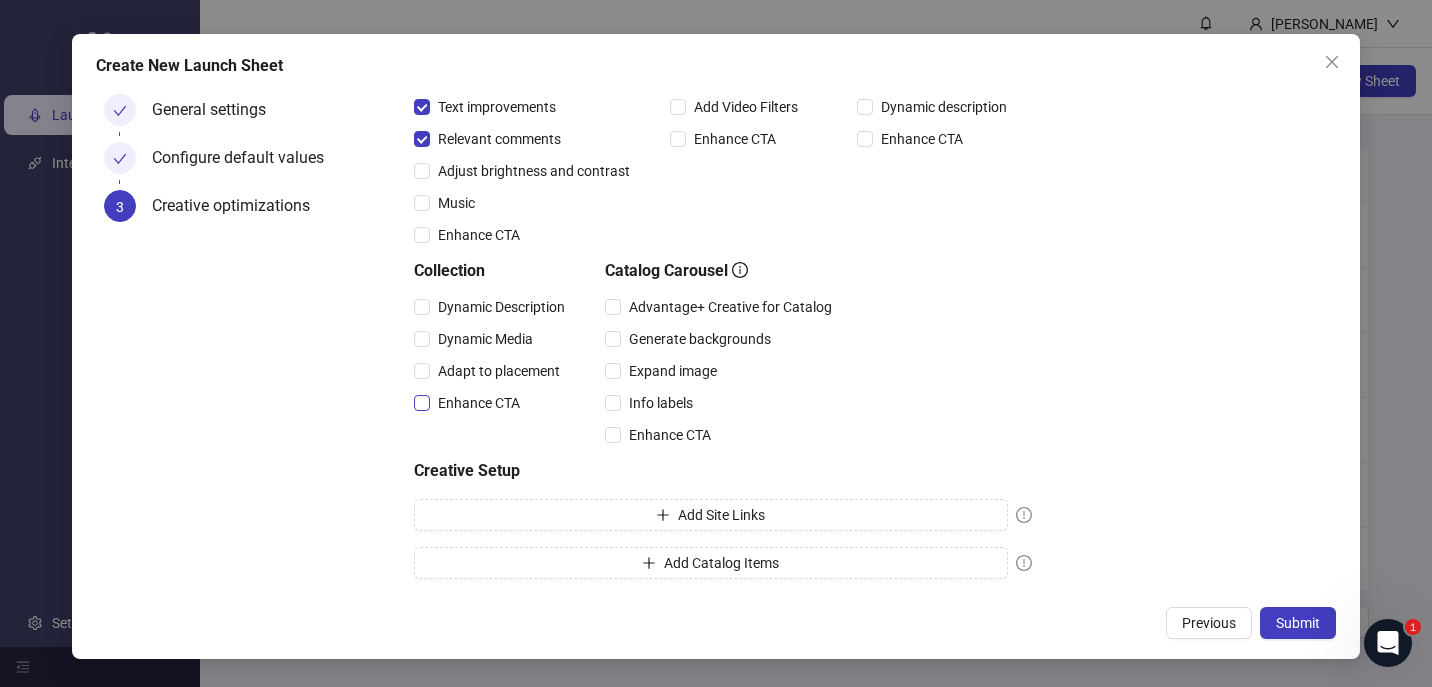 click on "Enhance CTA" at bounding box center (479, 403) 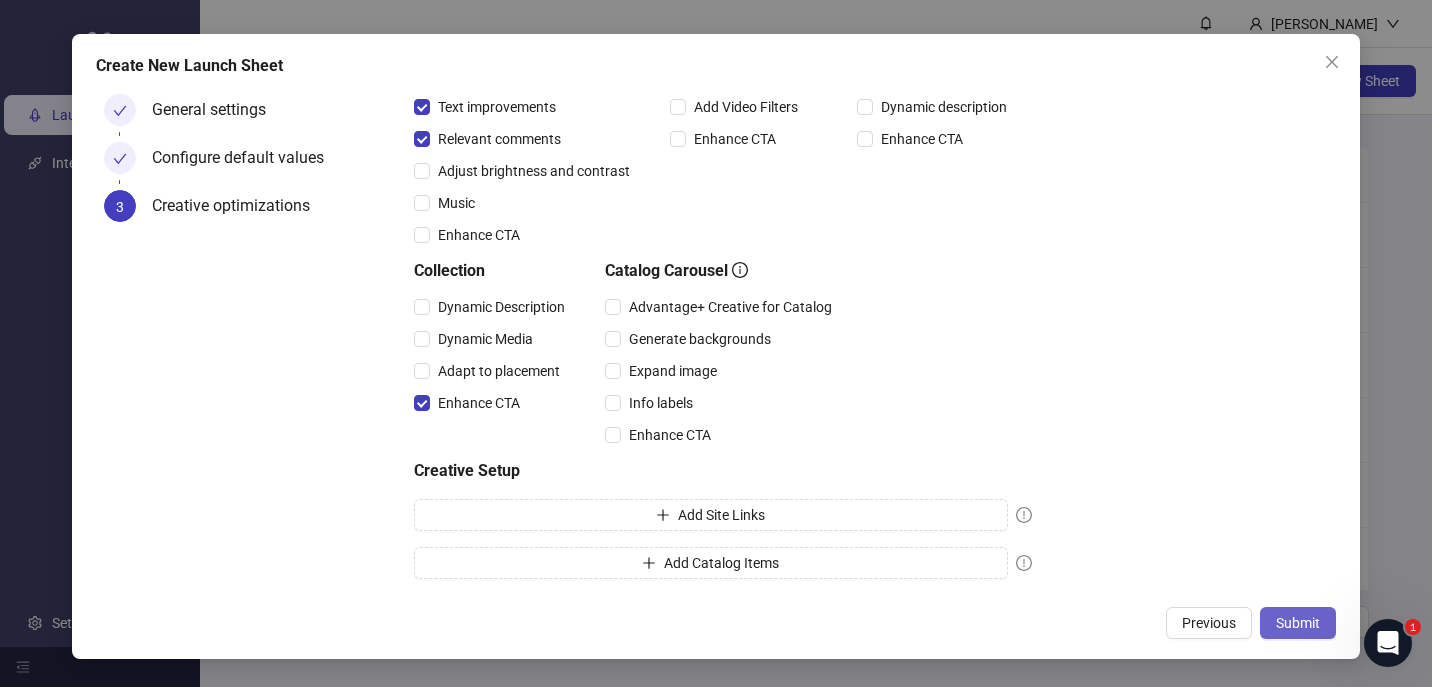 click on "Submit" at bounding box center [1298, 623] 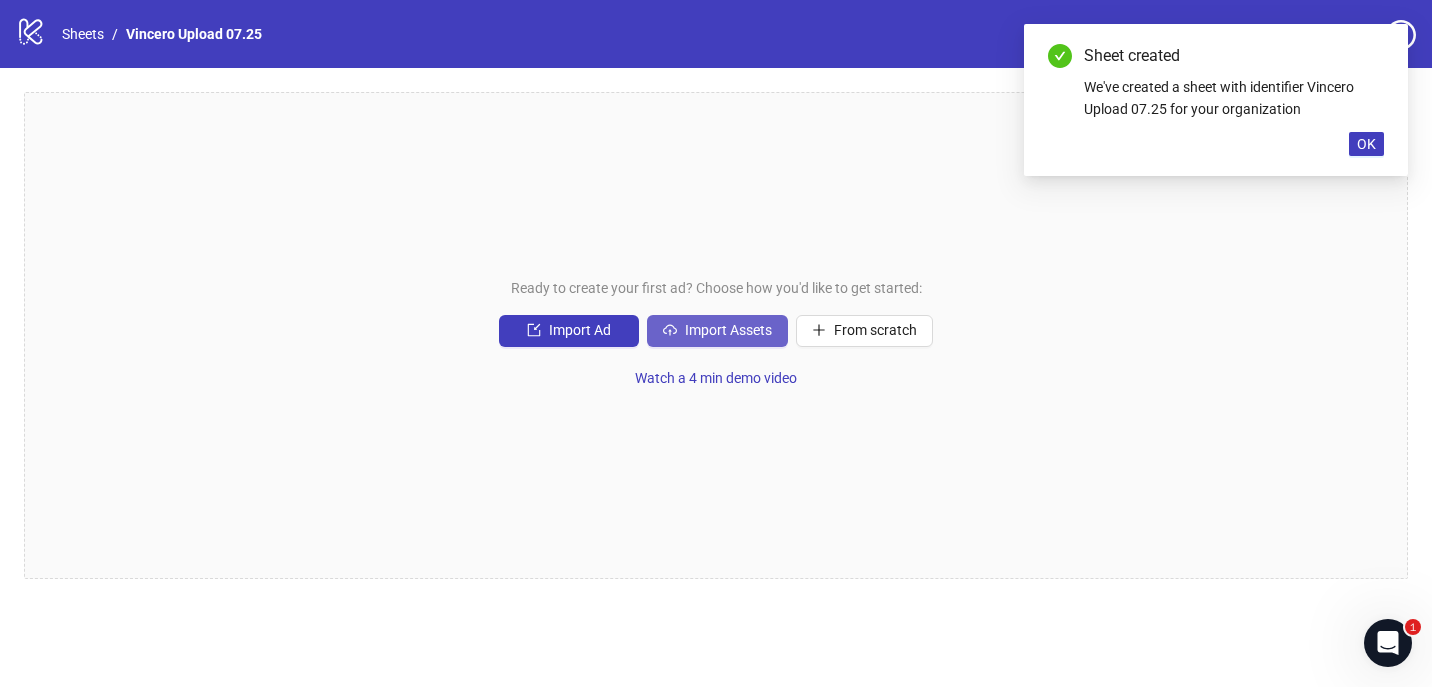 click on "Import Assets" at bounding box center [728, 330] 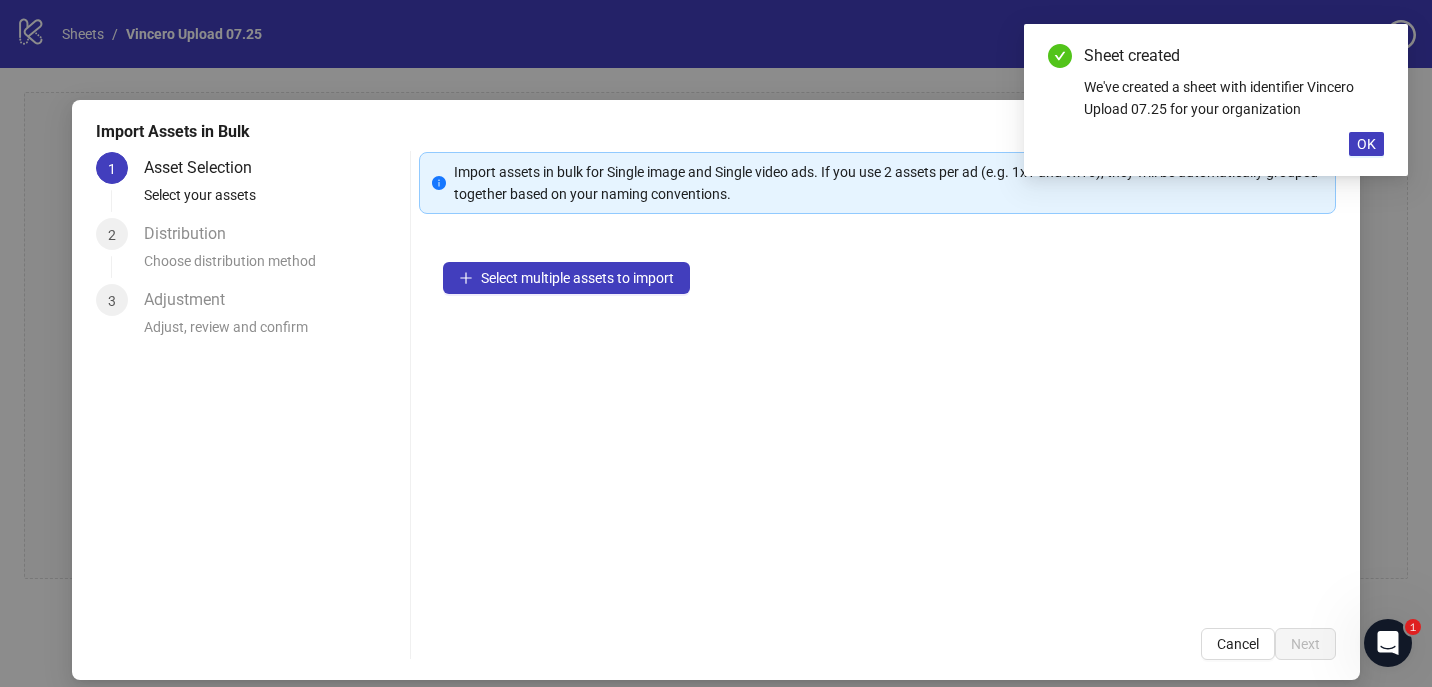click on "Select multiple assets to import" at bounding box center (878, 421) 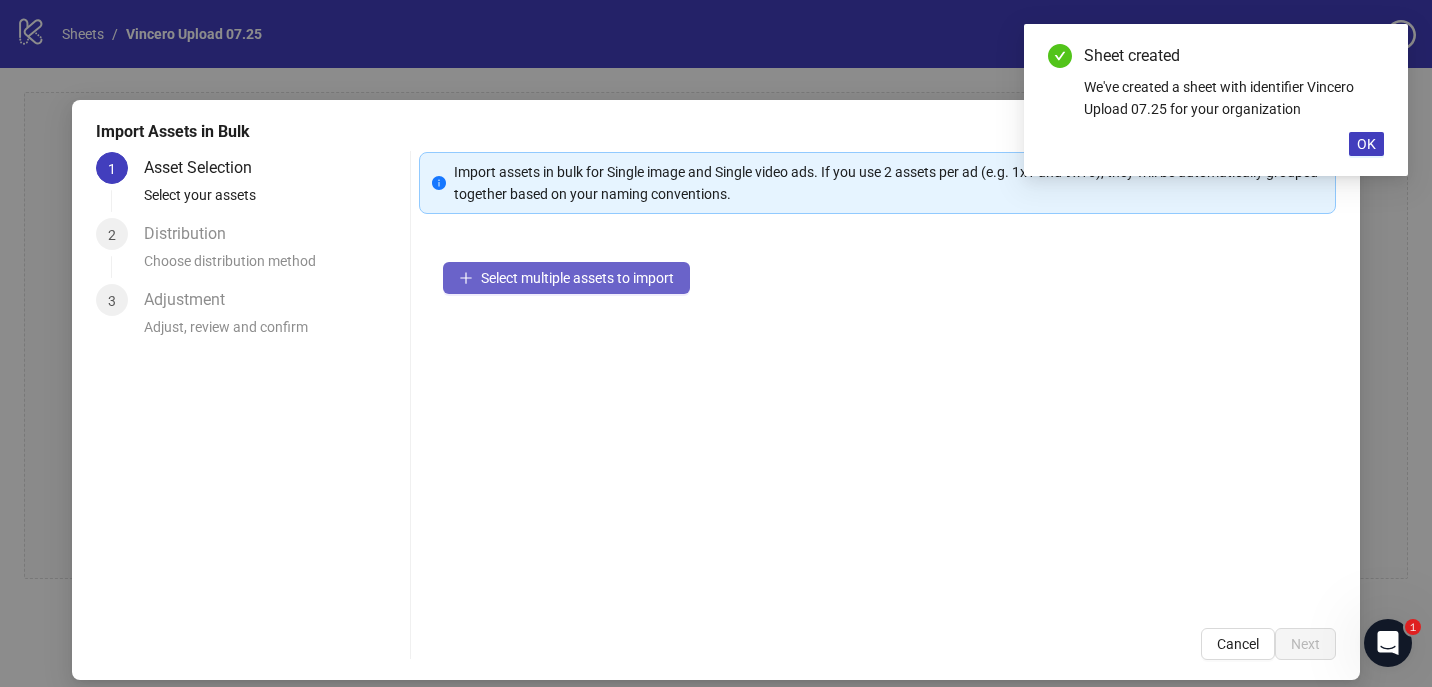 click on "Select multiple assets to import" at bounding box center (577, 278) 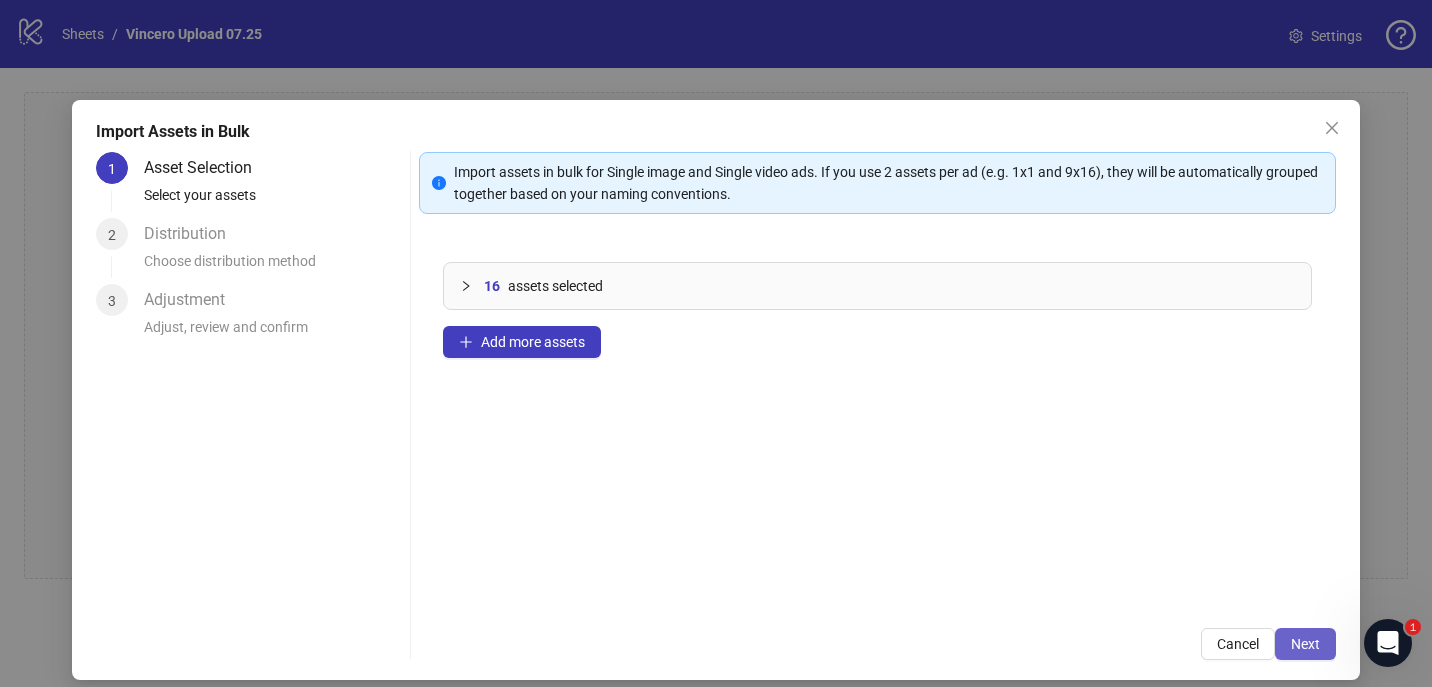 click on "Next" at bounding box center [1305, 644] 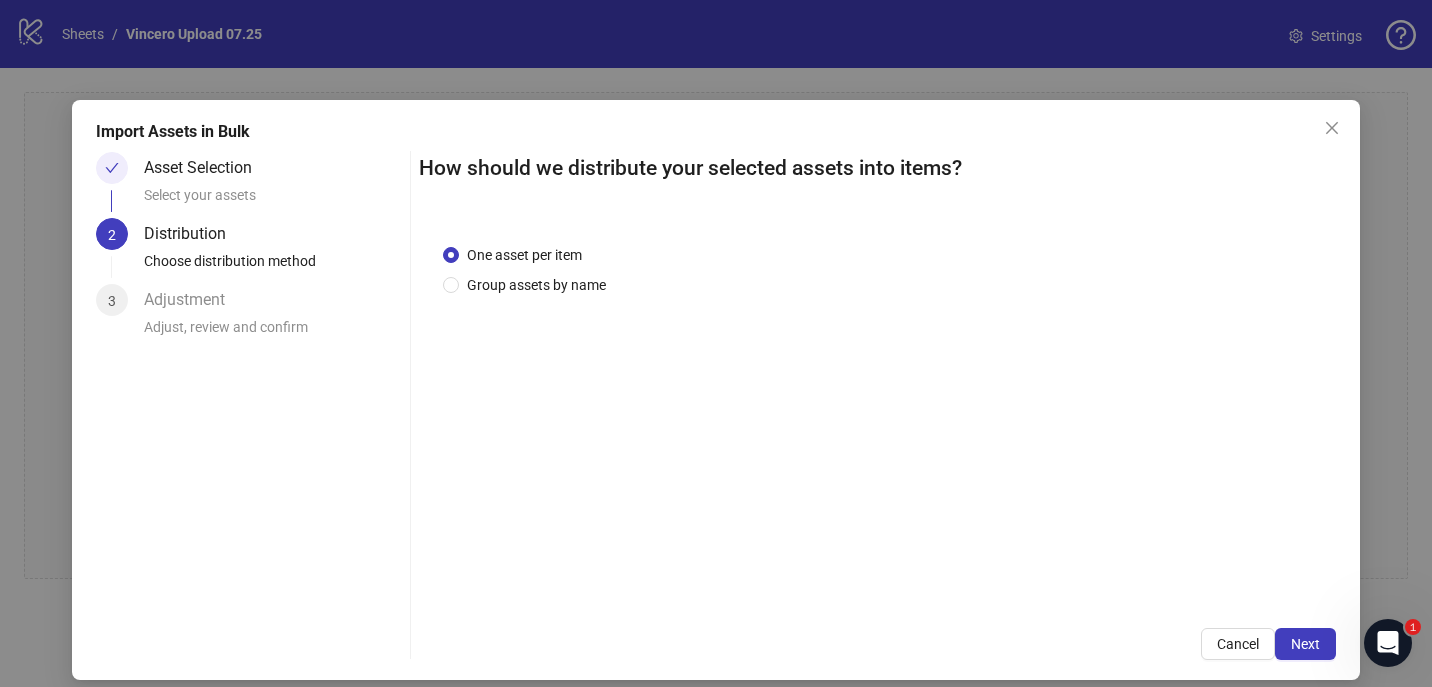 click on "One asset per item Group assets by name" at bounding box center (528, 270) 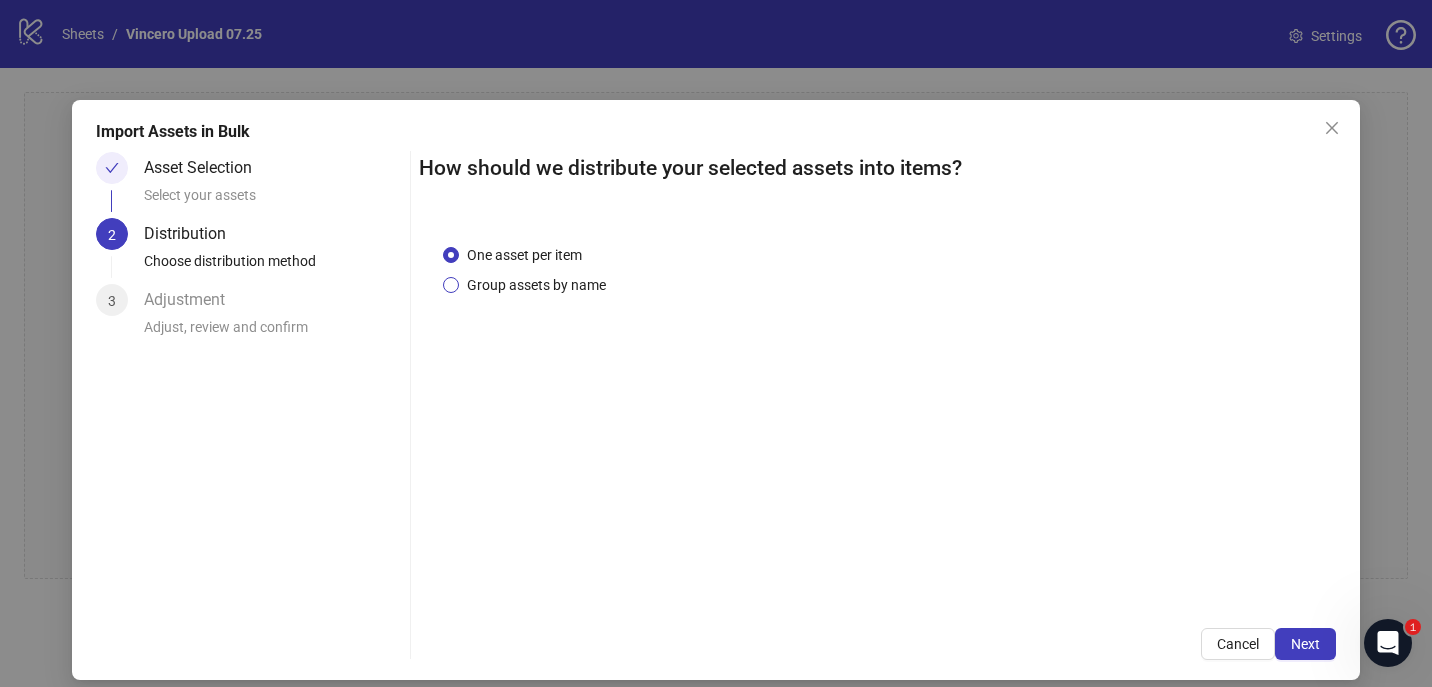 click on "Group assets by name" at bounding box center (536, 285) 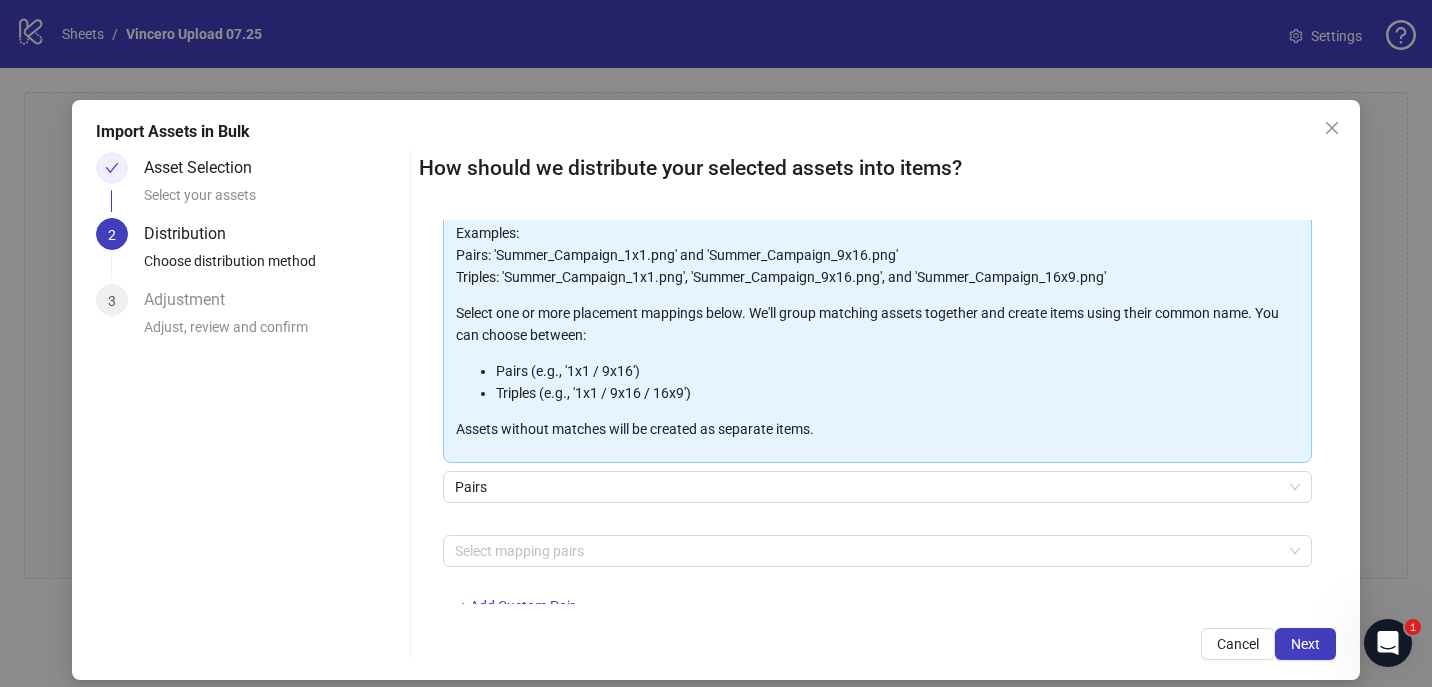 scroll, scrollTop: 201, scrollLeft: 0, axis: vertical 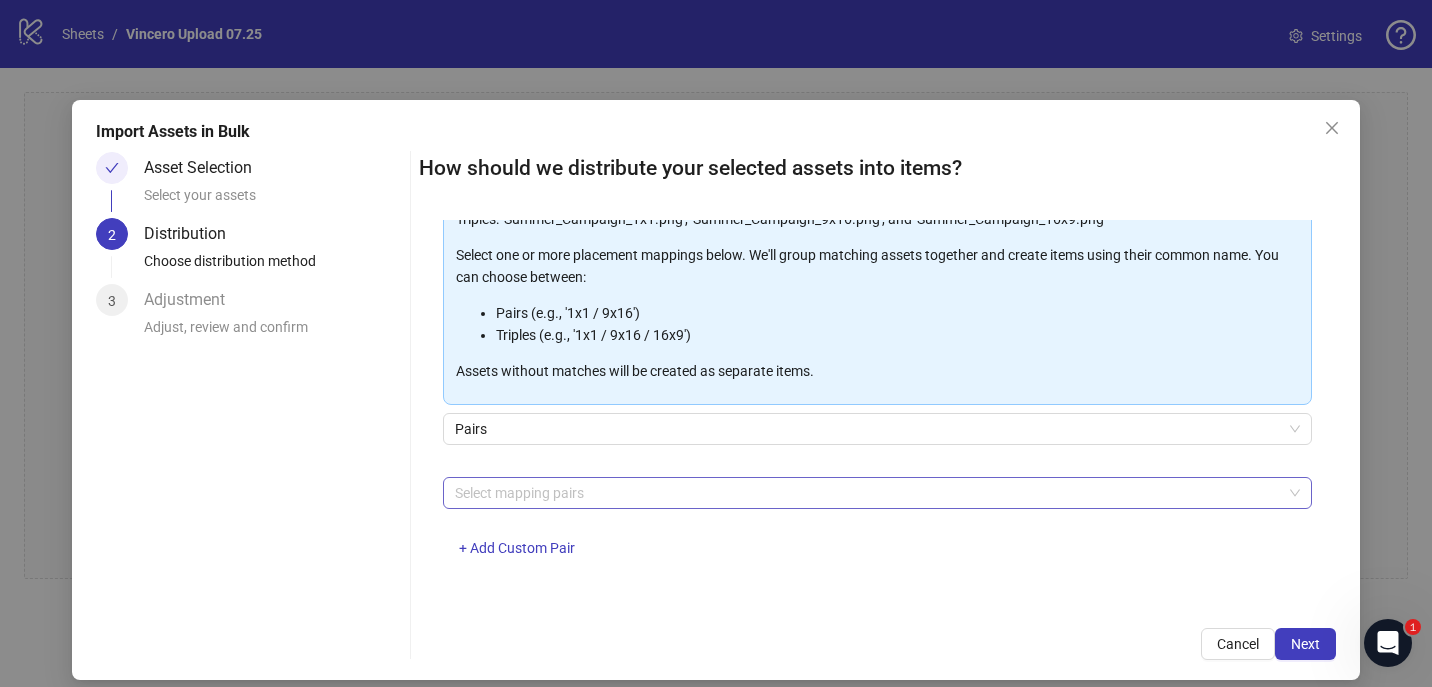 click at bounding box center [867, 493] 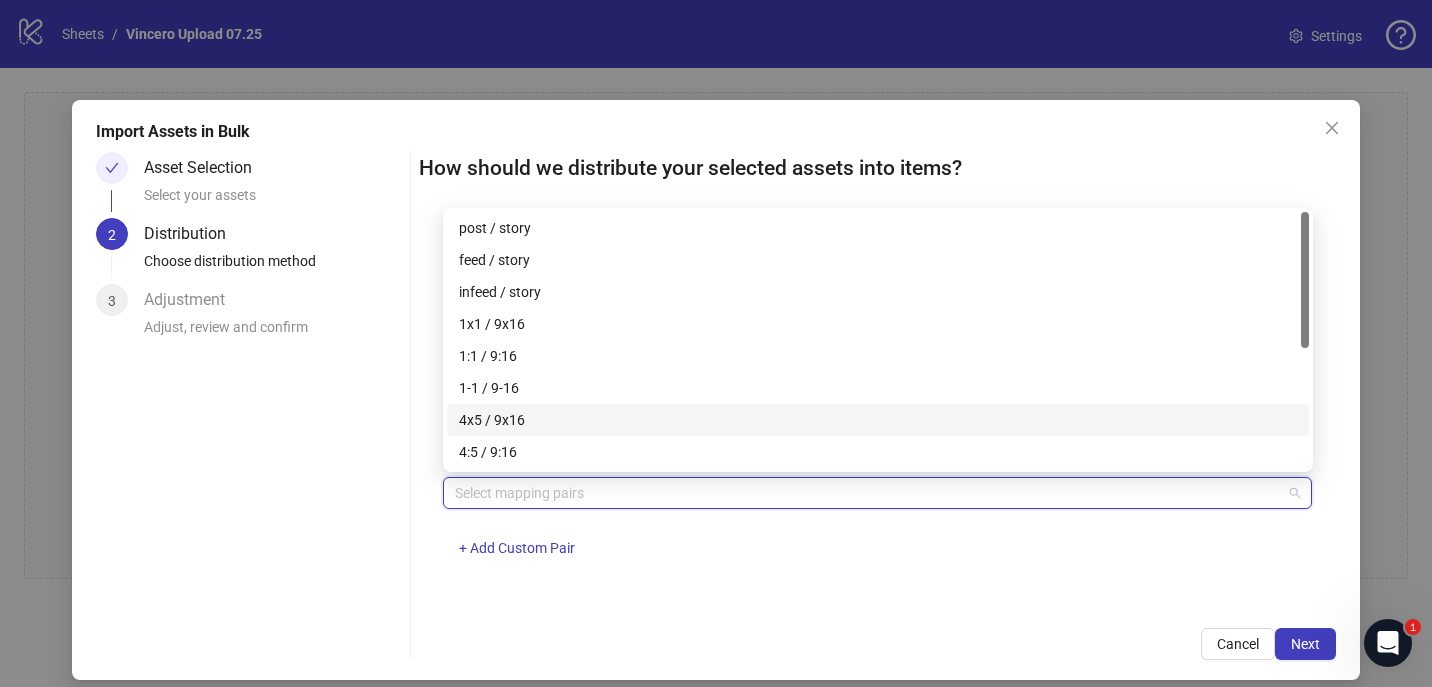 click on "4x5 / 9x16" at bounding box center (878, 420) 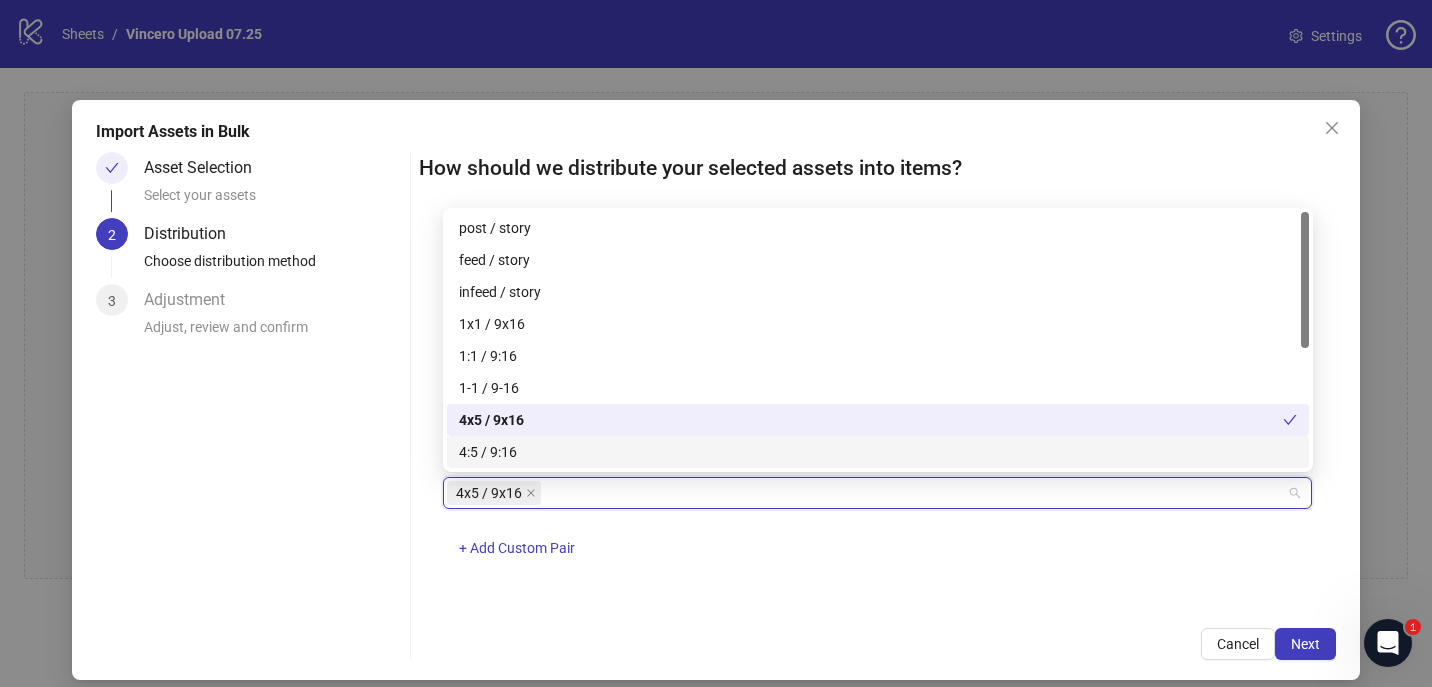 click on "How should we distribute your selected assets into items? One asset per item Group assets by name Assets must follow a consistent naming pattern to use this feature. Examples: Pairs: 'Summer_Campaign_1x1.png' and 'Summer_Campaign_9x16.png' Triples: 'Summer_Campaign_1x1.png', 'Summer_Campaign_9x16.png', and 'Summer_Campaign_16x9.png' Select one or more placement mappings below. We'll group matching assets together and create items using their common name. You can choose between: Pairs (e.g., '1x1 / 9x16') Triples (e.g., '1x1 / 9x16 / 16x9') Assets without matches will be created as separate items. Pairs 4x5 / 9x16   + Add Custom Pair Cancel Next" at bounding box center [878, 406] 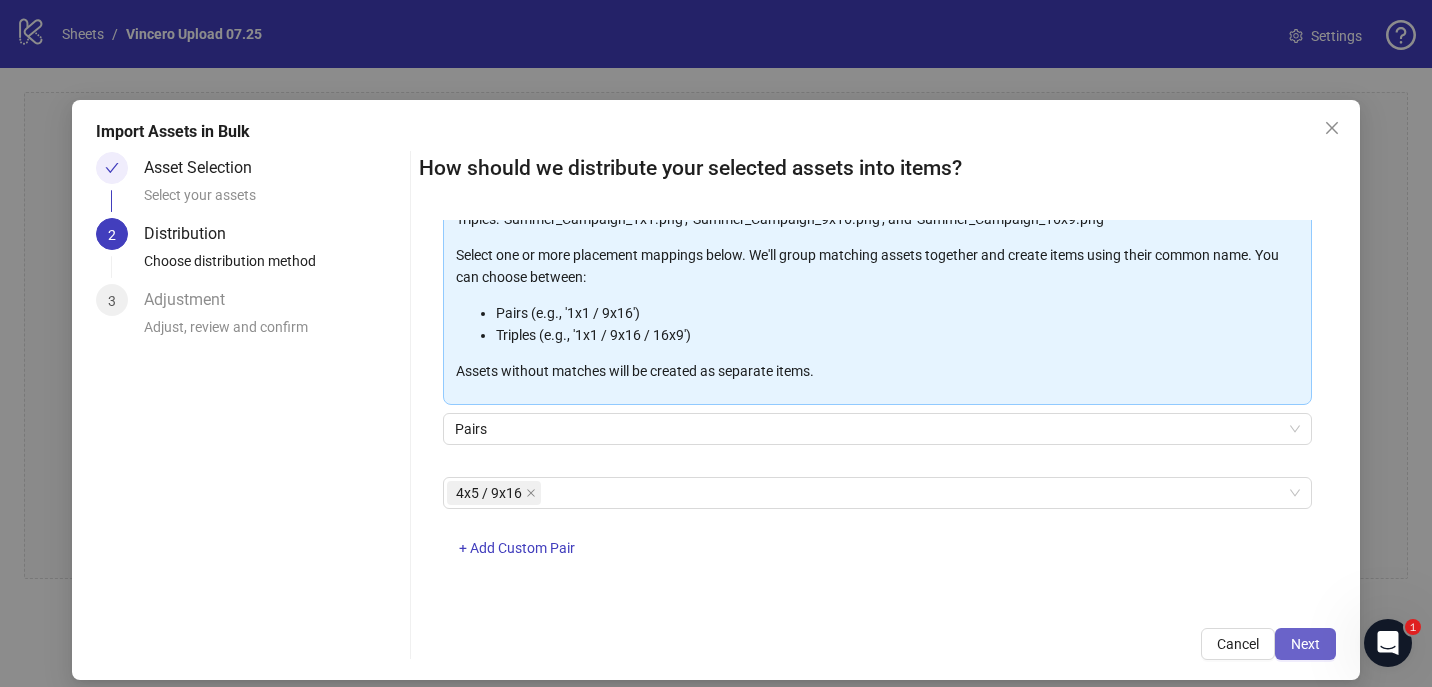 click on "Next" at bounding box center (1305, 644) 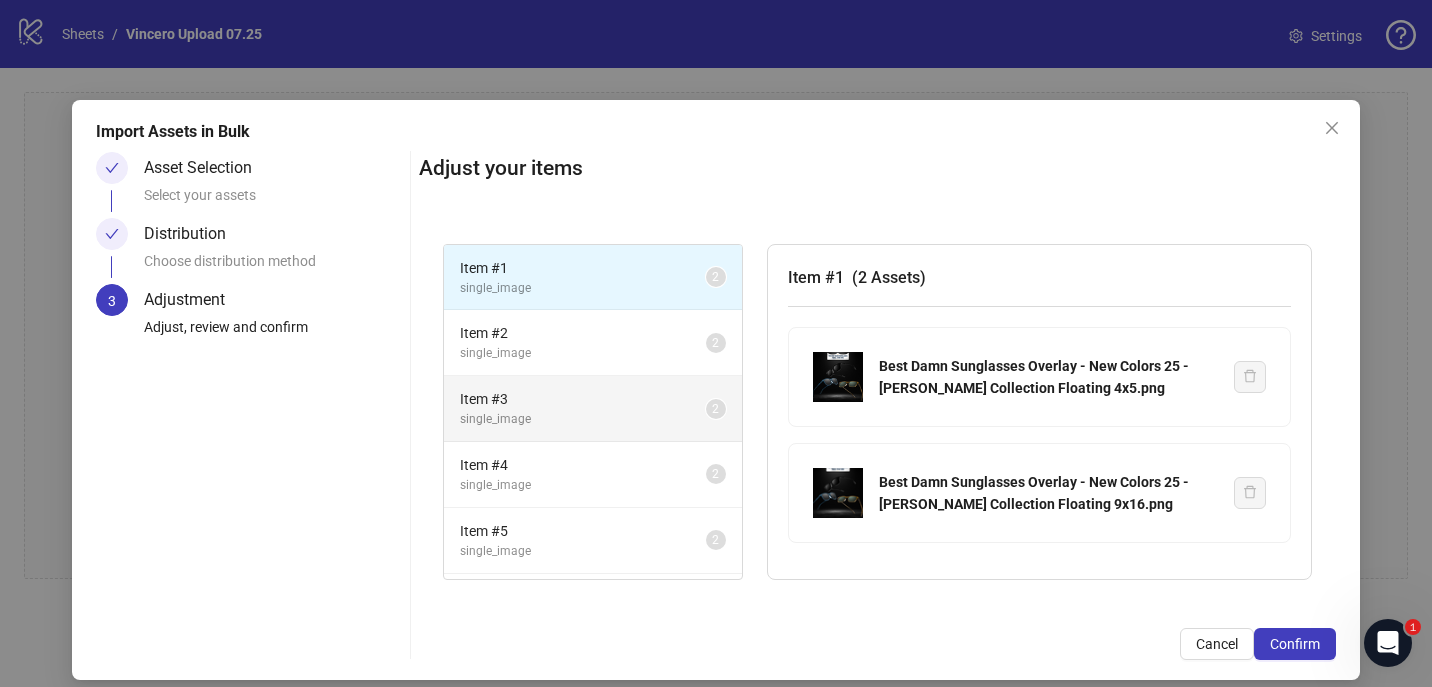scroll, scrollTop: 191, scrollLeft: 0, axis: vertical 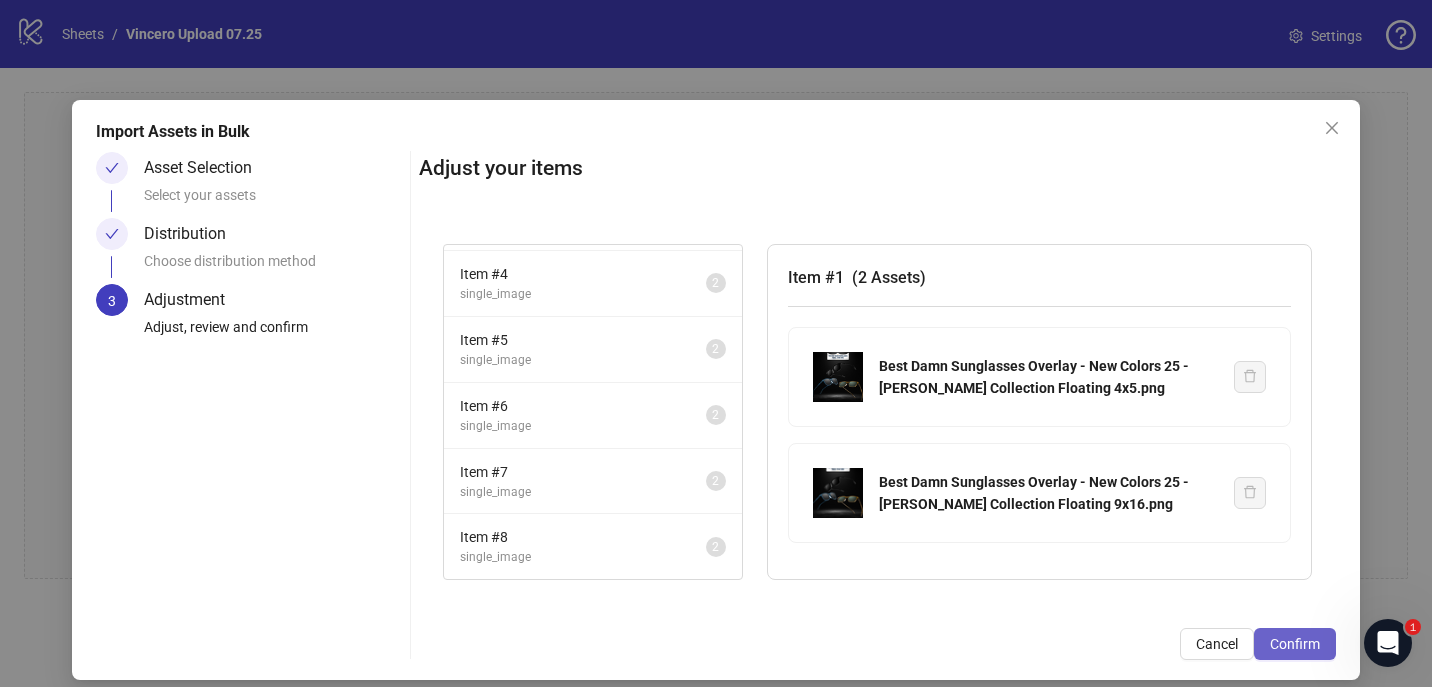 click on "Confirm" at bounding box center [1295, 644] 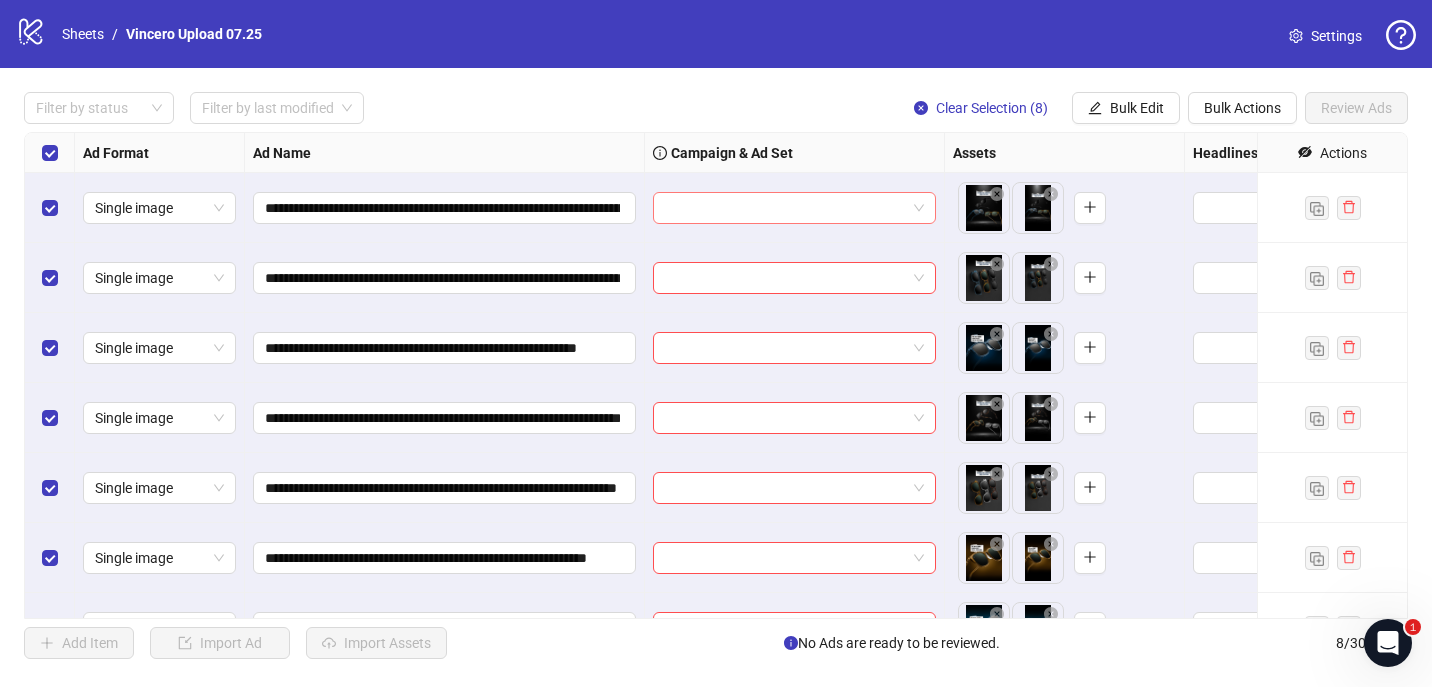 click at bounding box center (785, 208) 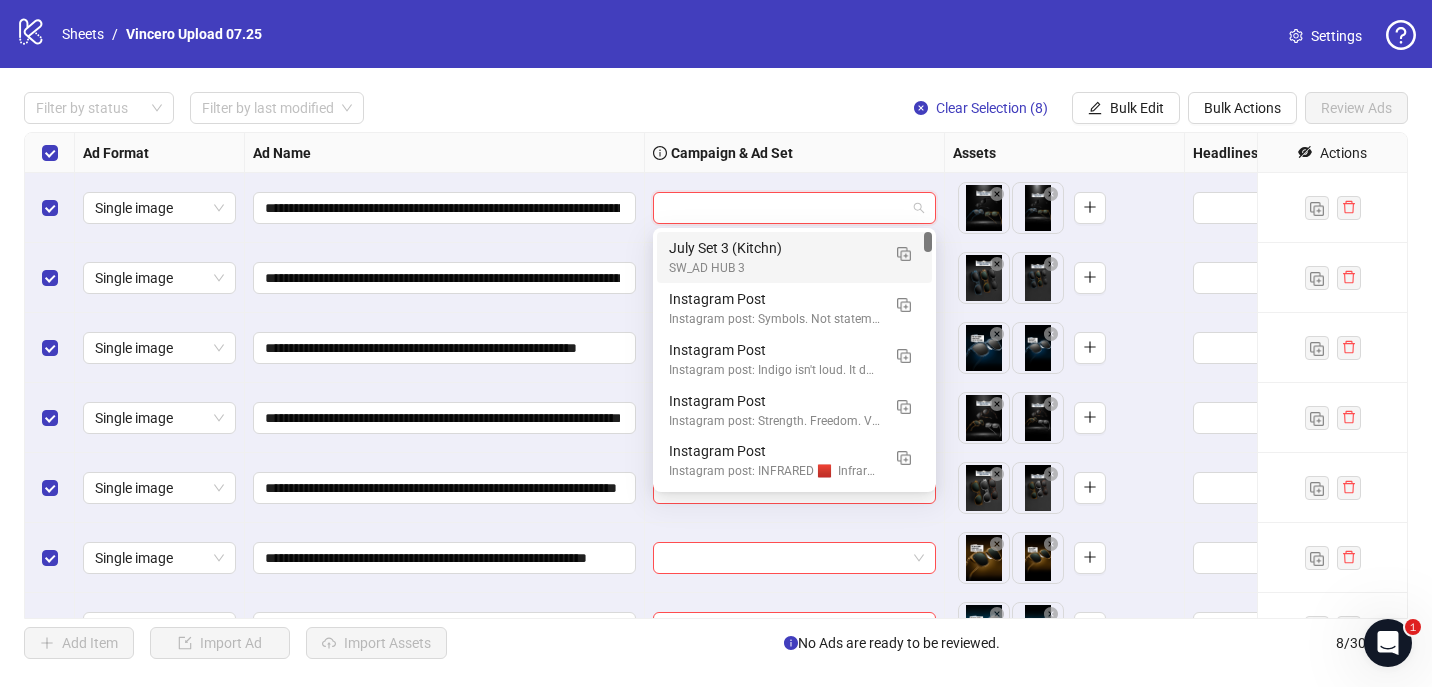 click on "July Set 3 (Kitchn)" at bounding box center (774, 248) 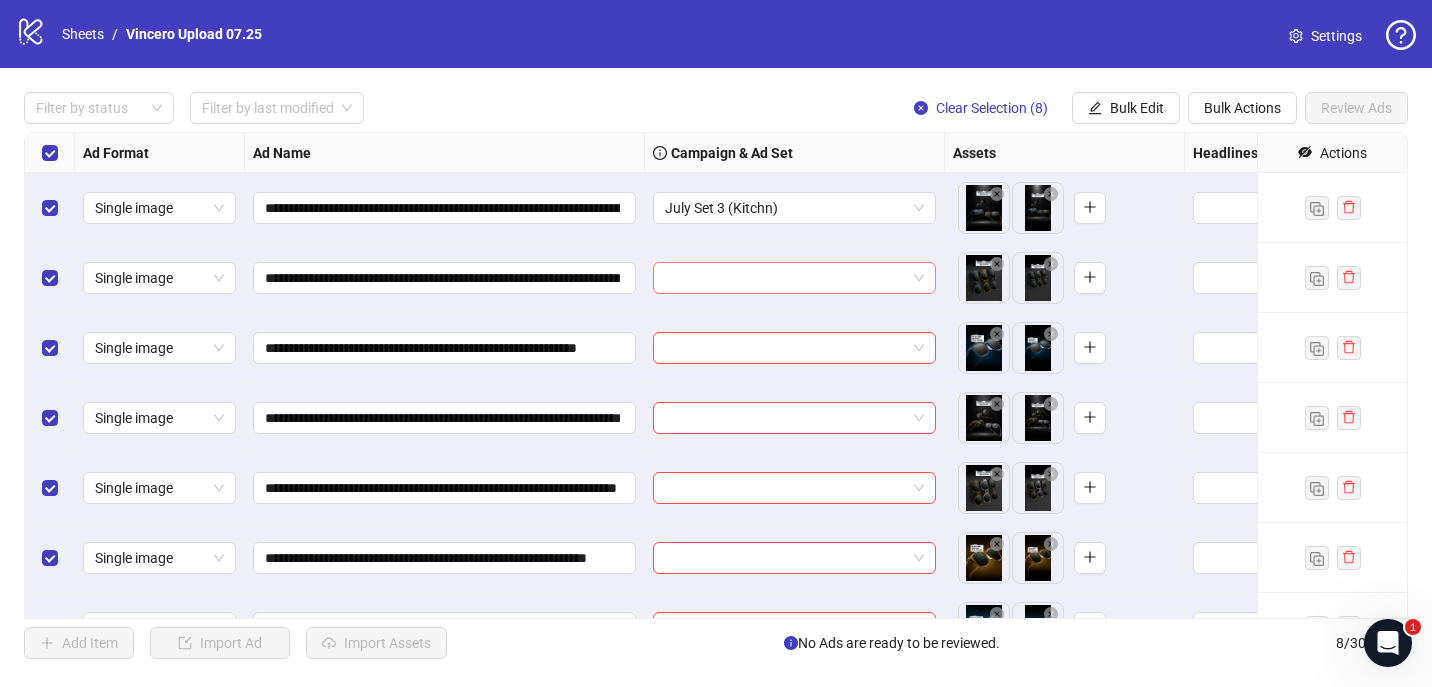 click at bounding box center [785, 278] 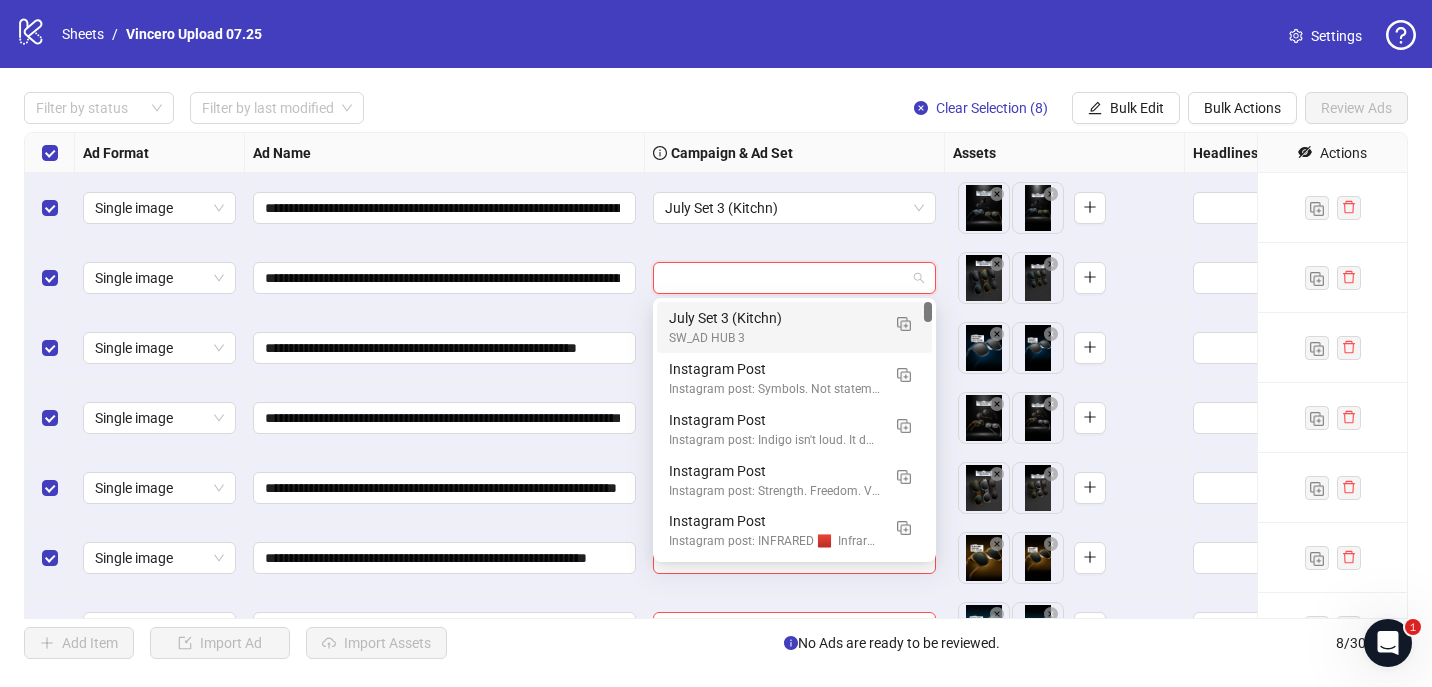 click on "July Set 3 (Kitchn)" at bounding box center [774, 318] 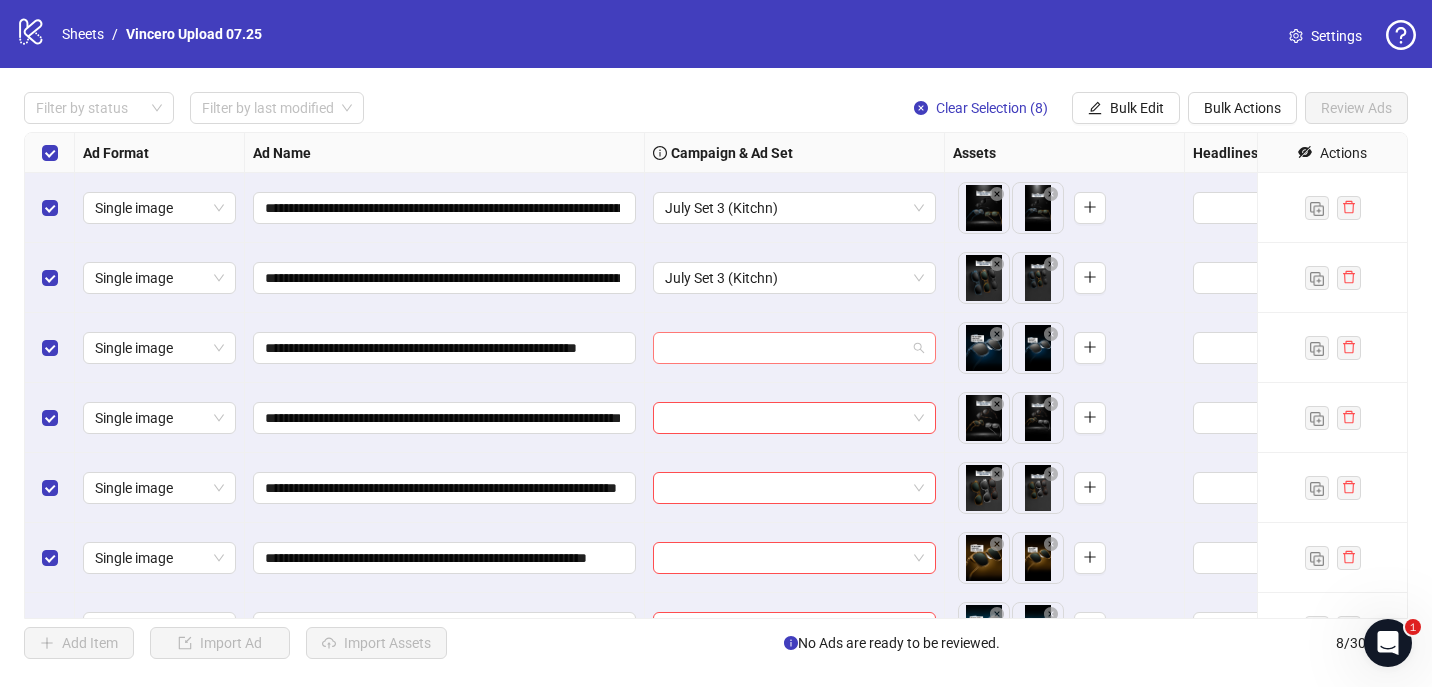 click at bounding box center [785, 348] 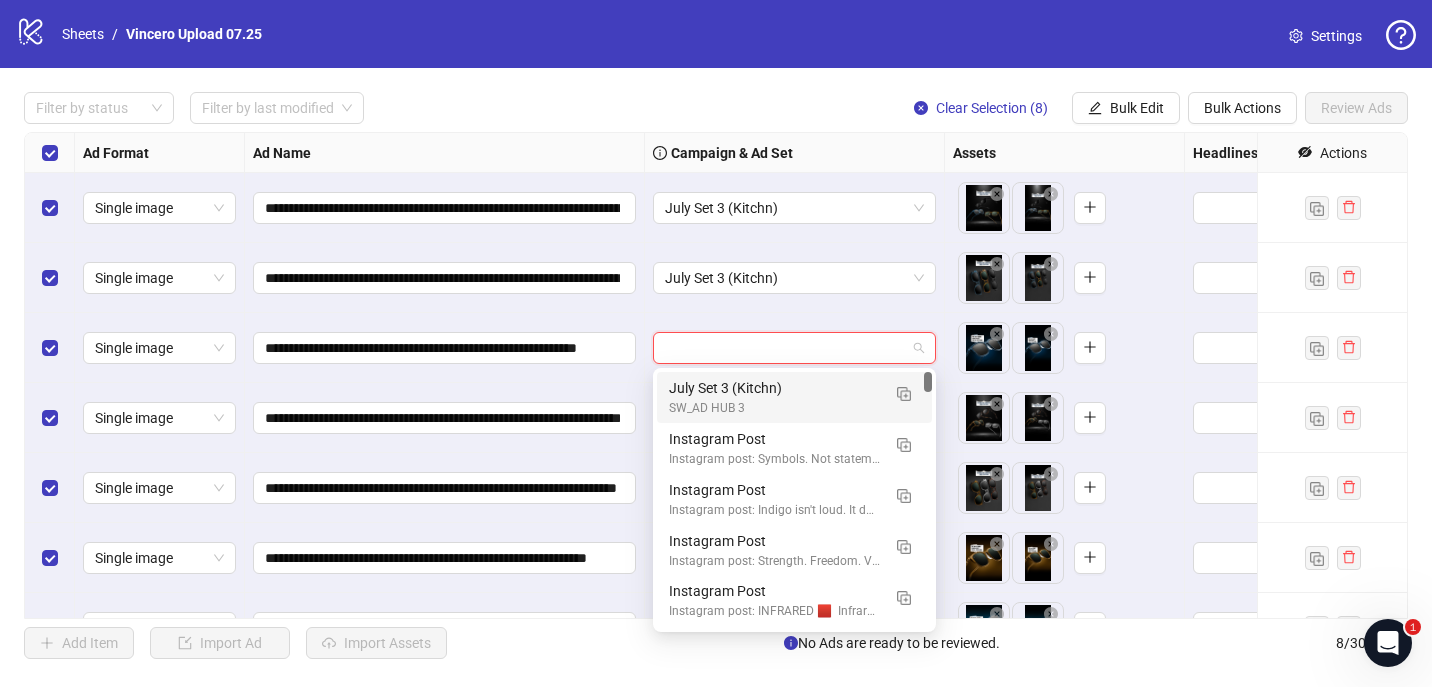 click on "July Set 3 (Kitchn)" at bounding box center (774, 388) 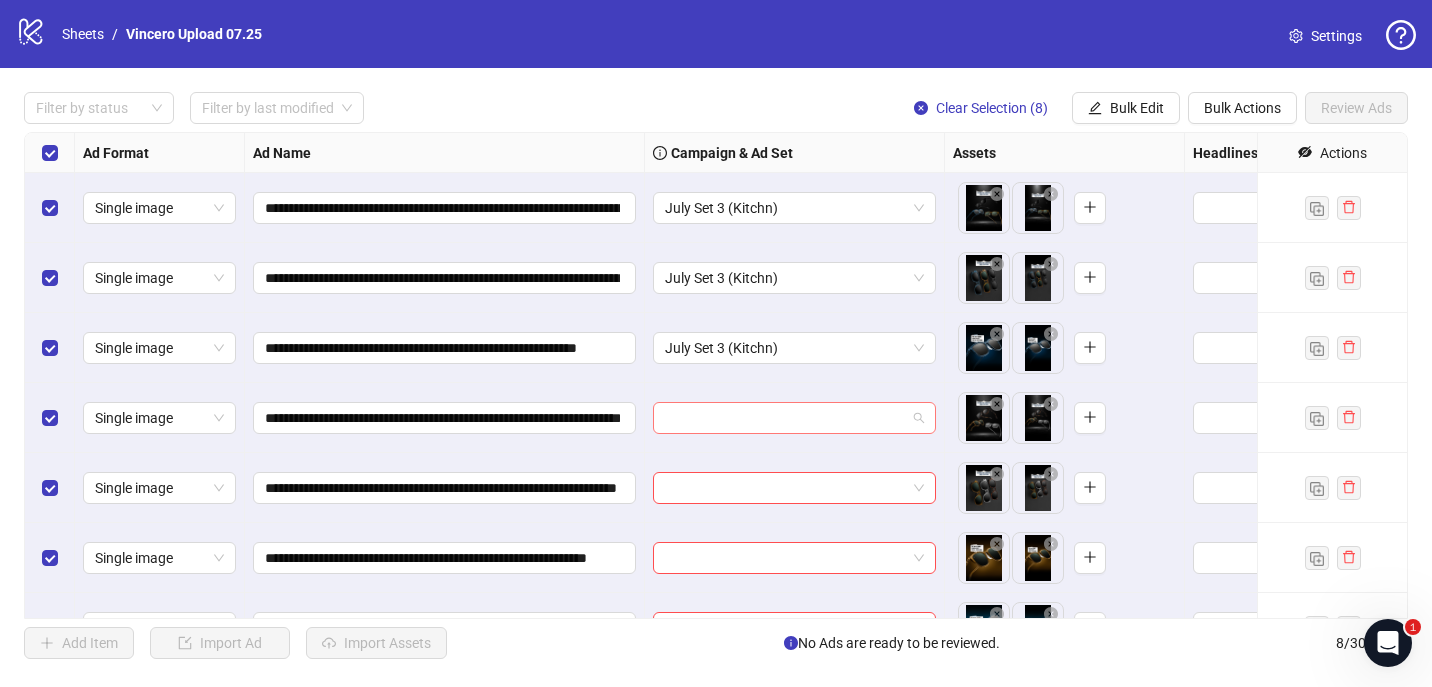 click at bounding box center (785, 418) 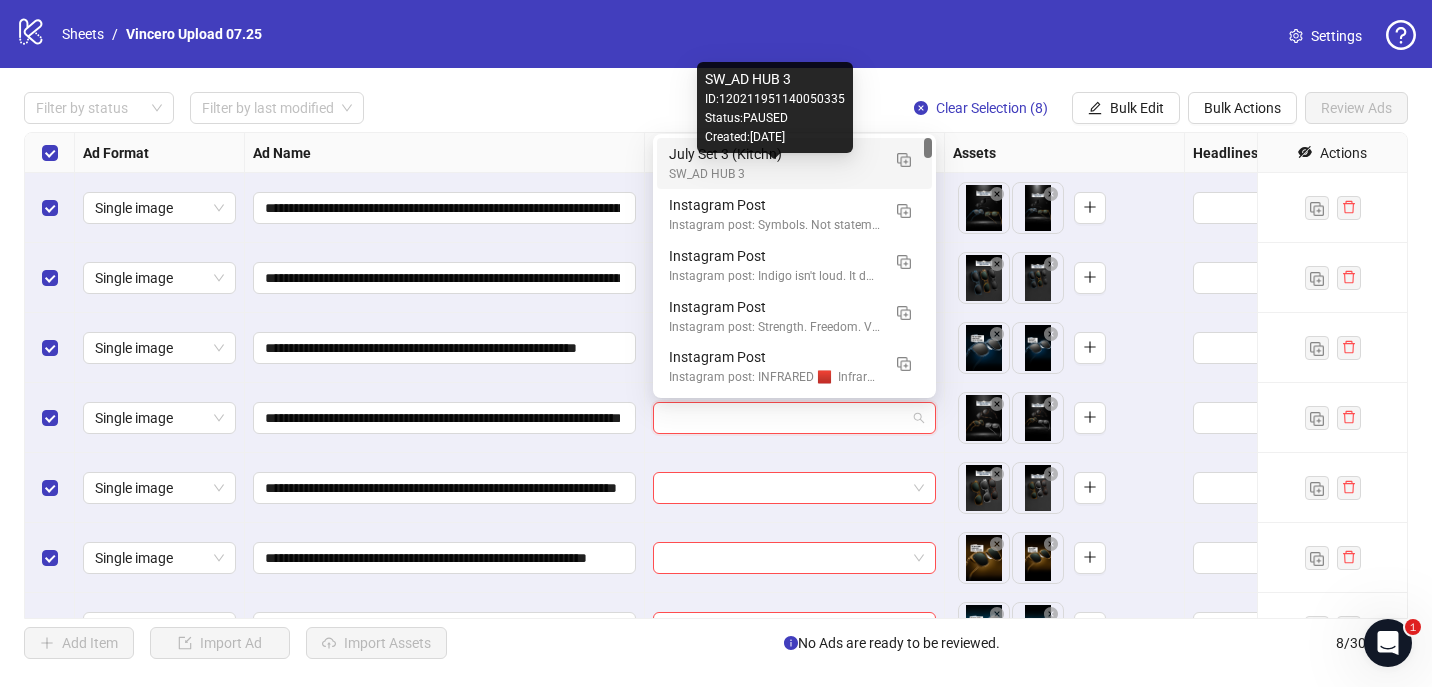 click on "SW_AD HUB 3 ID:  120211951140050335 Status:  PAUSED Created:  2024-09-18" at bounding box center [775, 107] 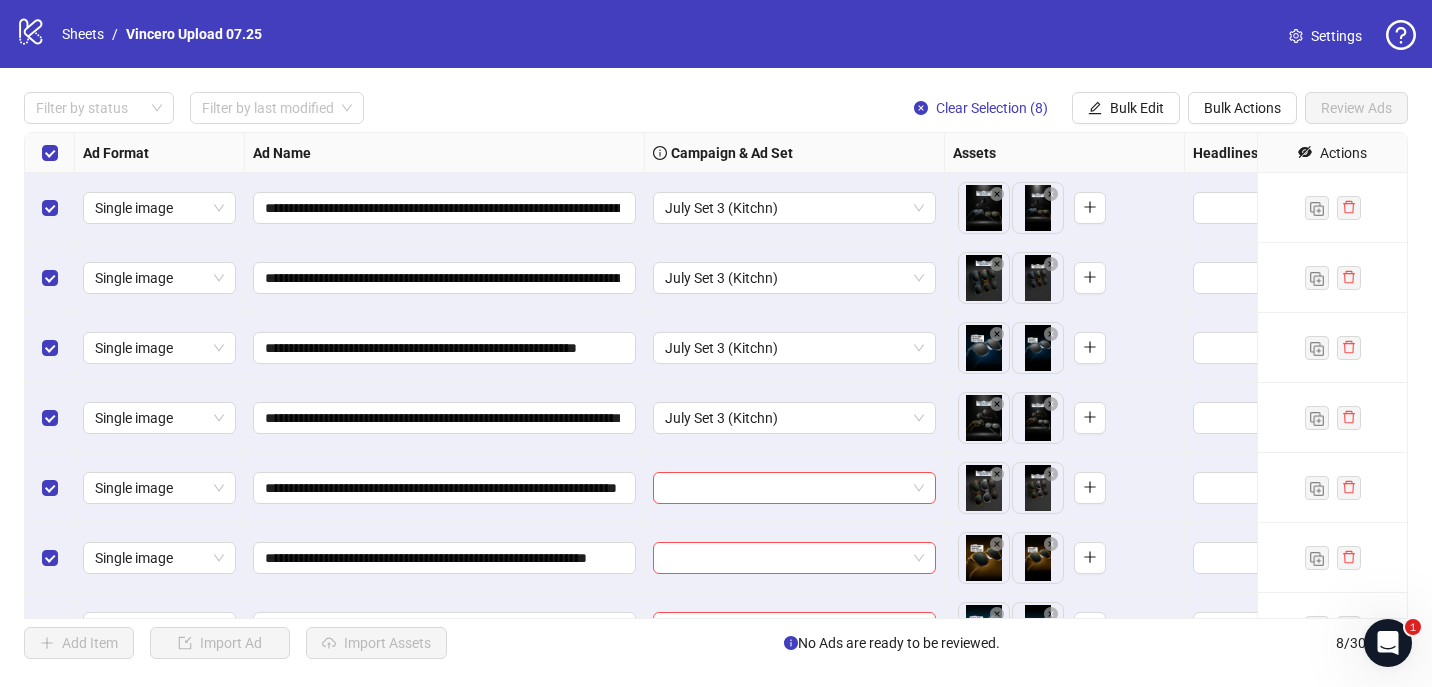 scroll, scrollTop: 115, scrollLeft: 0, axis: vertical 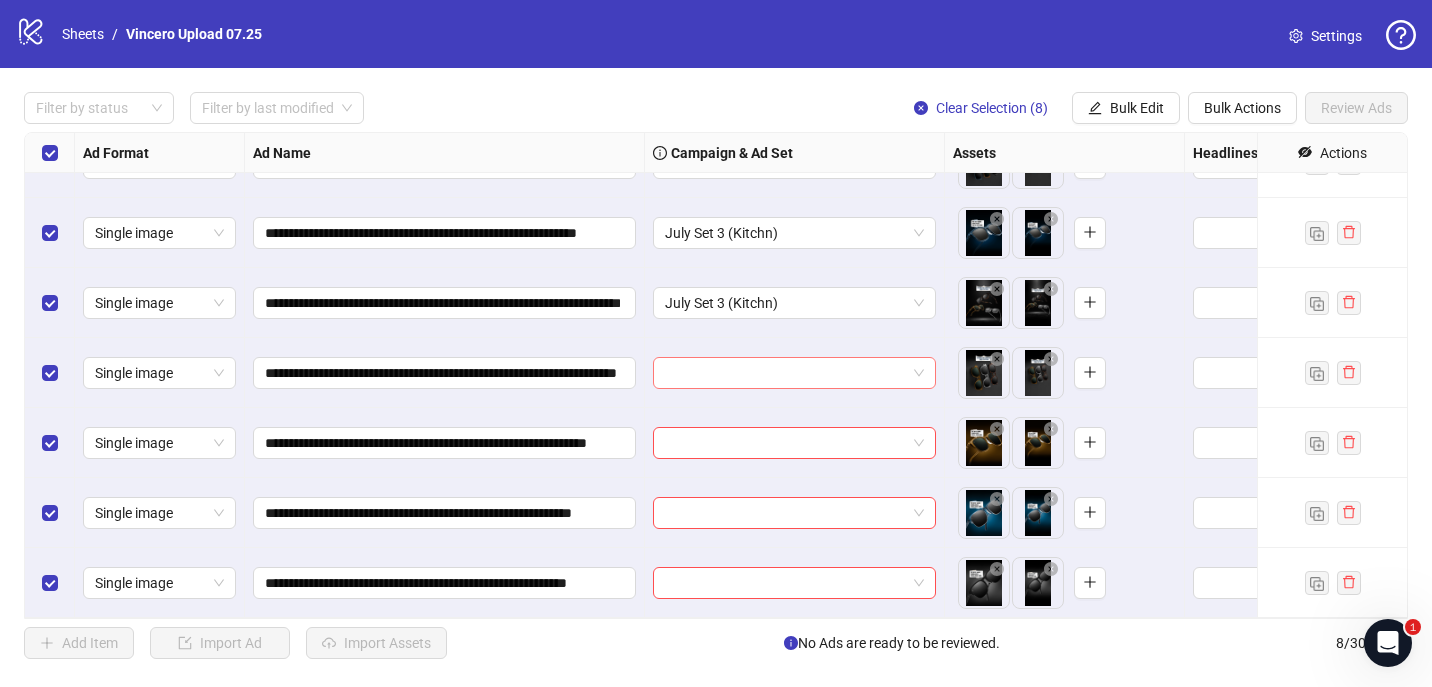 click at bounding box center (785, 373) 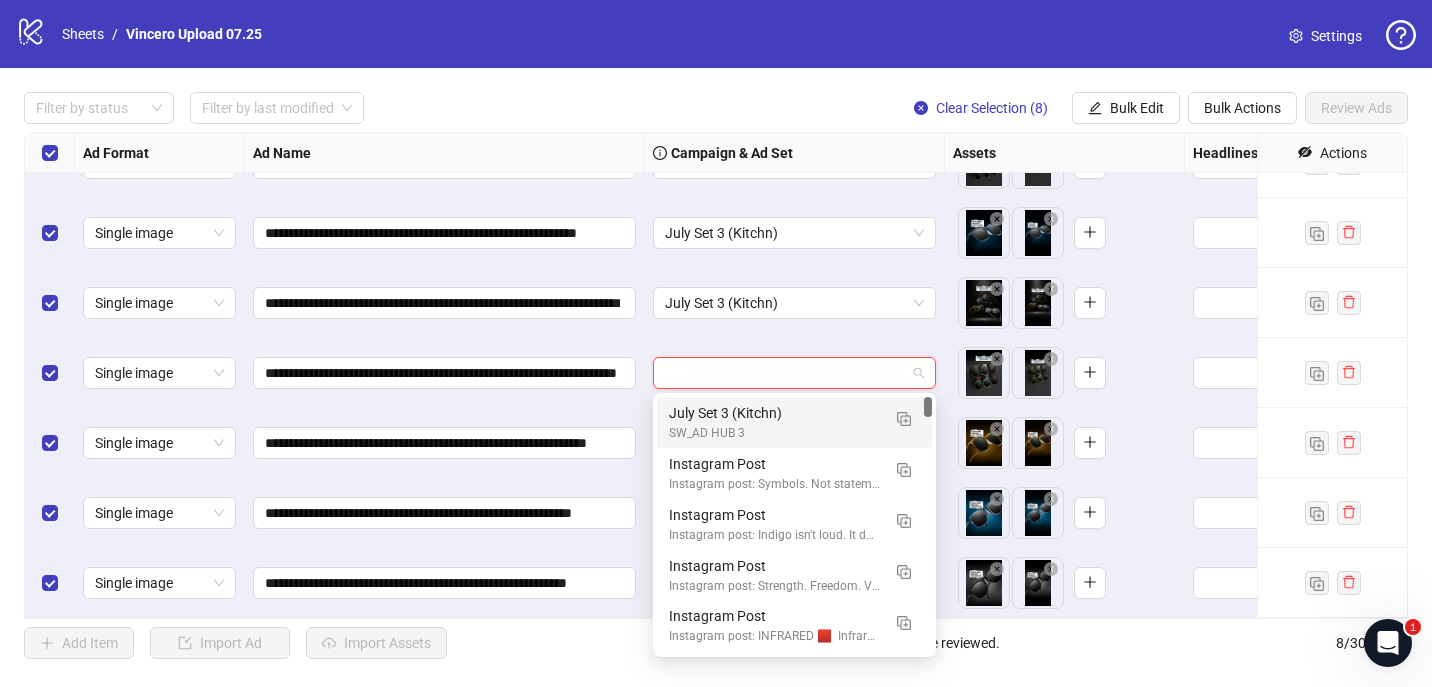 click on "July Set 3 (Kitchn)" at bounding box center [774, 413] 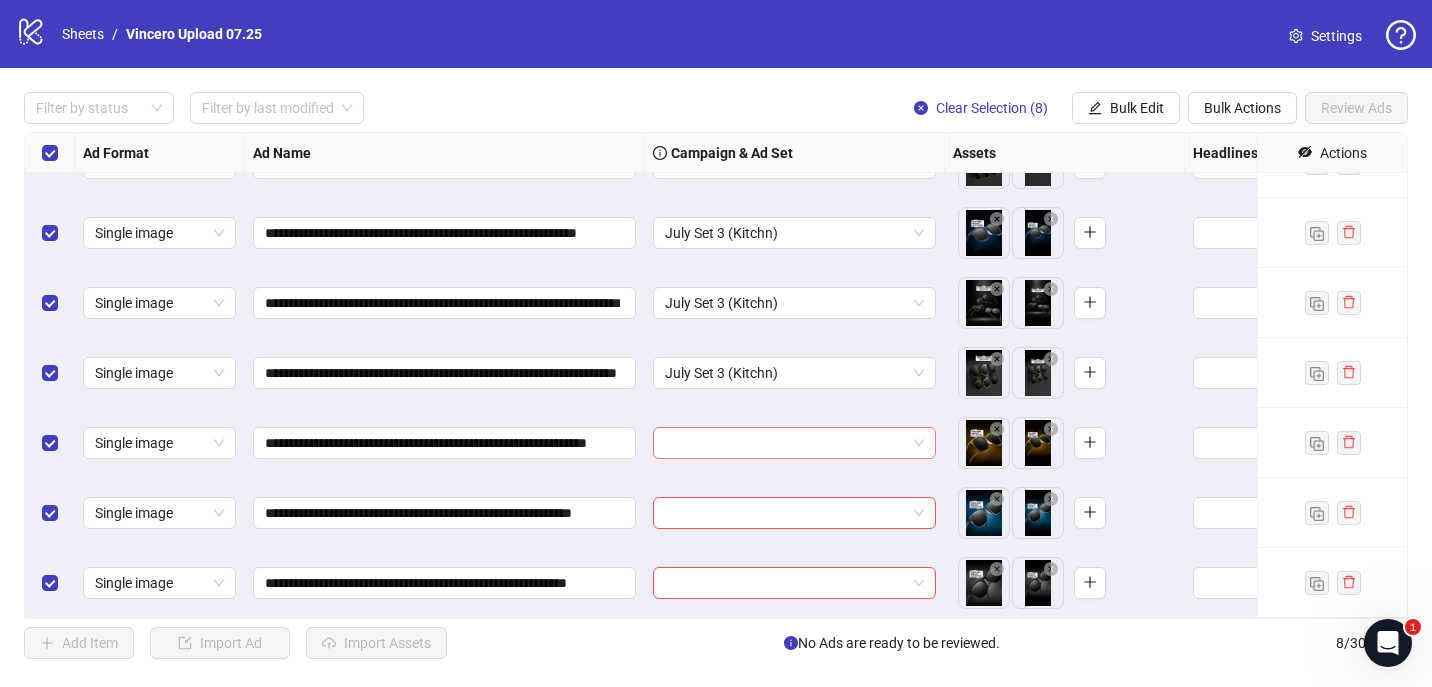click at bounding box center [785, 443] 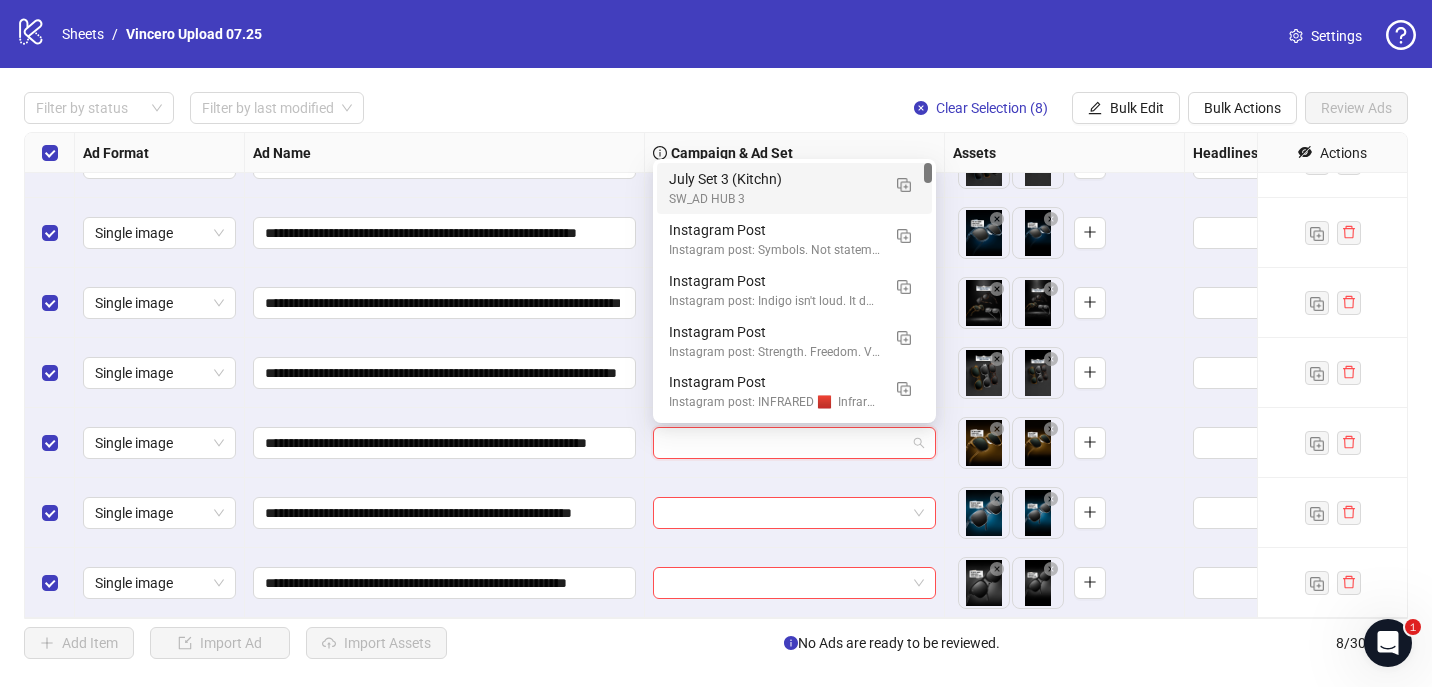 click on "July Set 3 (Kitchn)" at bounding box center [774, 179] 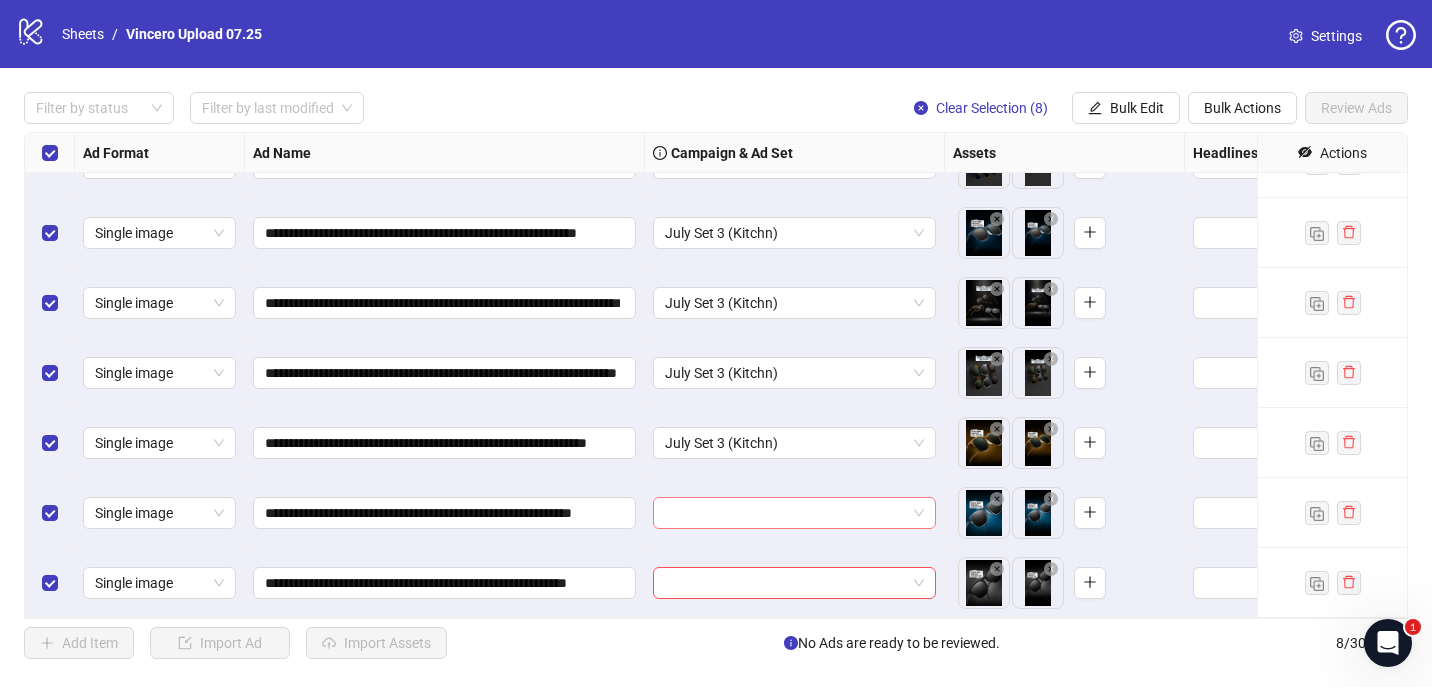 click at bounding box center [785, 513] 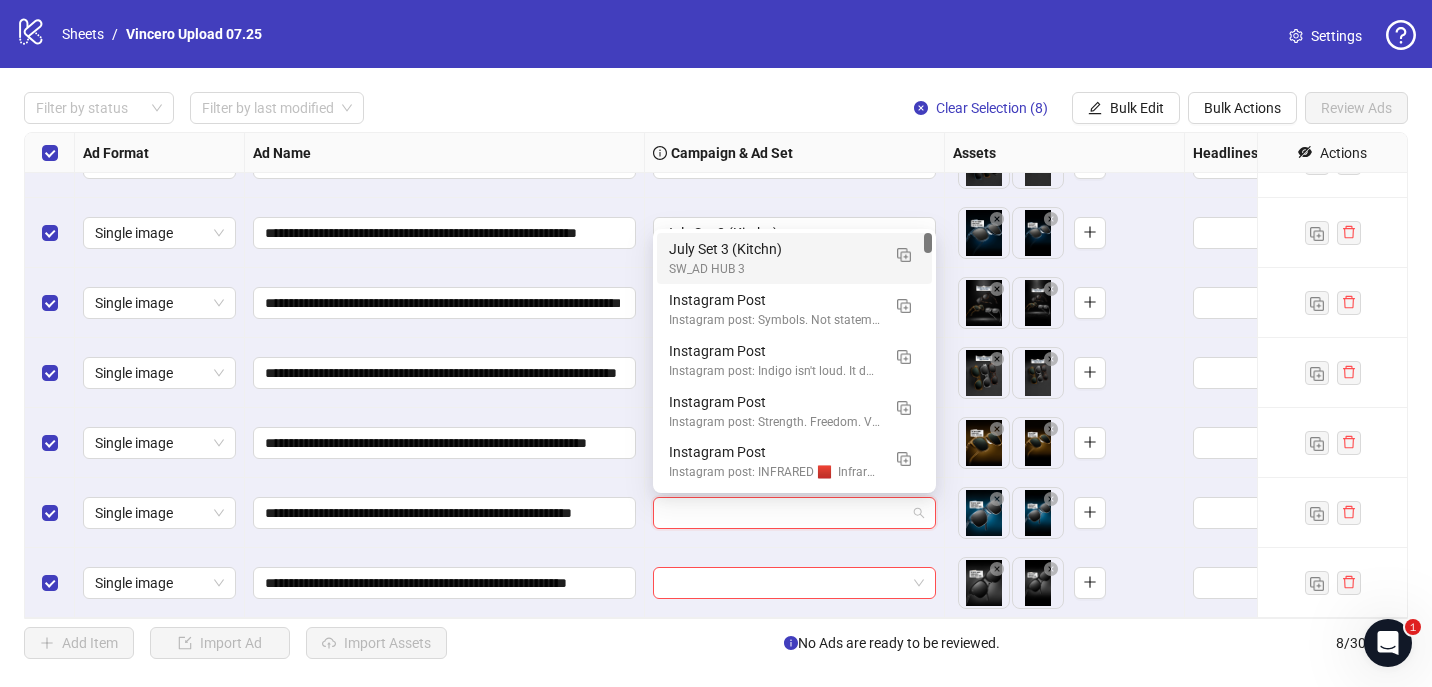 click on "SW_AD HUB 3" at bounding box center (774, 269) 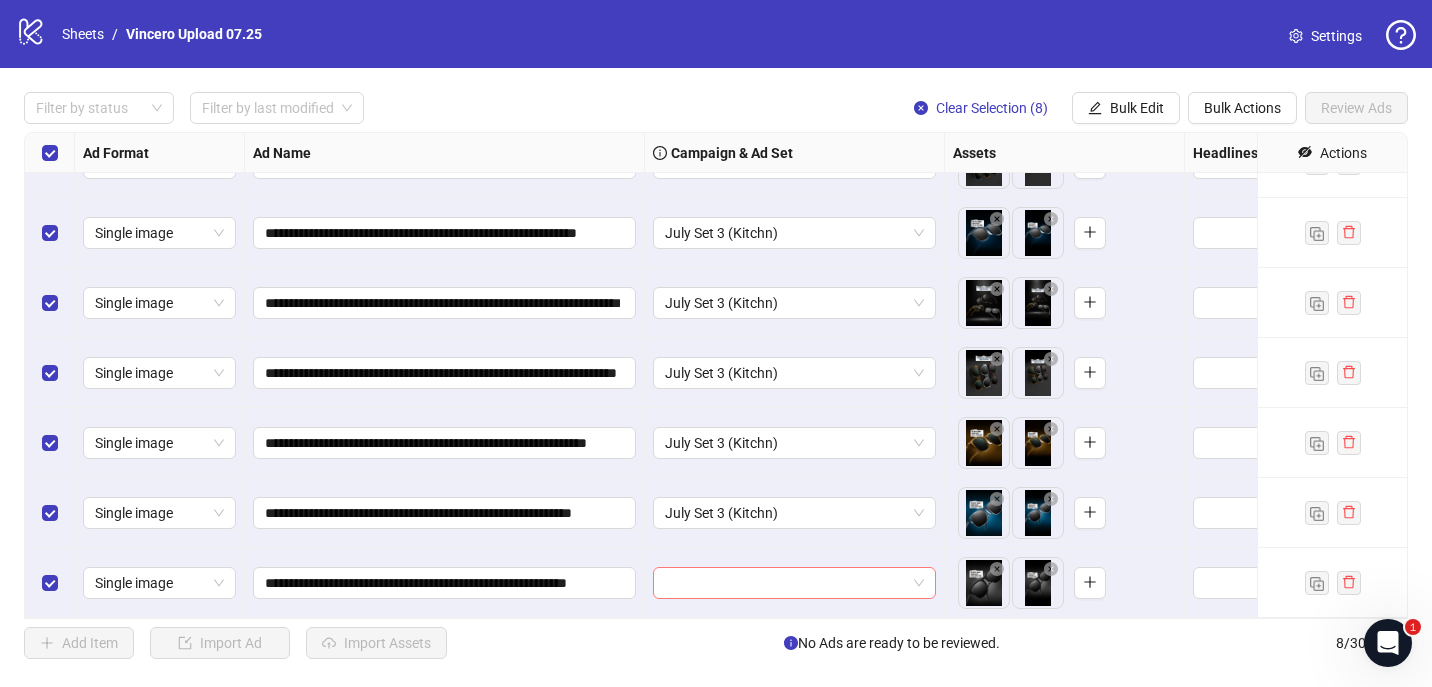 click at bounding box center (785, 583) 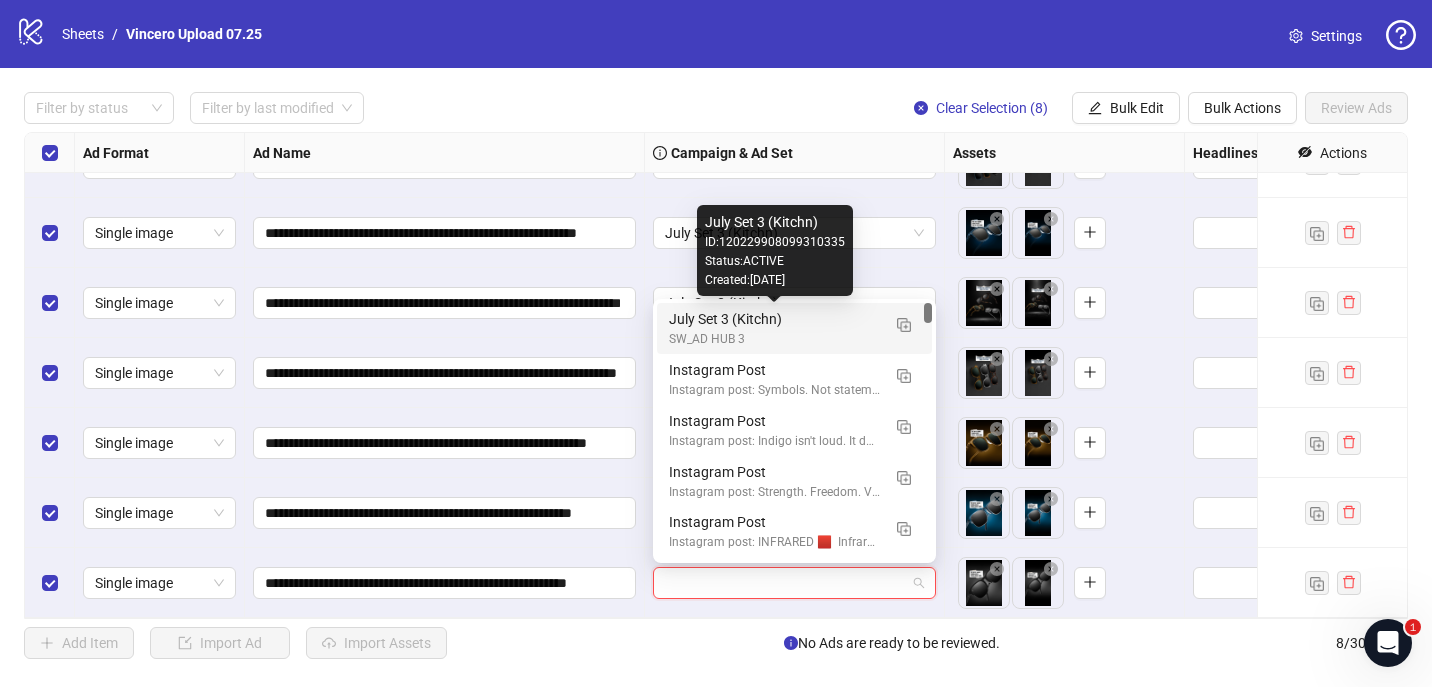 click on "July Set 3 (Kitchn)" at bounding box center (774, 319) 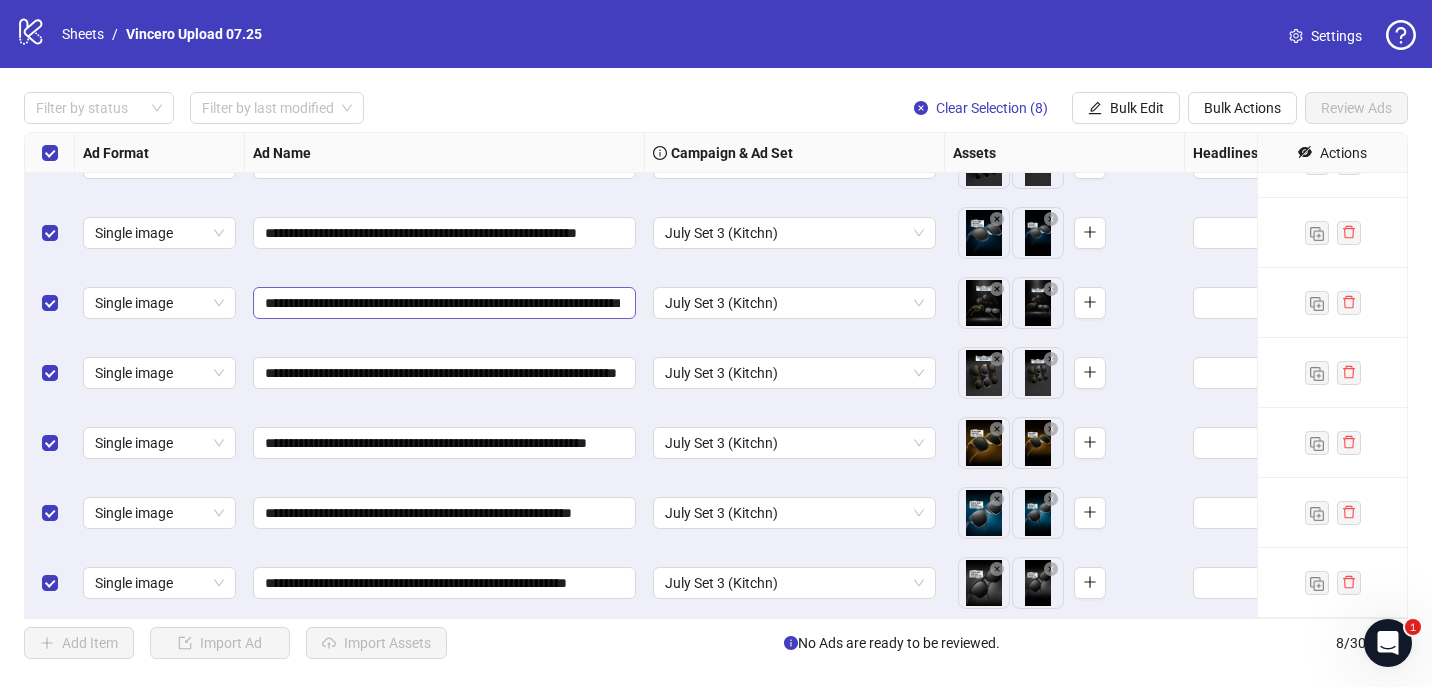 scroll, scrollTop: 0, scrollLeft: 0, axis: both 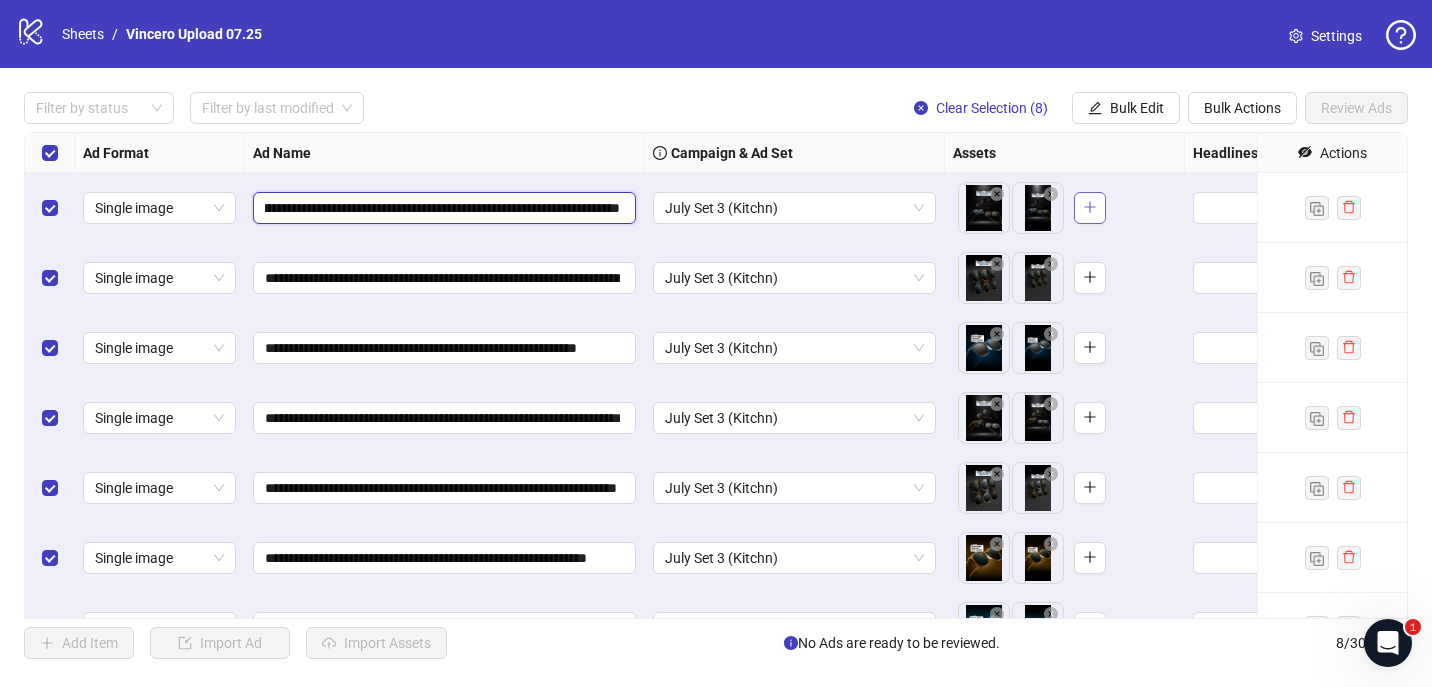 drag, startPoint x: 545, startPoint y: 209, endPoint x: 1089, endPoint y: 209, distance: 544 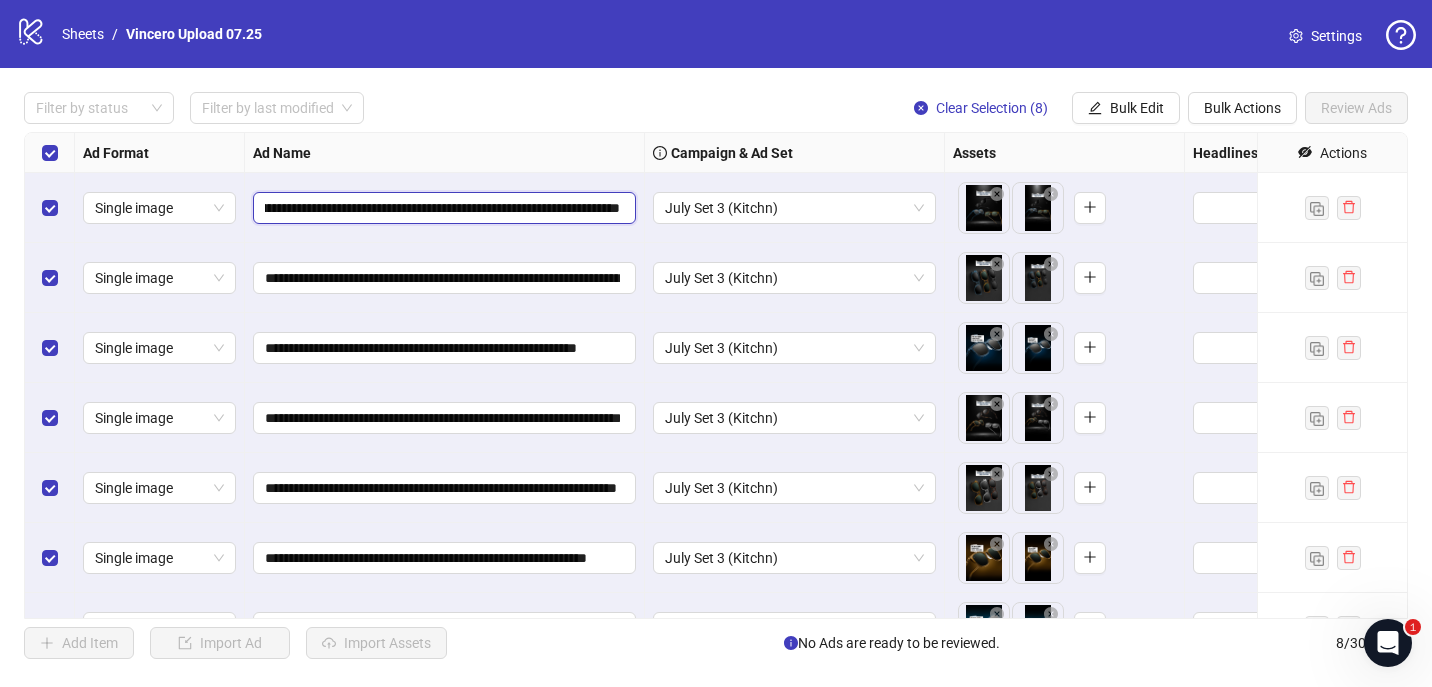 scroll, scrollTop: 0, scrollLeft: 401, axis: horizontal 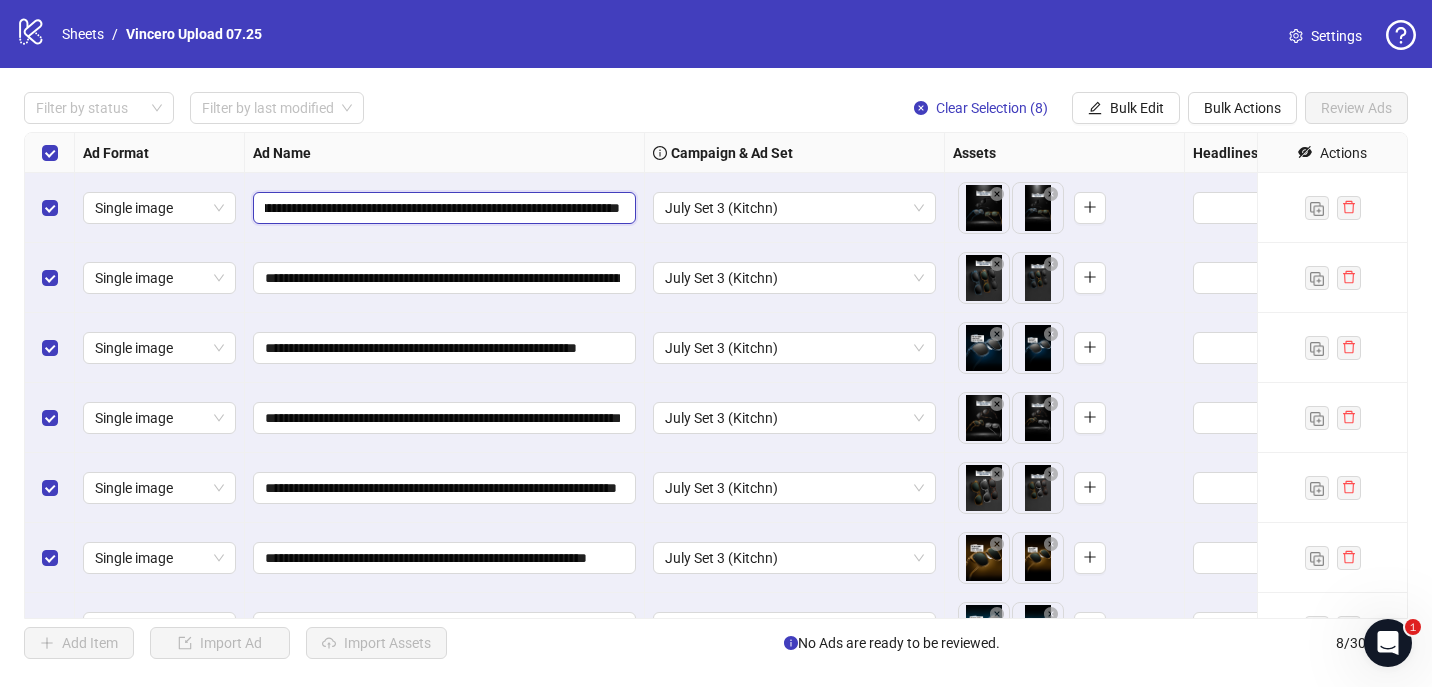 type on "**********" 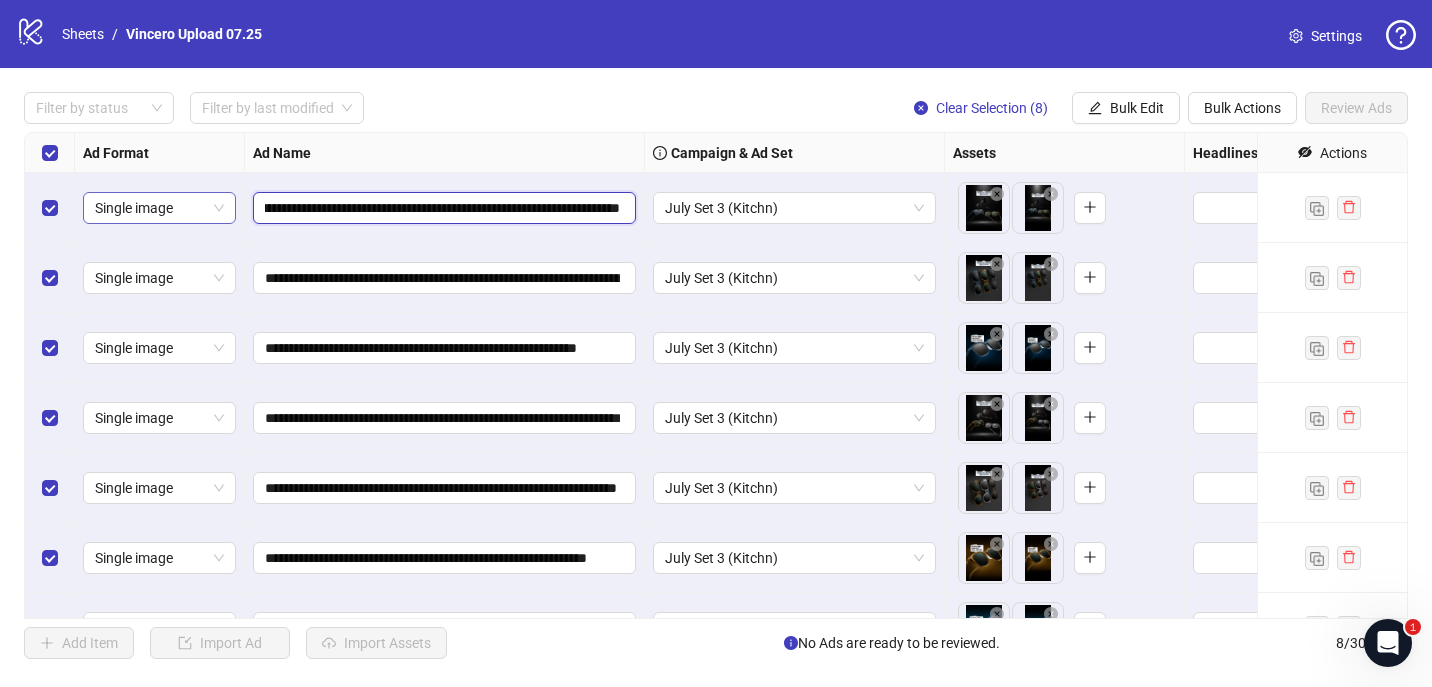 drag, startPoint x: 279, startPoint y: 207, endPoint x: 229, endPoint y: 207, distance: 50 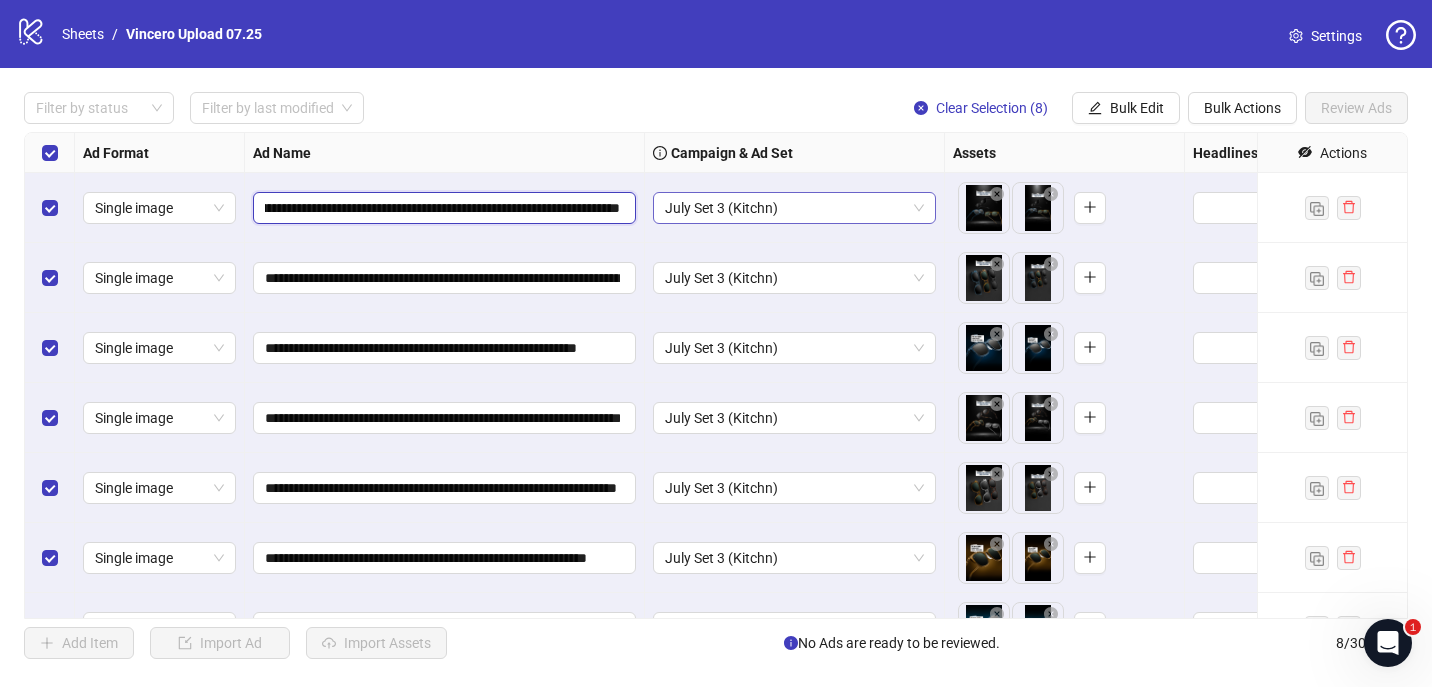 drag, startPoint x: 530, startPoint y: 204, endPoint x: 698, endPoint y: 203, distance: 168.00298 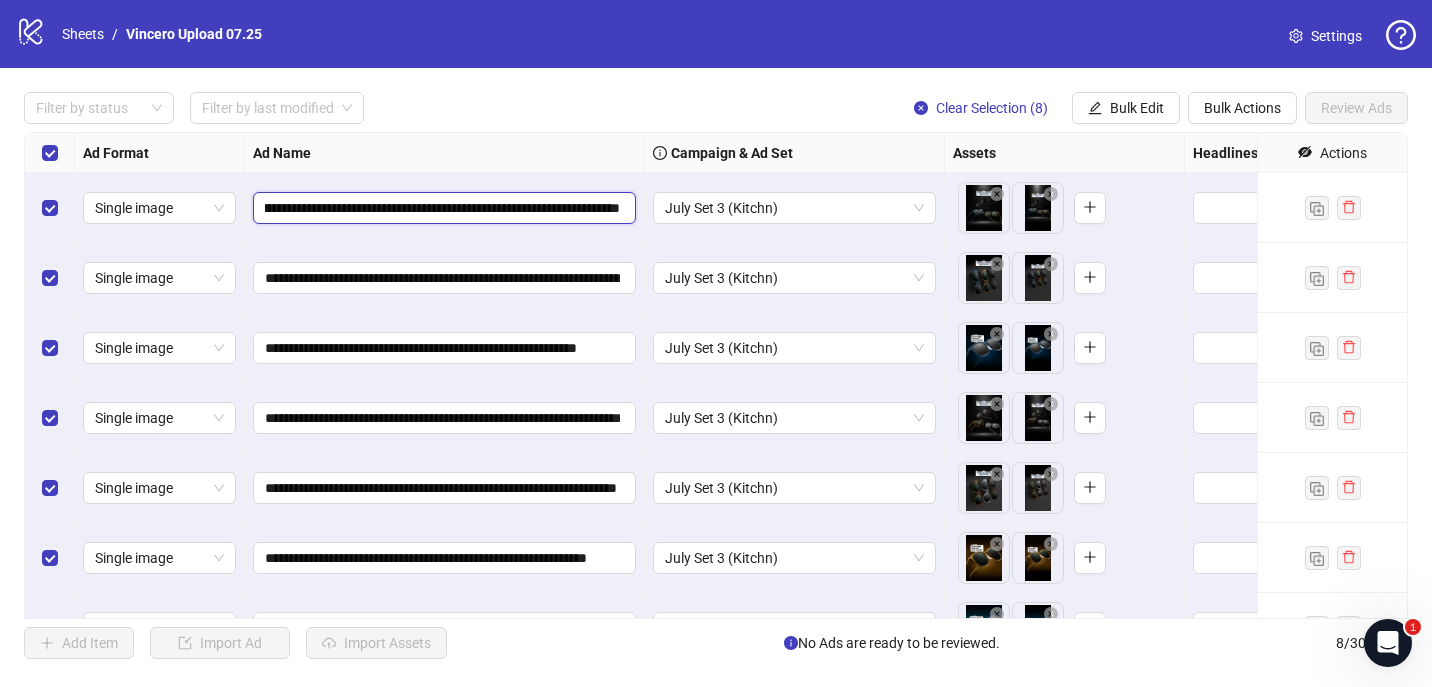 click on "**********" at bounding box center [442, 208] 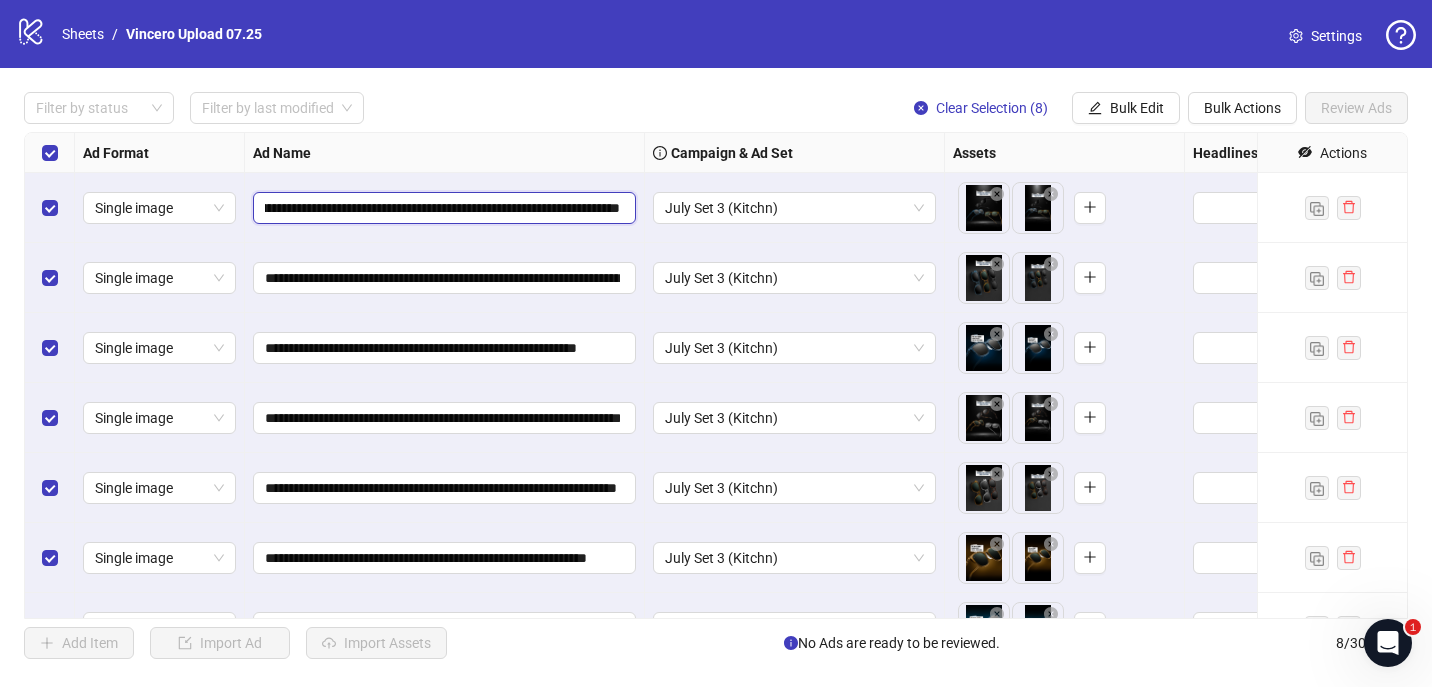 drag, startPoint x: 281, startPoint y: 207, endPoint x: 542, endPoint y: 179, distance: 262.49762 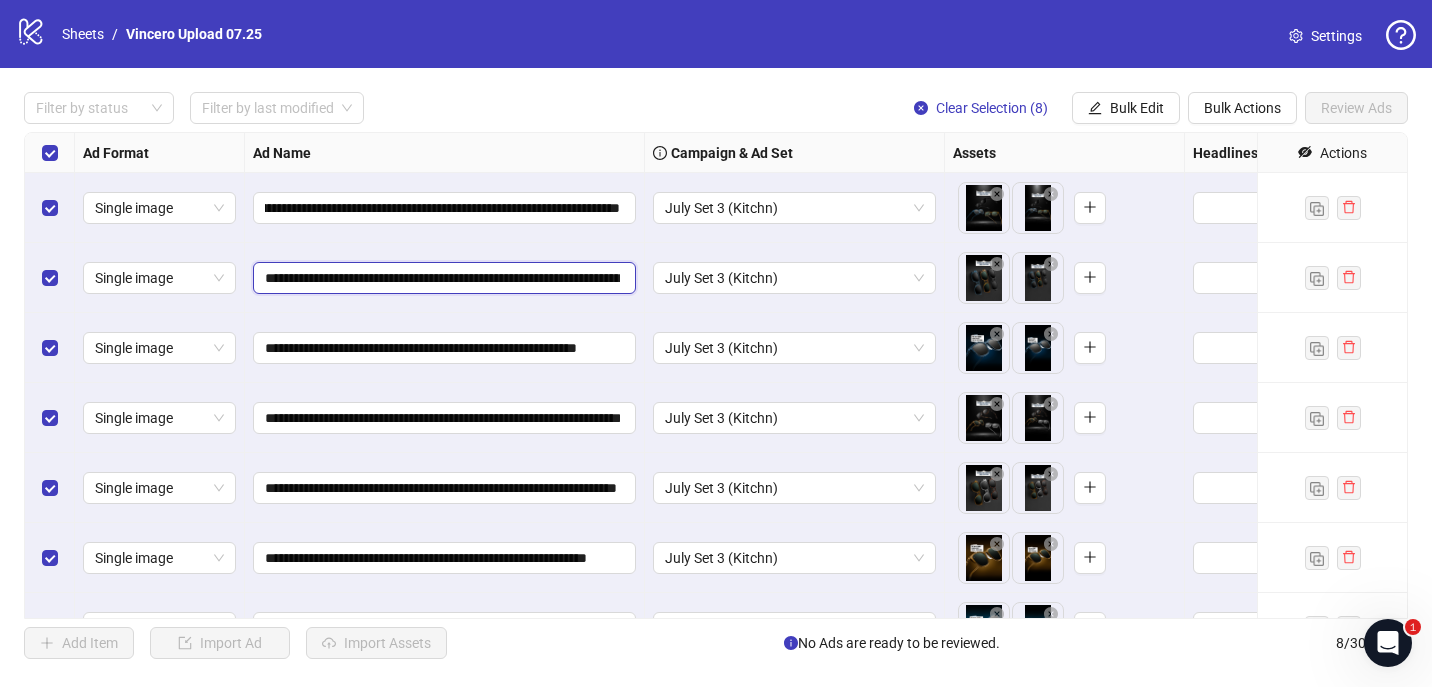 scroll, scrollTop: 0, scrollLeft: 0, axis: both 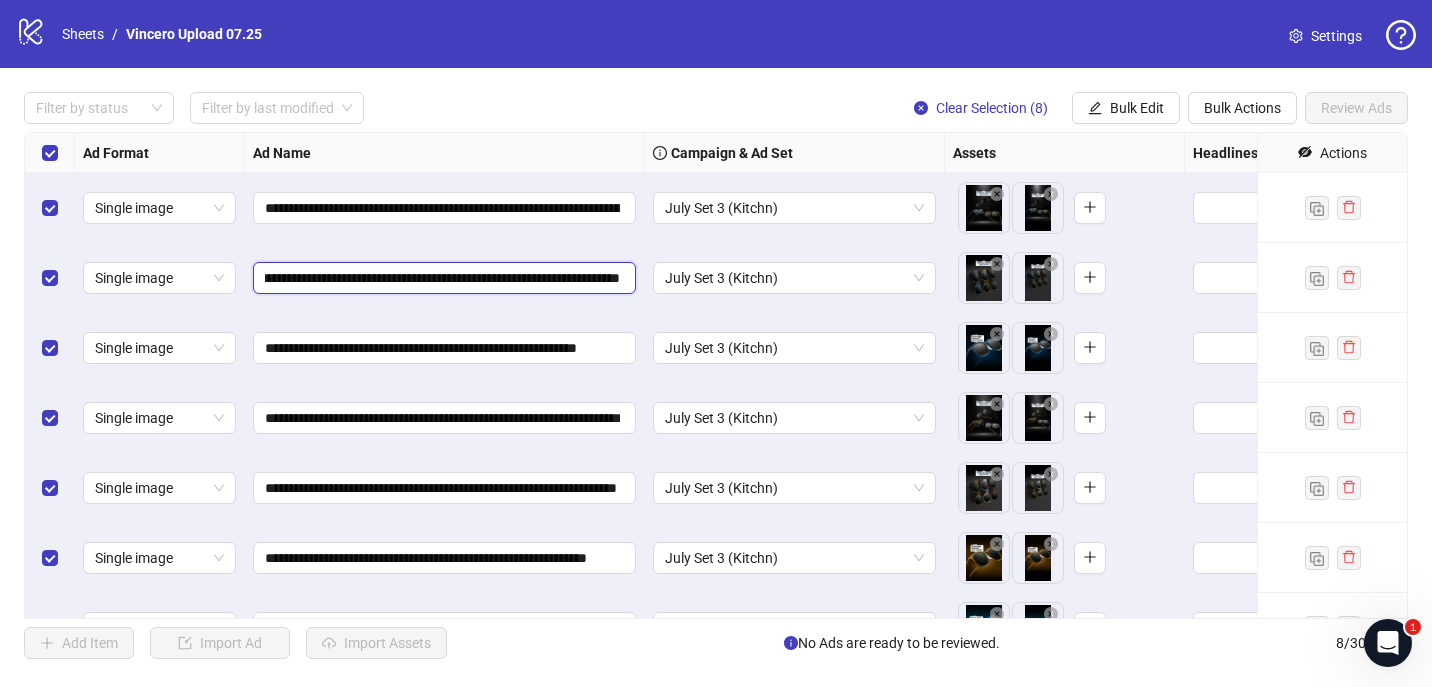 drag, startPoint x: 576, startPoint y: 287, endPoint x: 1110, endPoint y: 212, distance: 539.24115 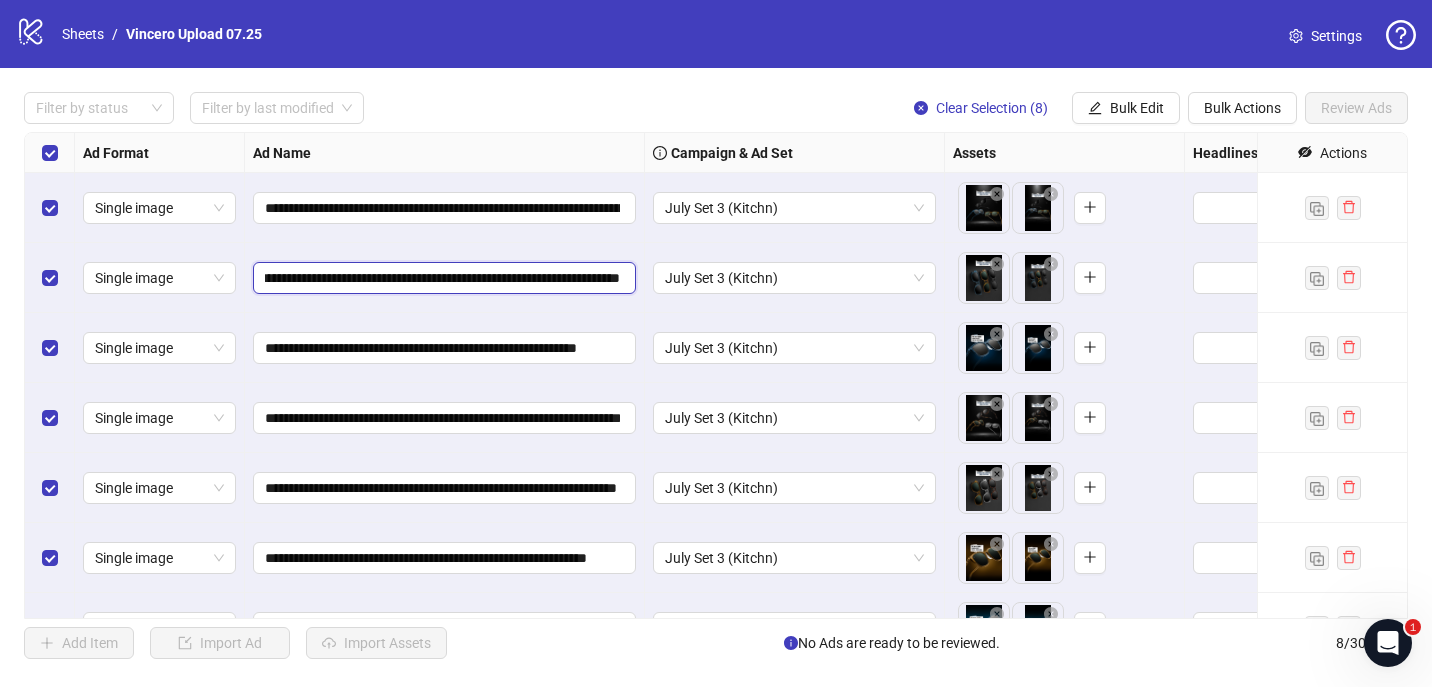 drag, startPoint x: 574, startPoint y: 282, endPoint x: 950, endPoint y: 279, distance: 376.01196 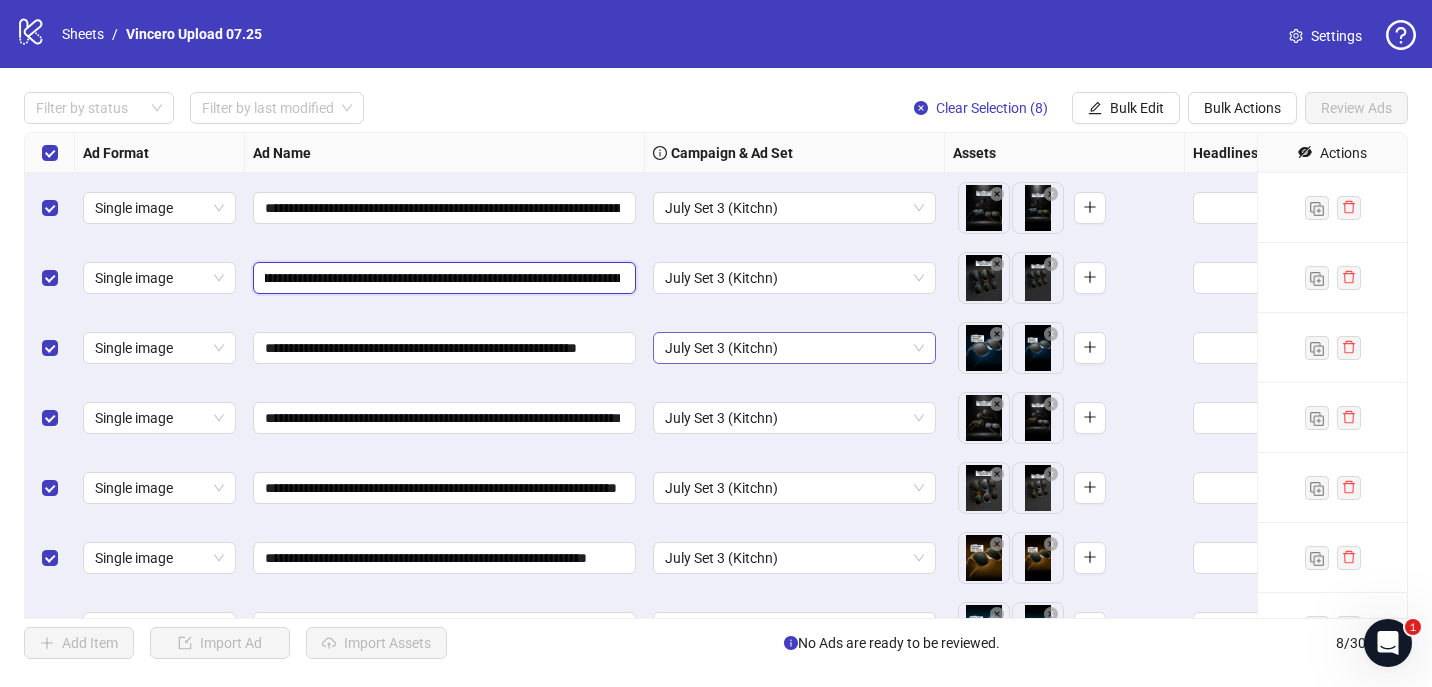 scroll, scrollTop: 0, scrollLeft: 458, axis: horizontal 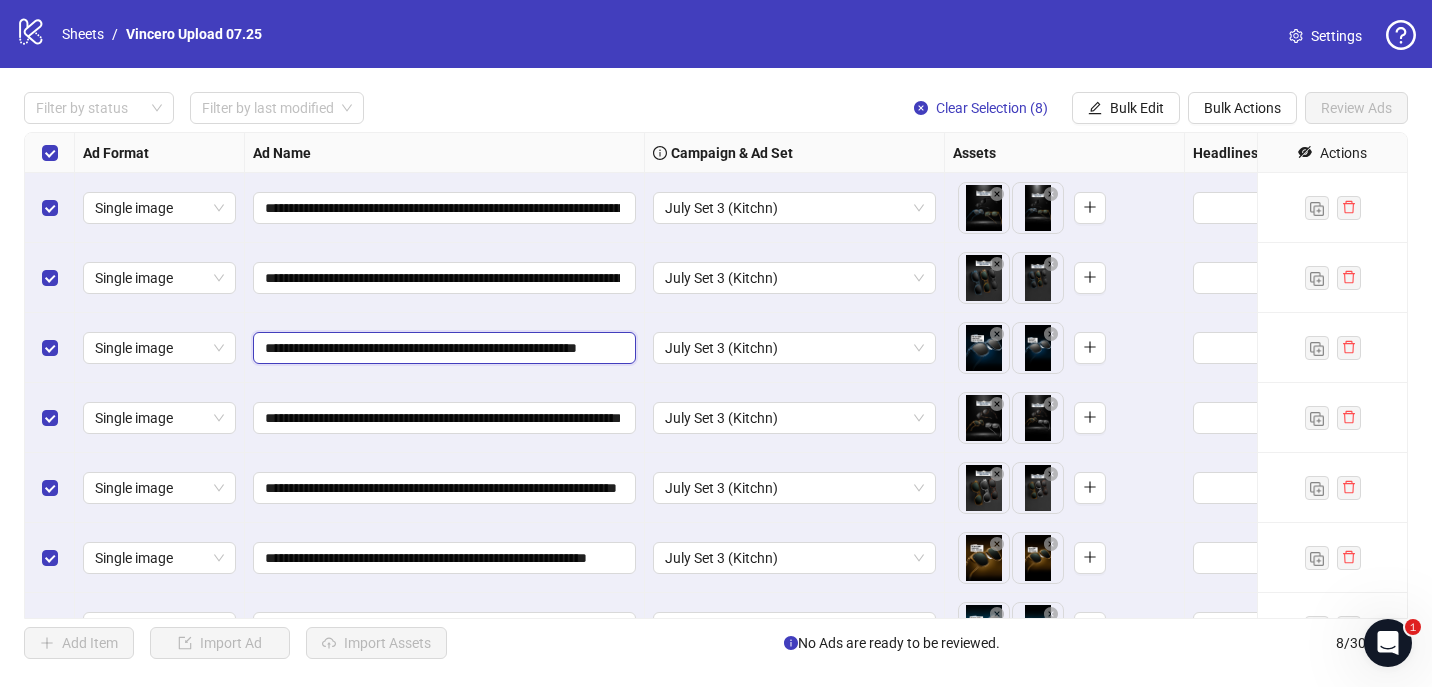 click on "**********" at bounding box center [1055, 433] 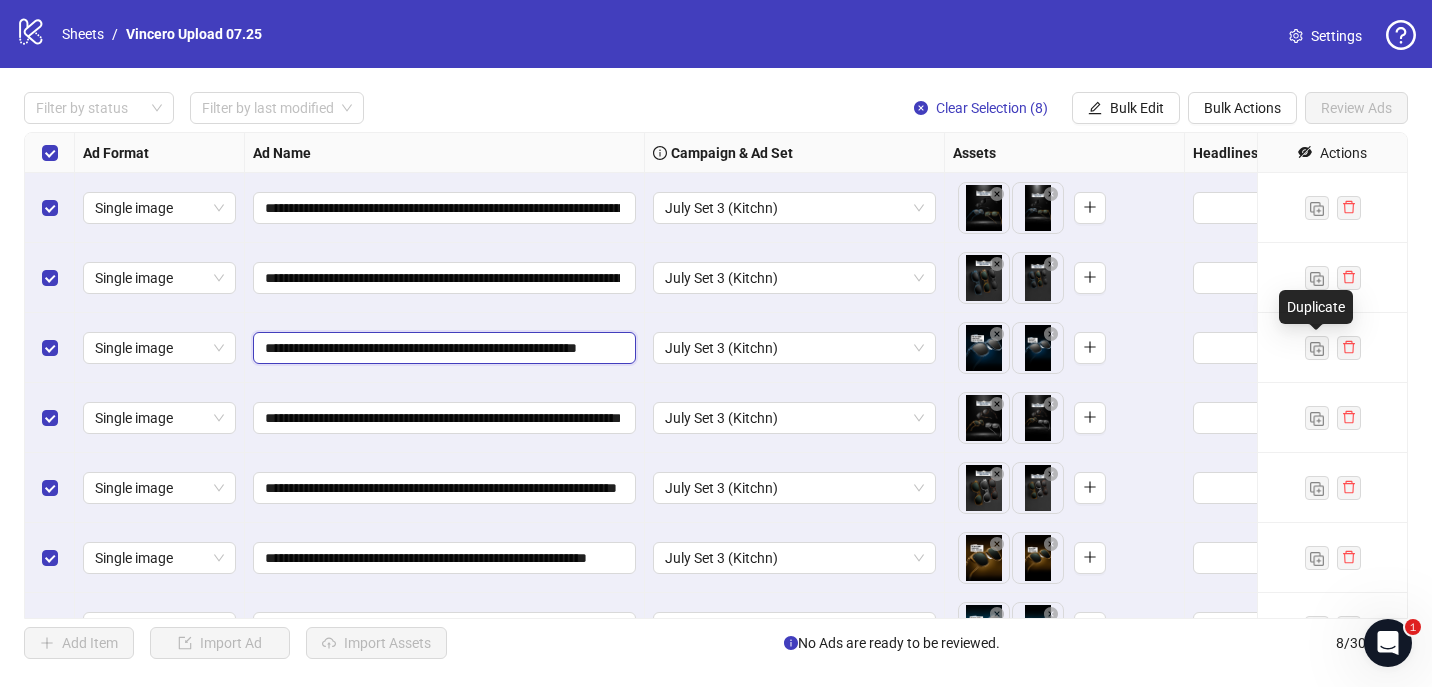 paste on "**********" 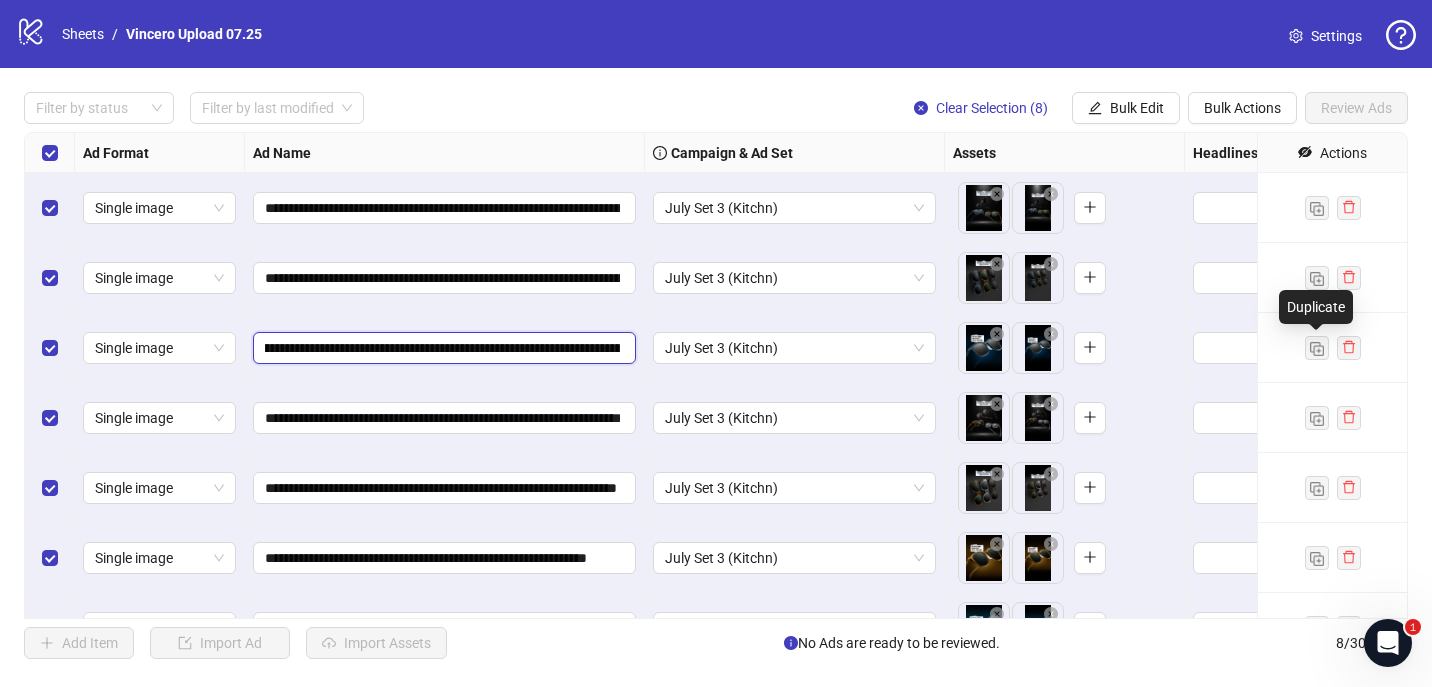 scroll, scrollTop: 0, scrollLeft: 386, axis: horizontal 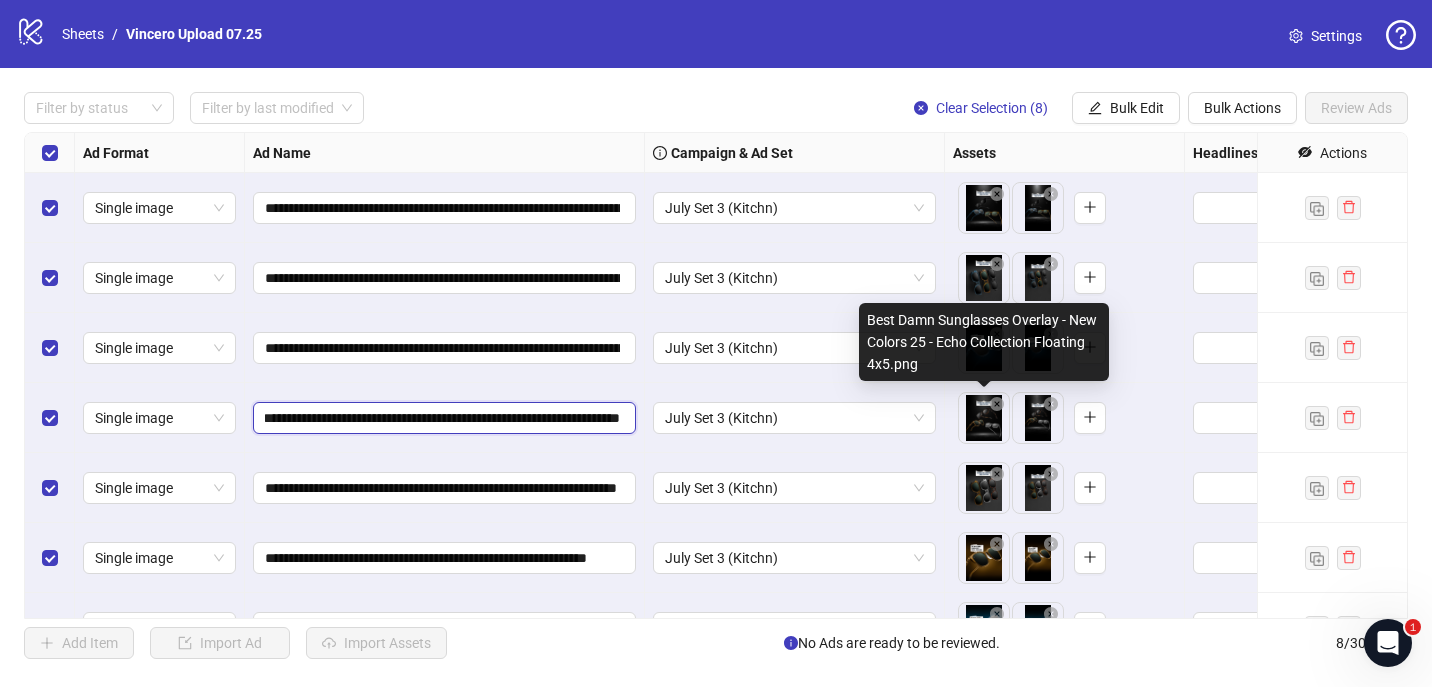 drag, startPoint x: 532, startPoint y: 414, endPoint x: 964, endPoint y: 415, distance: 432.00116 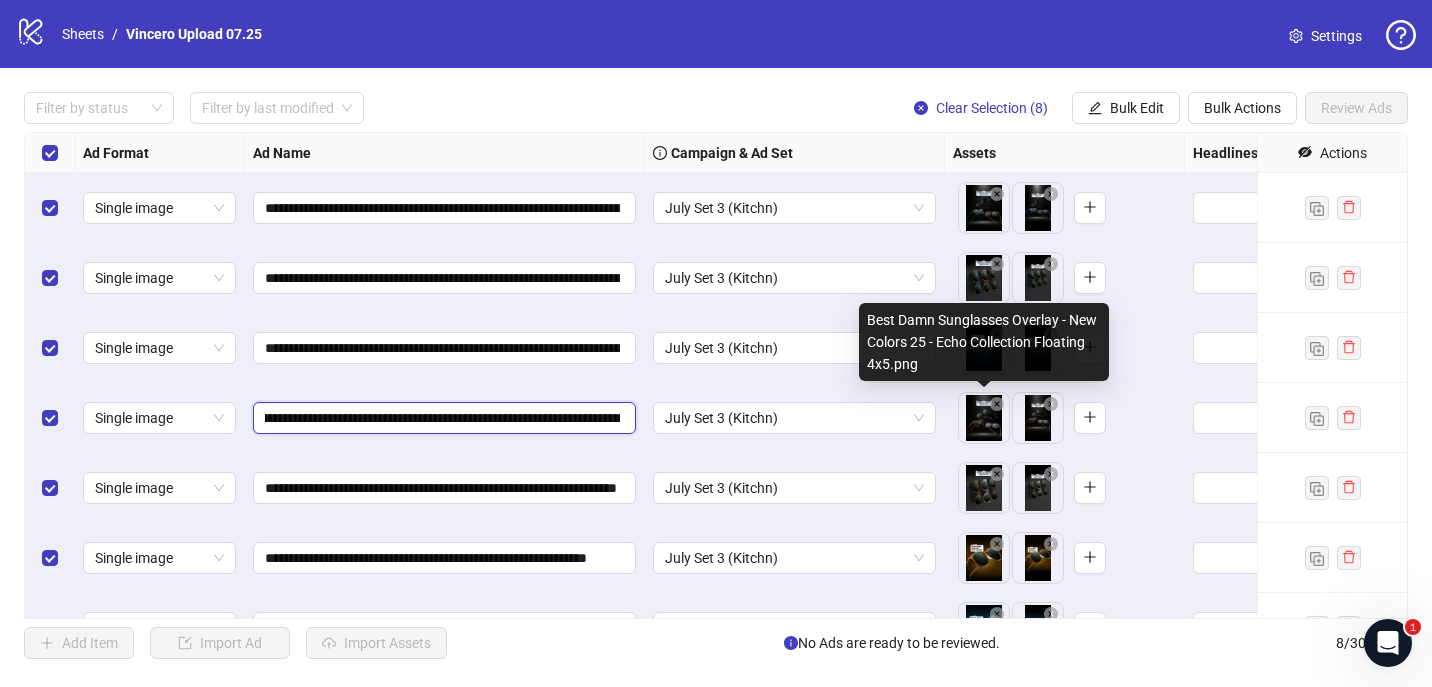 scroll, scrollTop: 0, scrollLeft: 443, axis: horizontal 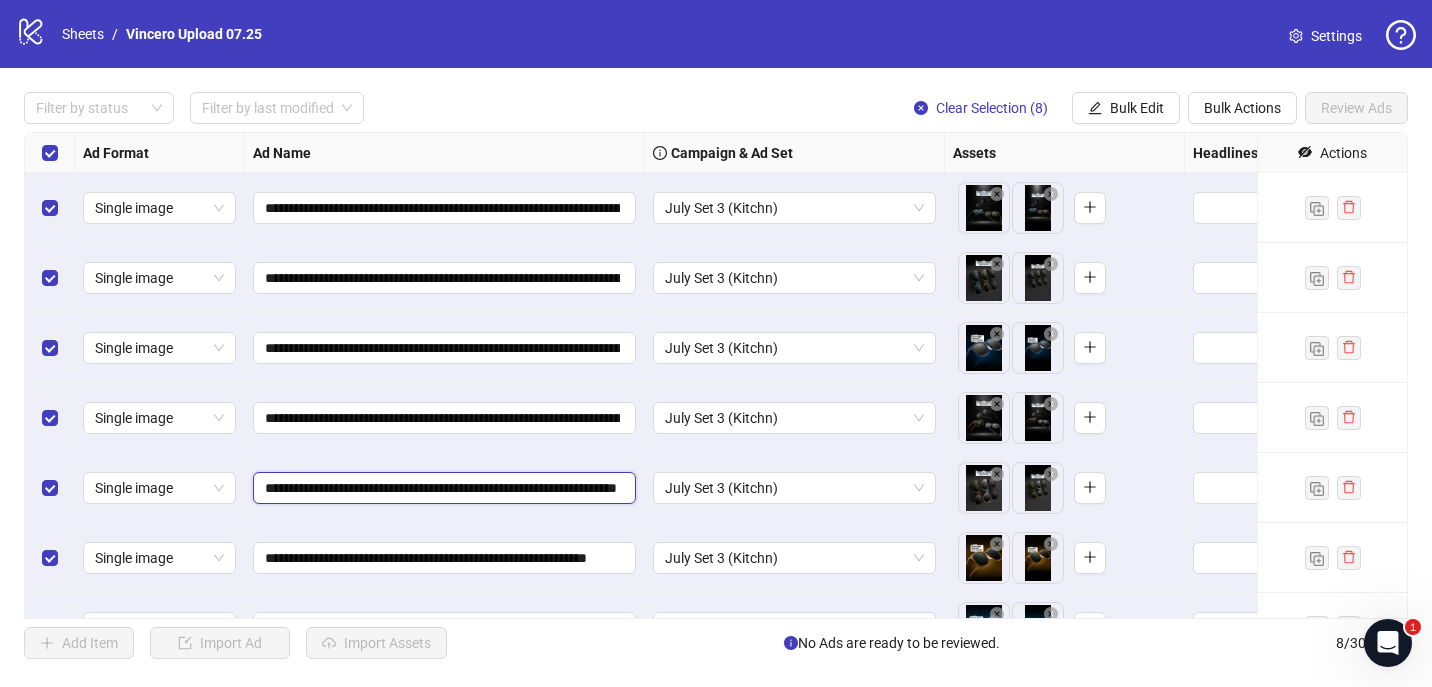 drag, startPoint x: 578, startPoint y: 496, endPoint x: 1344, endPoint y: 459, distance: 766.89307 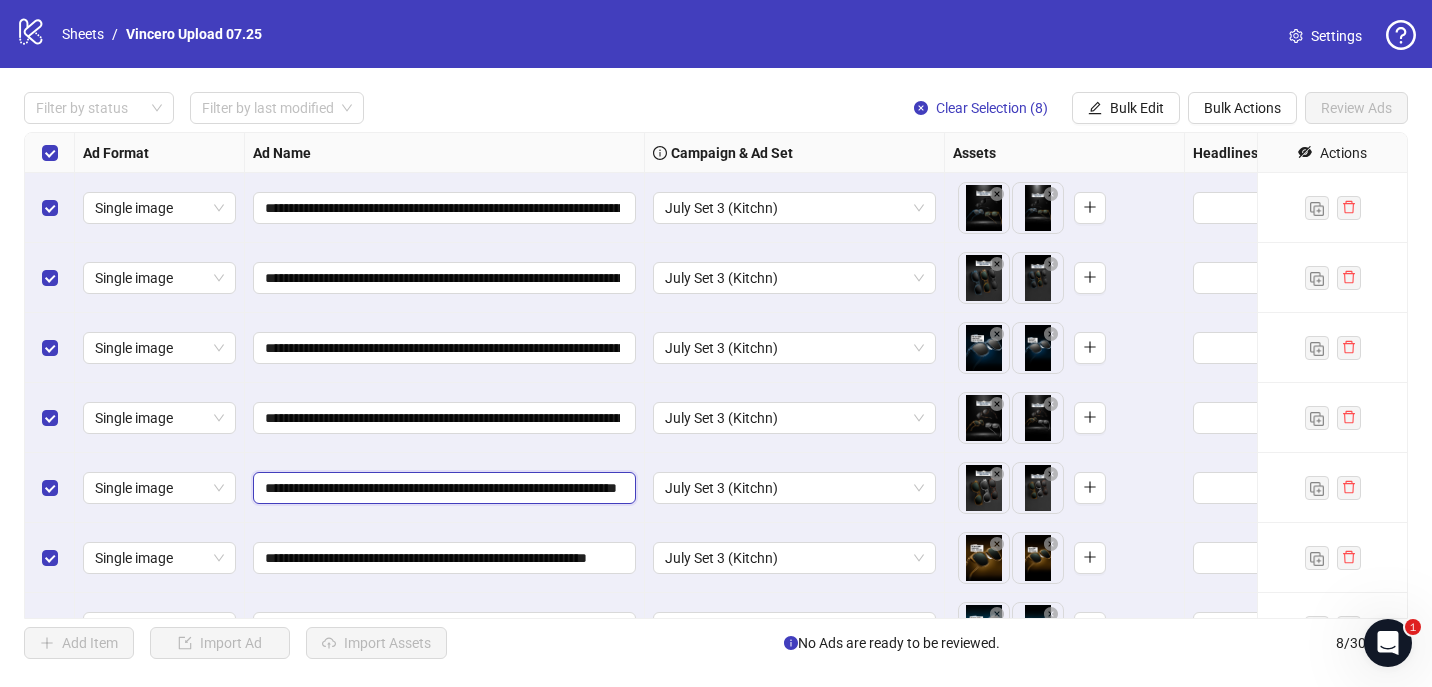 drag, startPoint x: 518, startPoint y: 490, endPoint x: 1025, endPoint y: 518, distance: 507.77258 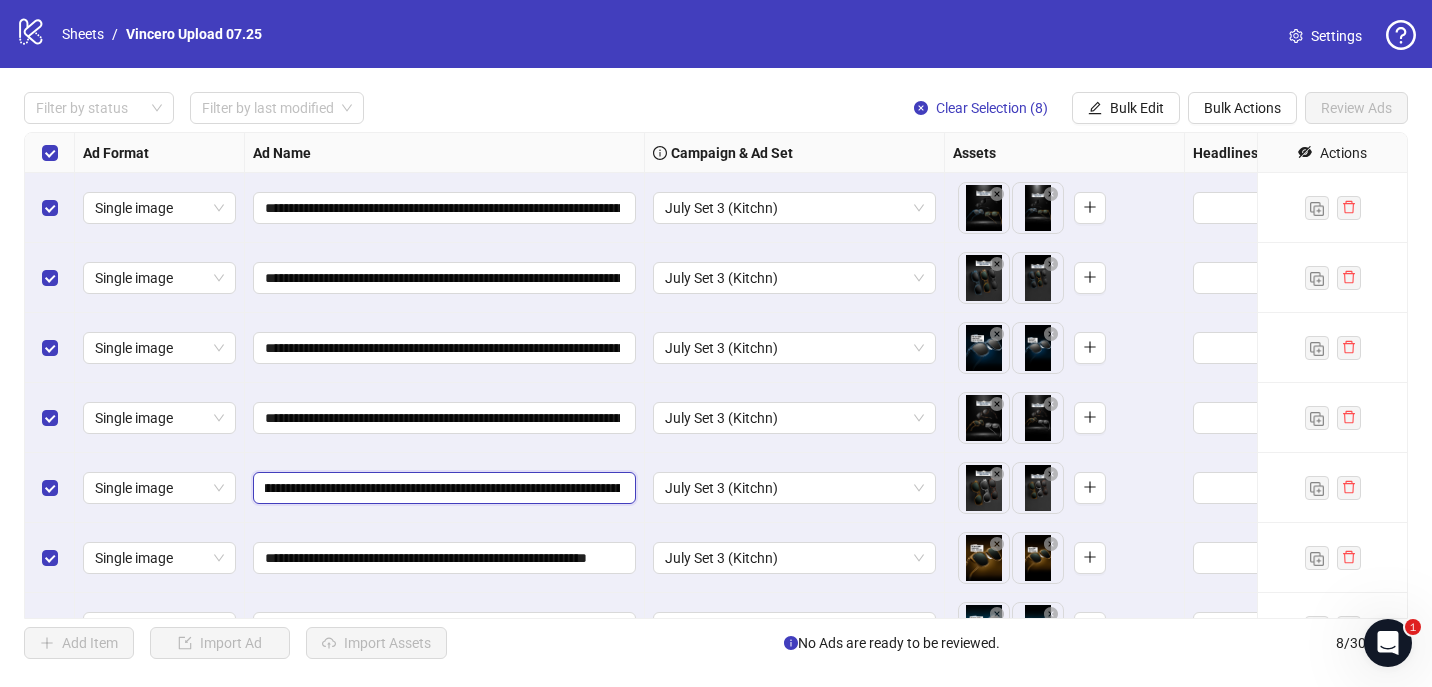 scroll, scrollTop: 0, scrollLeft: 445, axis: horizontal 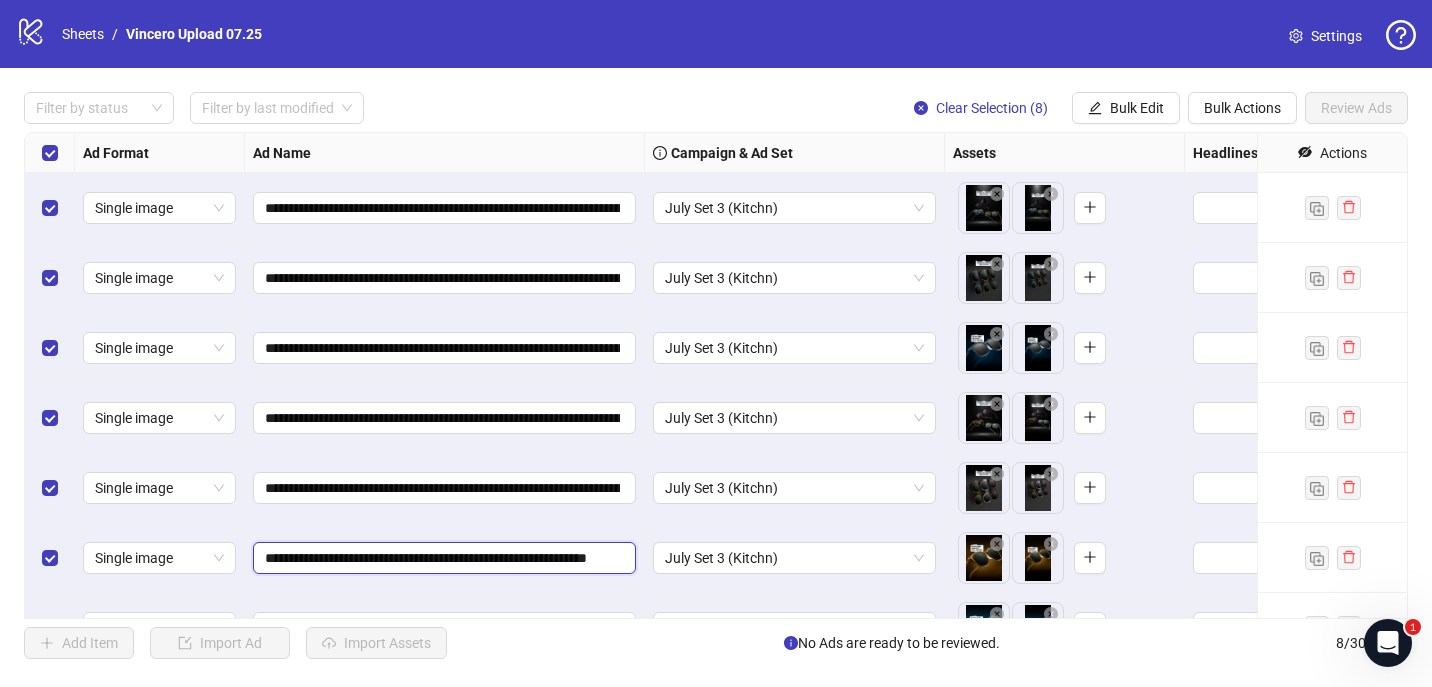 drag, startPoint x: 570, startPoint y: 551, endPoint x: 1112, endPoint y: 578, distance: 542.6721 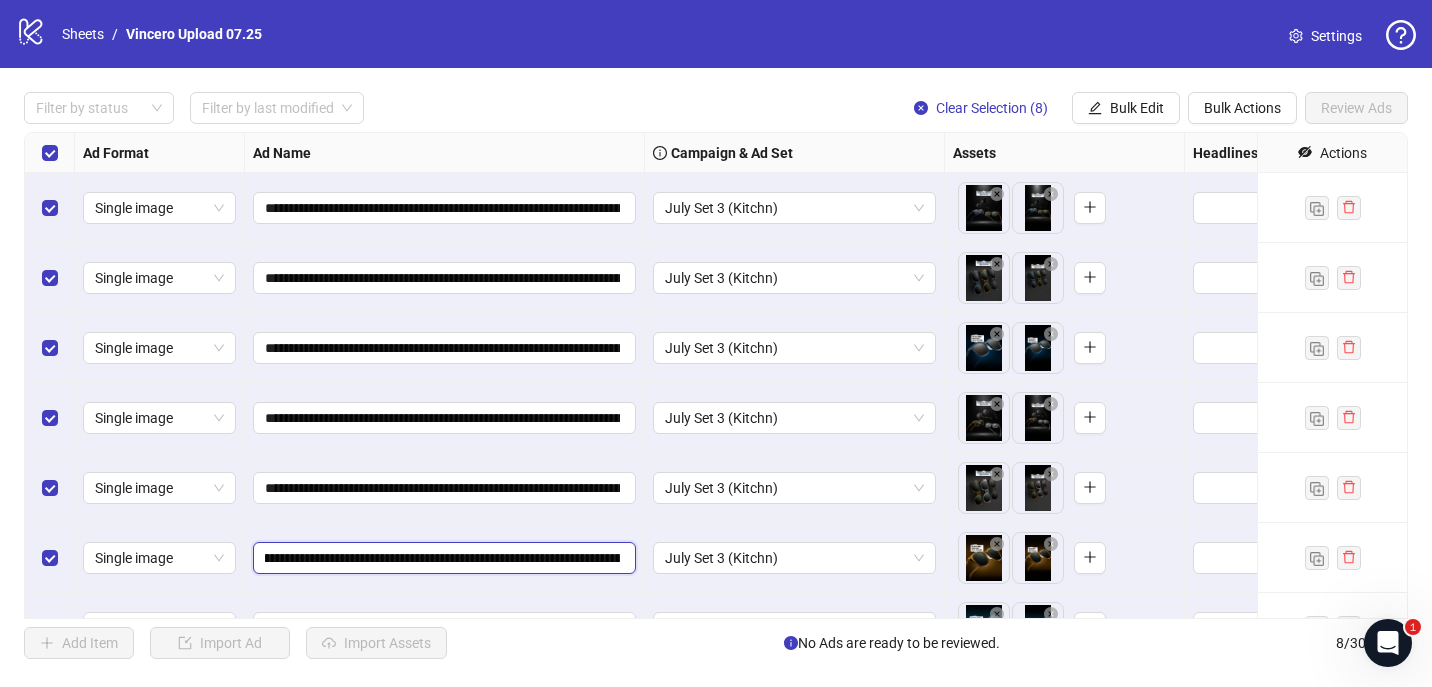scroll, scrollTop: 0, scrollLeft: 411, axis: horizontal 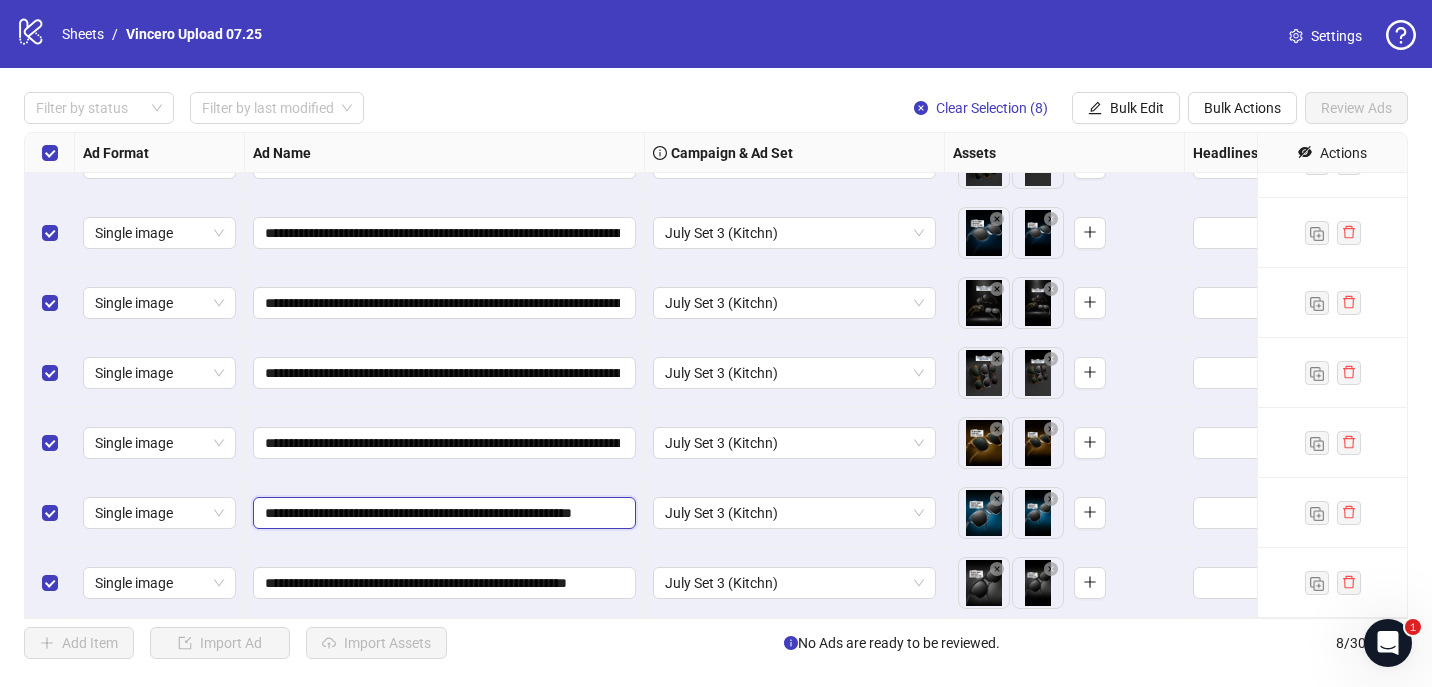 click on "**********" at bounding box center [442, 513] 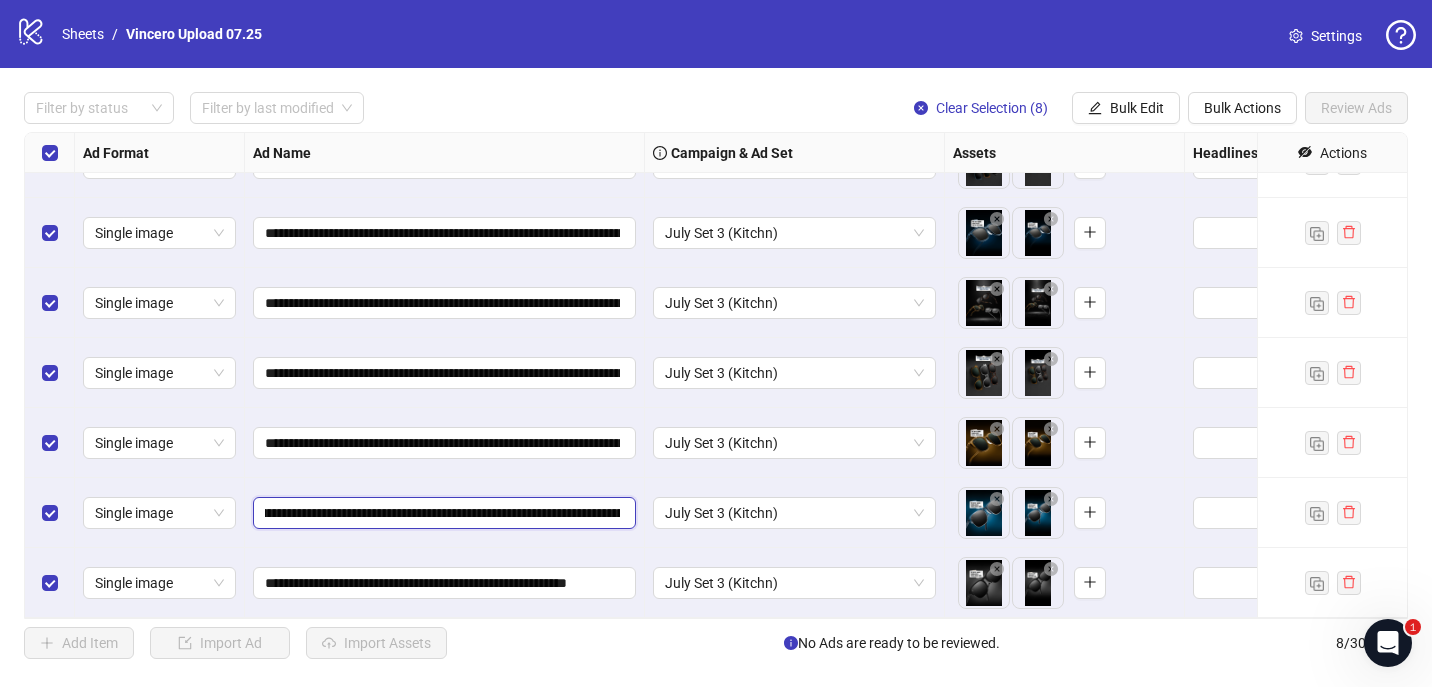 scroll, scrollTop: 0, scrollLeft: 369, axis: horizontal 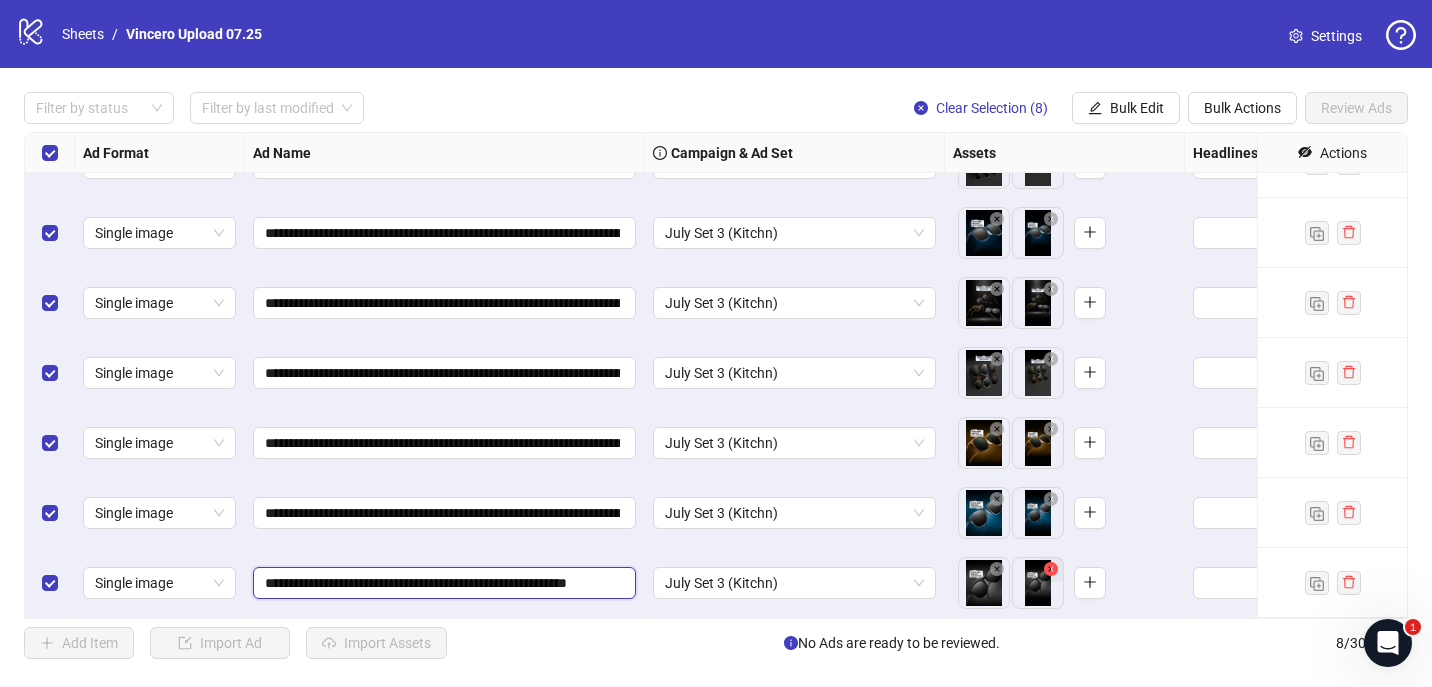 drag, startPoint x: 563, startPoint y: 577, endPoint x: 1051, endPoint y: 560, distance: 488.29602 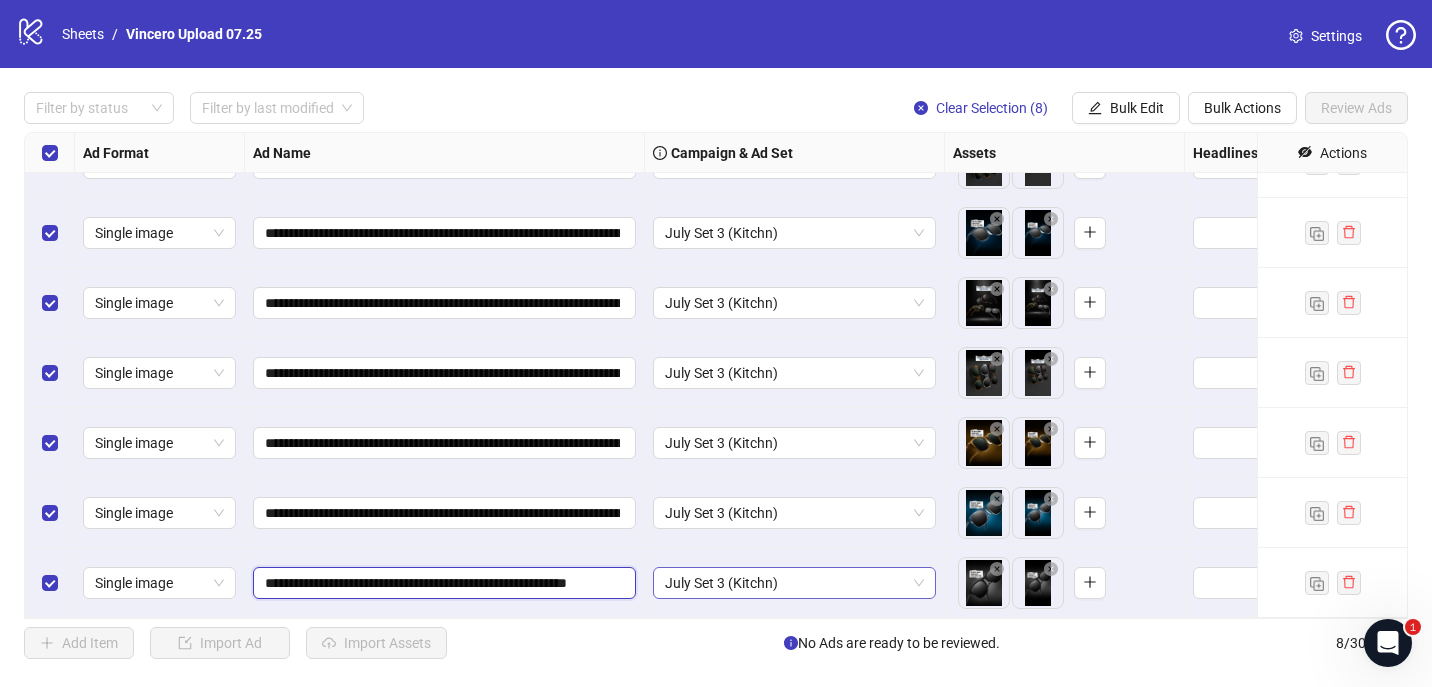 drag, startPoint x: 522, startPoint y: 580, endPoint x: 933, endPoint y: 577, distance: 411.01096 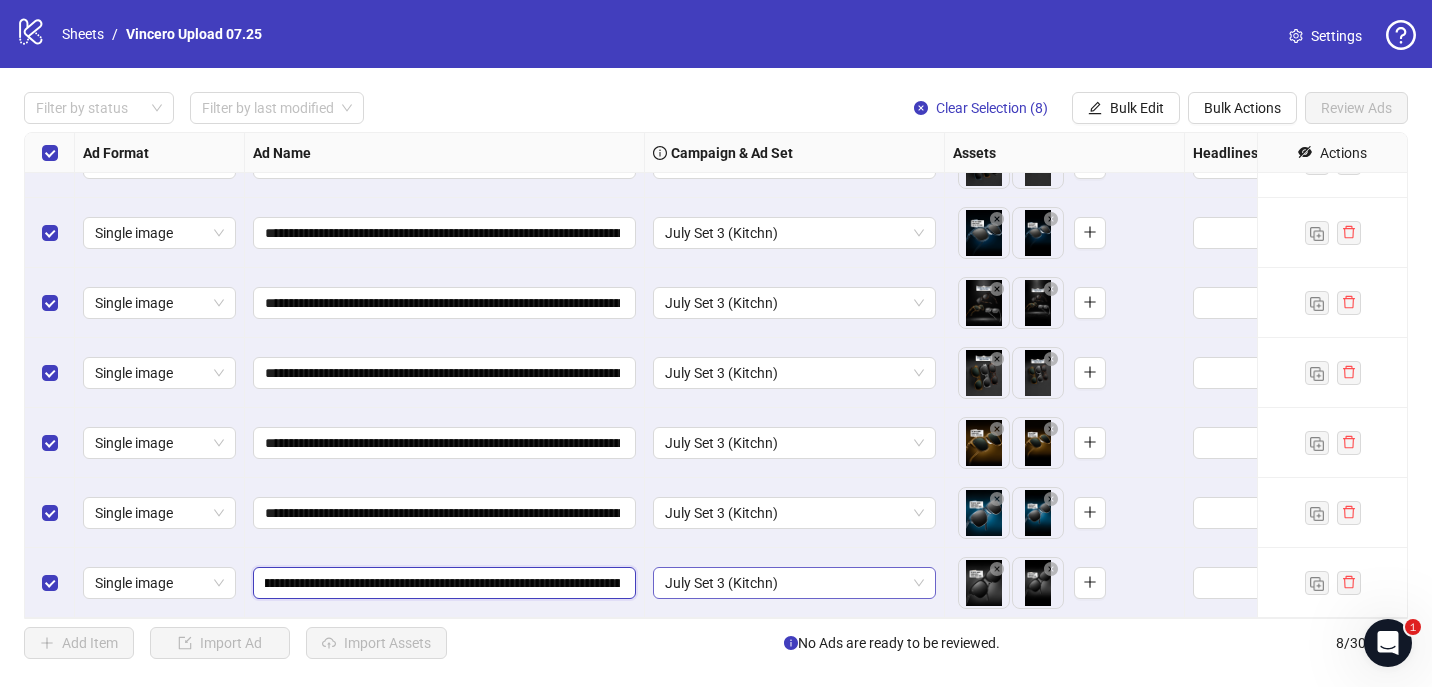 scroll, scrollTop: 0, scrollLeft: 366, axis: horizontal 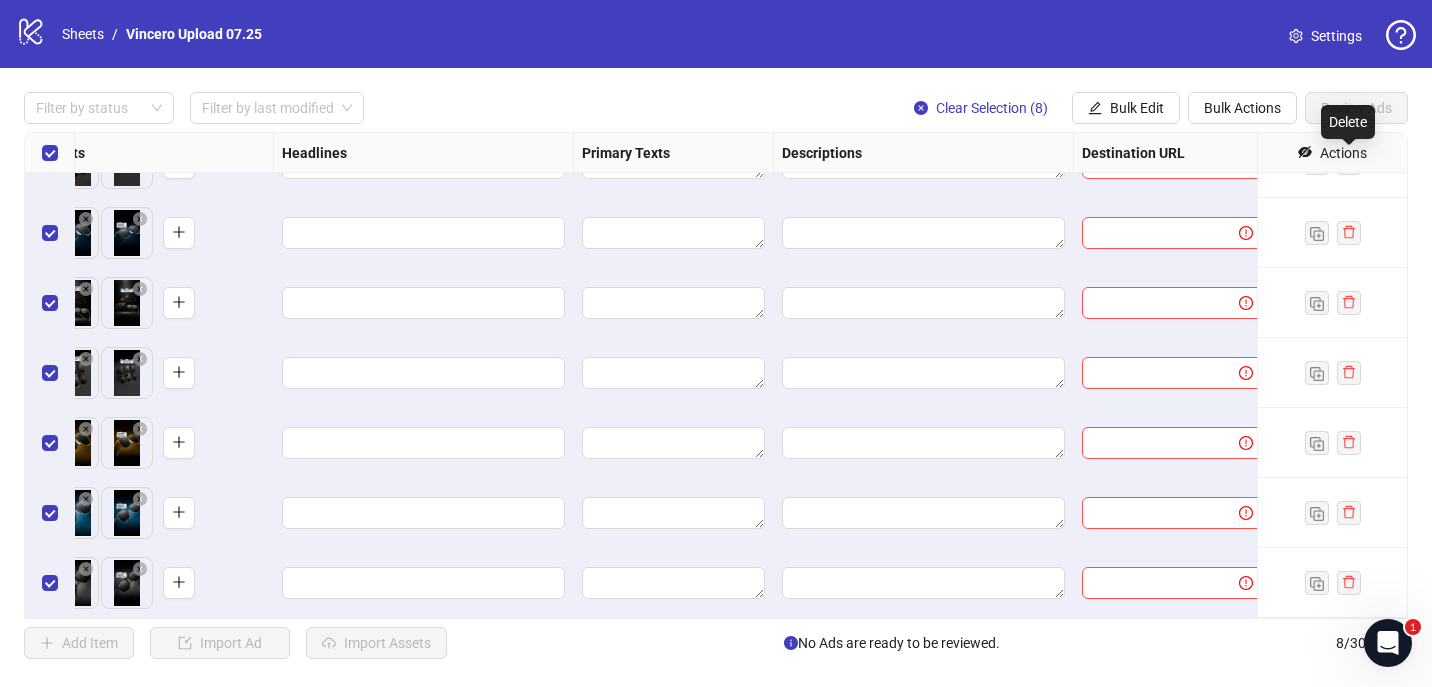 click on "Actions" at bounding box center [1332, 153] 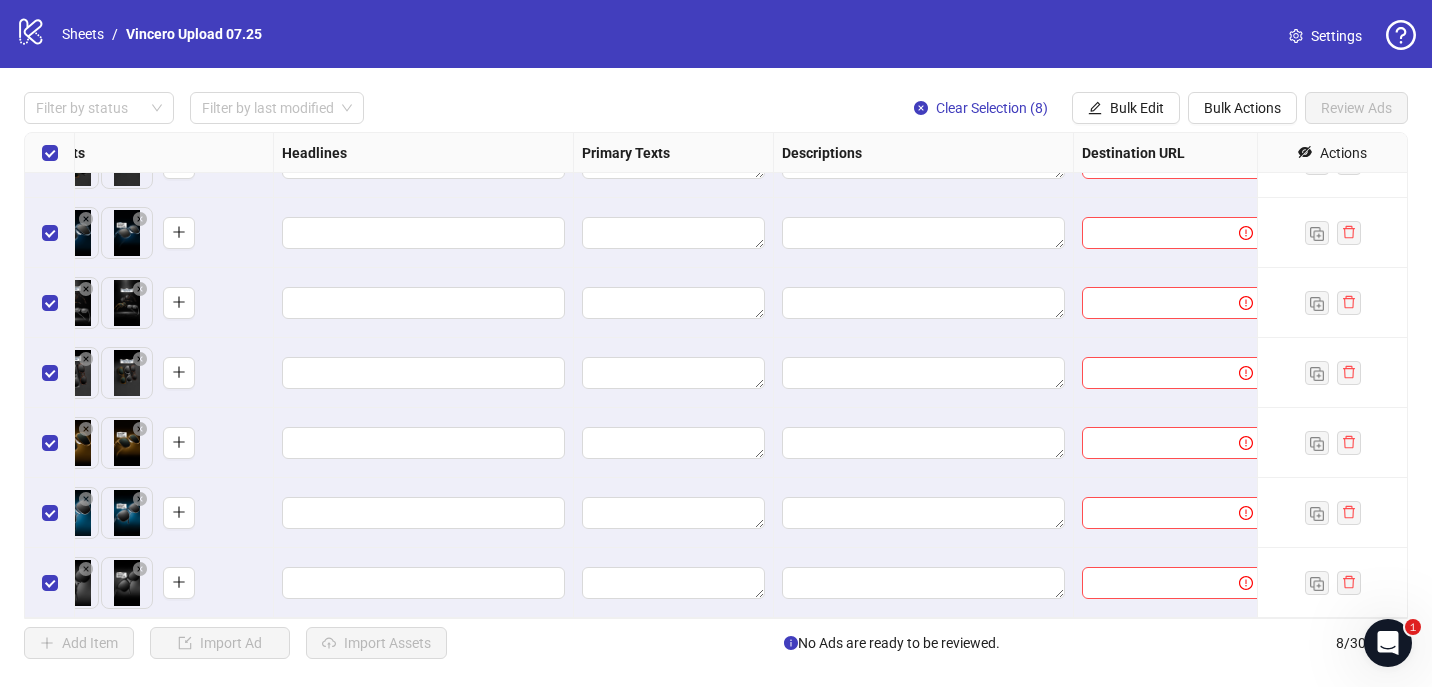 click 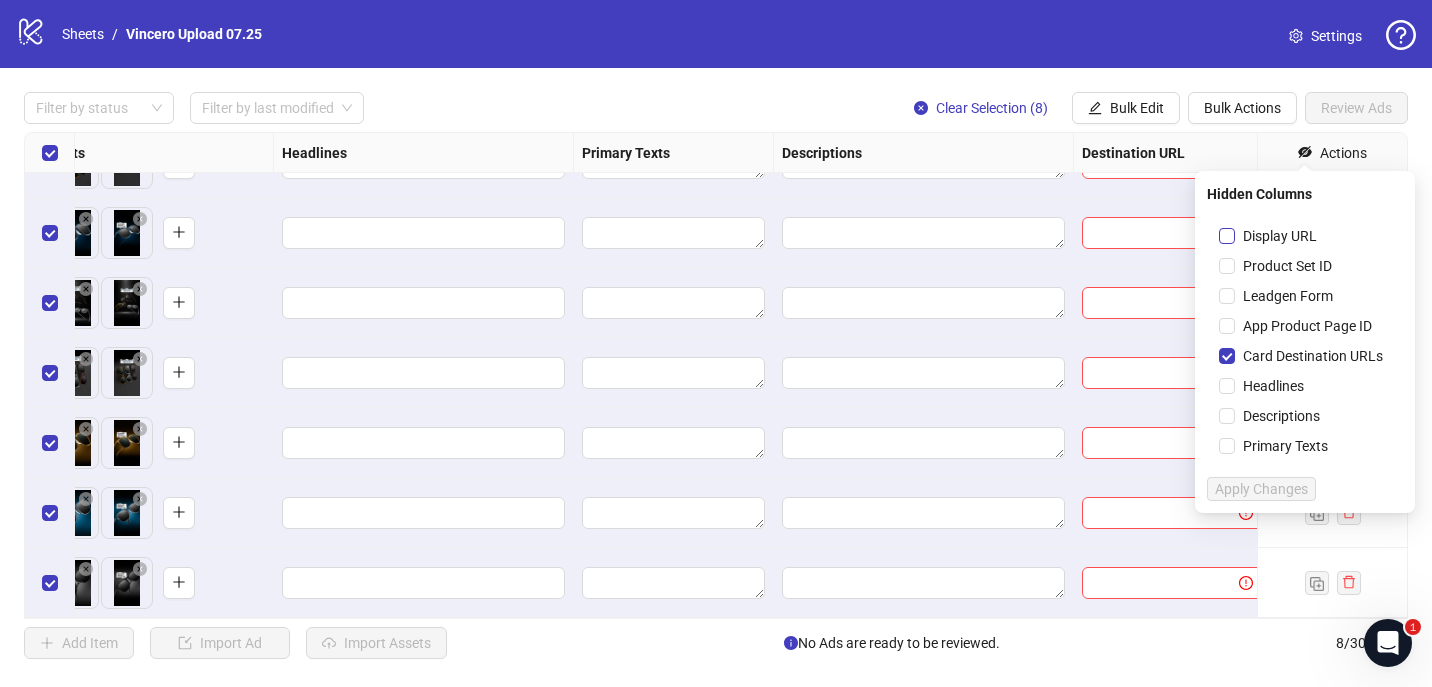 click on "Display URL" at bounding box center [1280, 236] 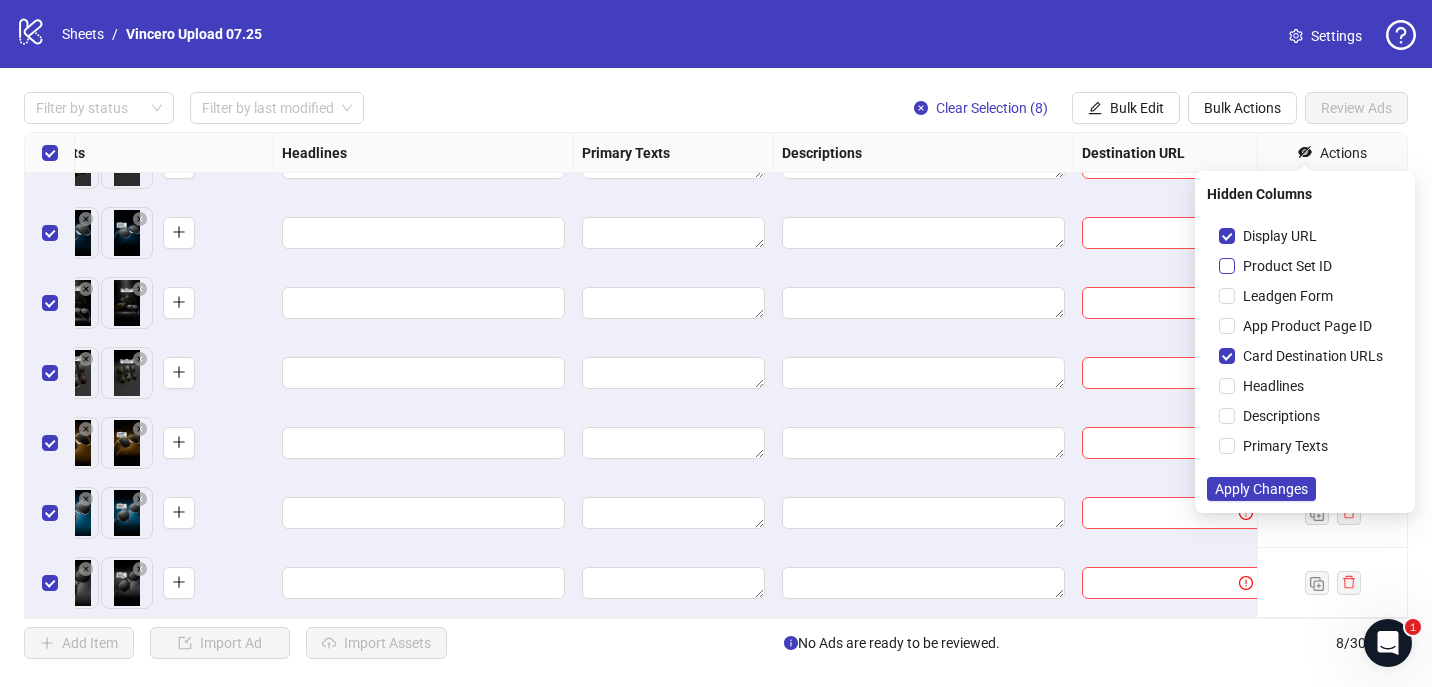 click on "Product Set ID" at bounding box center (1287, 266) 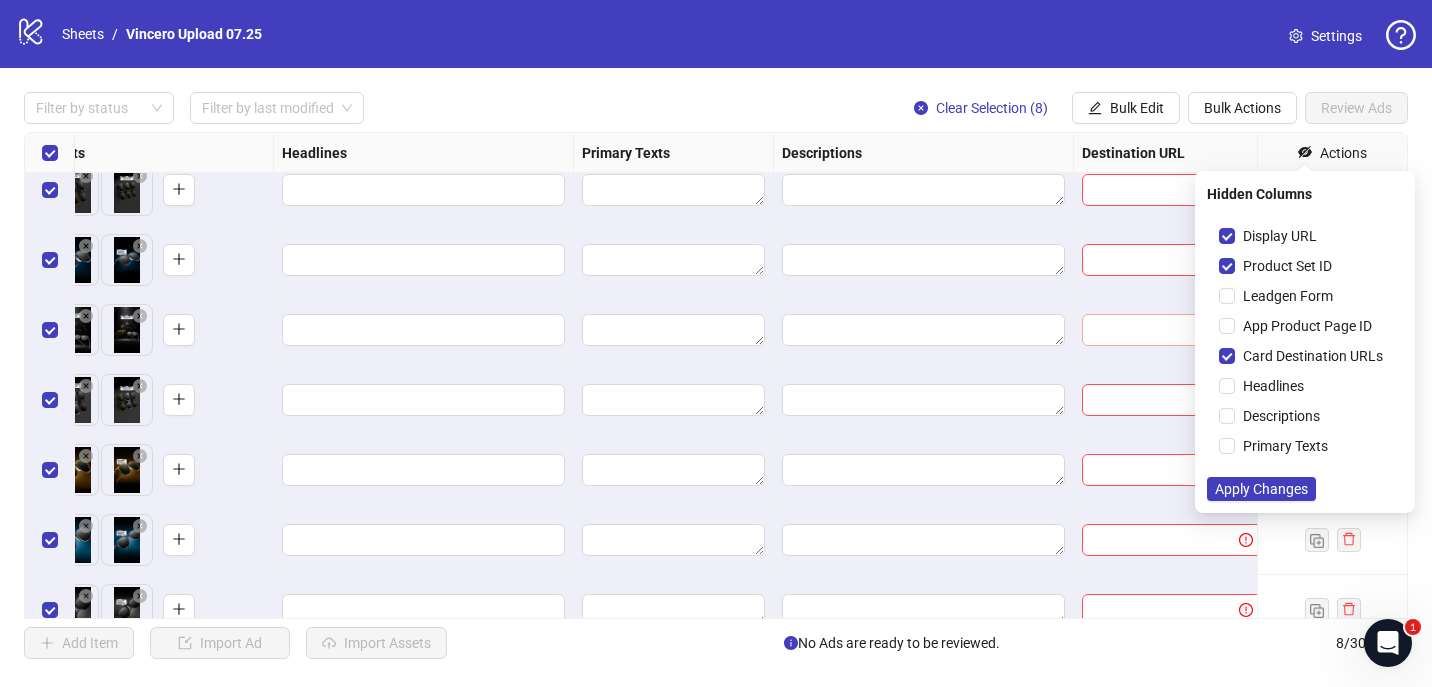 scroll, scrollTop: 89, scrollLeft: 911, axis: both 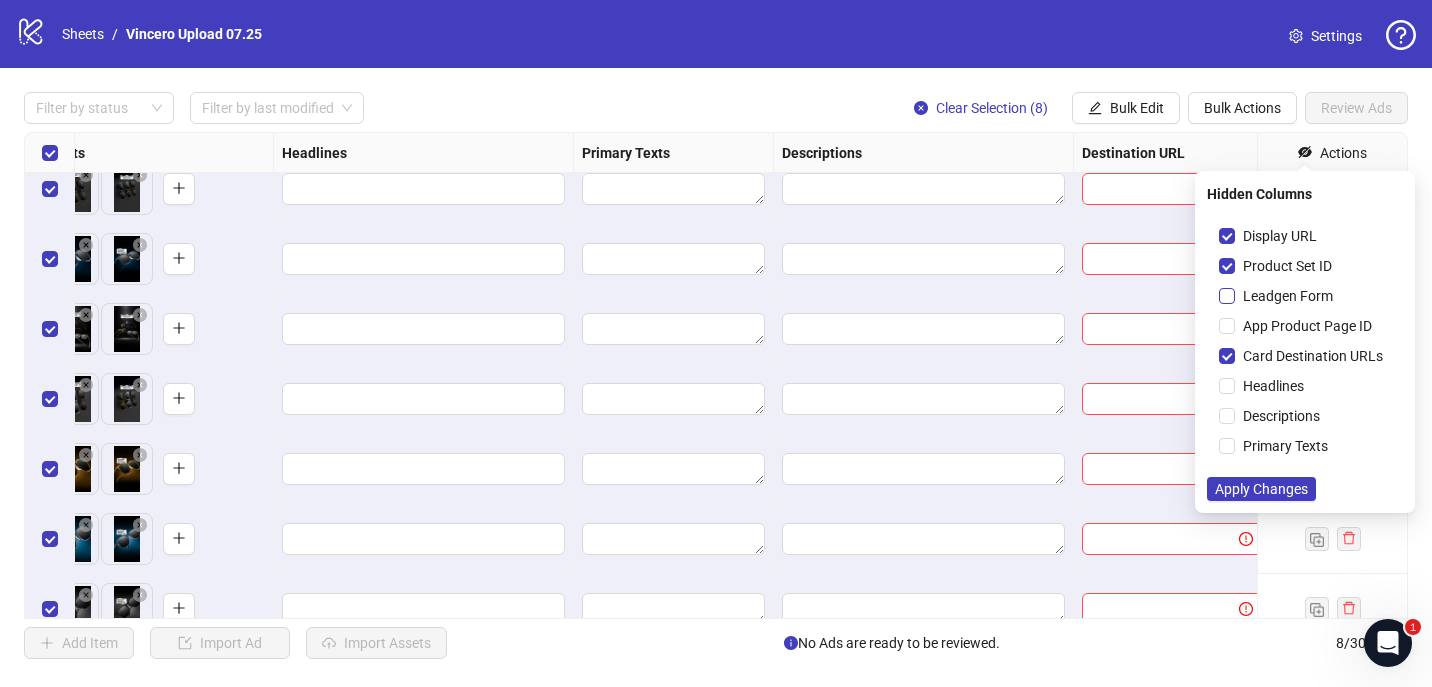 click on "Leadgen Form" at bounding box center (1288, 296) 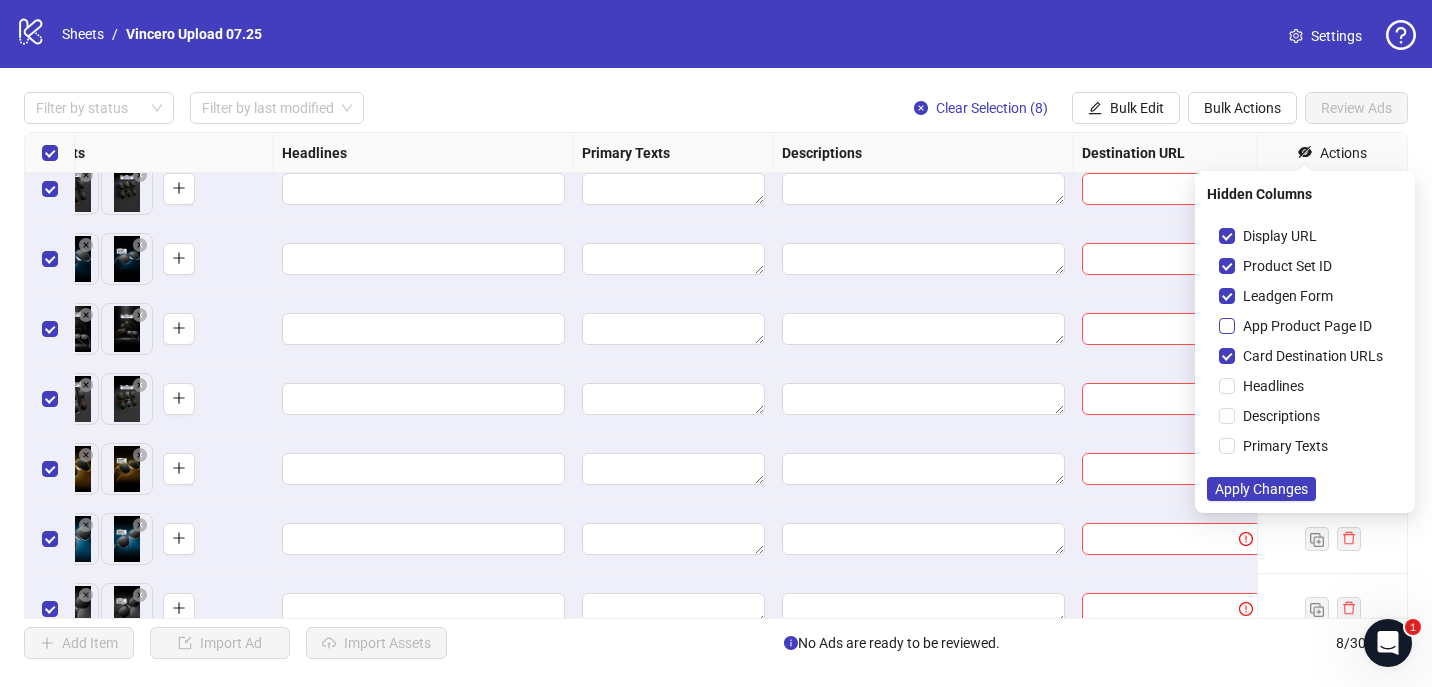click on "App Product Page ID" at bounding box center (1307, 326) 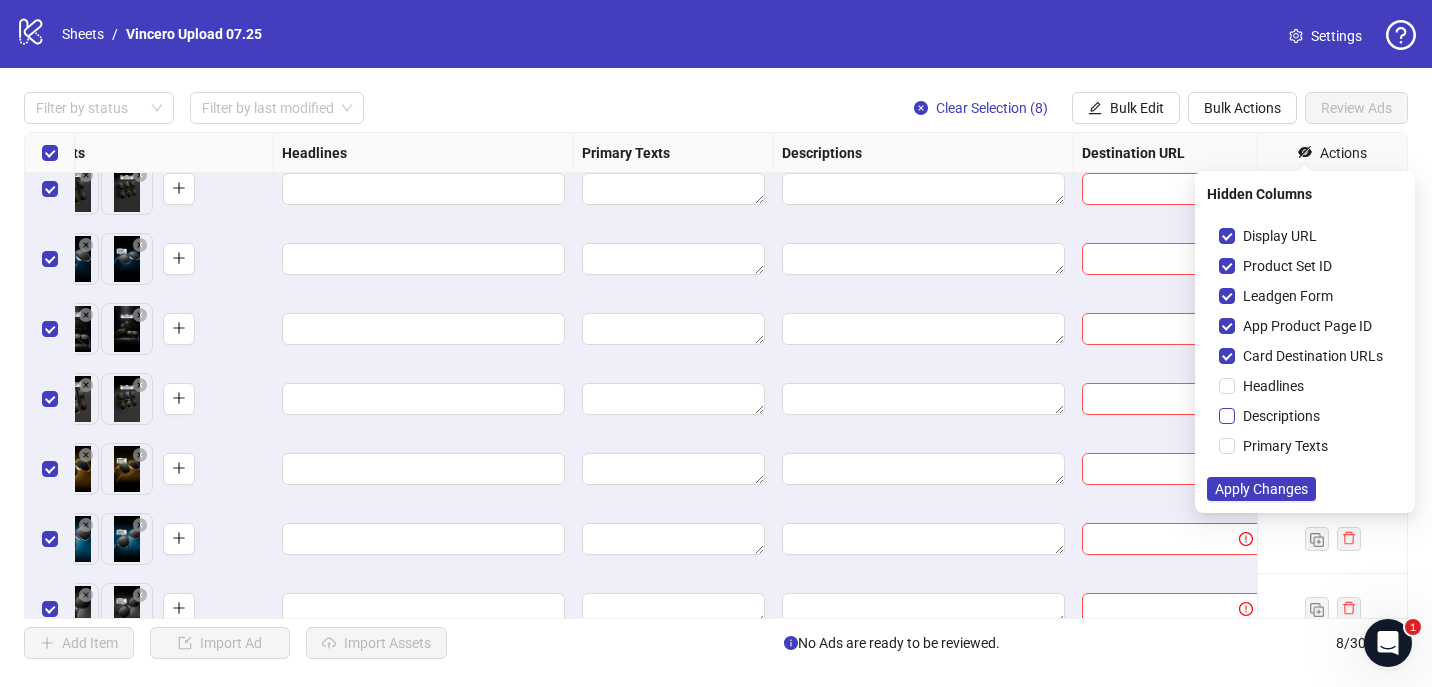 click on "Descriptions" at bounding box center (1281, 416) 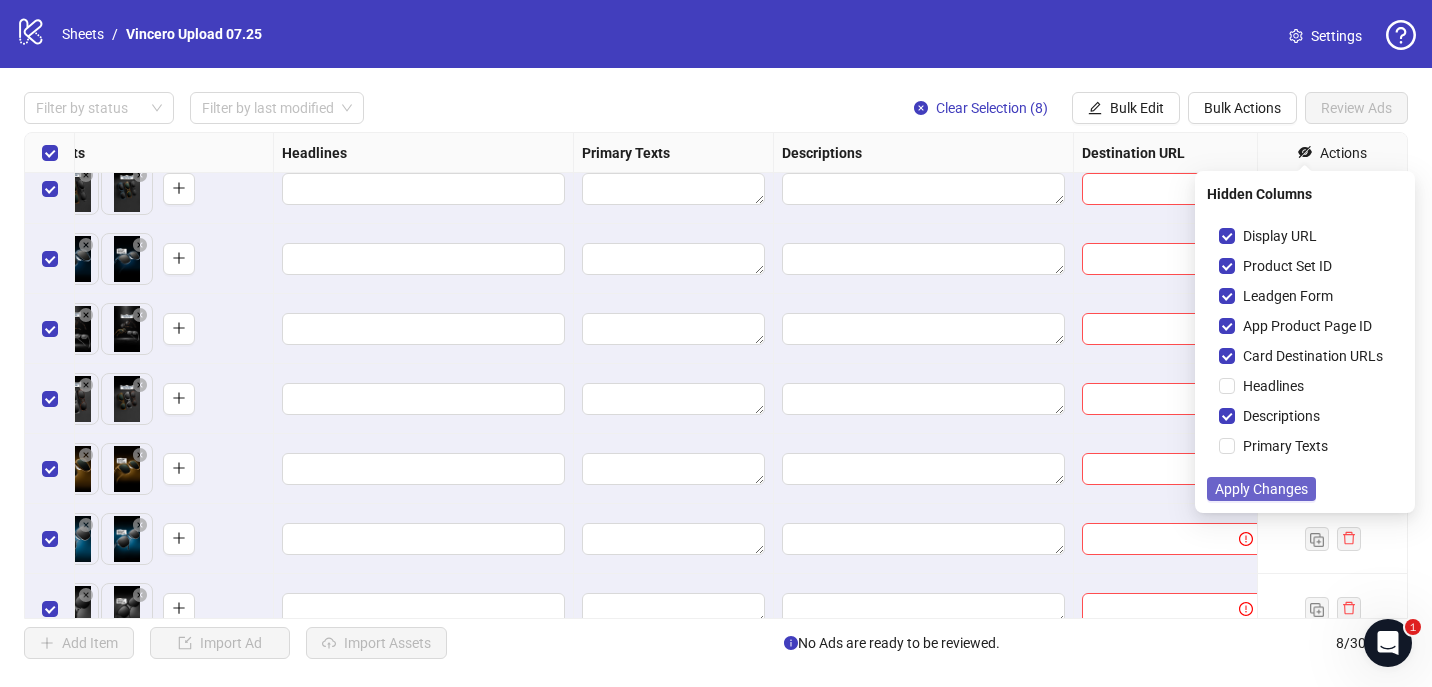 click on "Apply Changes" at bounding box center [1261, 489] 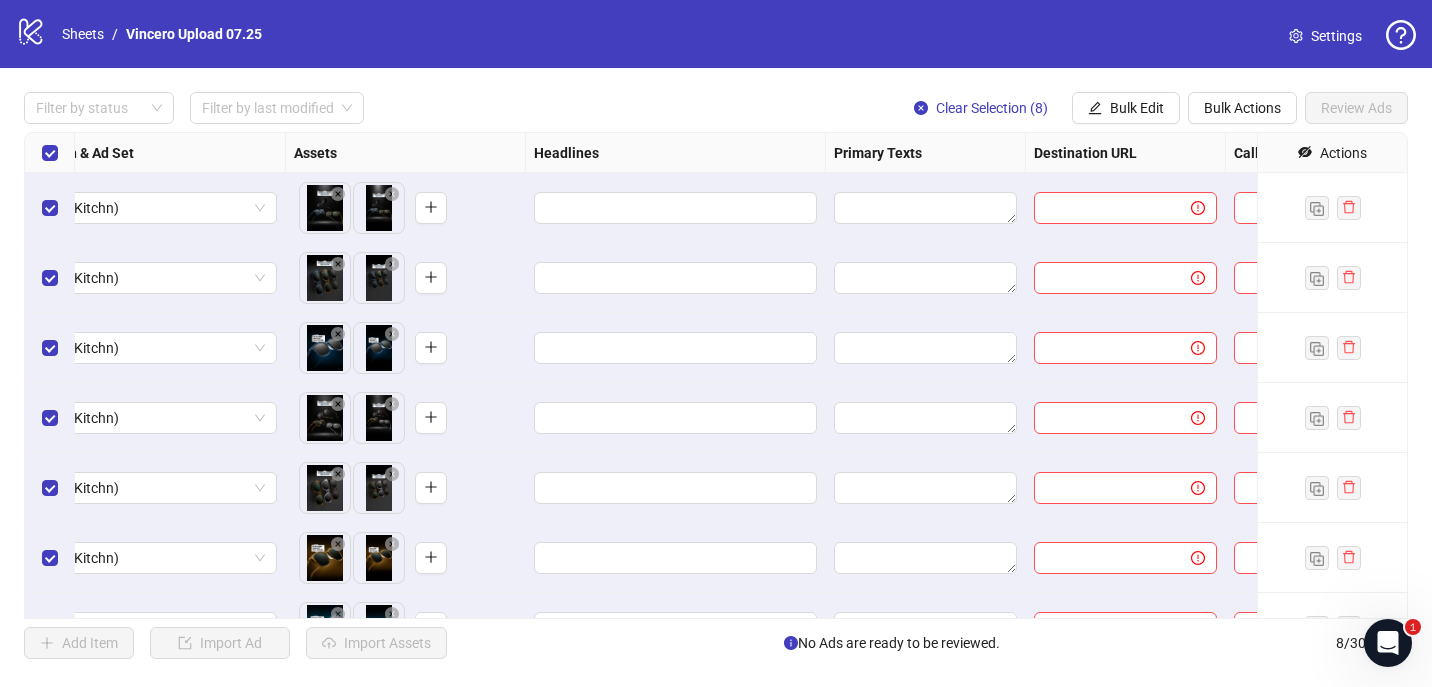 scroll, scrollTop: 0, scrollLeft: 788, axis: horizontal 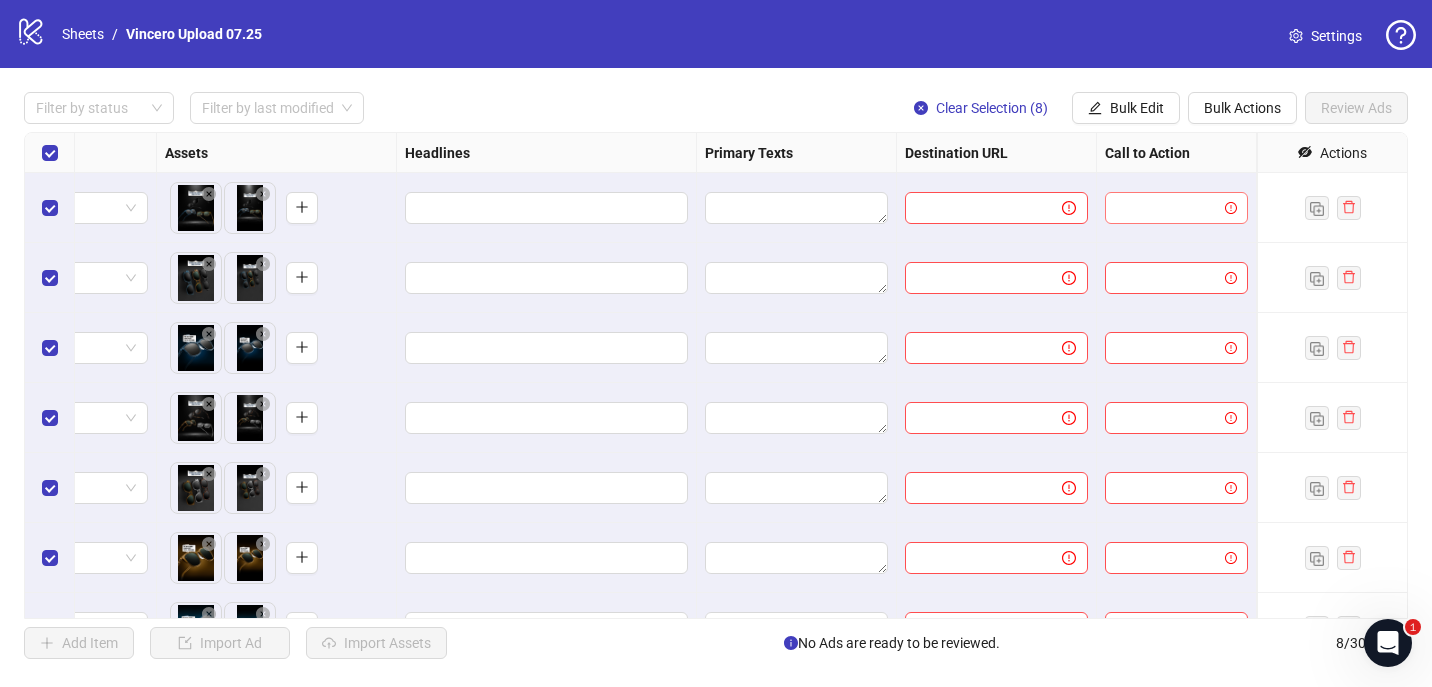 click at bounding box center (1167, 208) 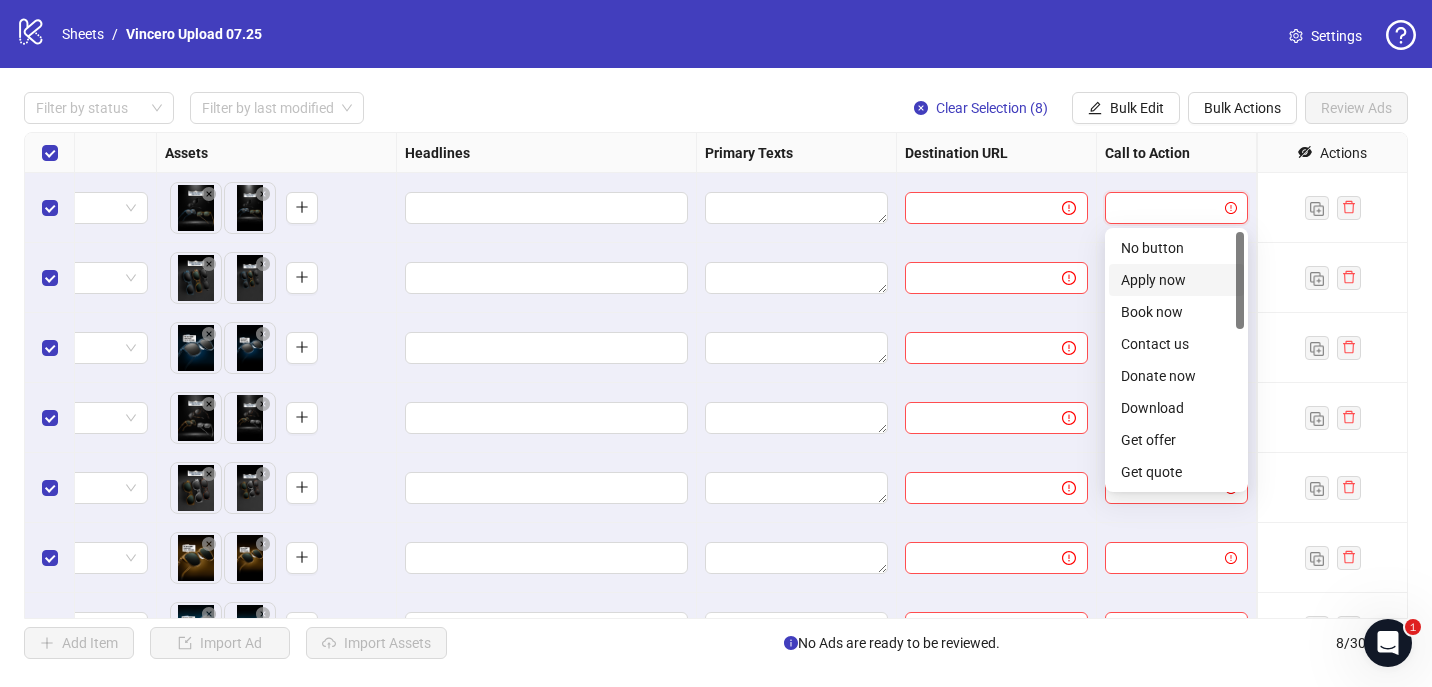 scroll, scrollTop: 416, scrollLeft: 0, axis: vertical 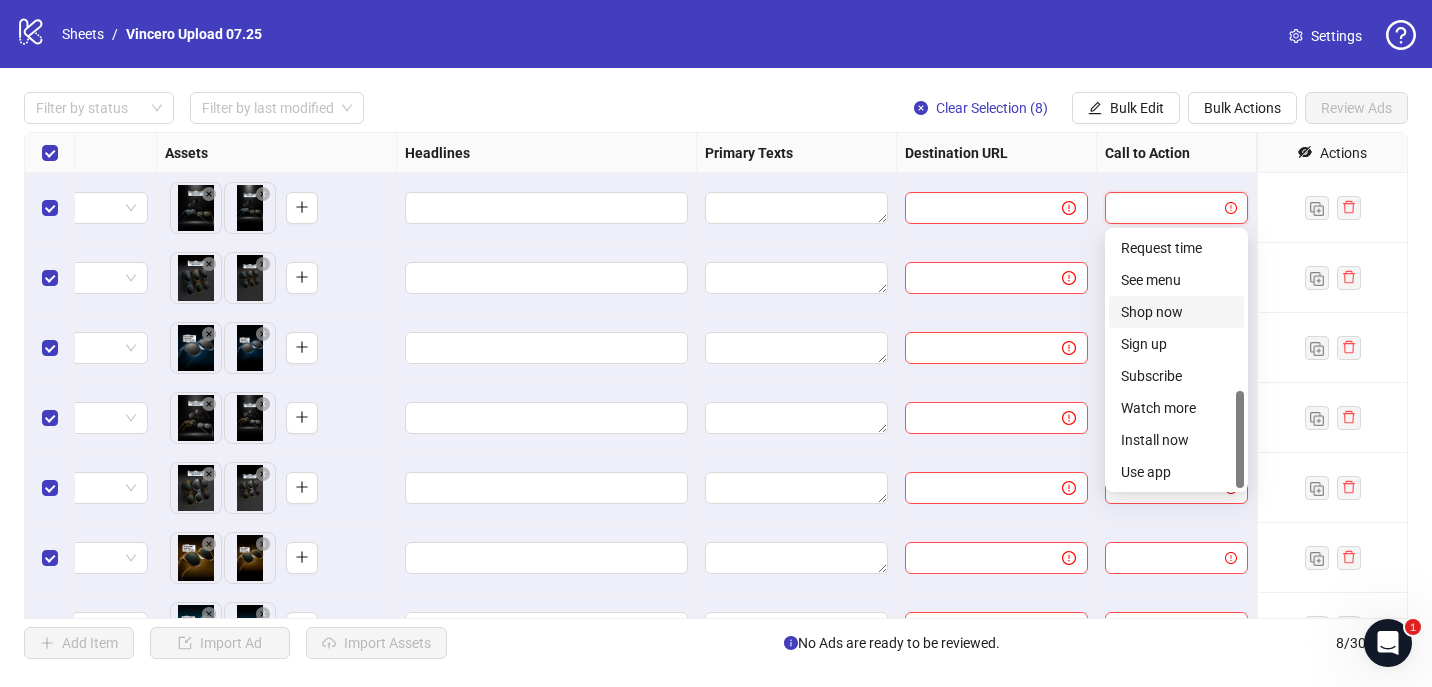 click on "Shop now" at bounding box center (1176, 312) 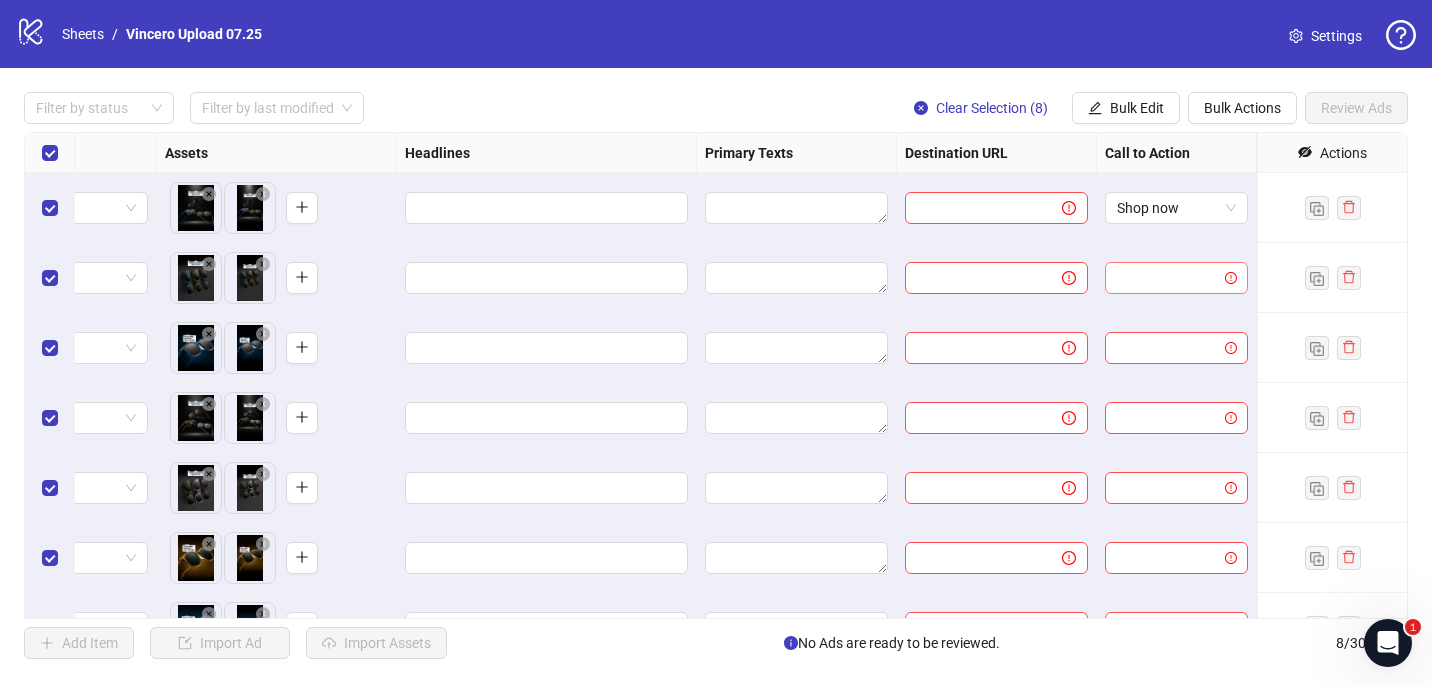 click at bounding box center [1167, 278] 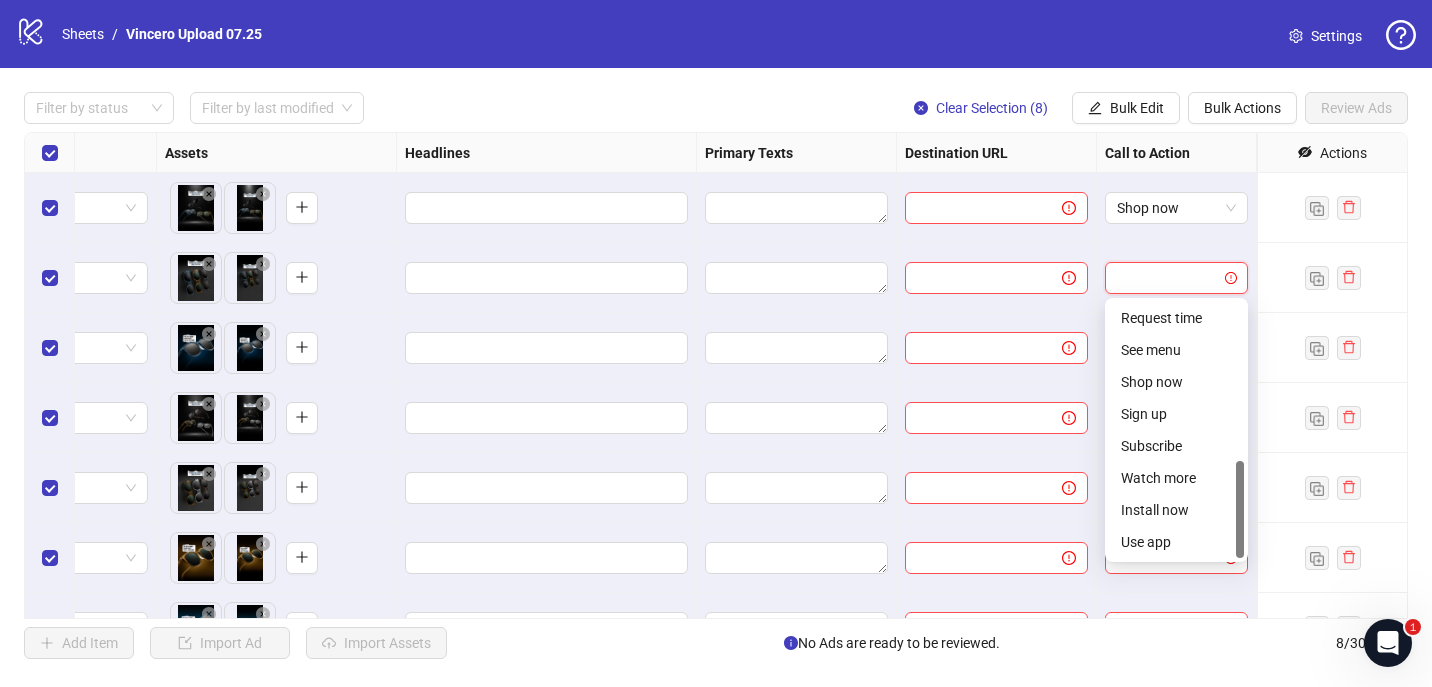 scroll, scrollTop: 416, scrollLeft: 0, axis: vertical 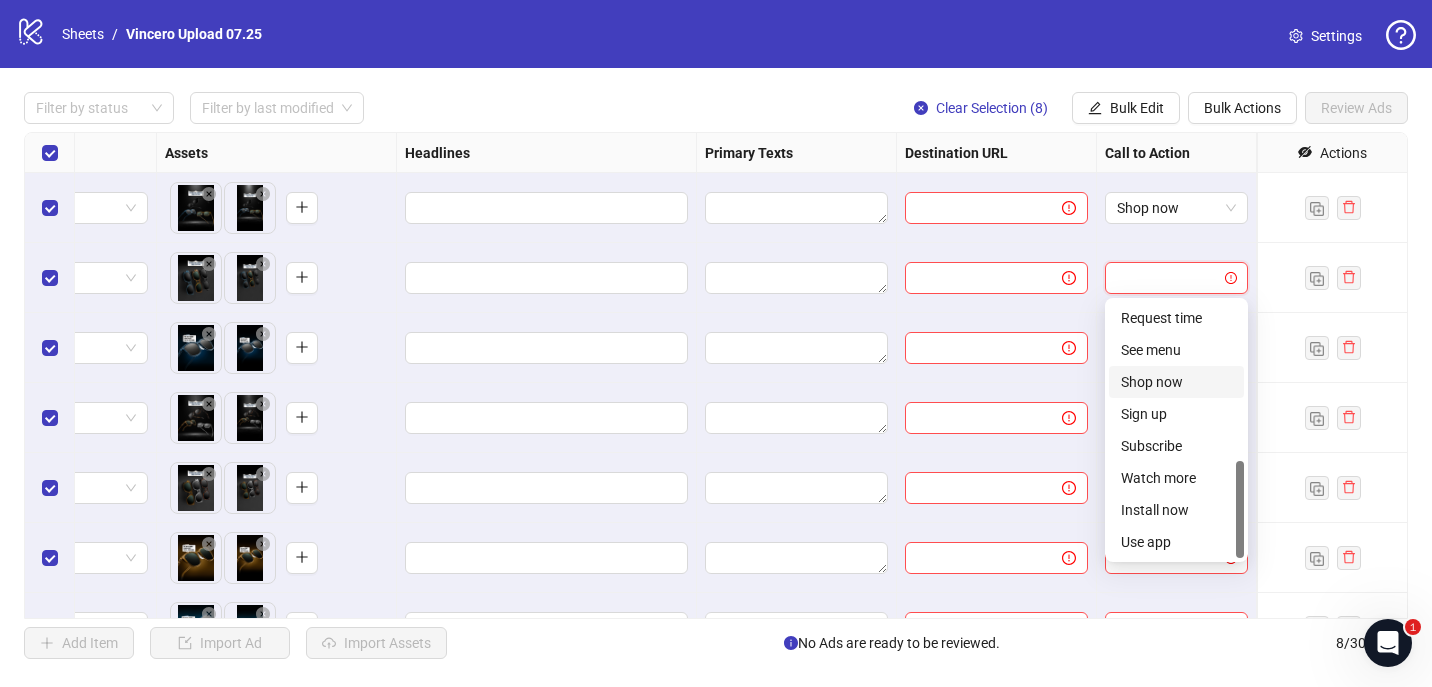 click on "Shop now" at bounding box center (1176, 382) 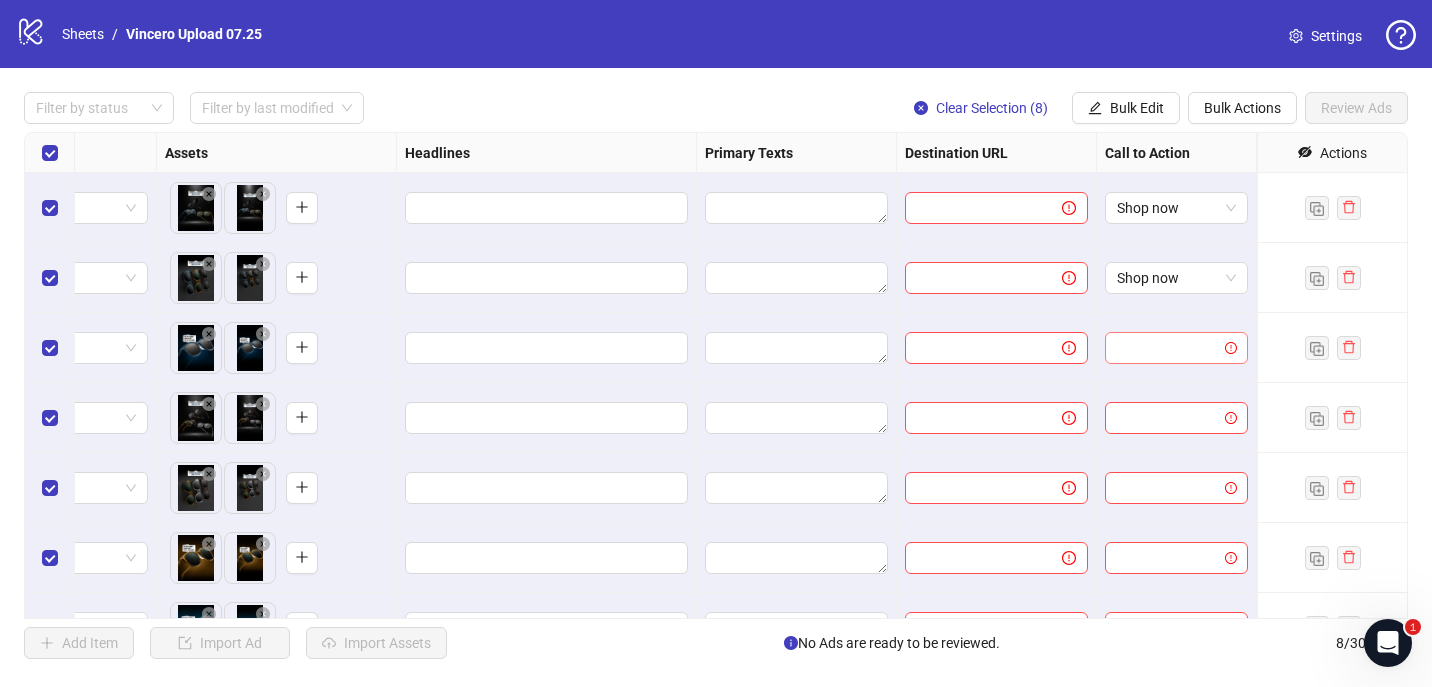 click at bounding box center [1167, 348] 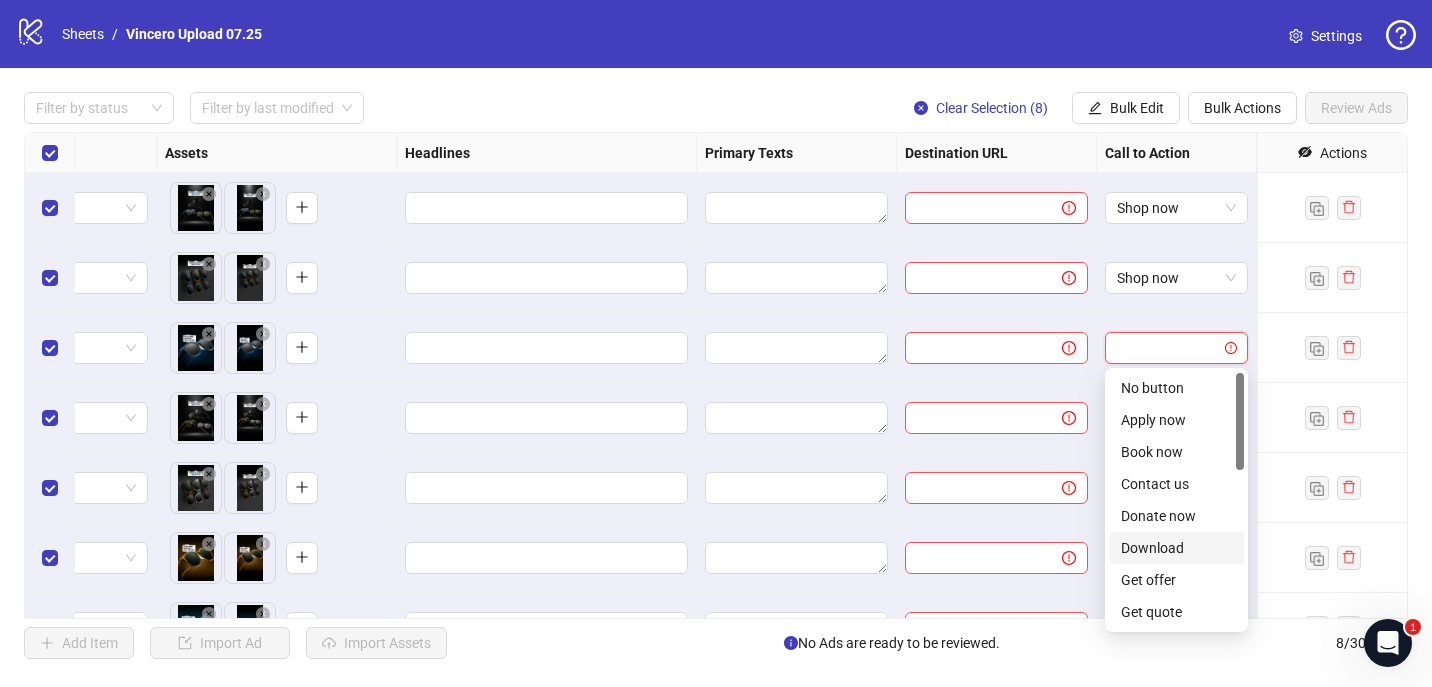 scroll, scrollTop: 416, scrollLeft: 0, axis: vertical 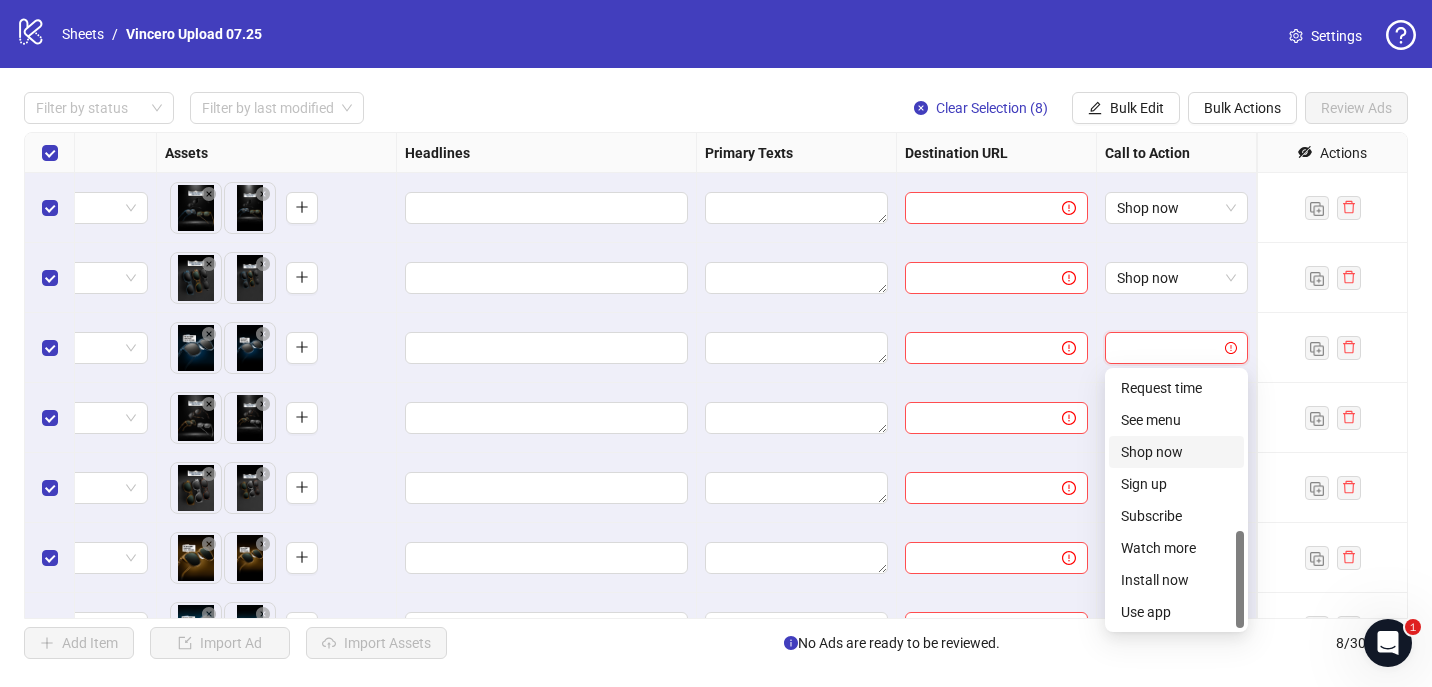 click on "Shop now" at bounding box center [1176, 452] 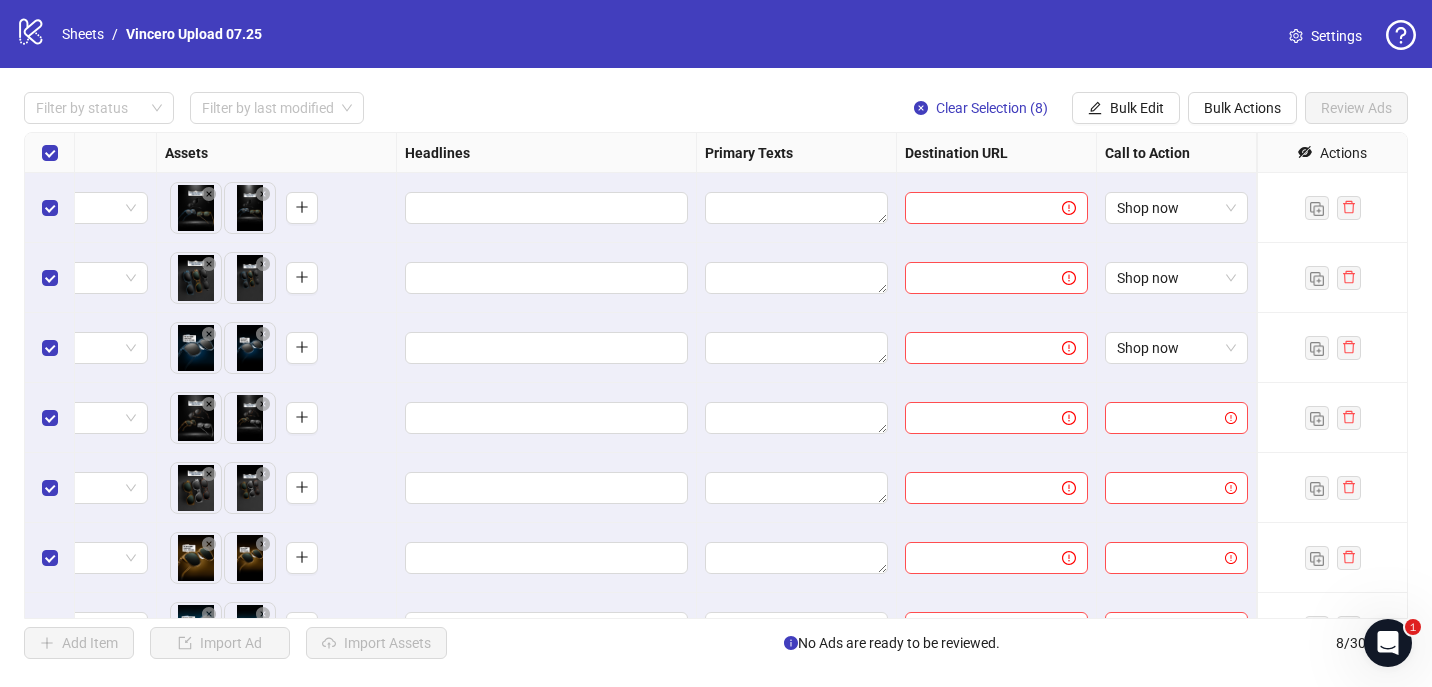click at bounding box center (1177, 418) 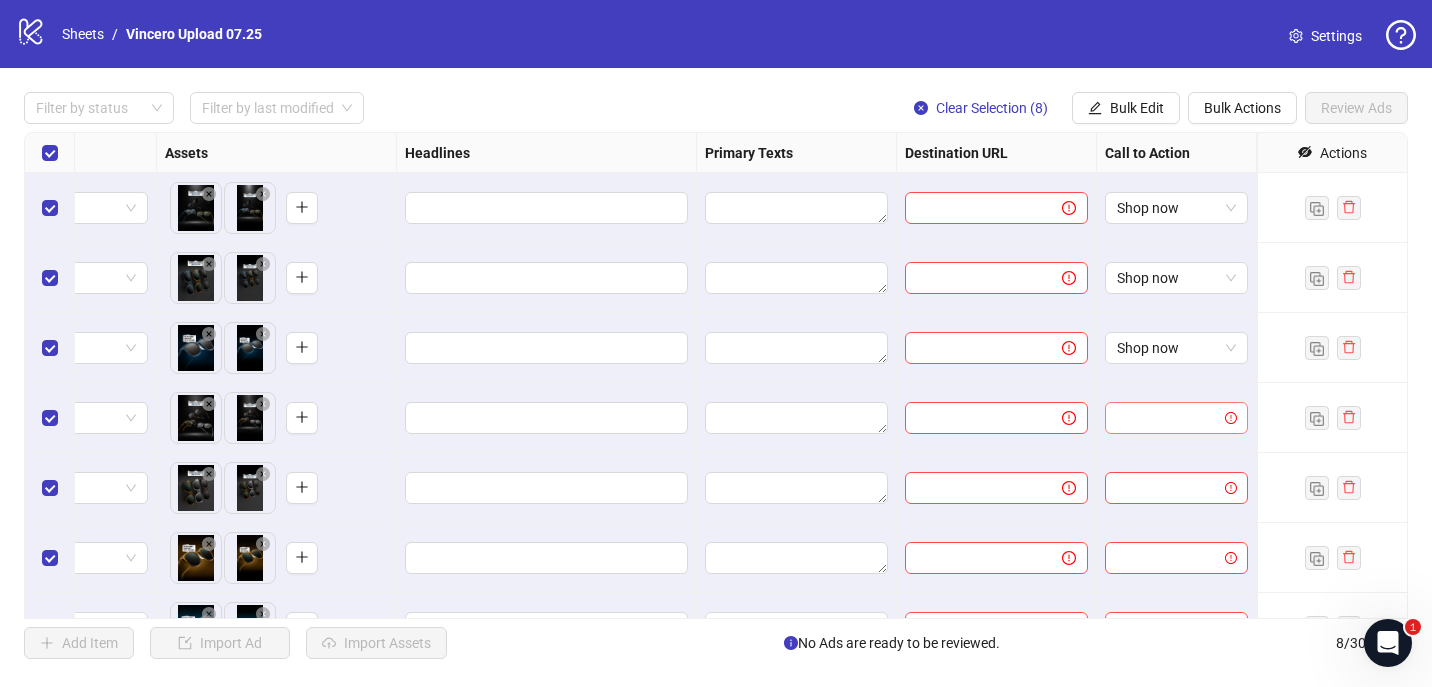 click at bounding box center [1167, 418] 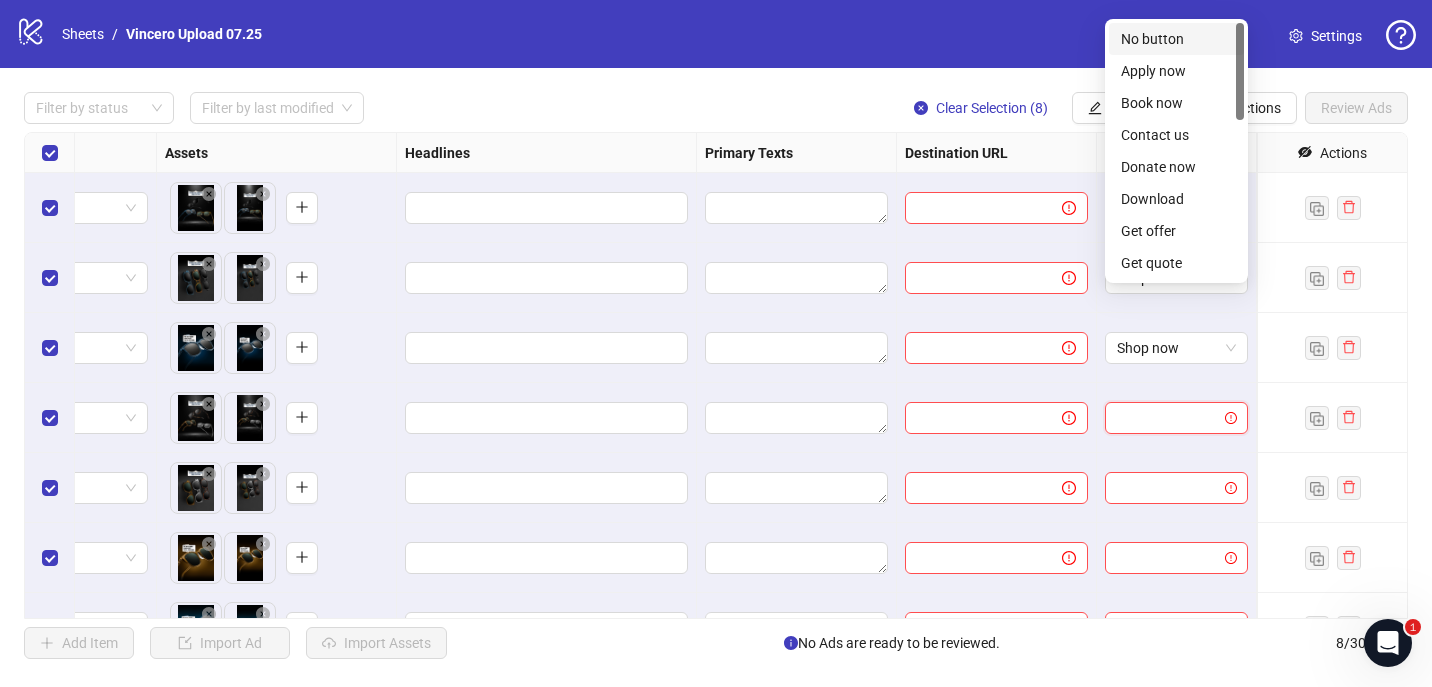 scroll, scrollTop: 115, scrollLeft: 788, axis: both 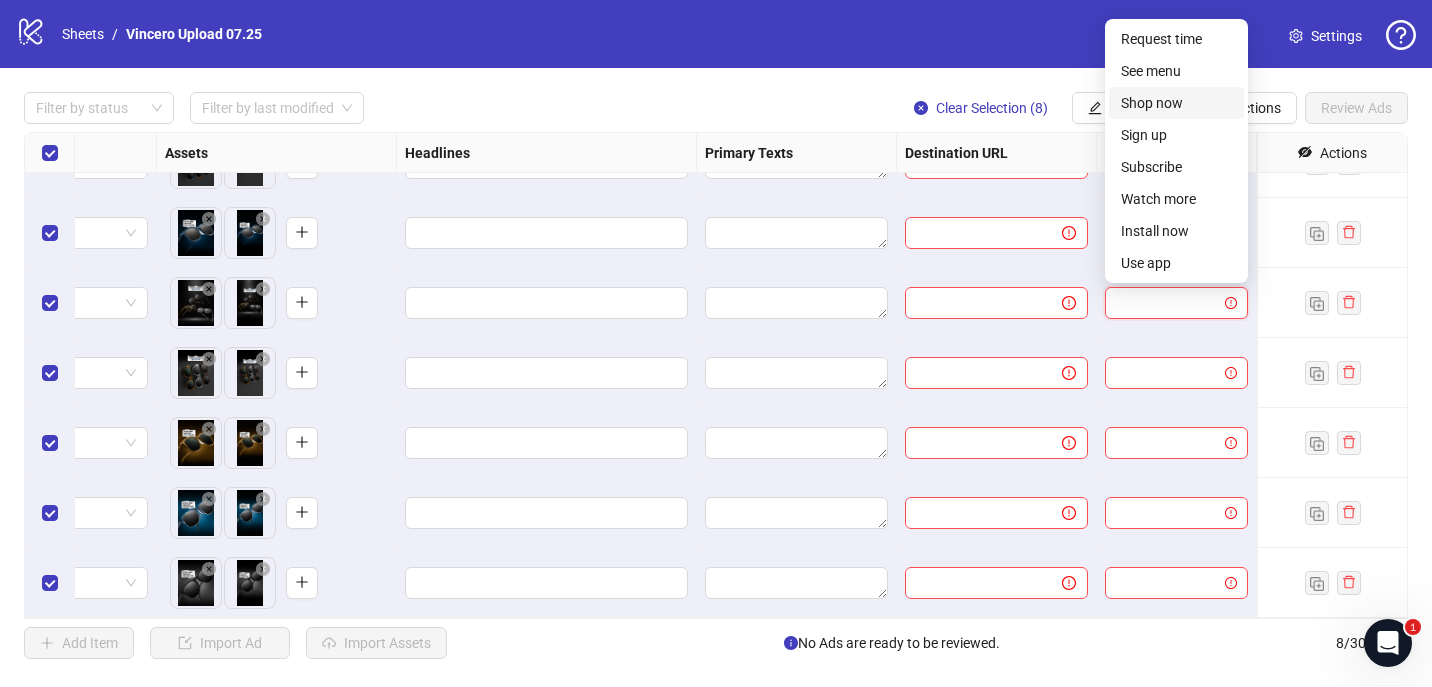 click on "Shop now" at bounding box center (1176, 103) 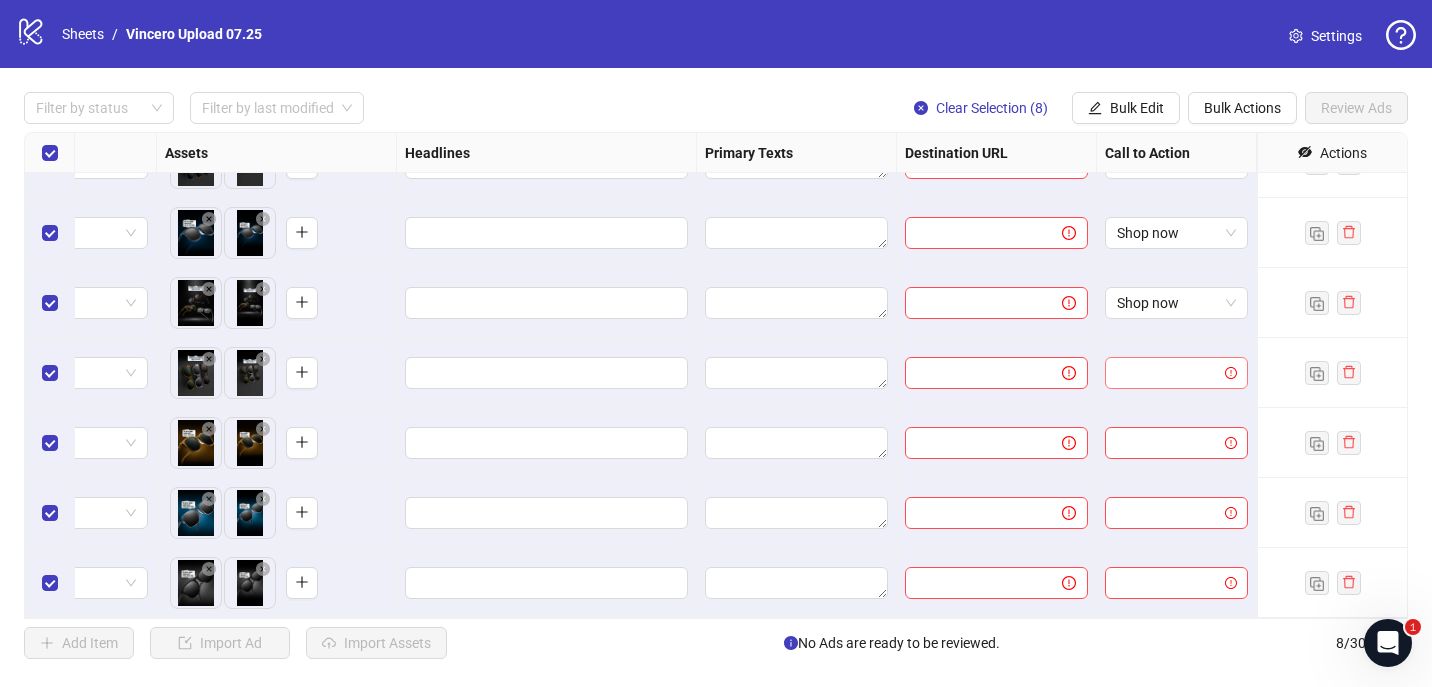 click at bounding box center (1167, 373) 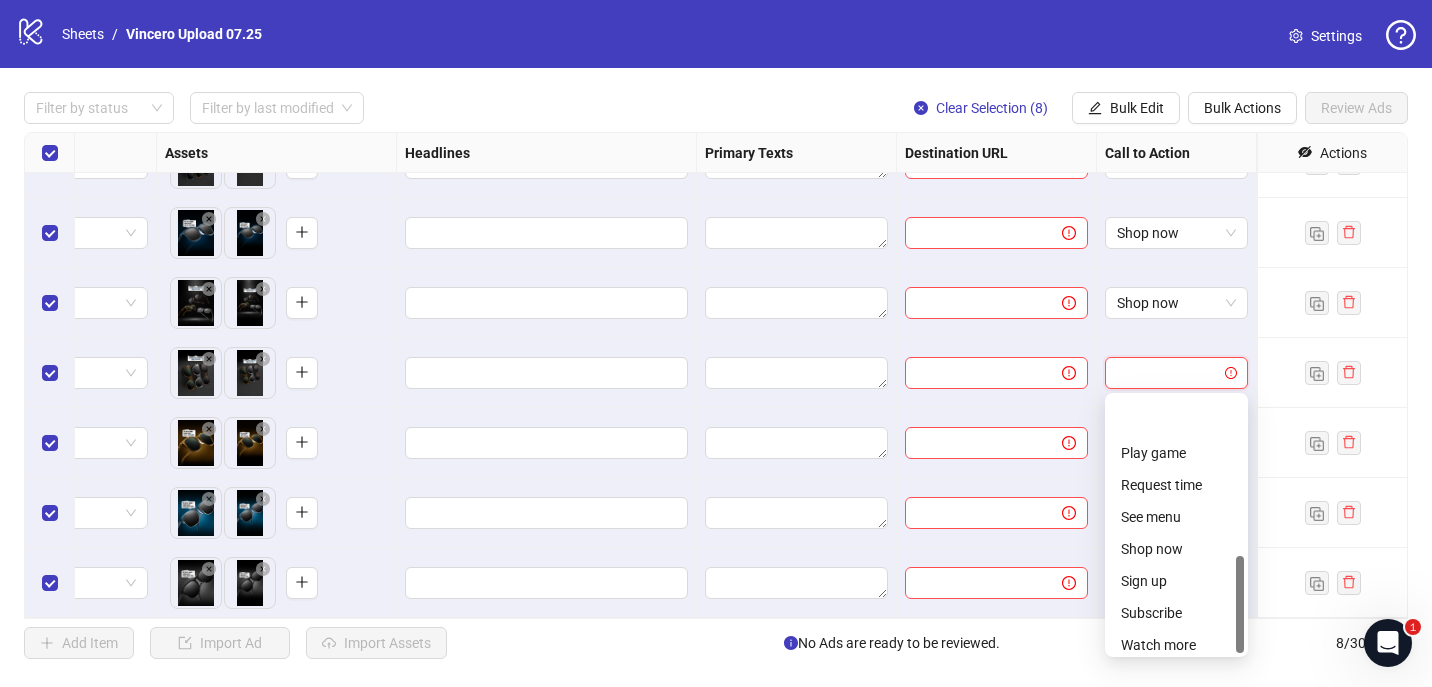 scroll, scrollTop: 416, scrollLeft: 0, axis: vertical 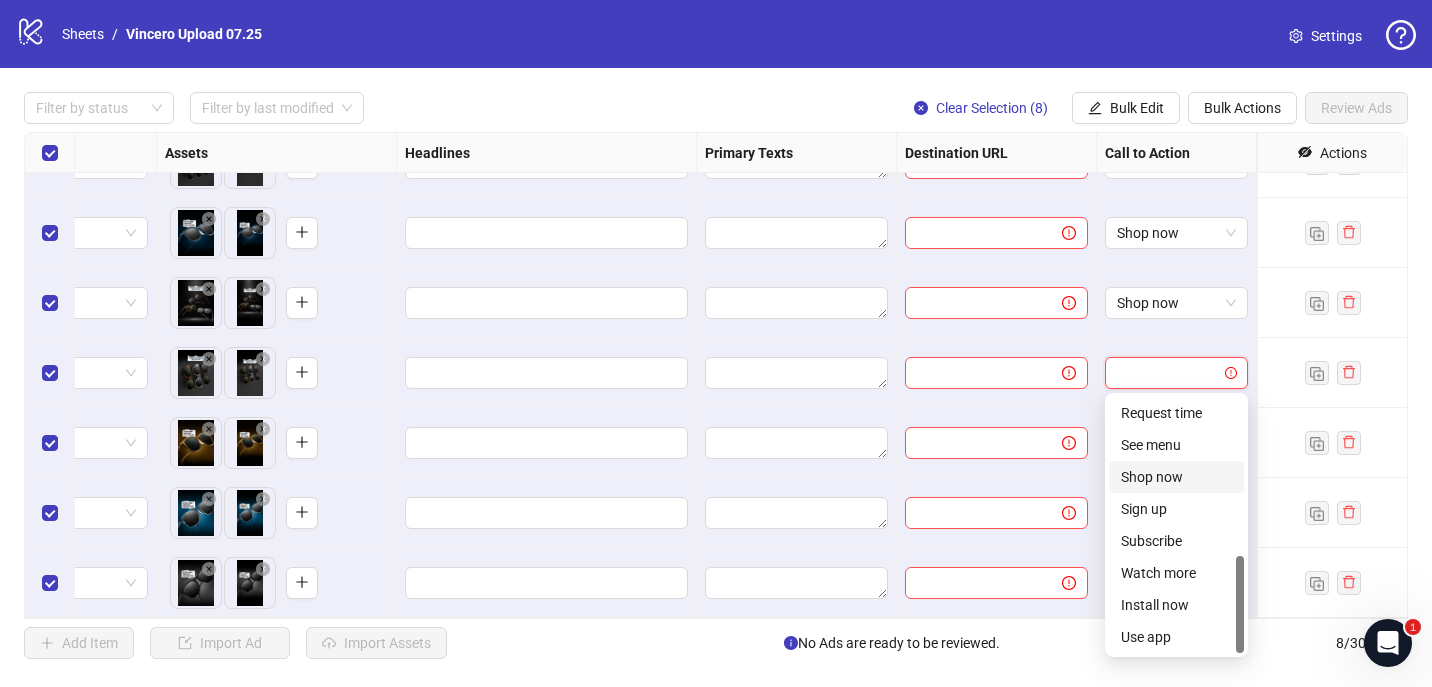 click on "Shop now" at bounding box center [1176, 477] 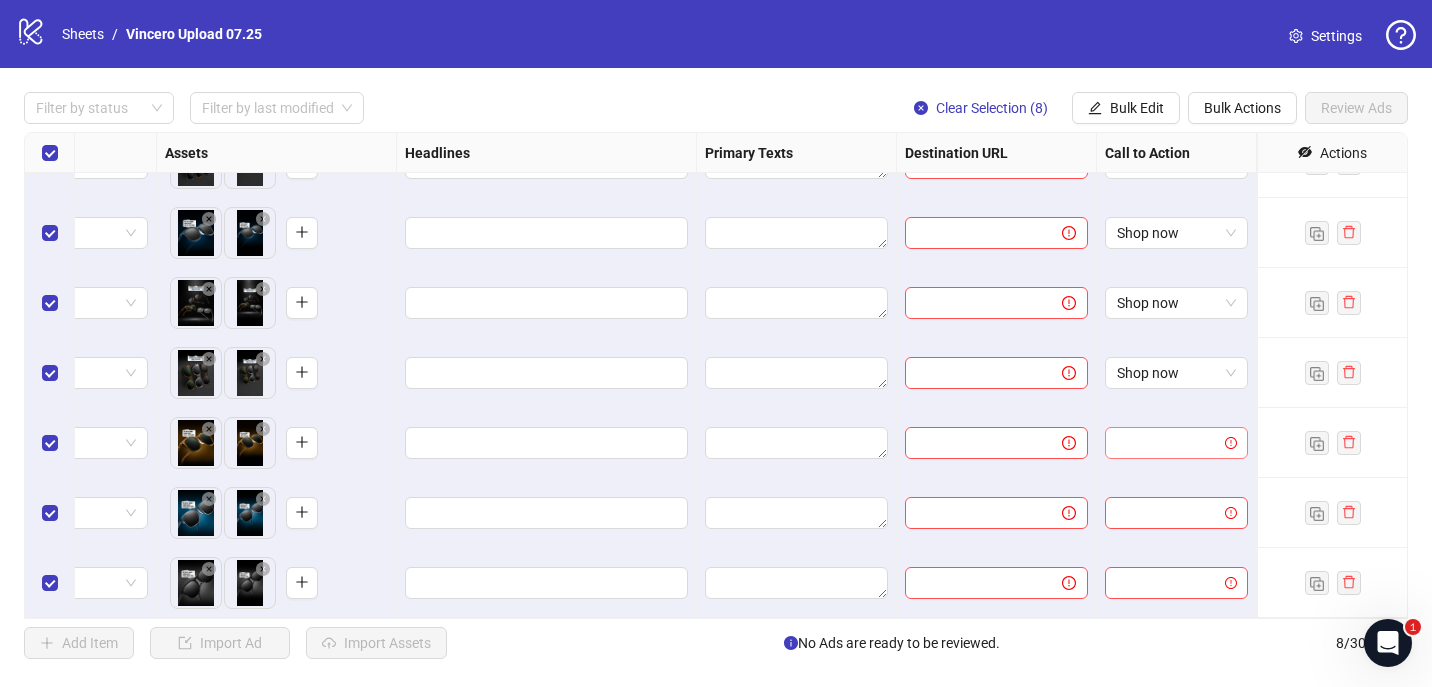 click at bounding box center [1167, 443] 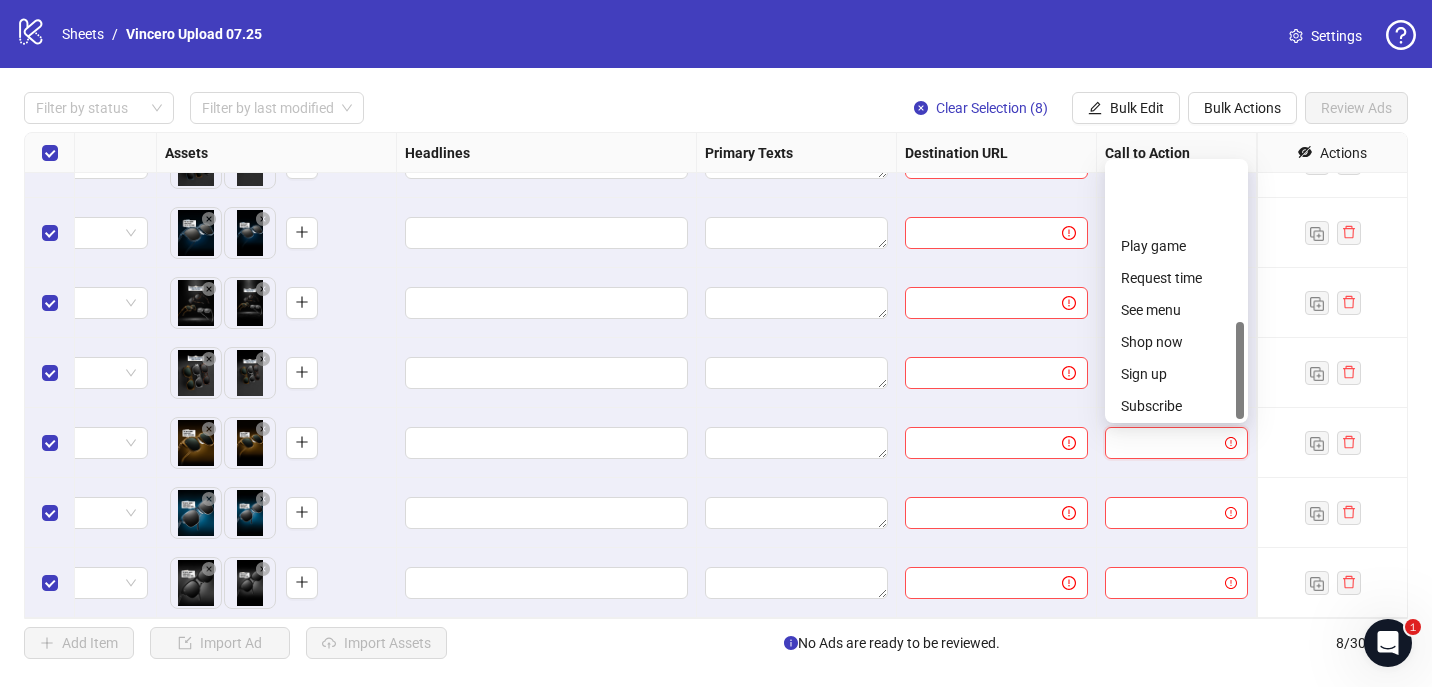 scroll, scrollTop: 416, scrollLeft: 0, axis: vertical 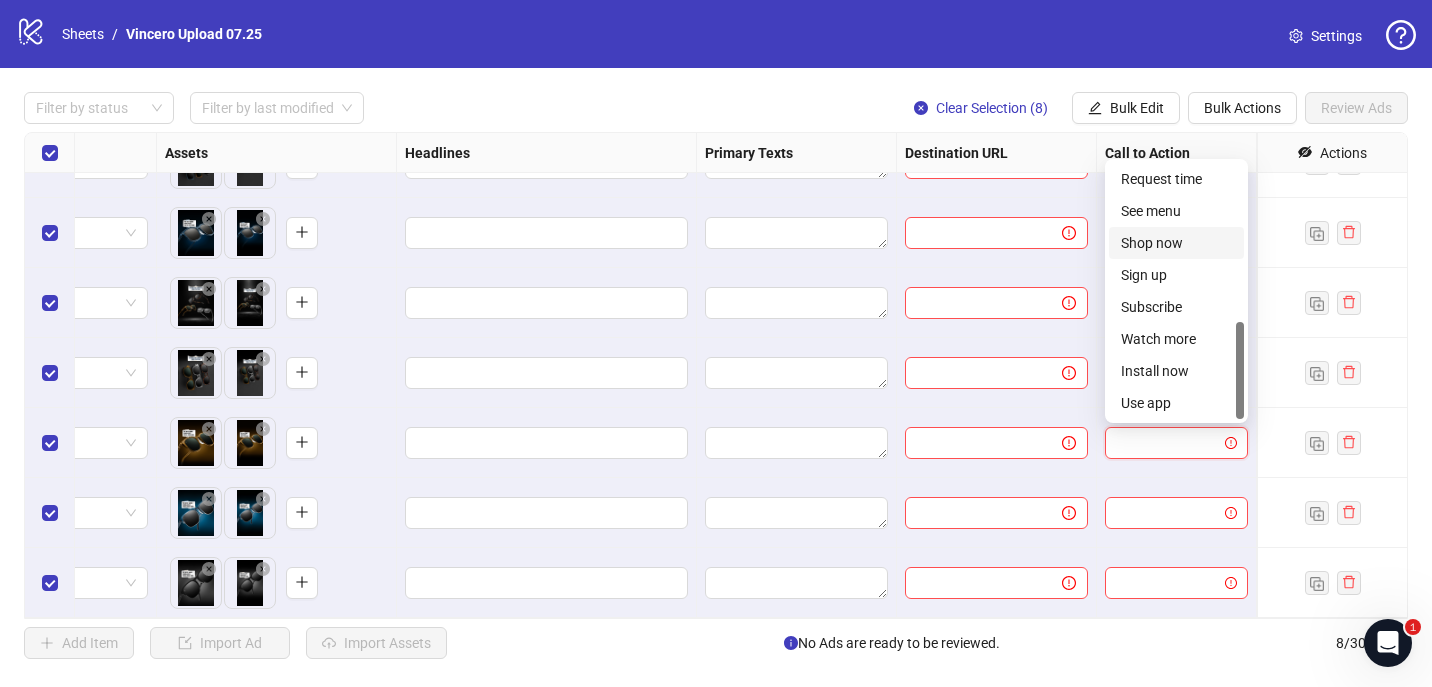 click on "Shop now" at bounding box center [1176, 243] 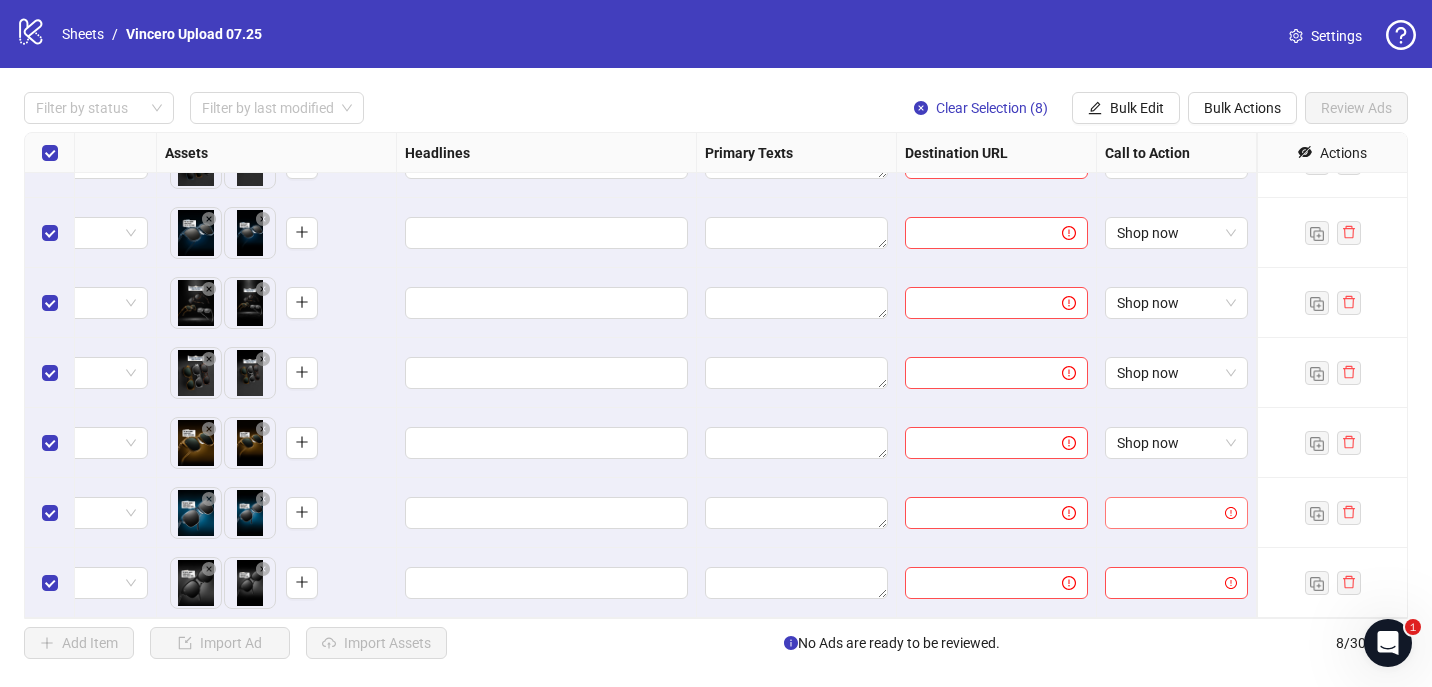 click at bounding box center (1167, 513) 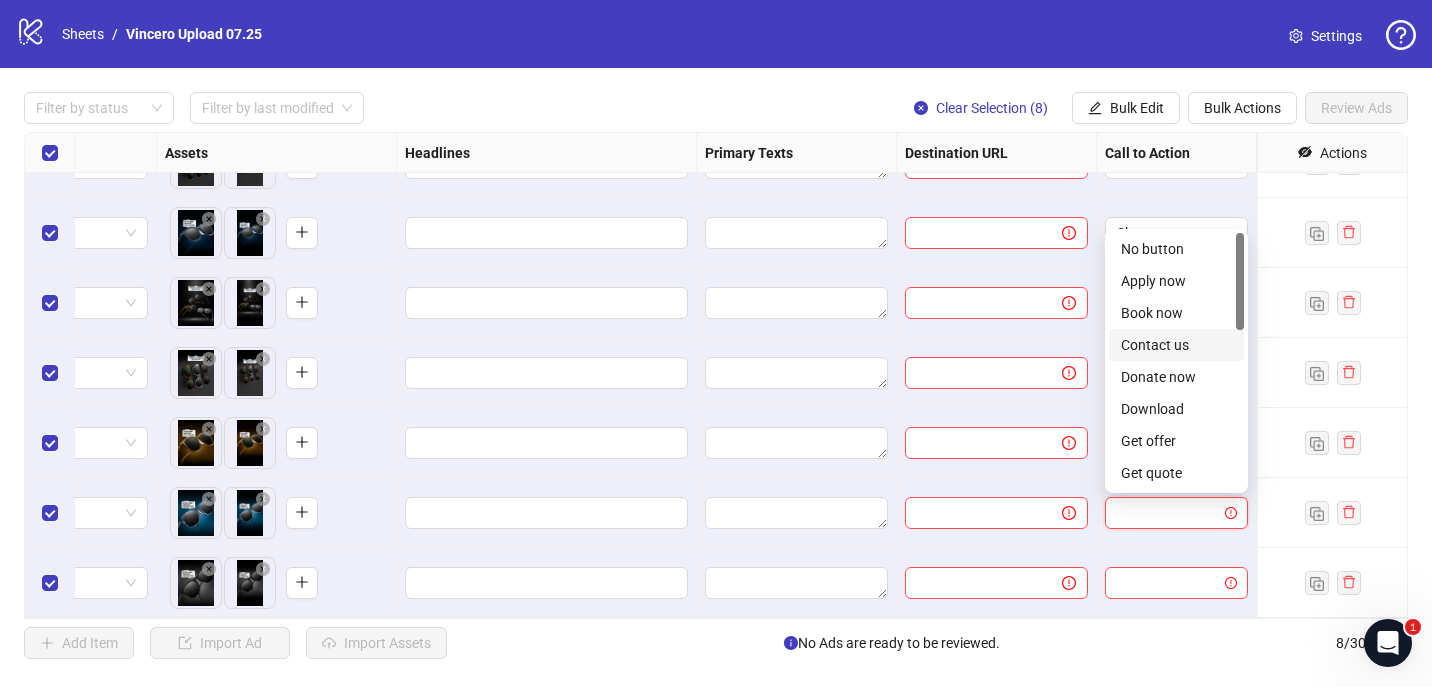 scroll, scrollTop: 416, scrollLeft: 0, axis: vertical 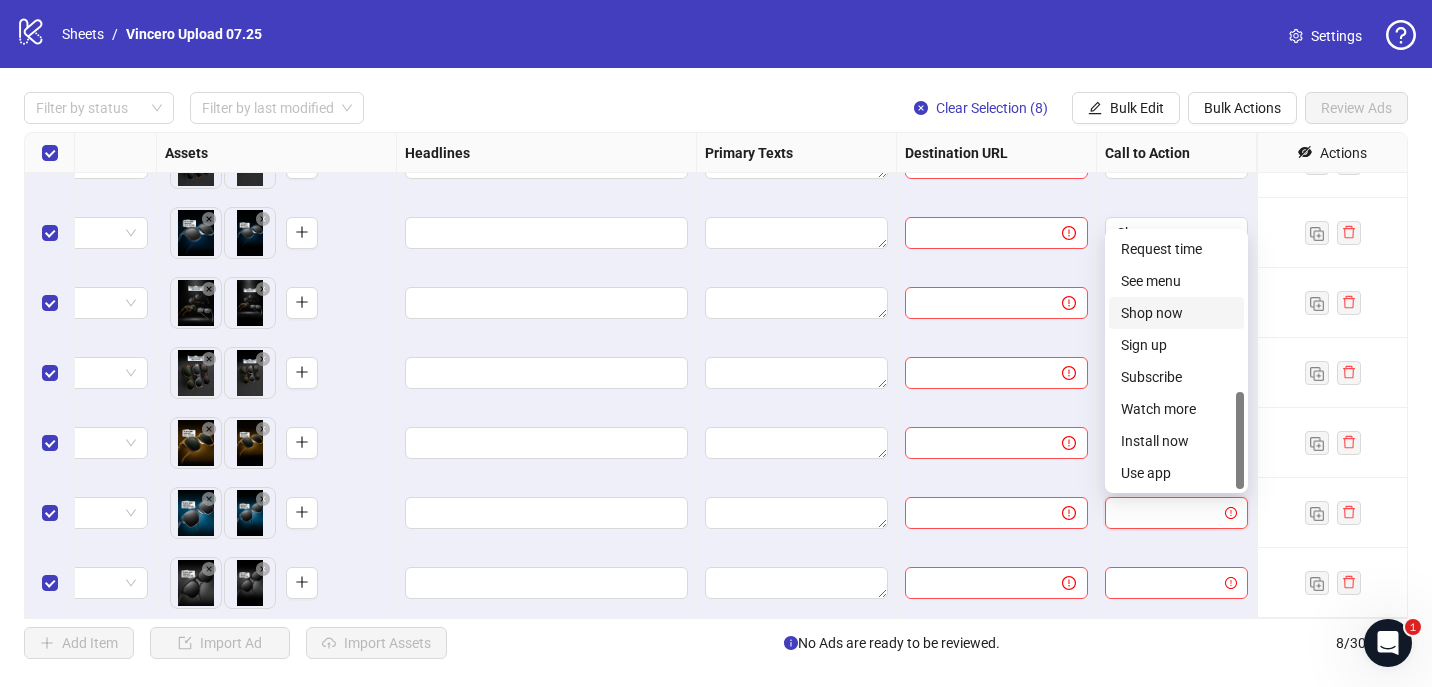 click on "Shop now" at bounding box center [1176, 313] 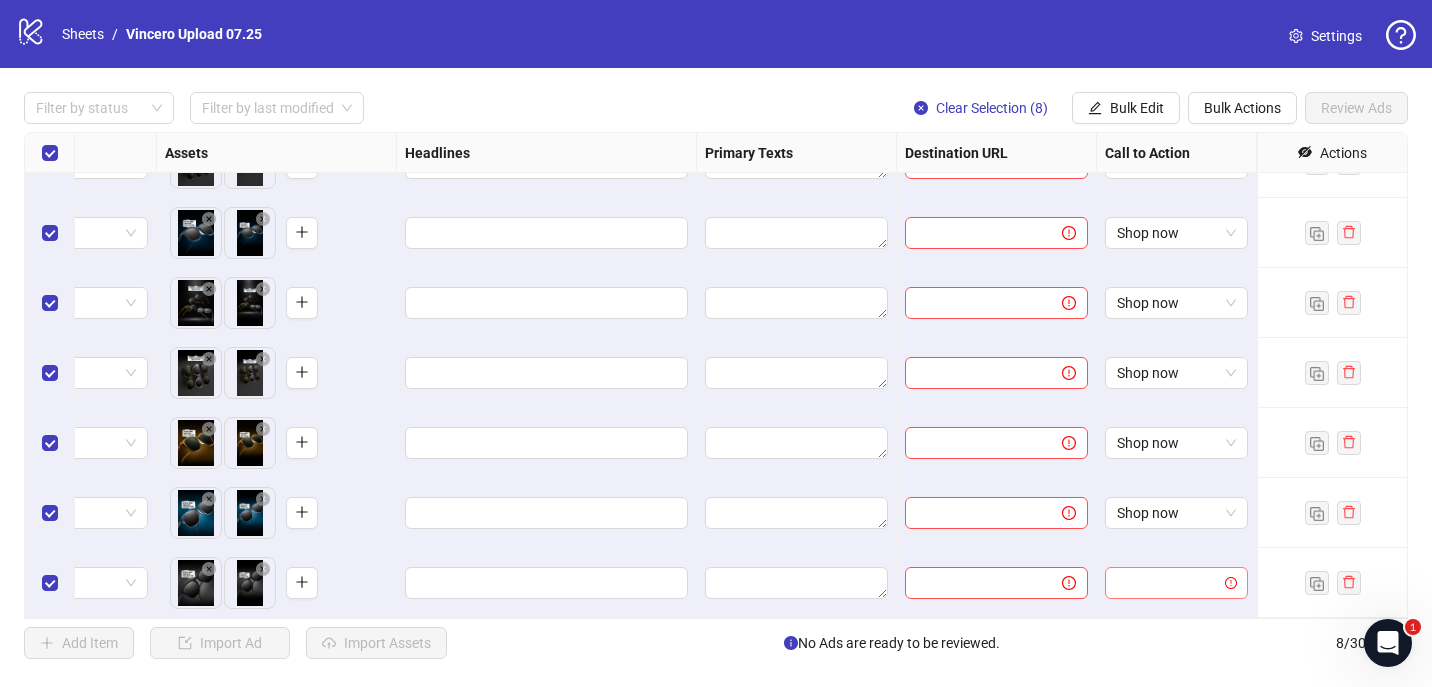 click at bounding box center [1167, 583] 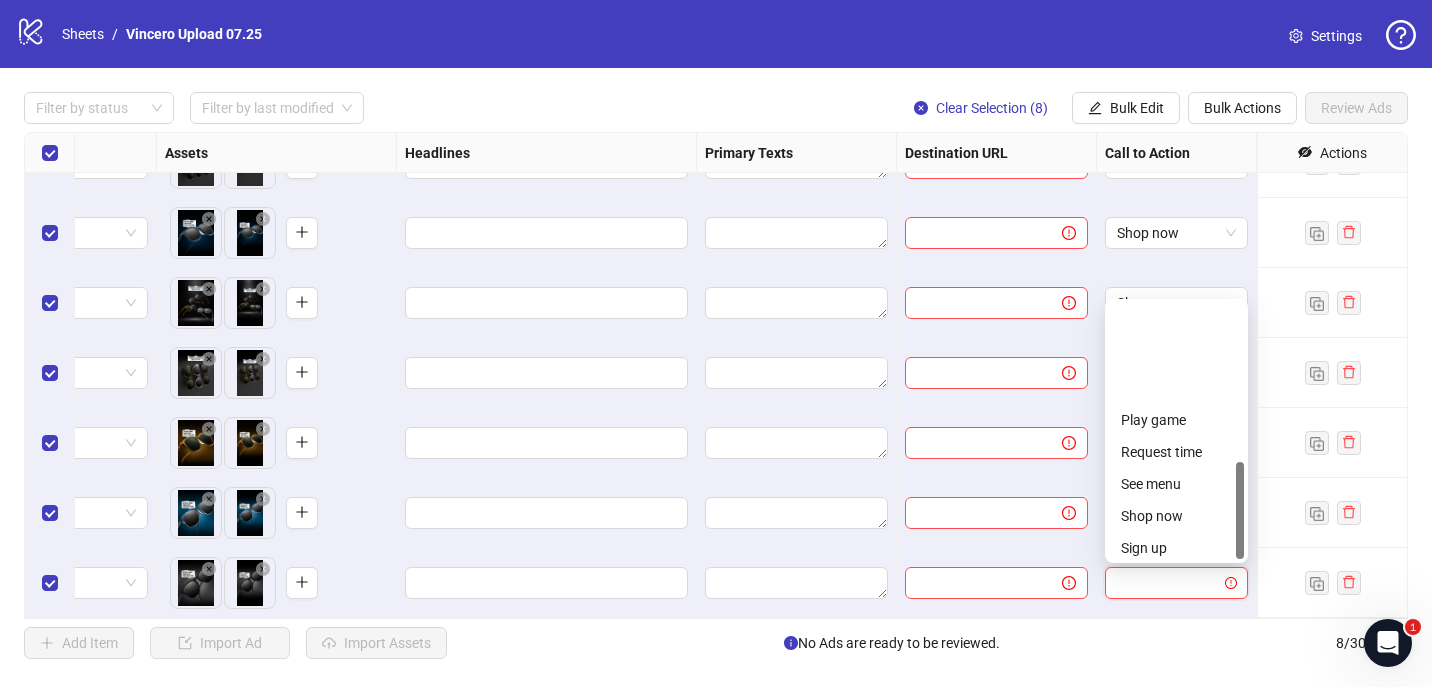 scroll, scrollTop: 416, scrollLeft: 0, axis: vertical 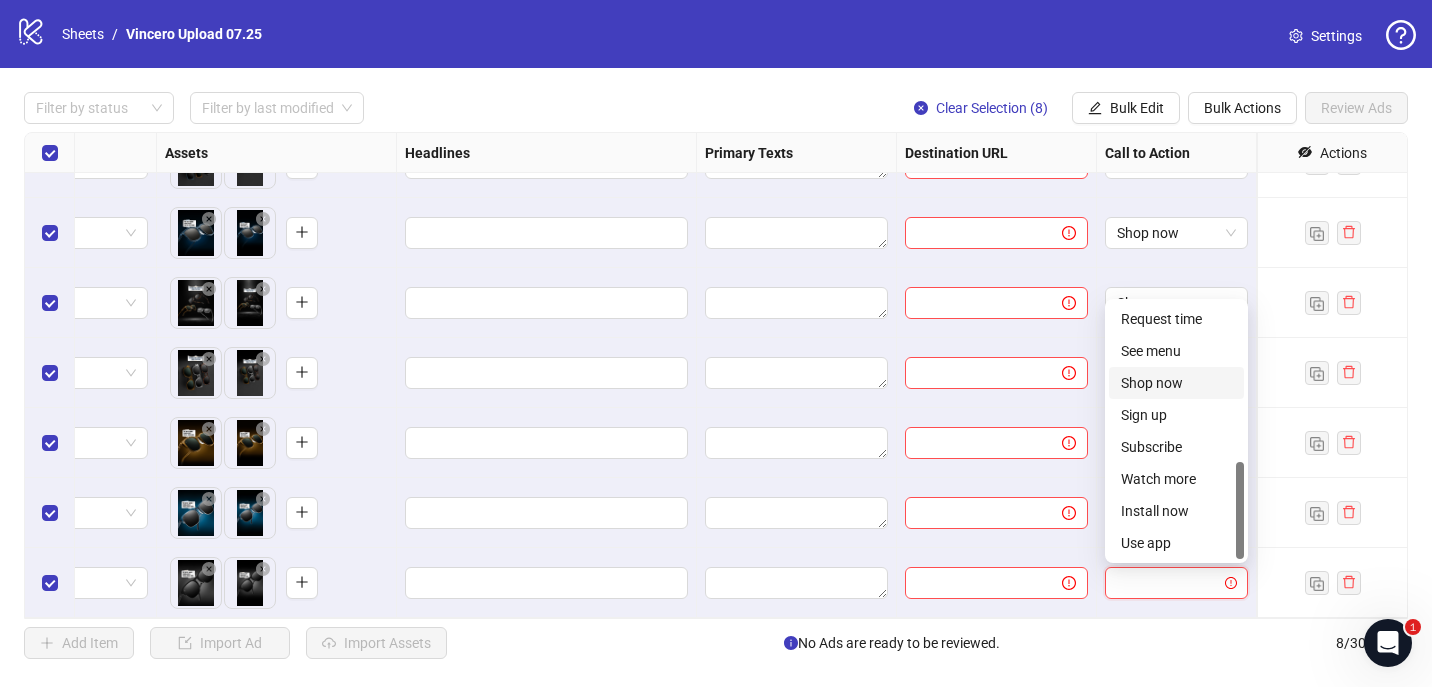 click on "Shop now" at bounding box center [1176, 383] 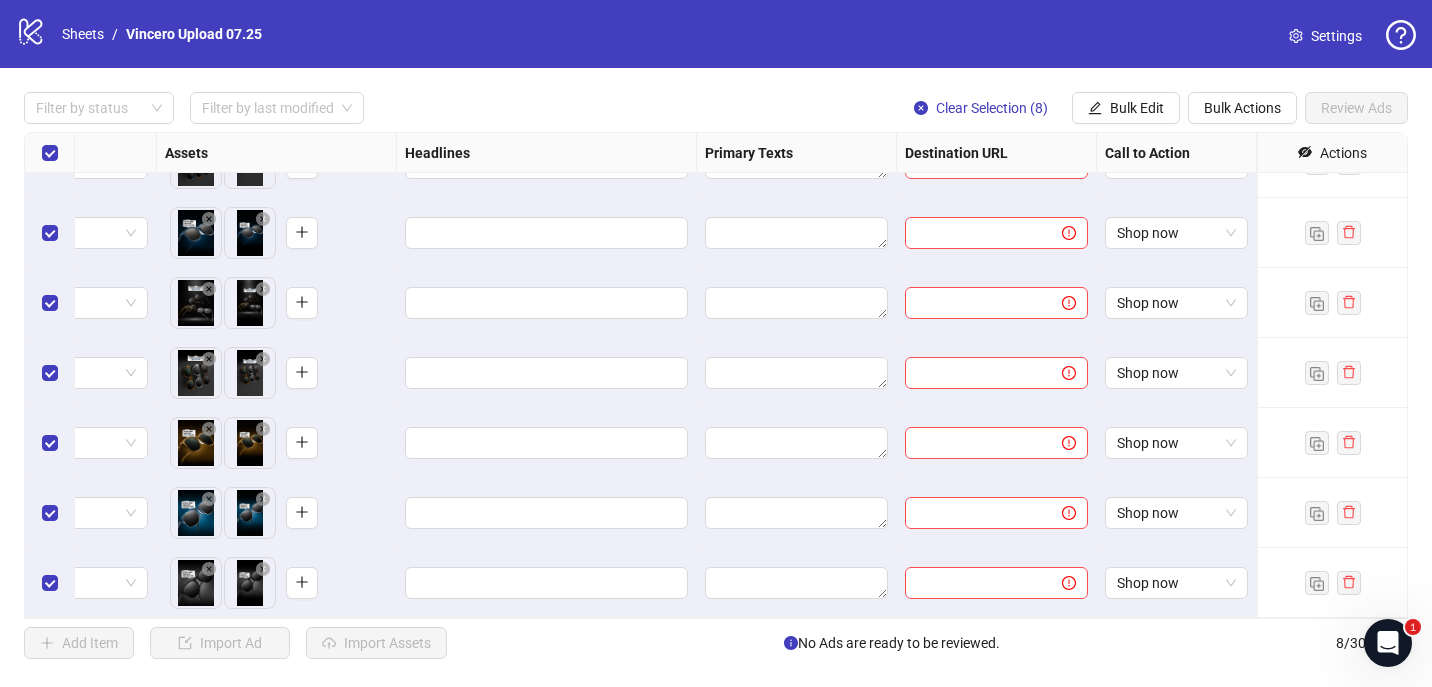 scroll, scrollTop: 0, scrollLeft: 788, axis: horizontal 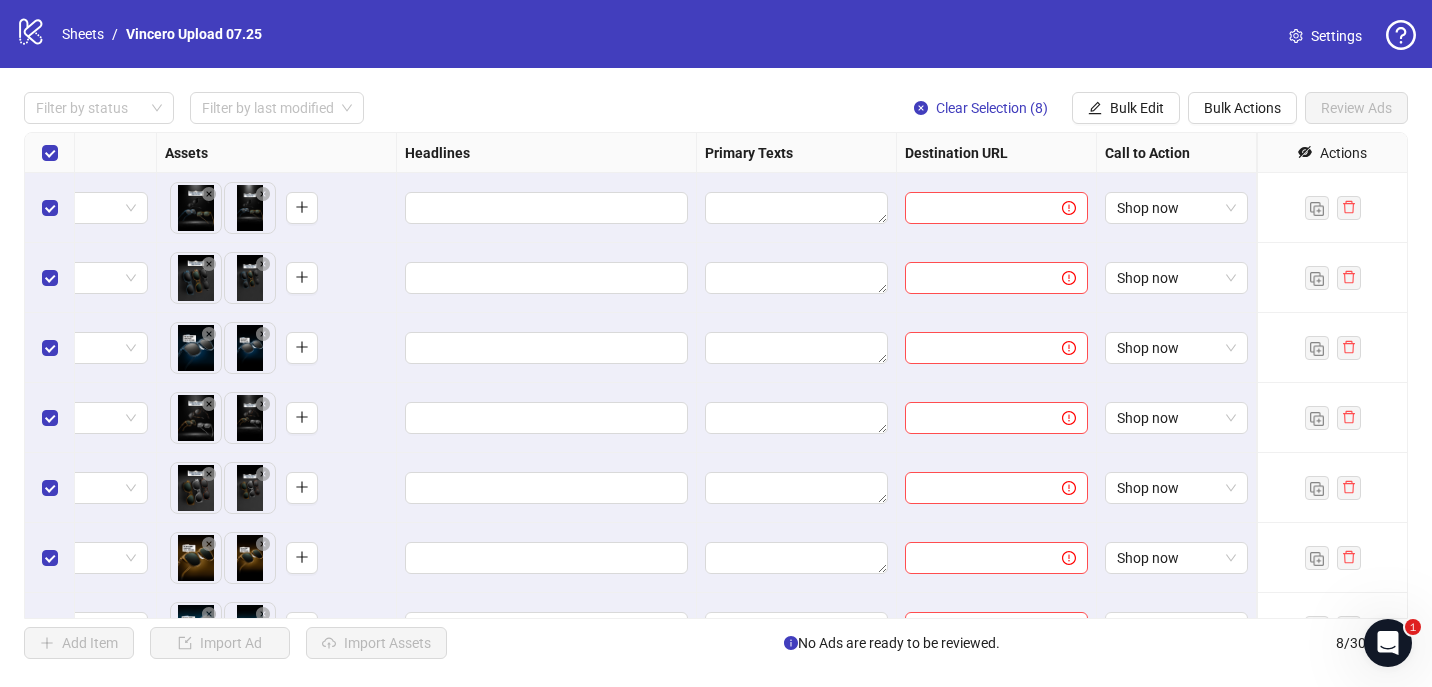 click on "**********" at bounding box center [716, 343] 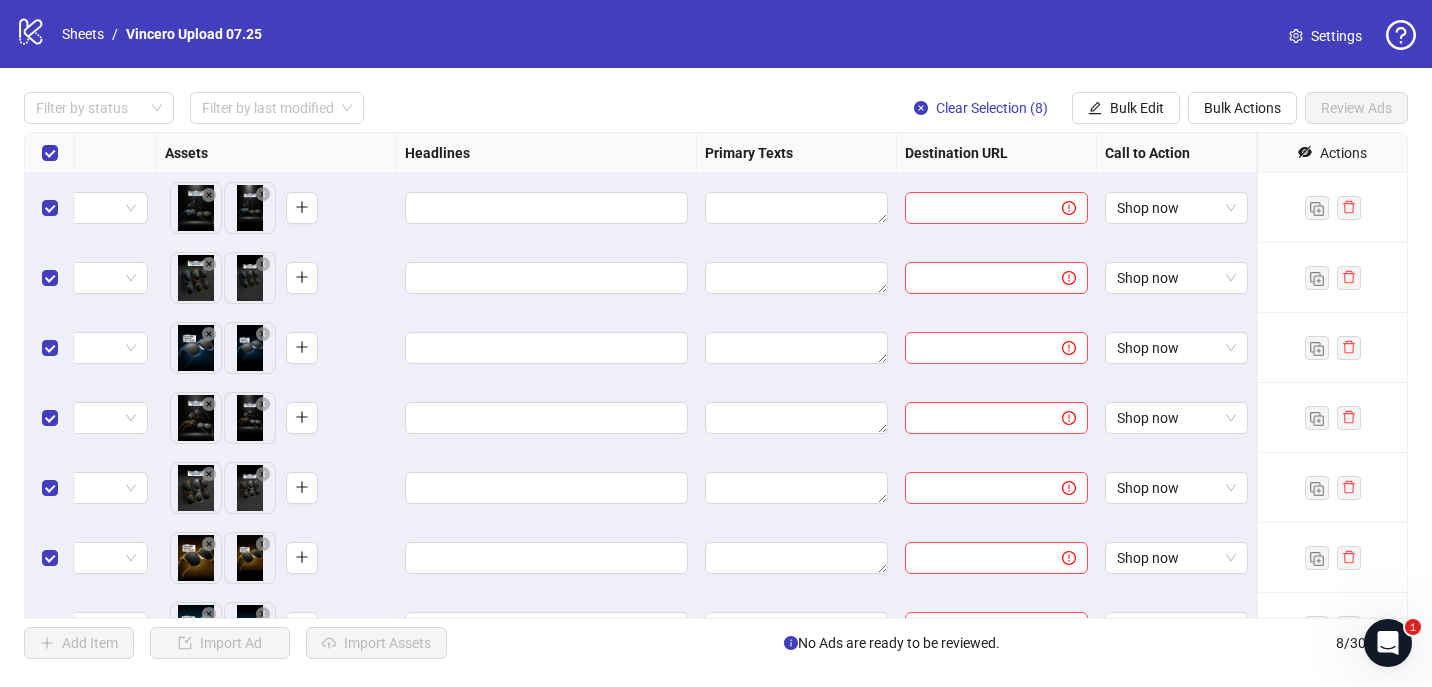 scroll, scrollTop: 0, scrollLeft: 784, axis: horizontal 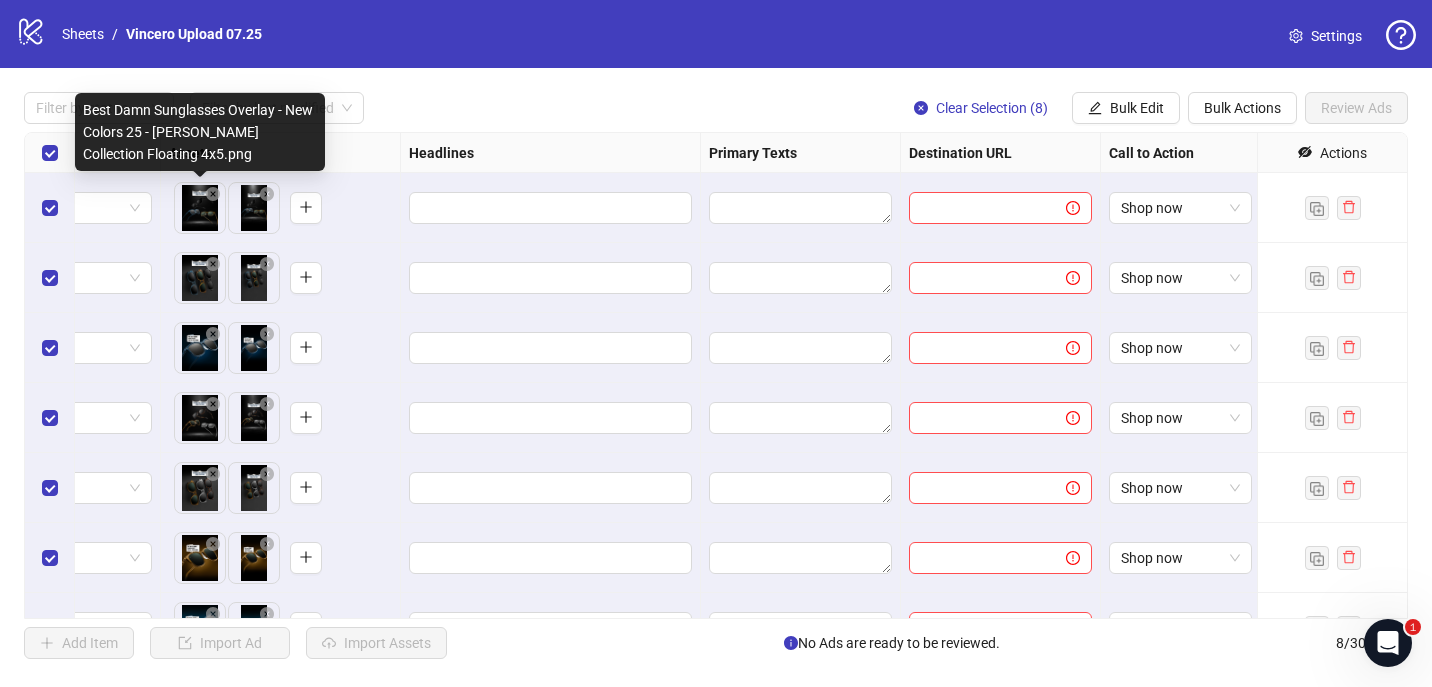 click on "**********" at bounding box center (716, 343) 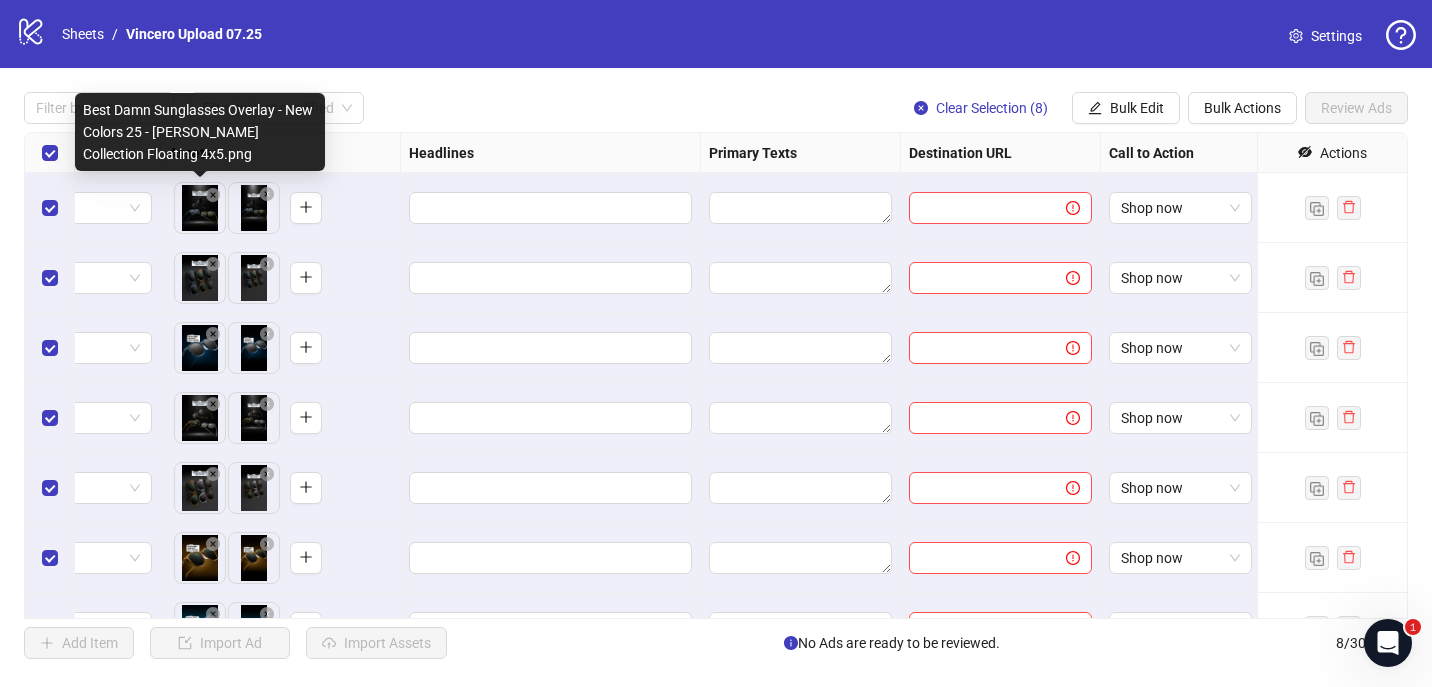 click on "**********" at bounding box center [716, 343] 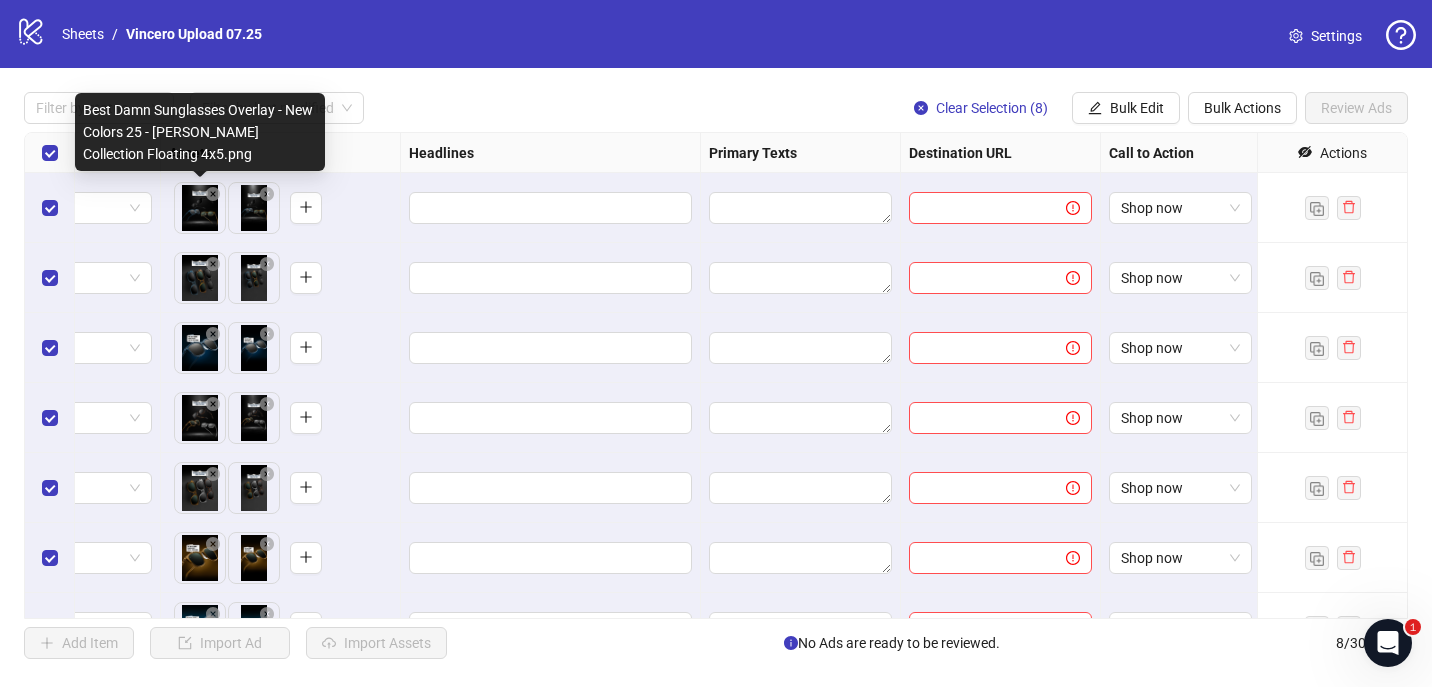 click on "**********" at bounding box center [716, 343] 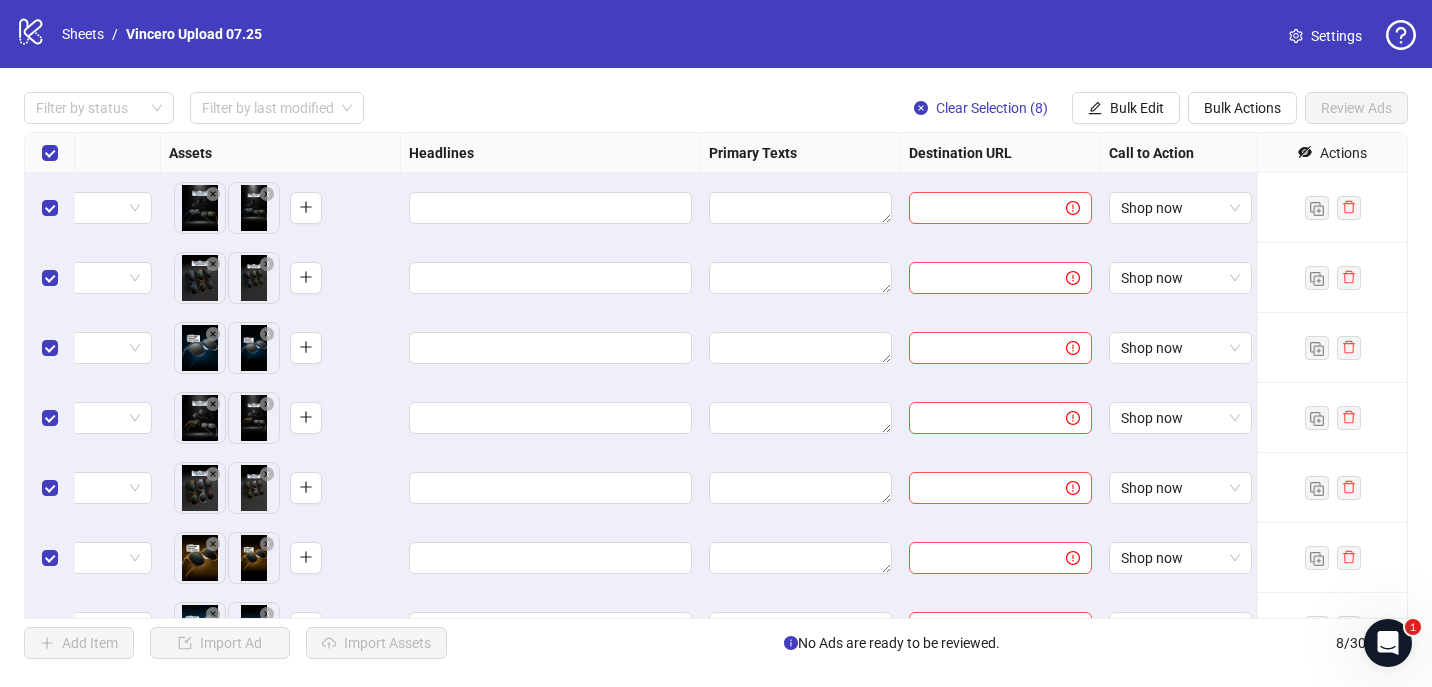 scroll, scrollTop: 0, scrollLeft: 610, axis: horizontal 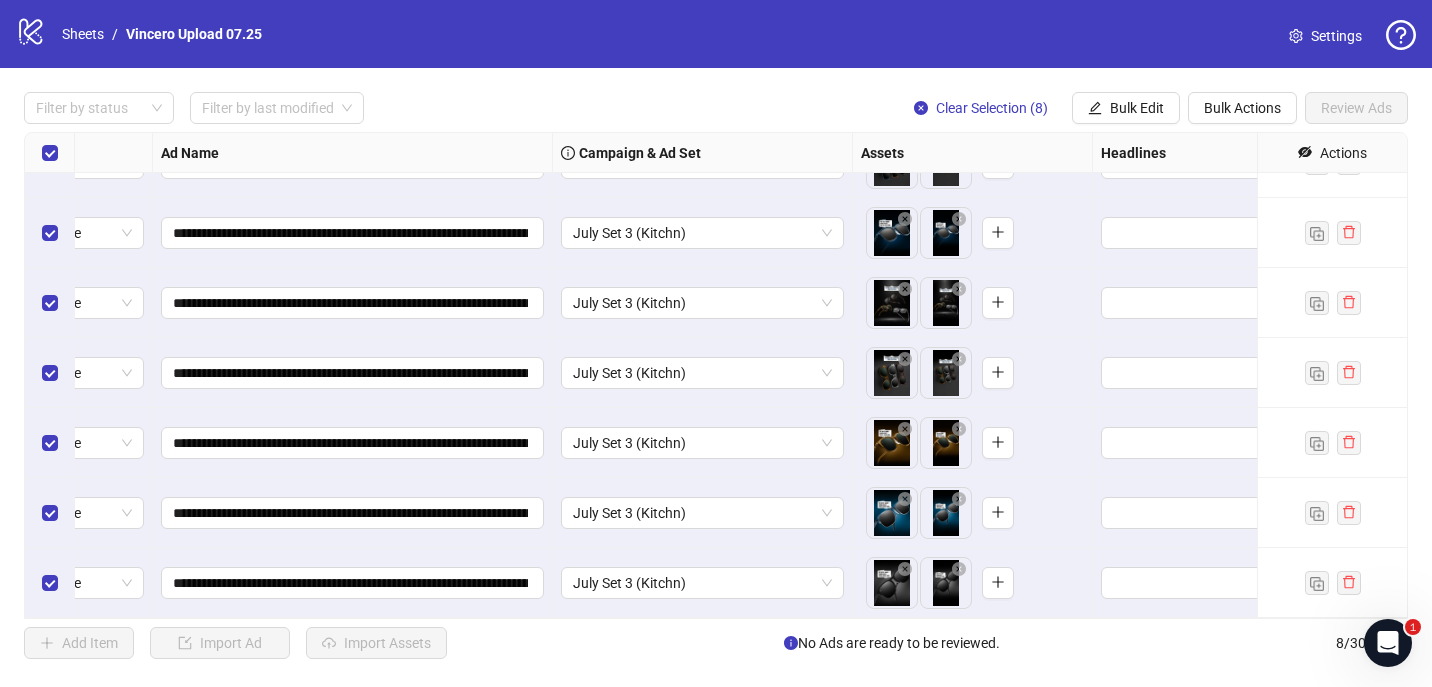 click on "**********" at bounding box center [716, 375] 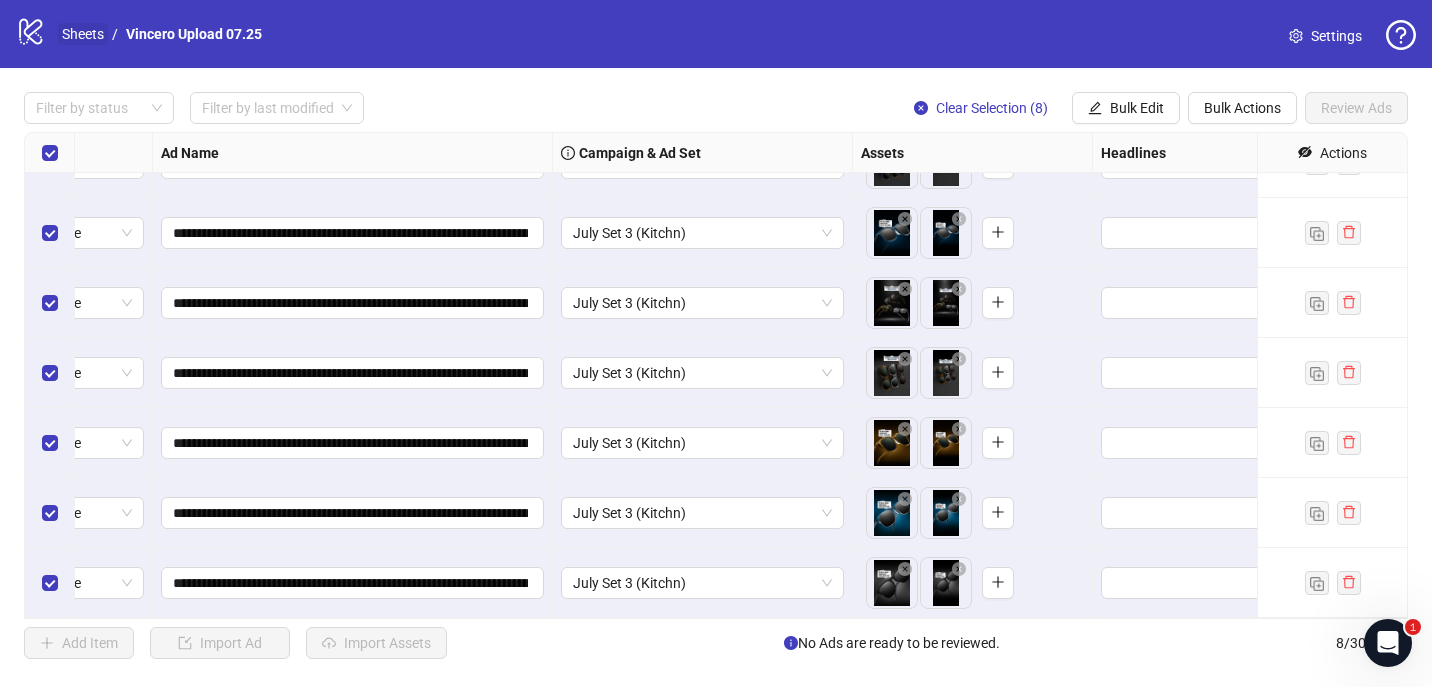 click on "Sheets" at bounding box center [83, 34] 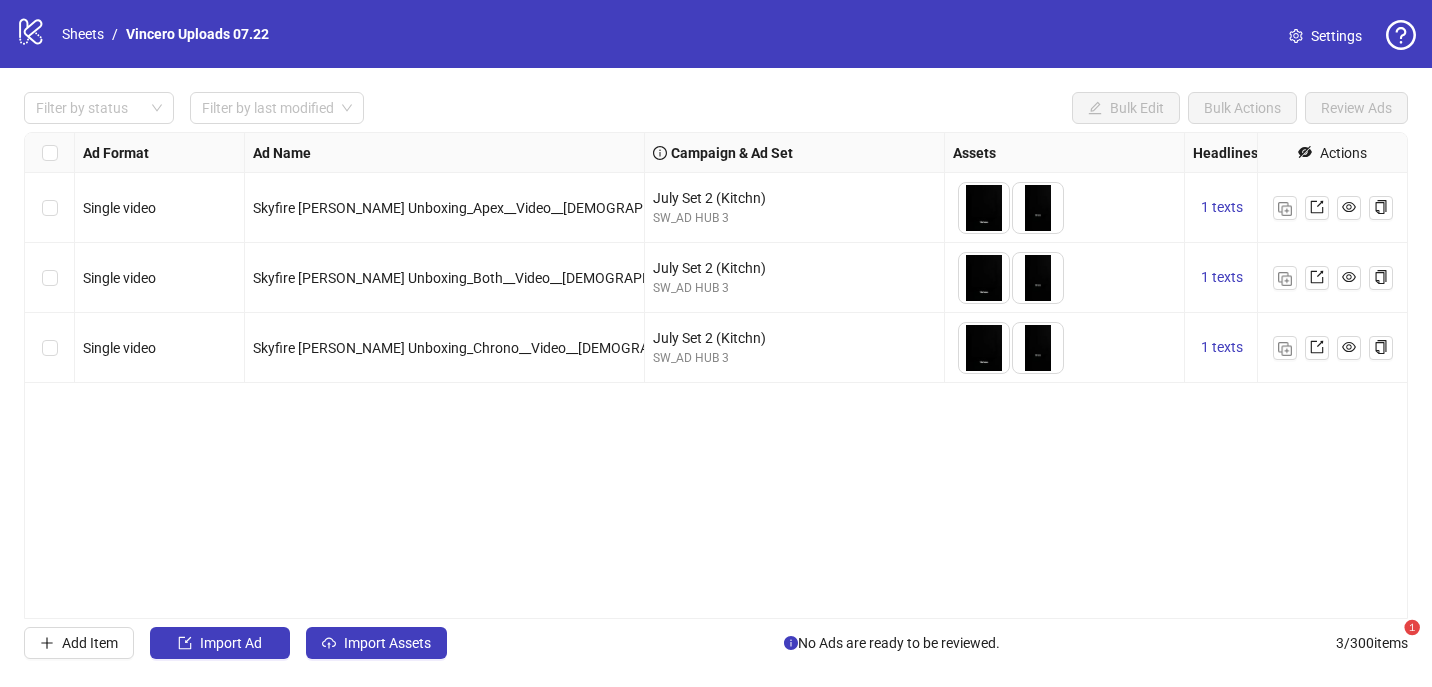 scroll, scrollTop: 0, scrollLeft: 0, axis: both 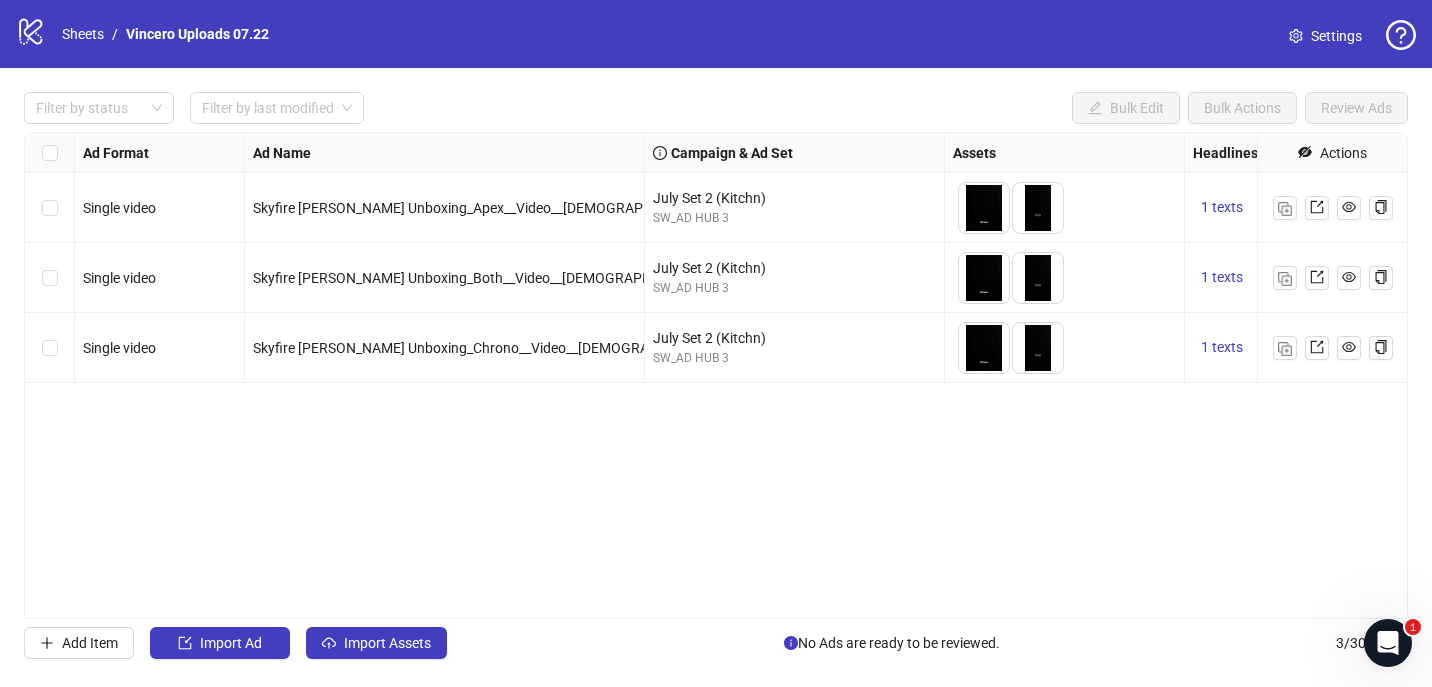click on "Settings" at bounding box center [1336, 36] 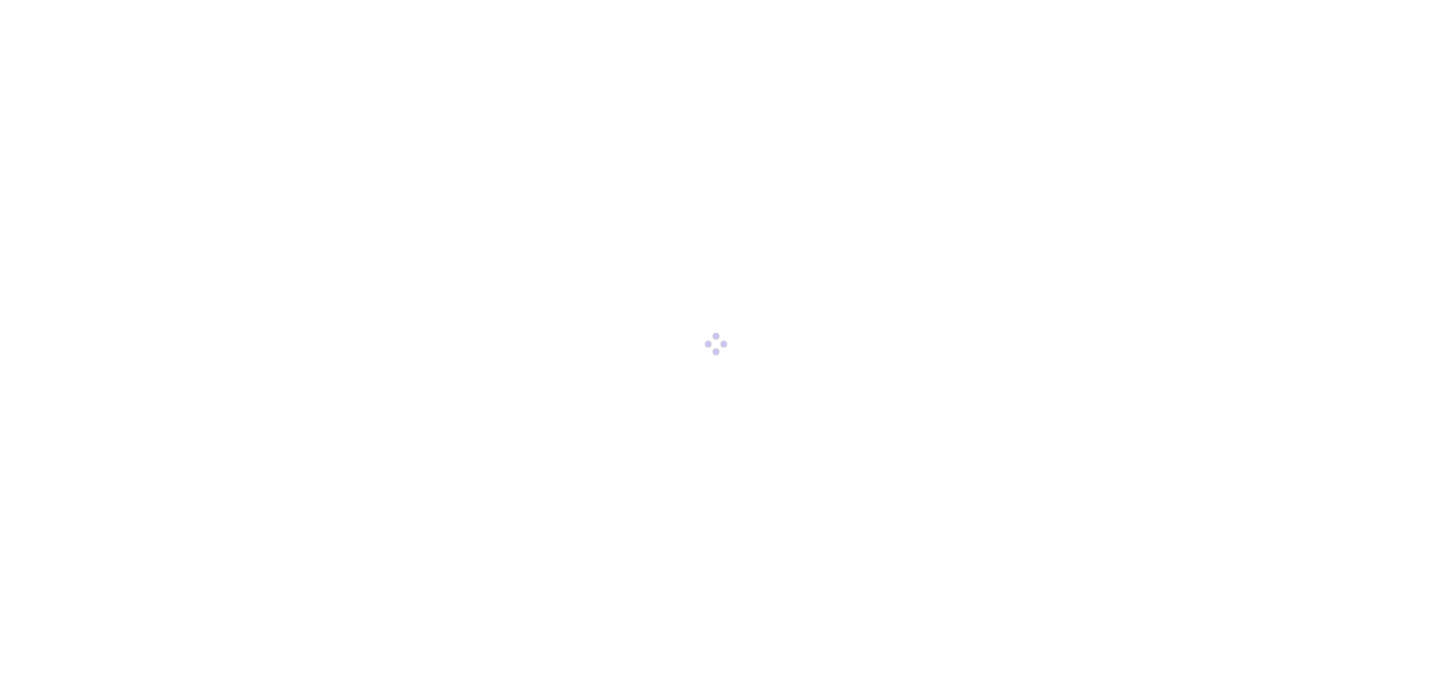 scroll, scrollTop: 0, scrollLeft: 0, axis: both 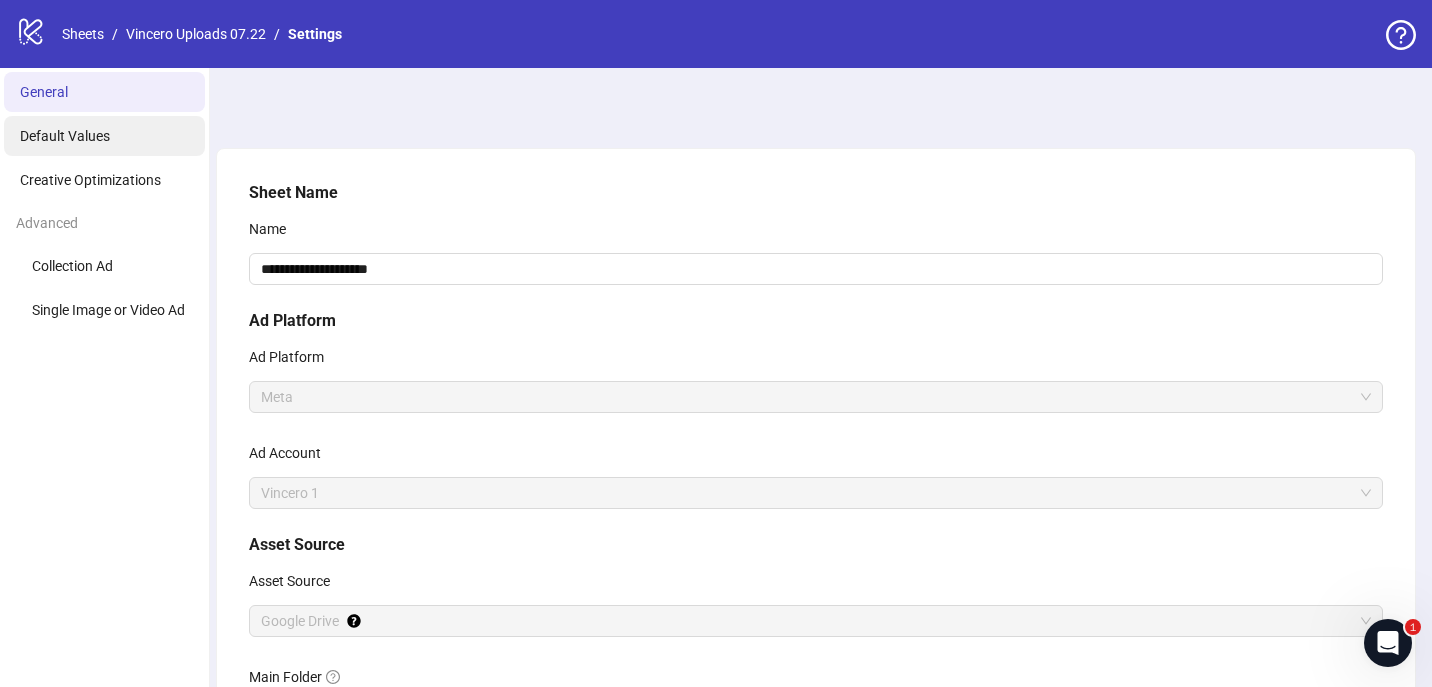 click on "Default Values" at bounding box center [65, 136] 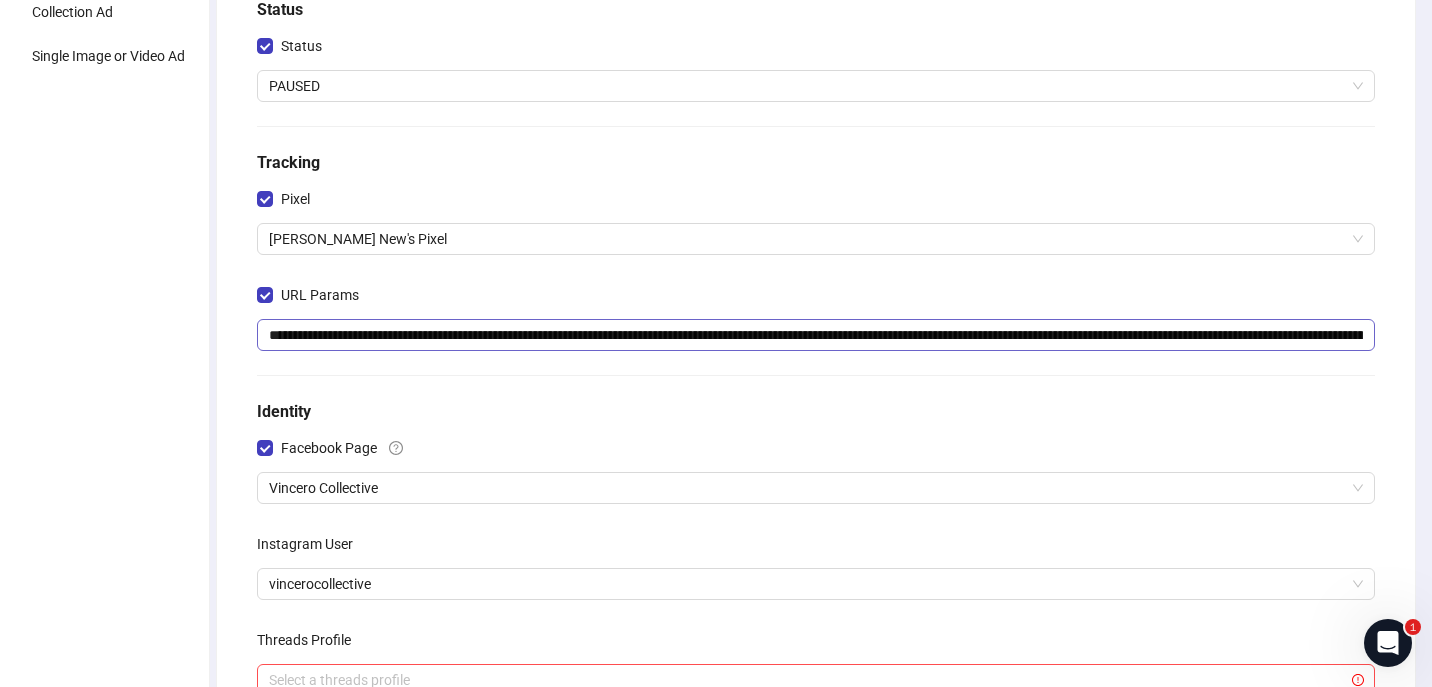 scroll, scrollTop: 266, scrollLeft: 0, axis: vertical 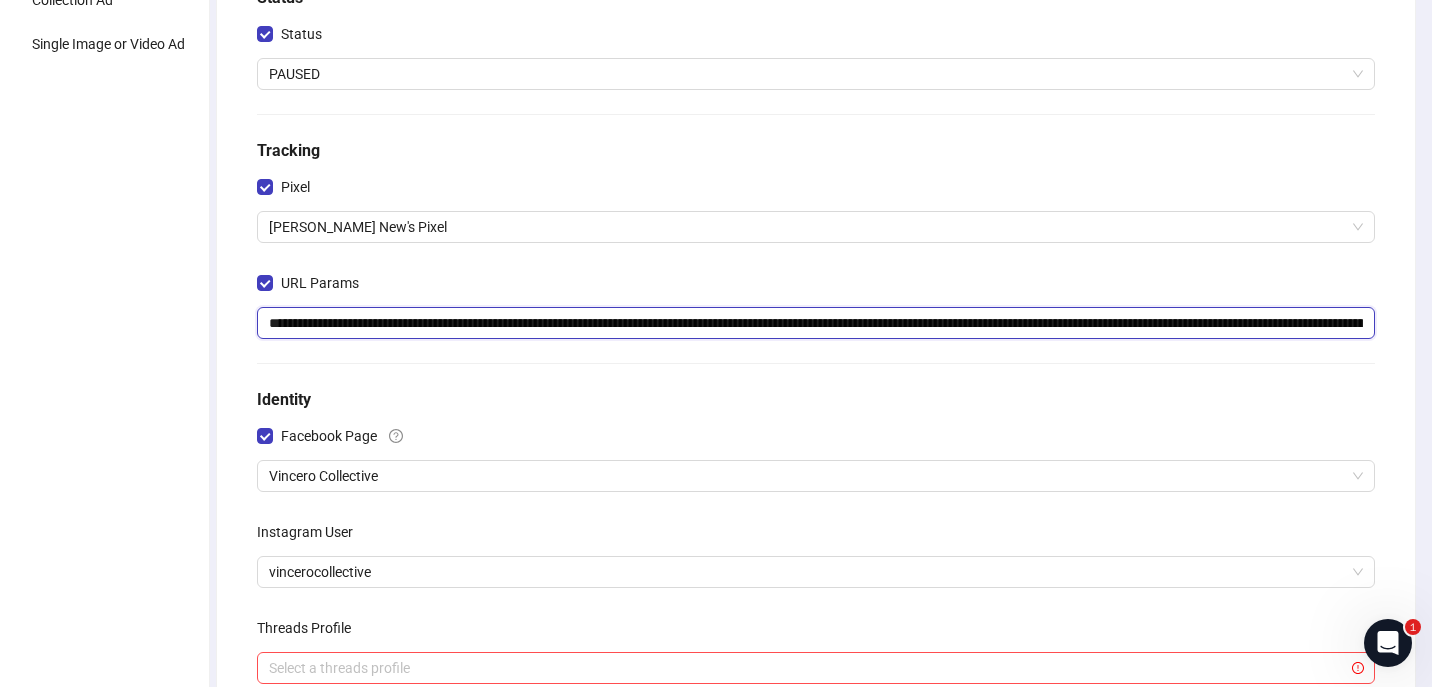 click on "**********" at bounding box center (816, 323) 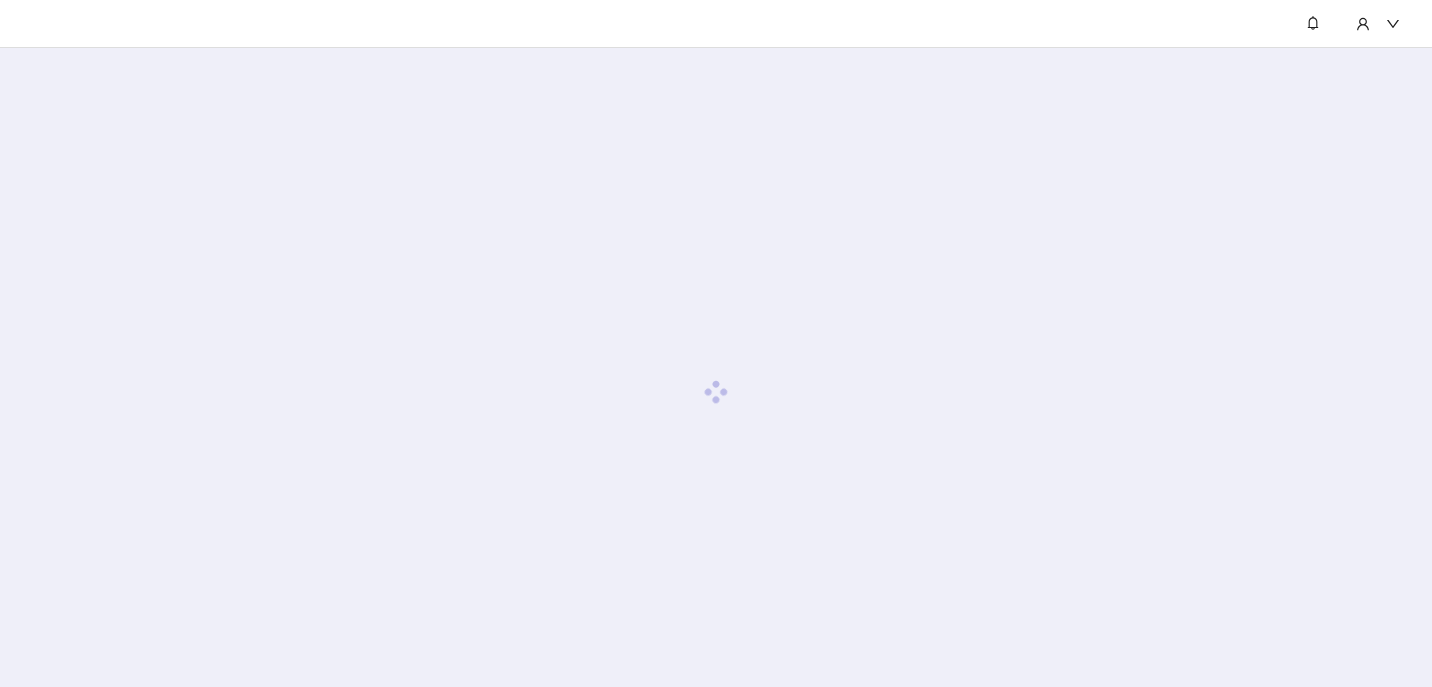 scroll, scrollTop: 0, scrollLeft: 0, axis: both 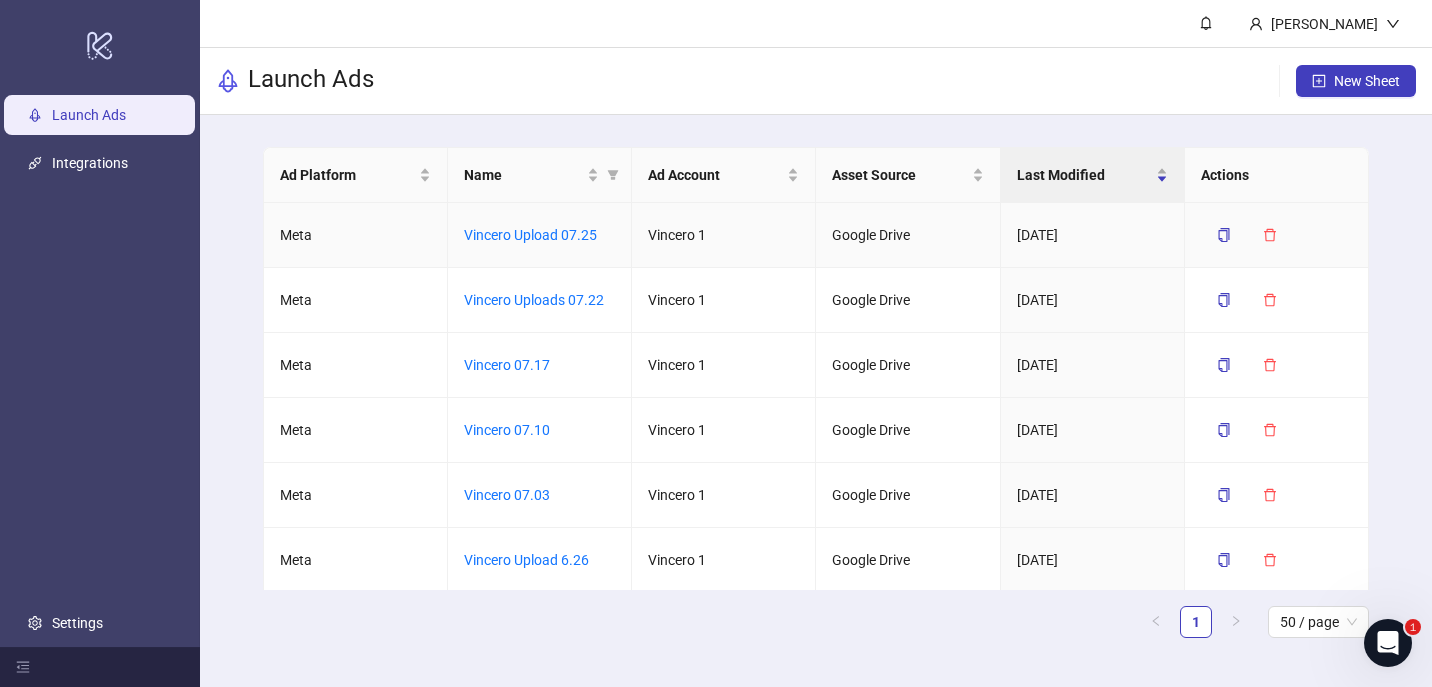 click on "Vincero Upload 07.25" at bounding box center (540, 235) 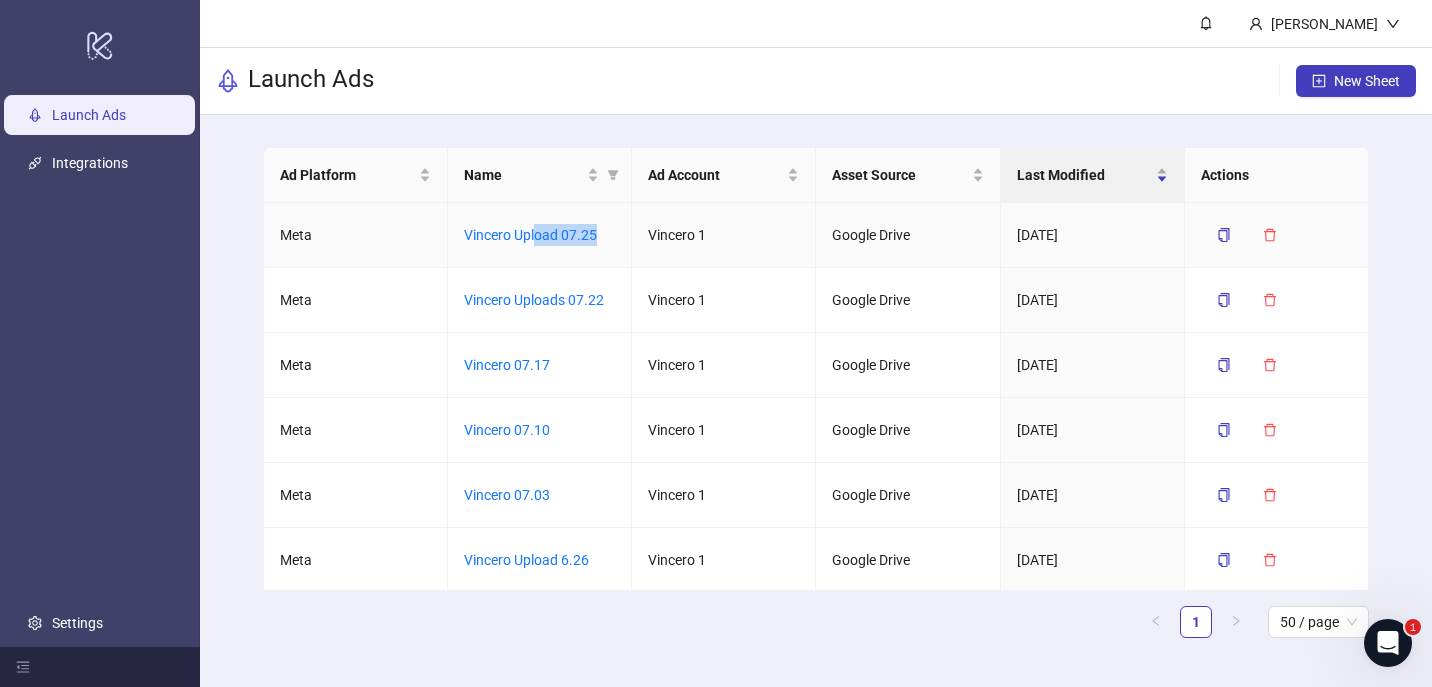 click on "Vincero Upload 07.25" at bounding box center (540, 235) 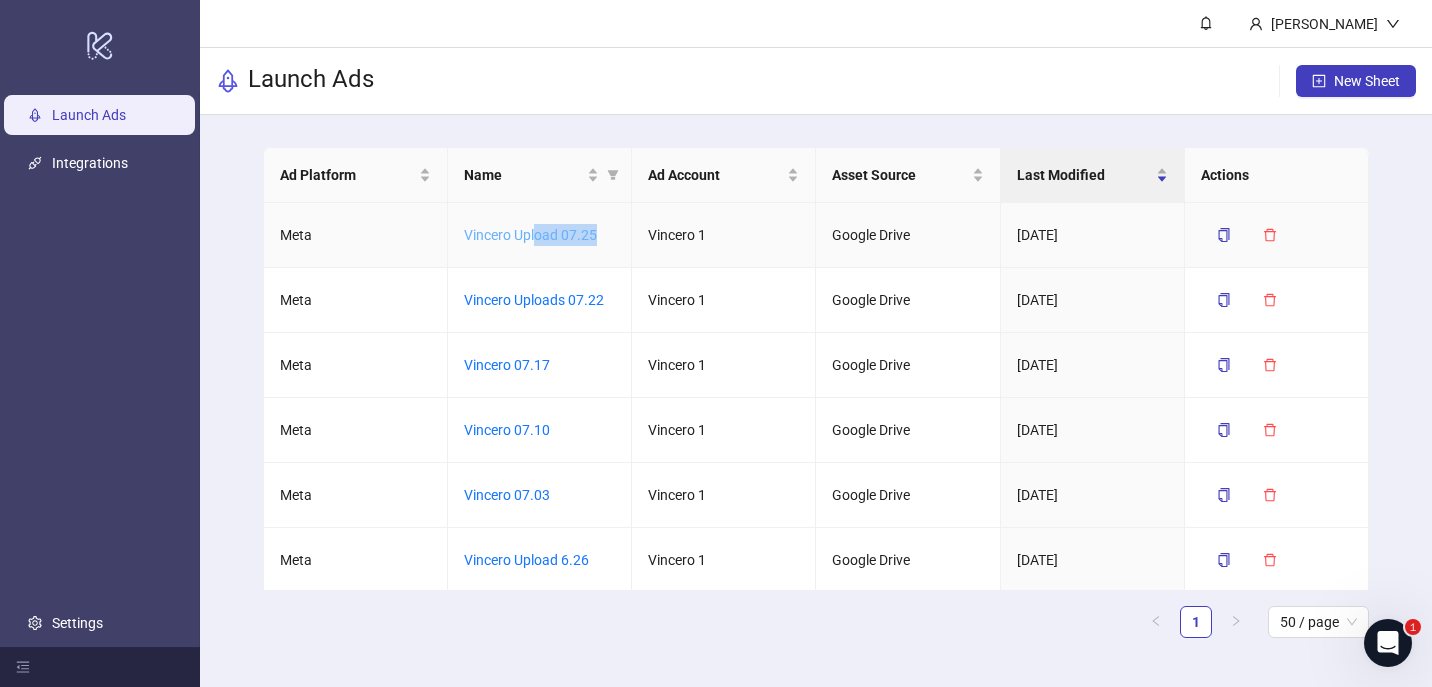 click on "Vincero Upload 07.25" at bounding box center (530, 235) 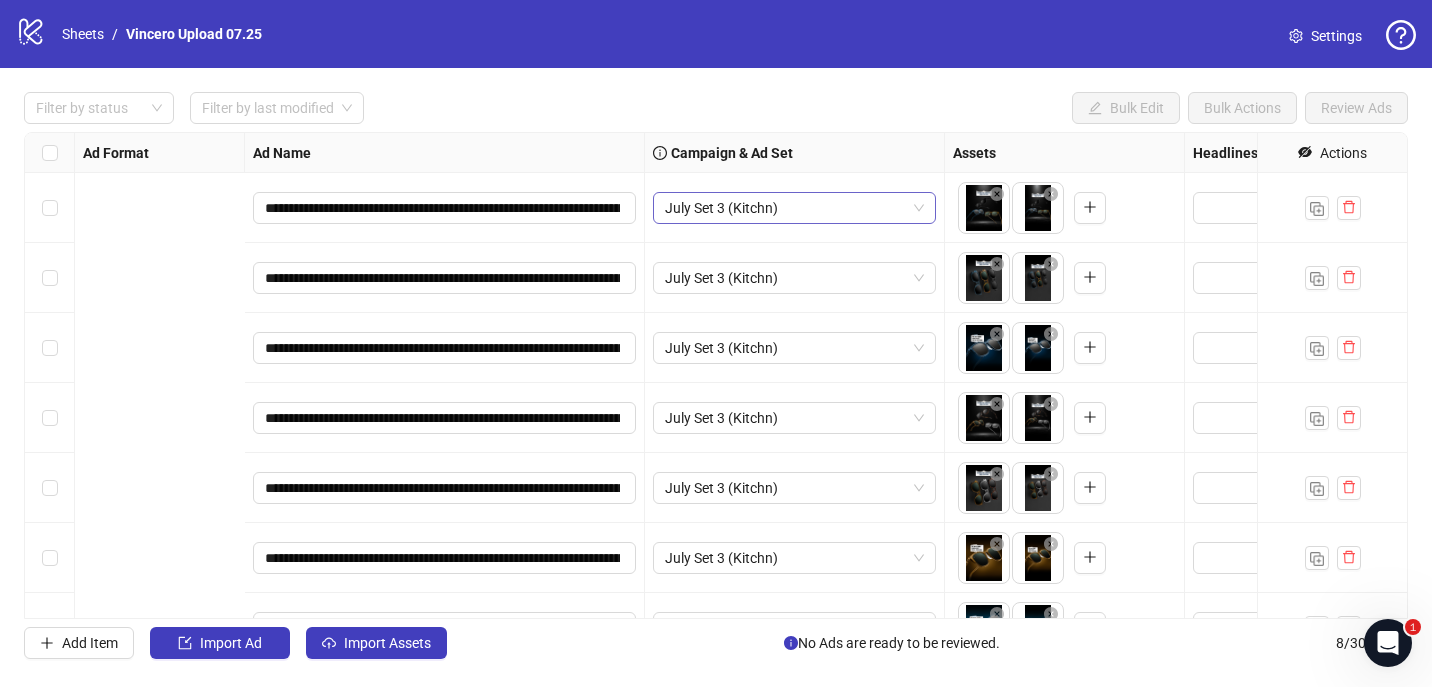 scroll, scrollTop: 0, scrollLeft: 788, axis: horizontal 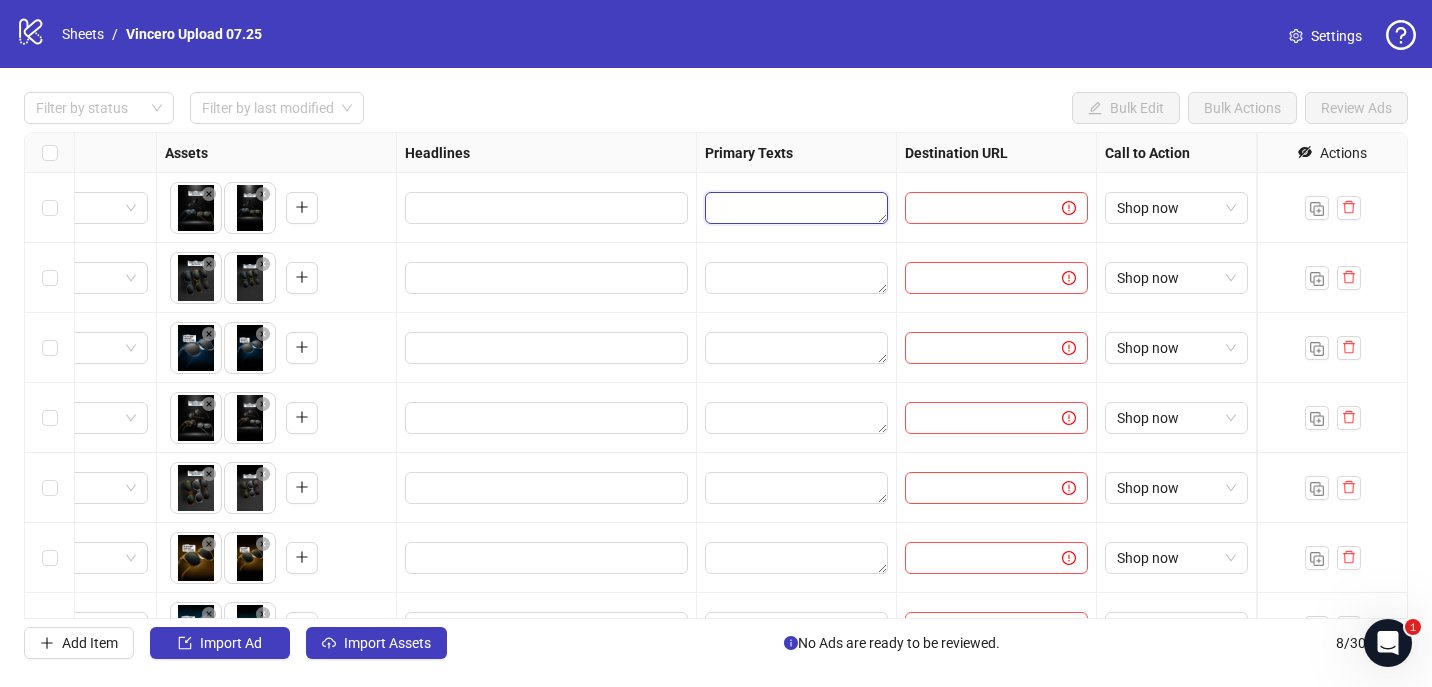 click at bounding box center (796, 208) 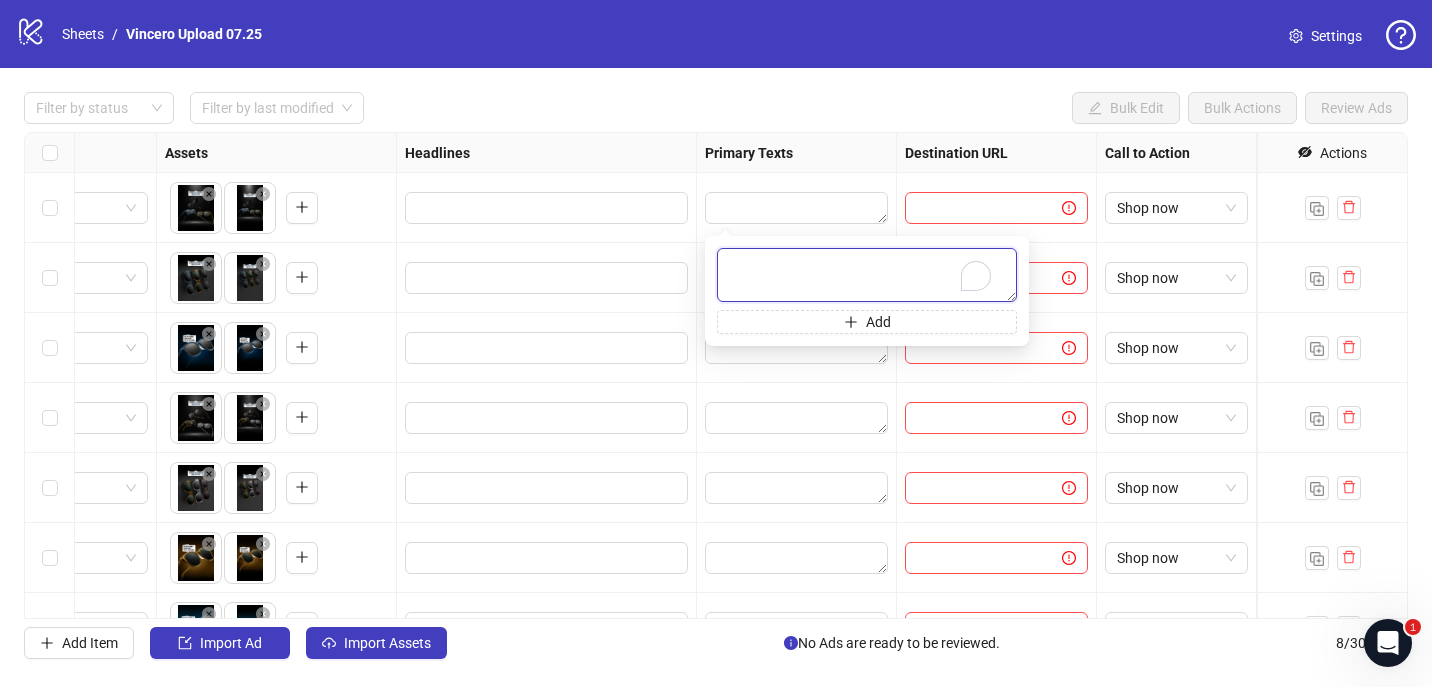 paste on "**********" 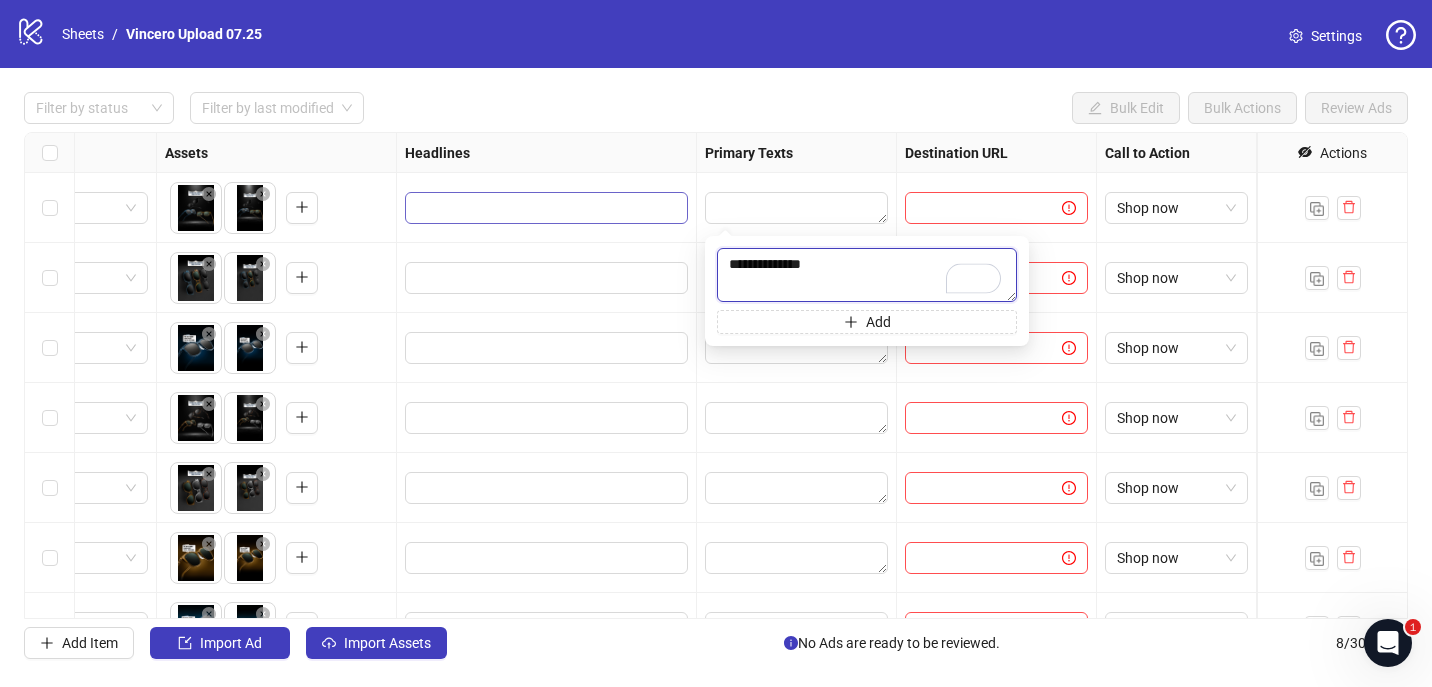 type 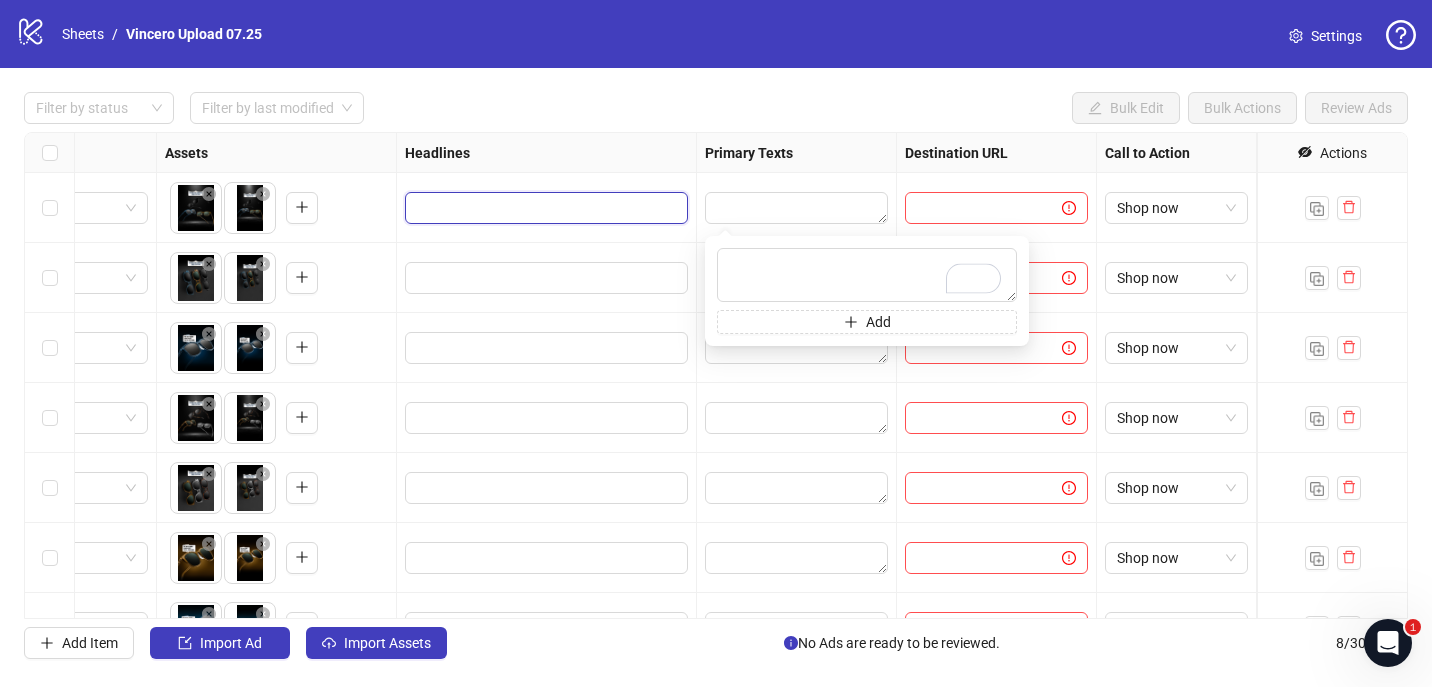click at bounding box center (544, 208) 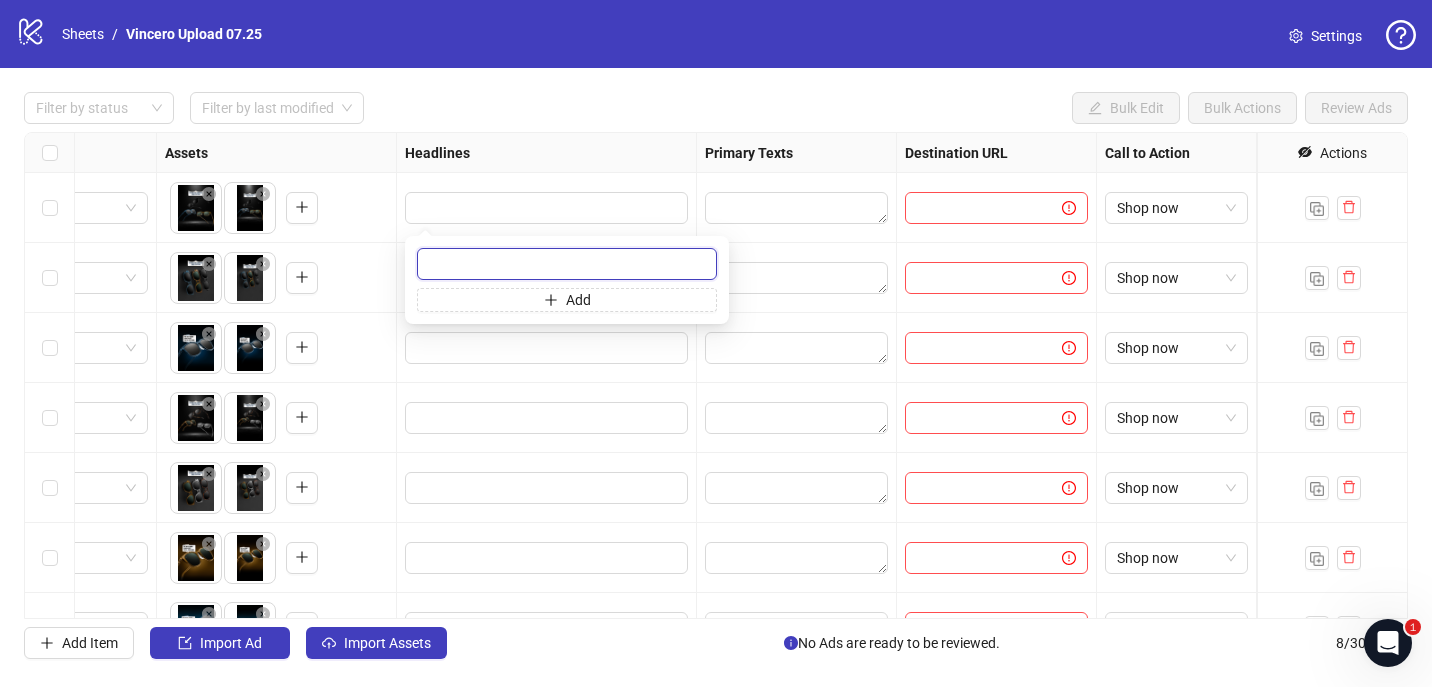 paste on "**********" 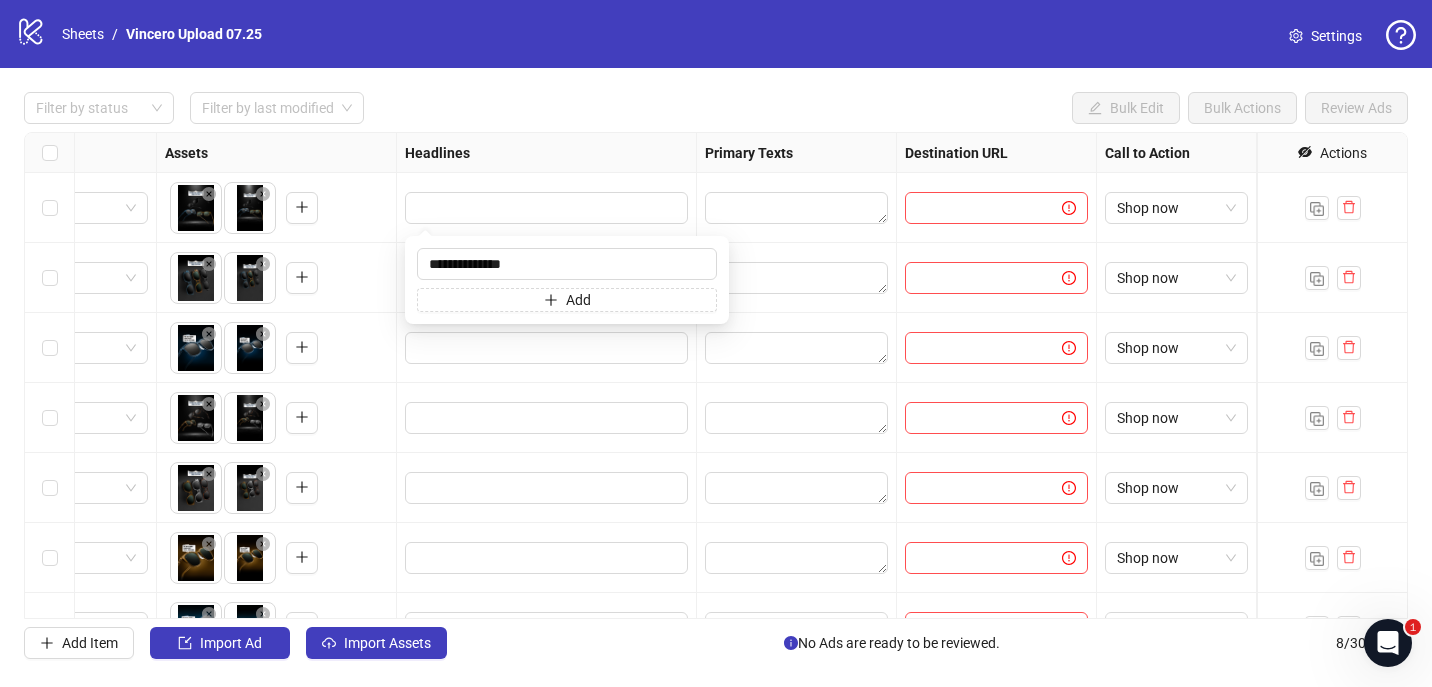 click on "Headlines" at bounding box center [547, 153] 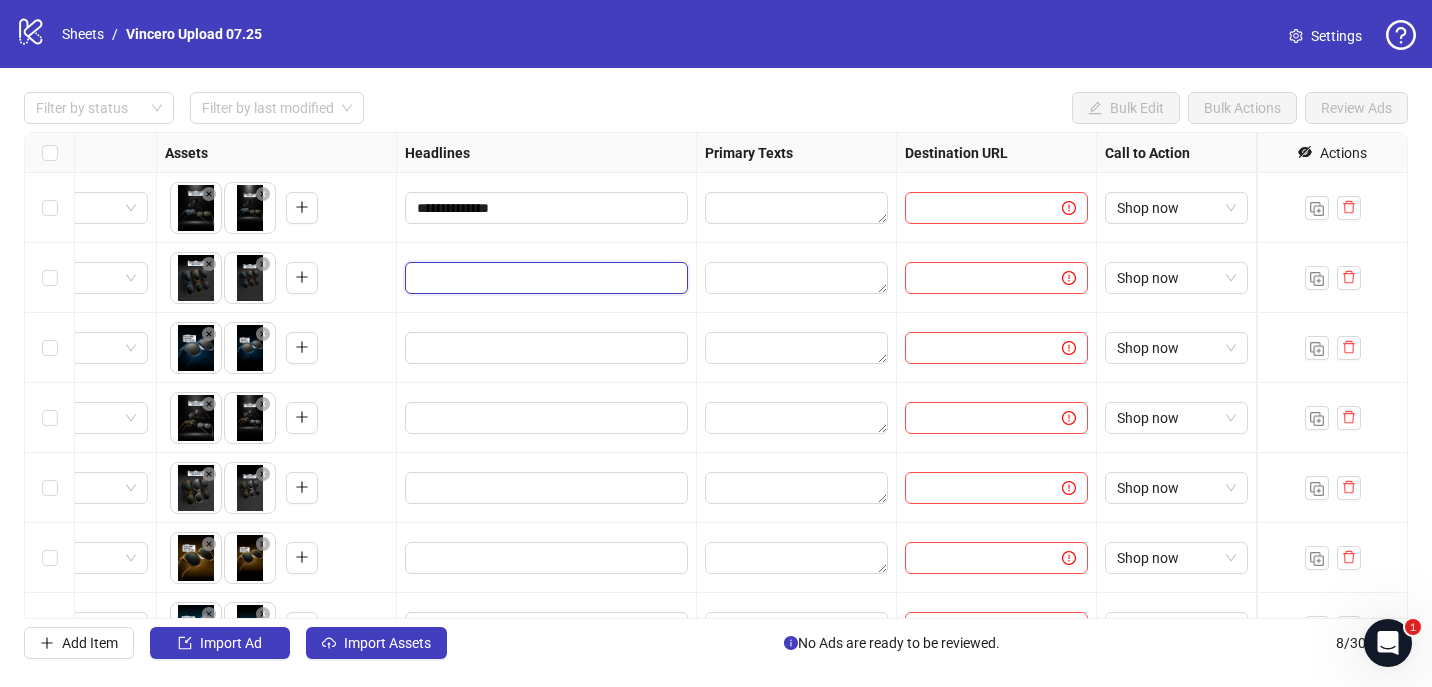 click at bounding box center [544, 278] 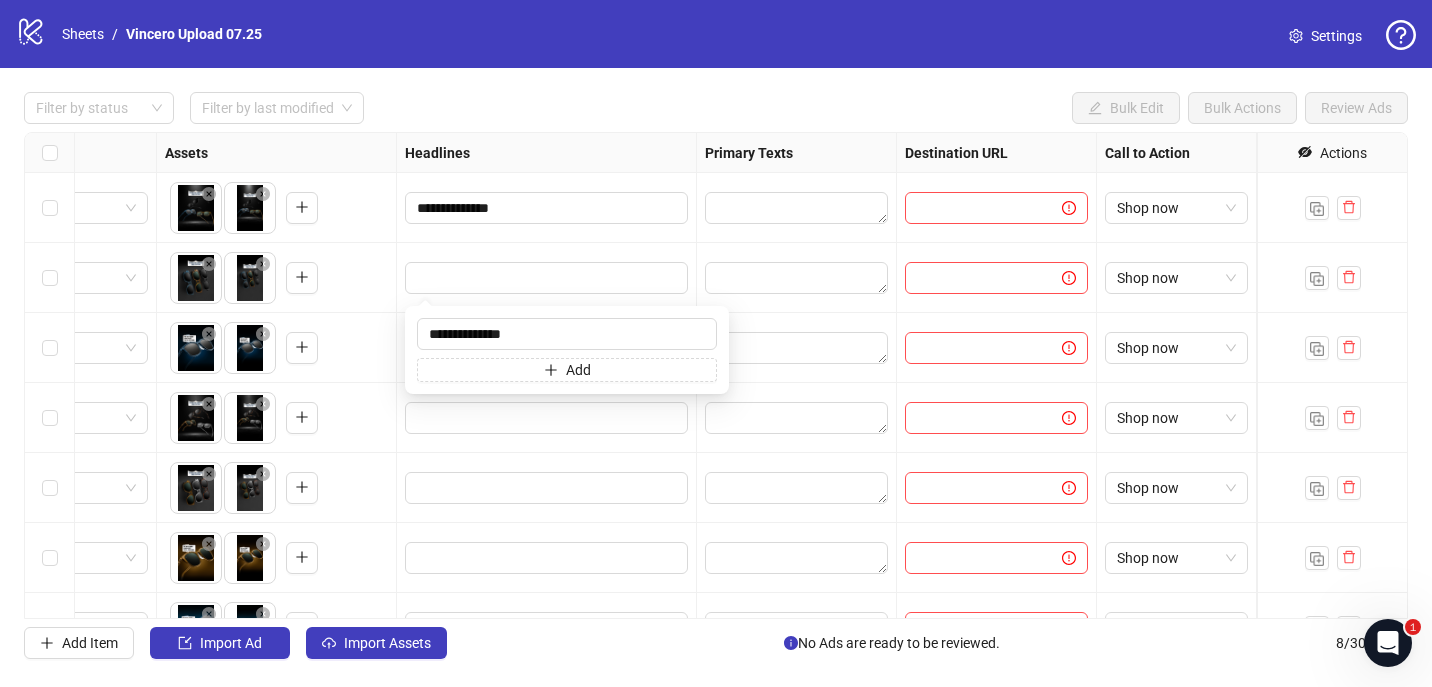 click at bounding box center [547, 278] 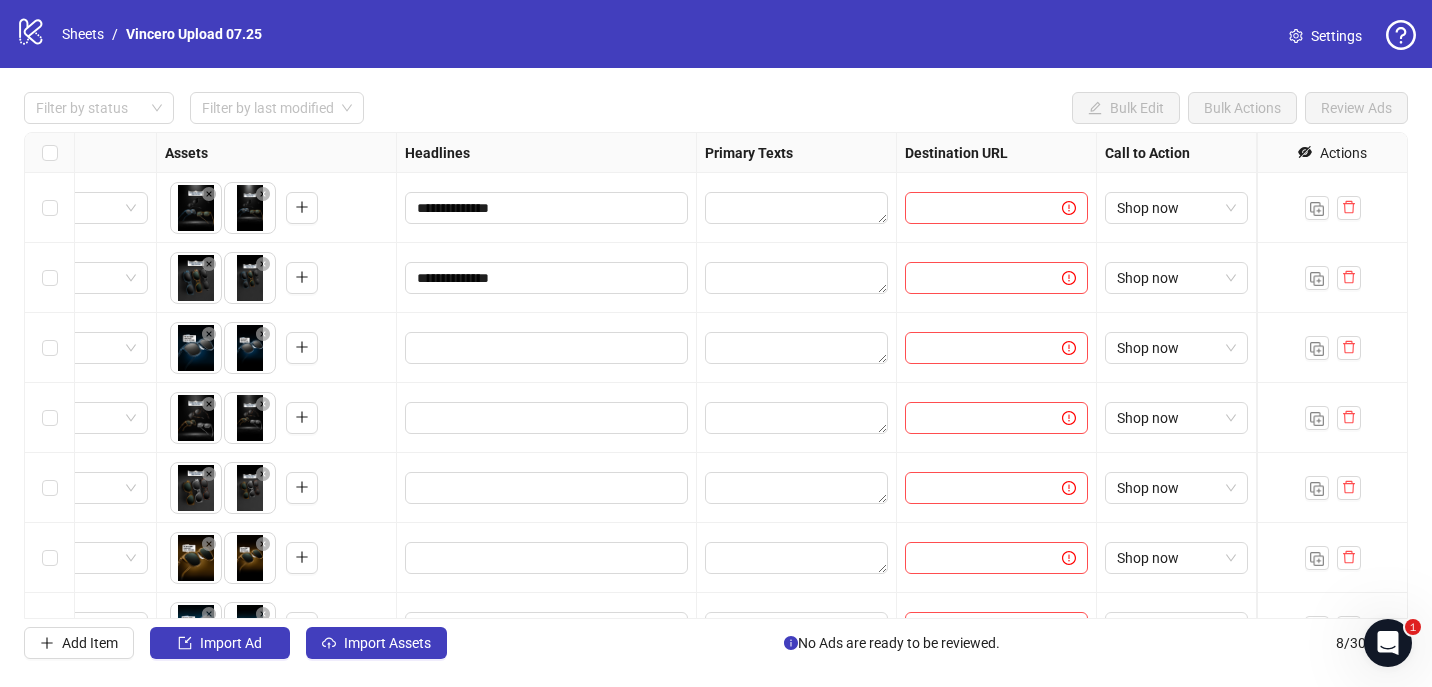 scroll, scrollTop: 70, scrollLeft: 788, axis: both 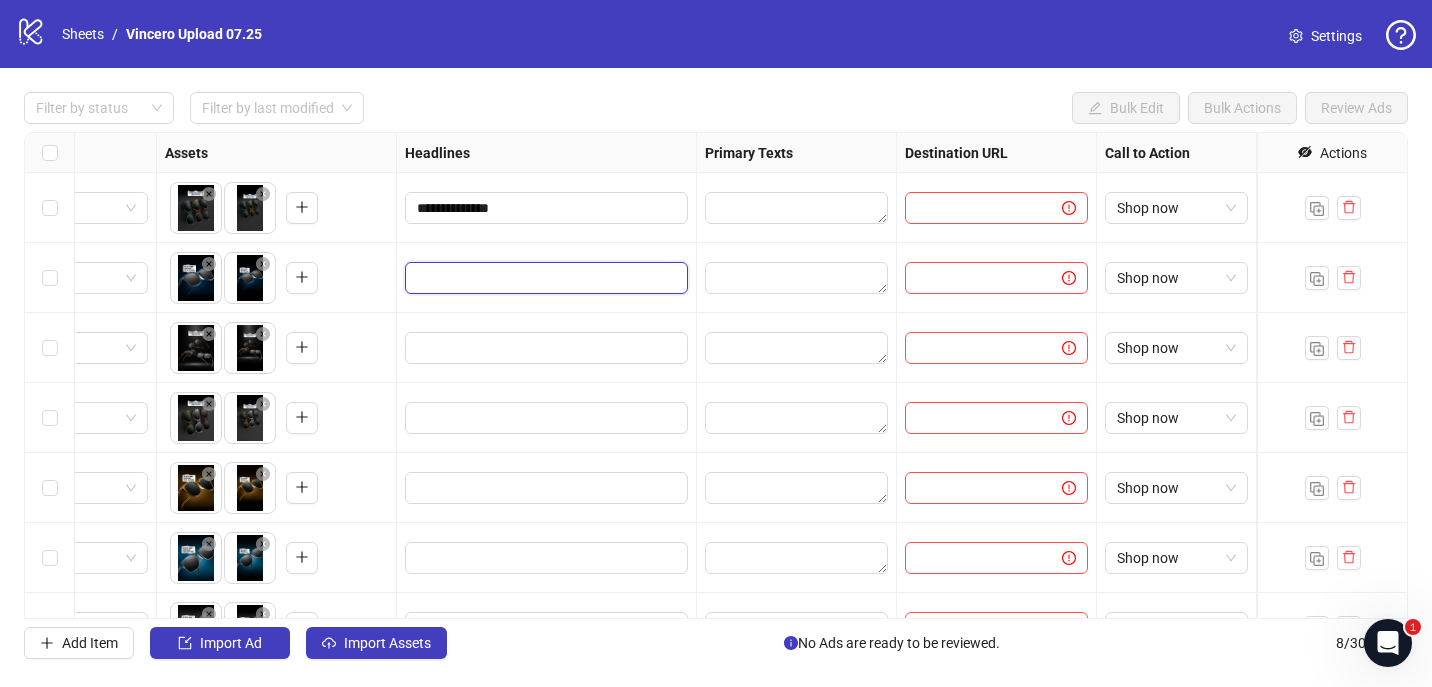 click at bounding box center [544, 278] 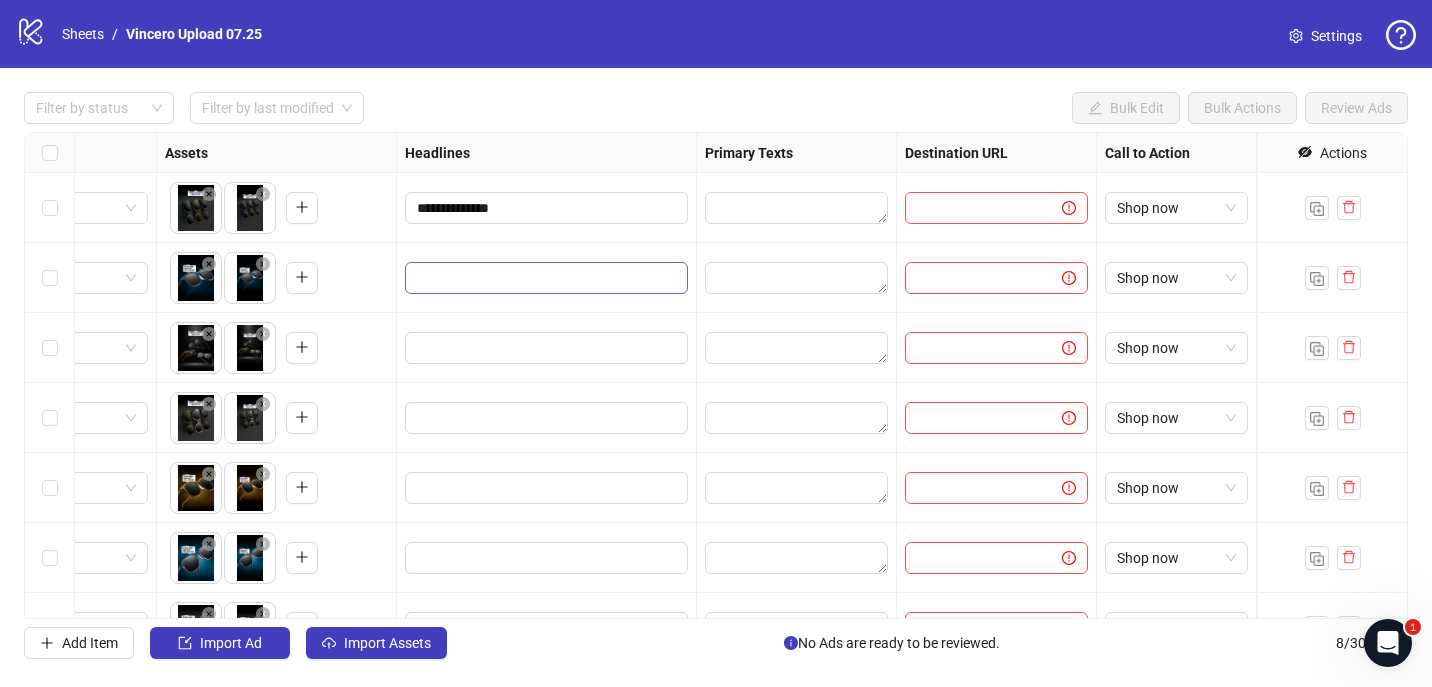 type on "**********" 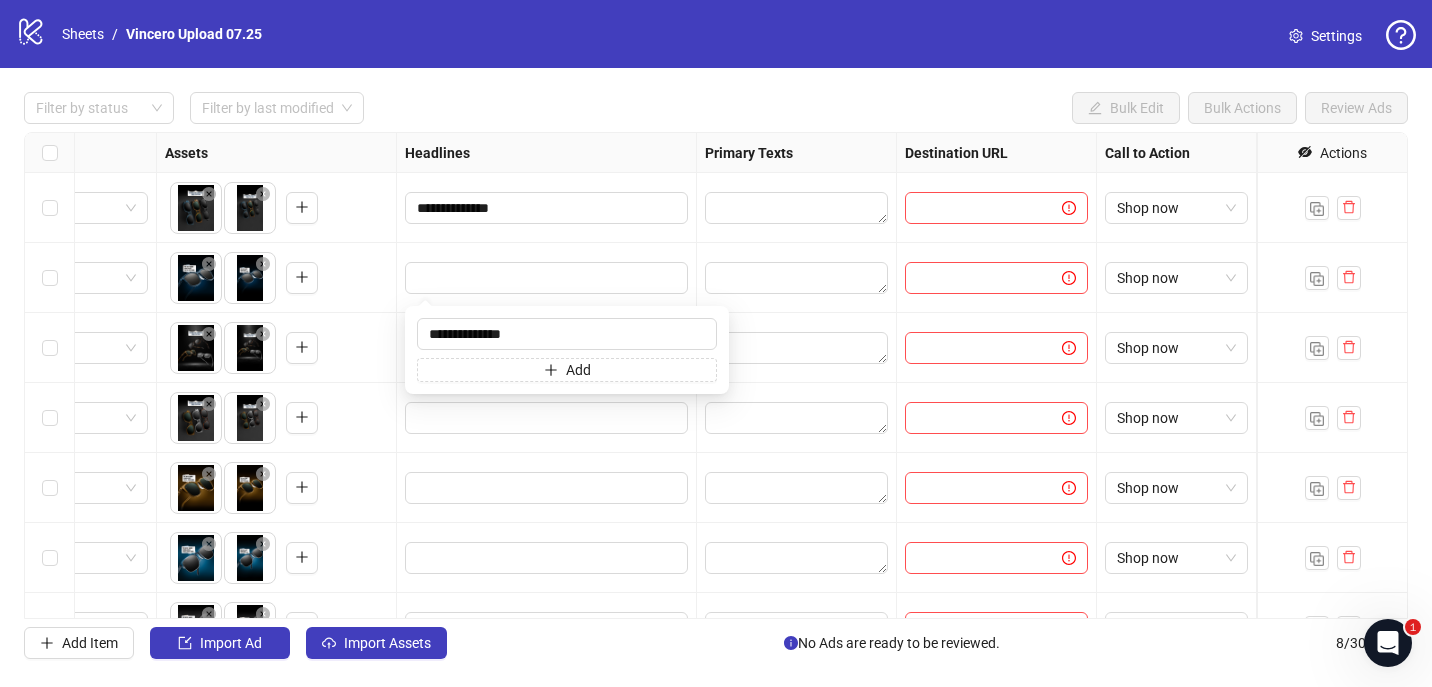 click at bounding box center (547, 278) 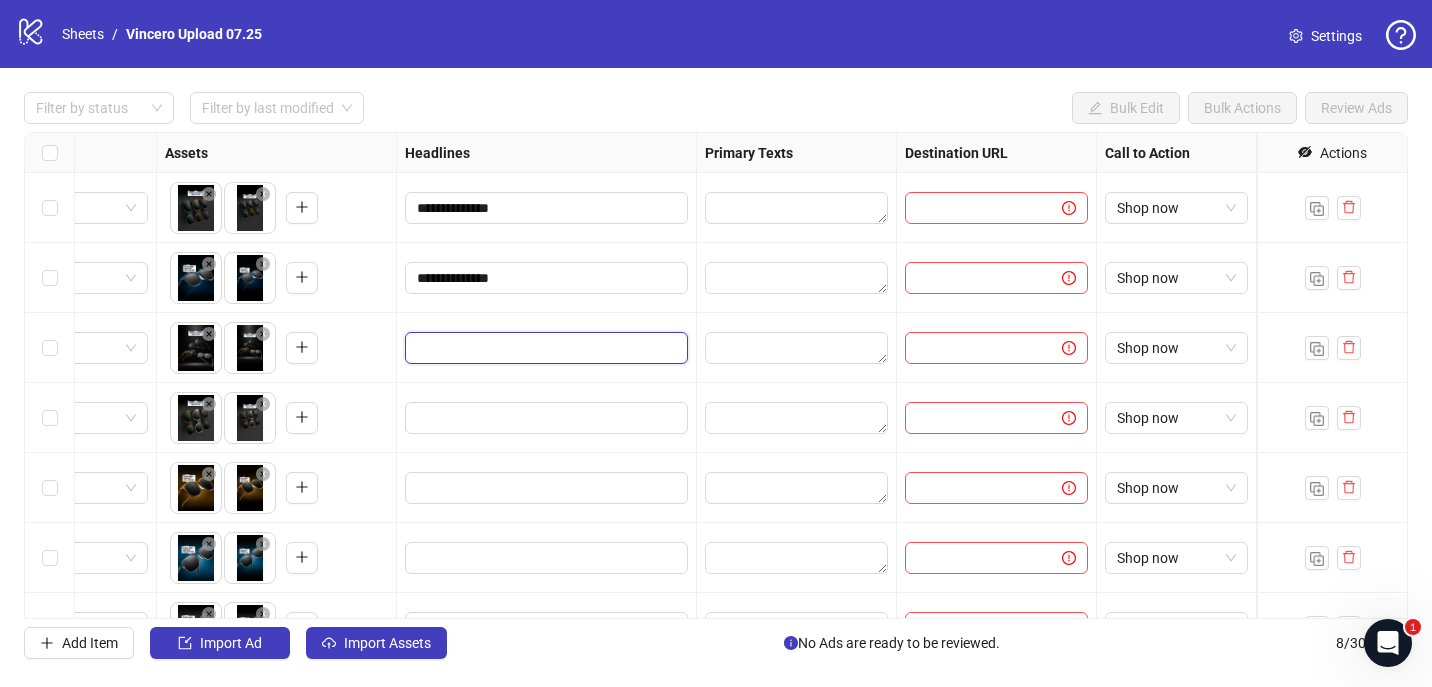 click at bounding box center (544, 348) 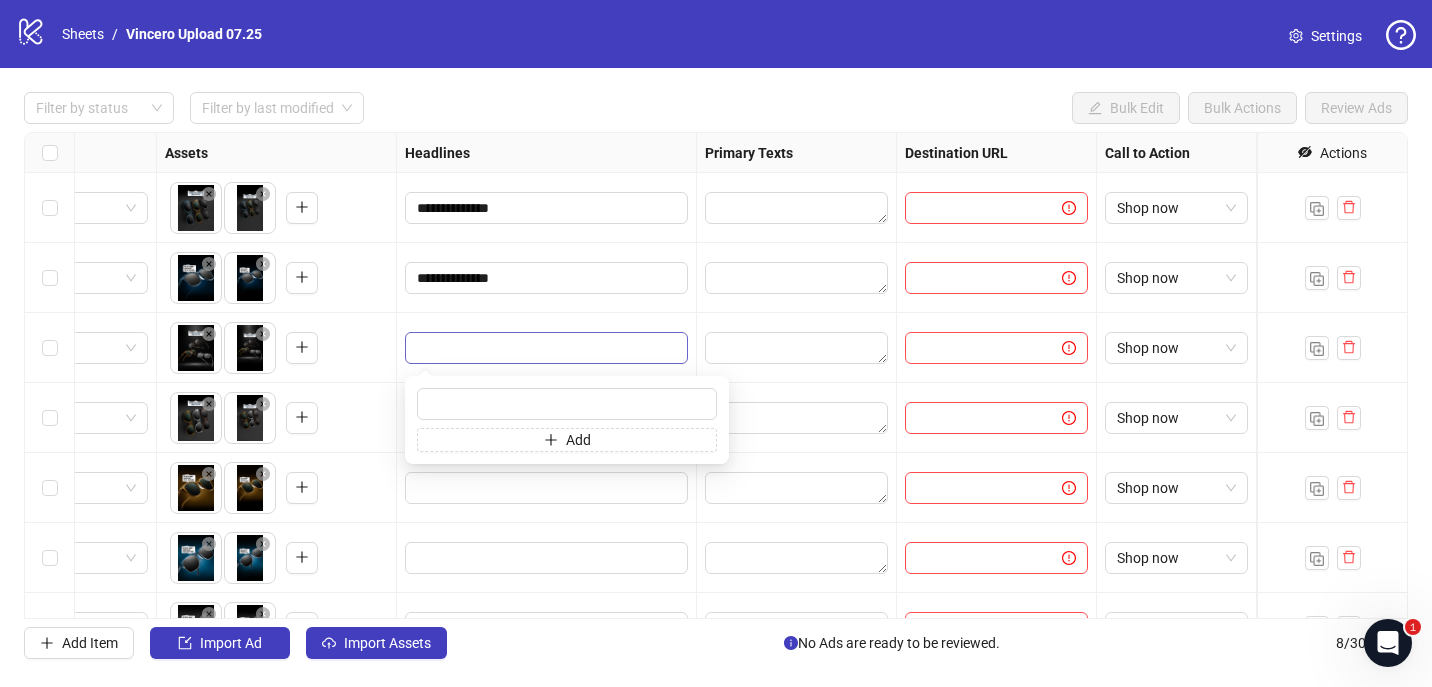 type on "**********" 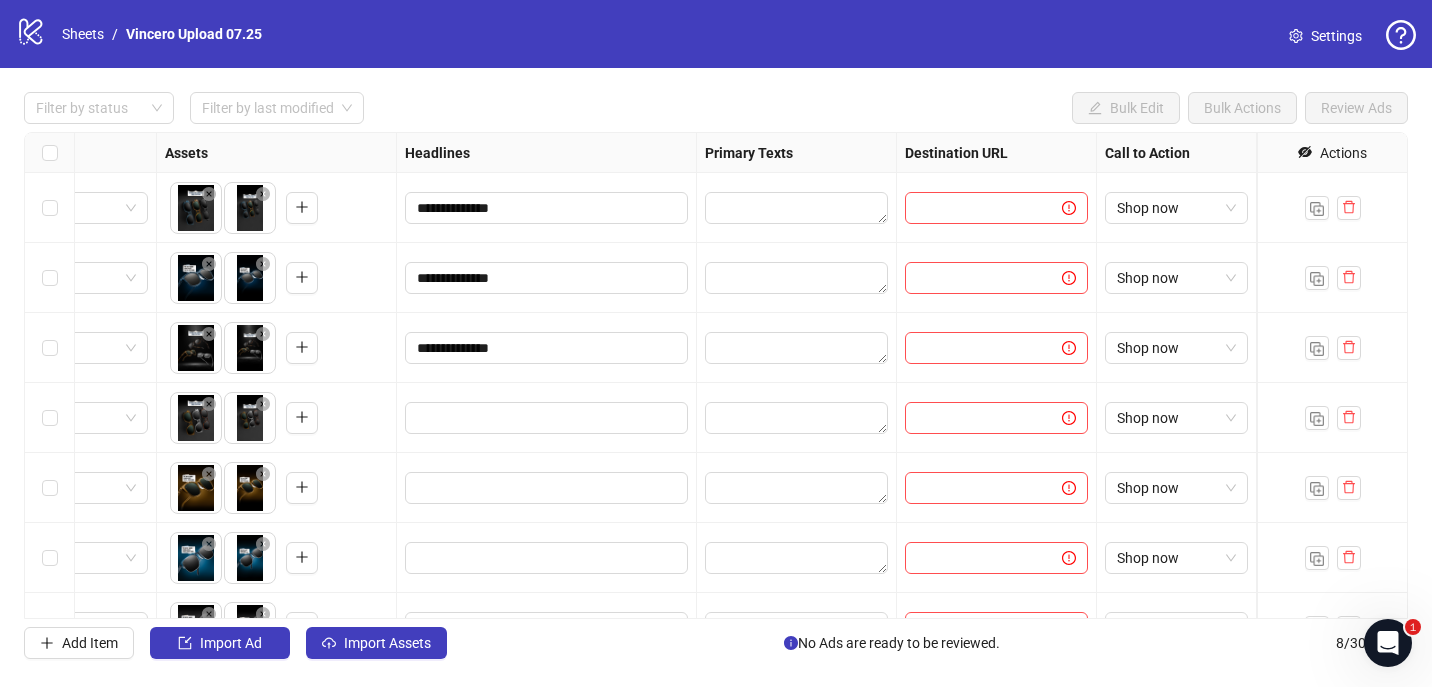 click on "**********" at bounding box center (547, 348) 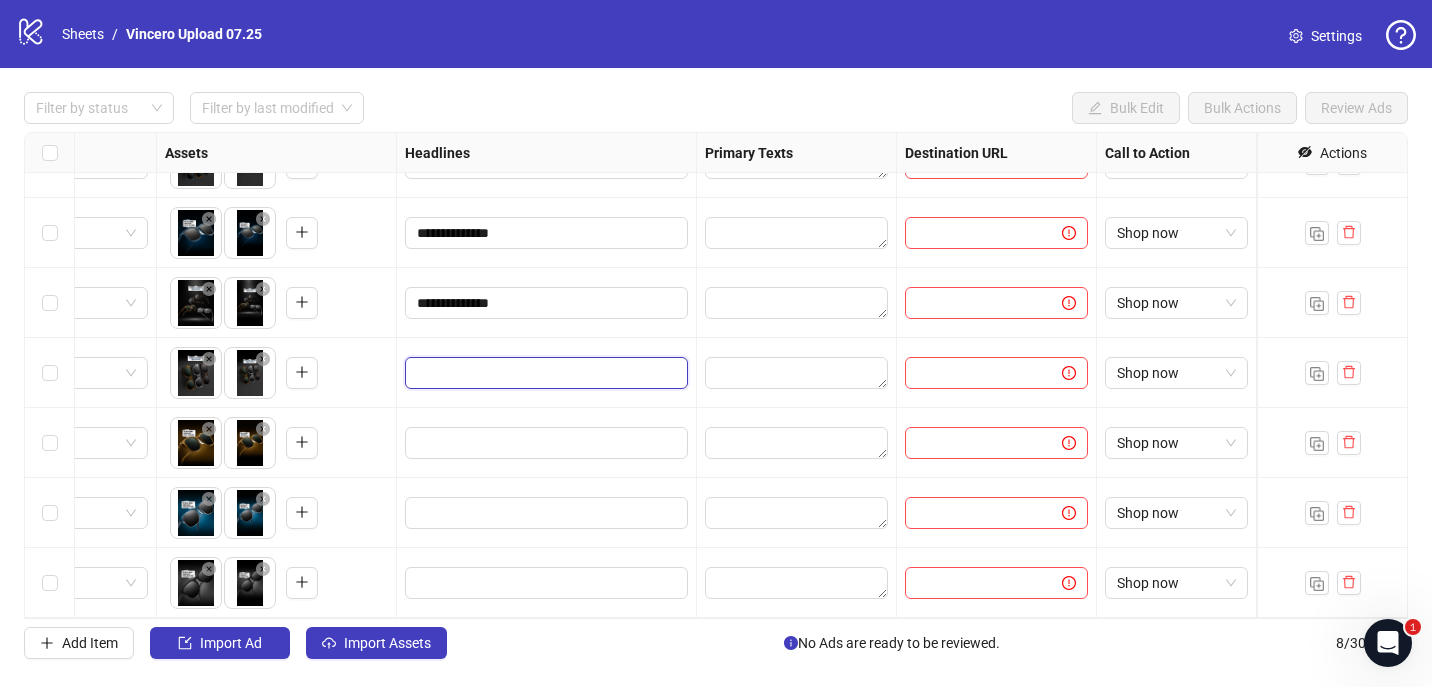 click at bounding box center (544, 373) 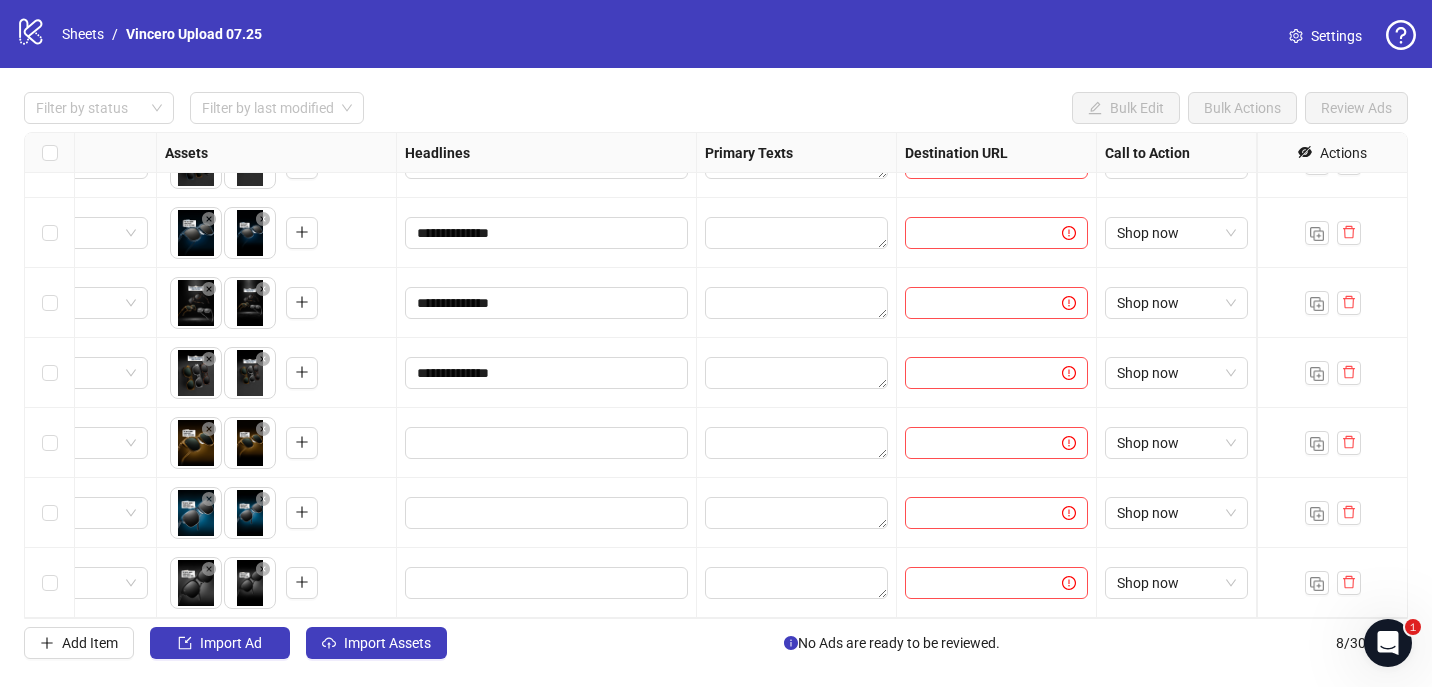 click on "**********" at bounding box center [547, 373] 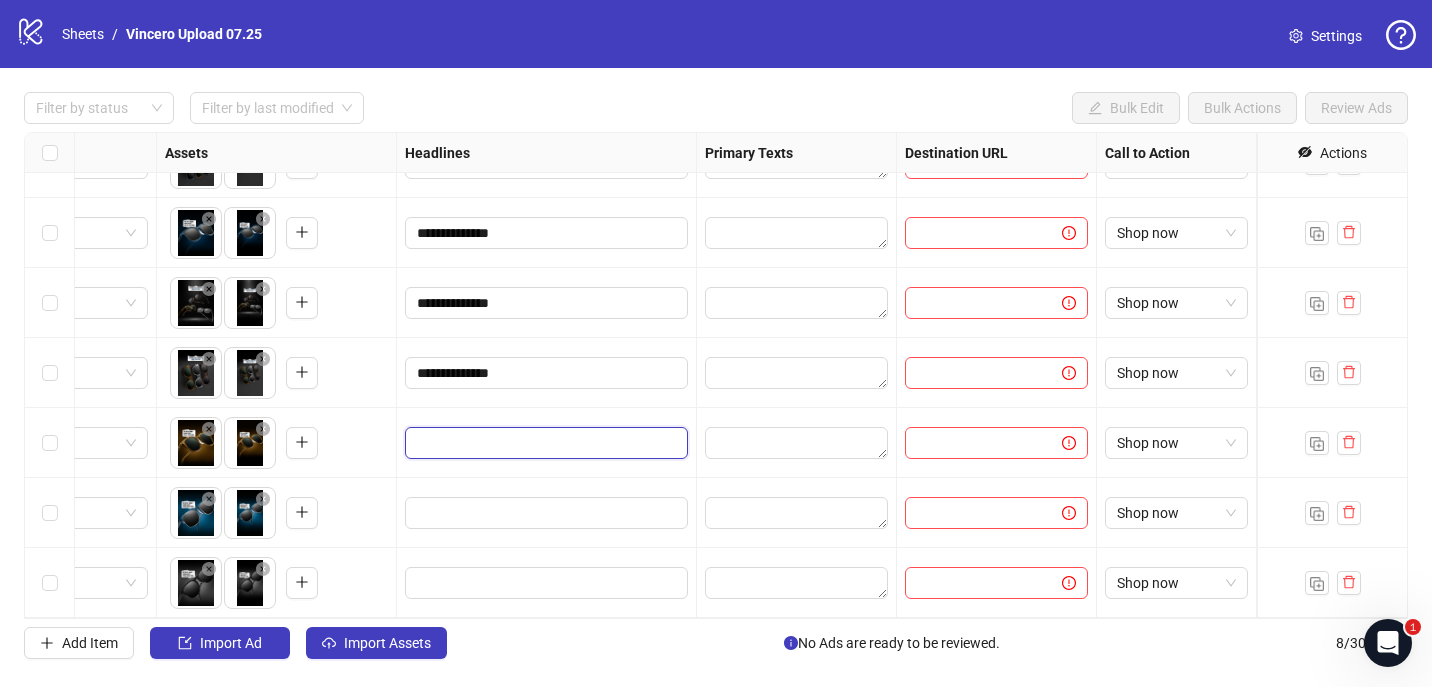 click at bounding box center [544, 443] 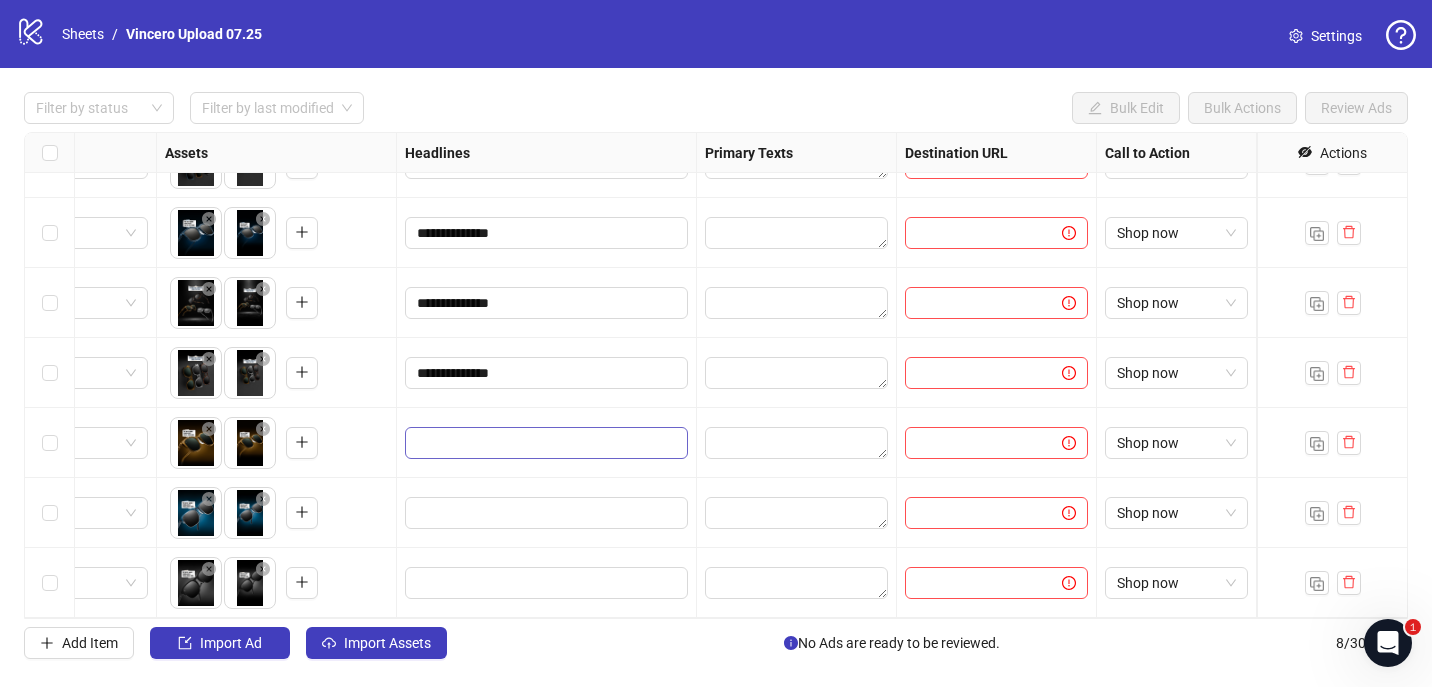 type on "**********" 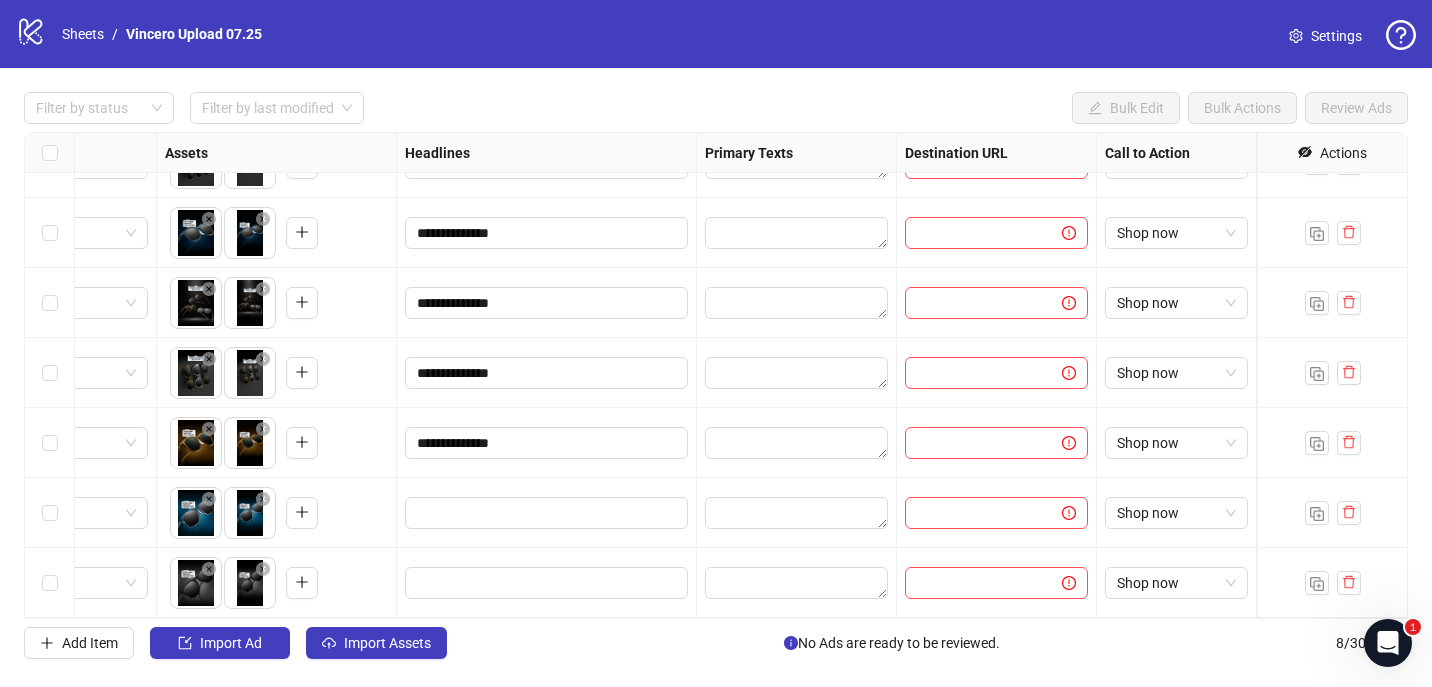 click on "**********" at bounding box center (547, 373) 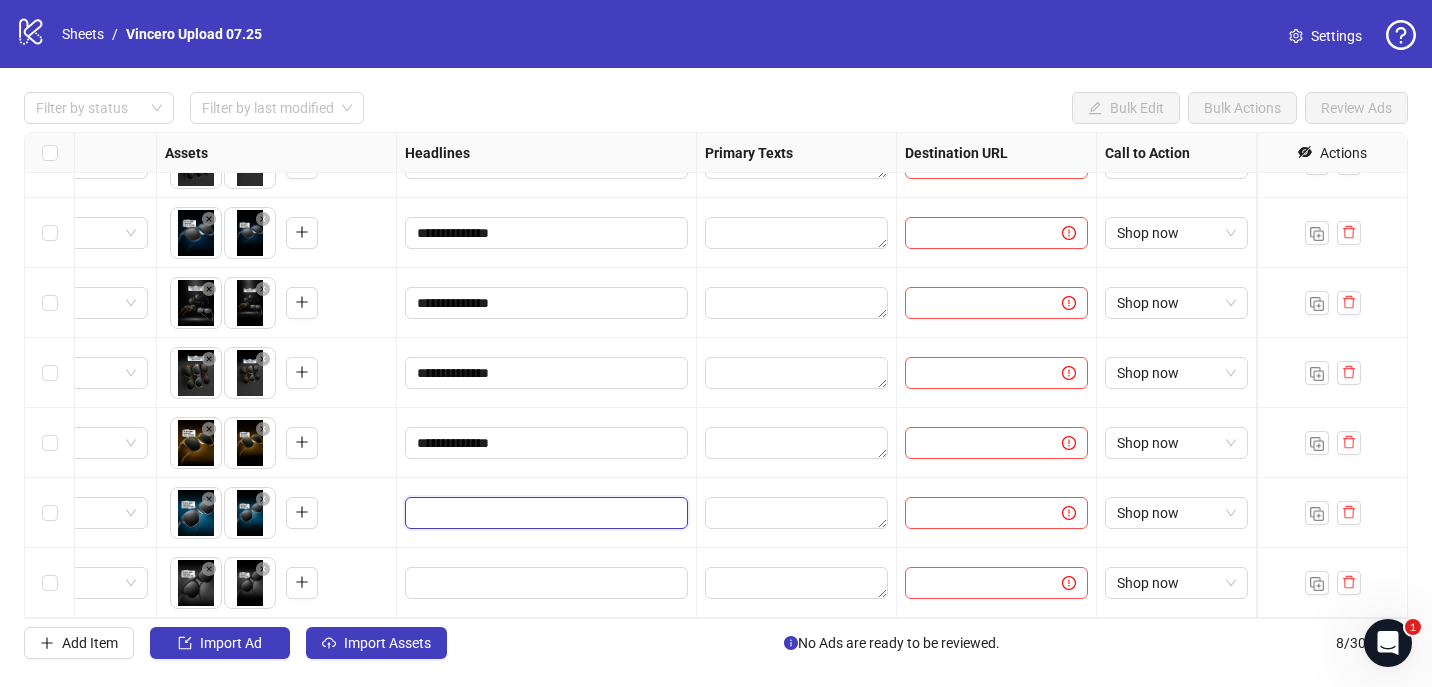 click at bounding box center [544, 513] 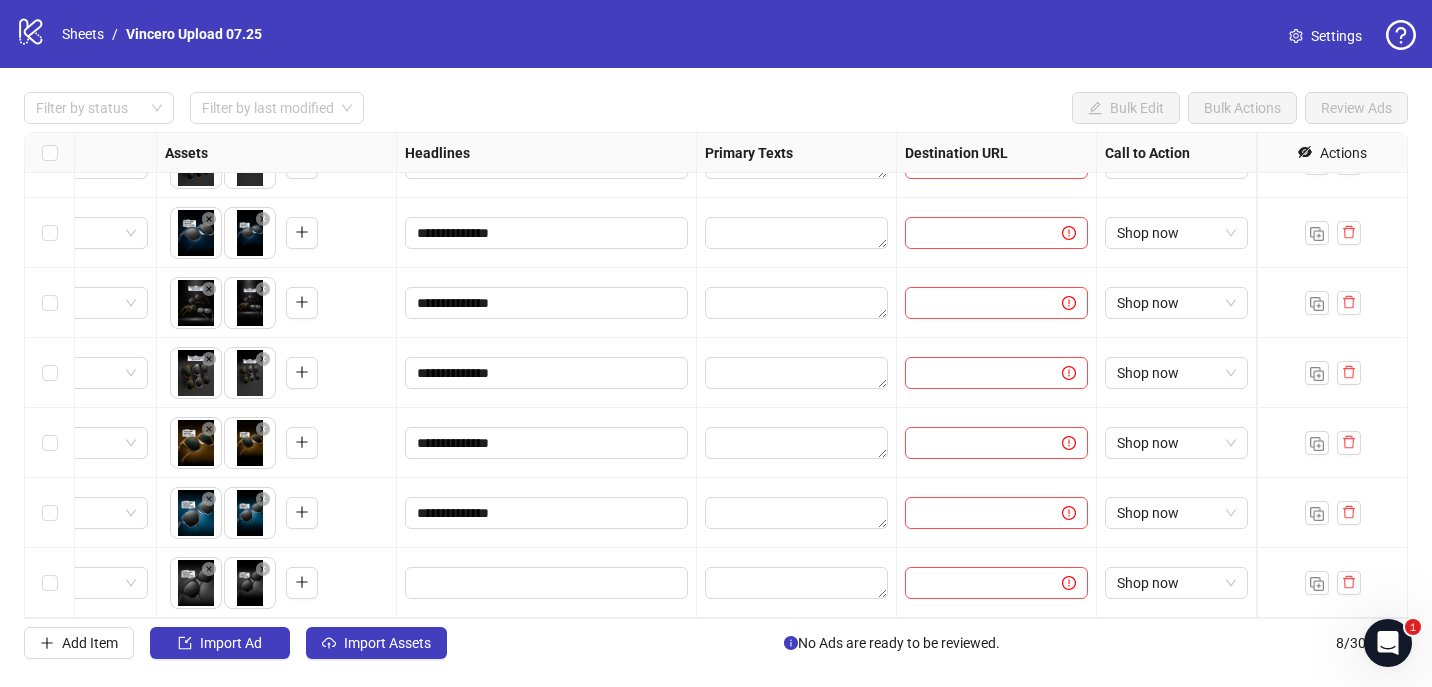 click on "**********" at bounding box center (547, 513) 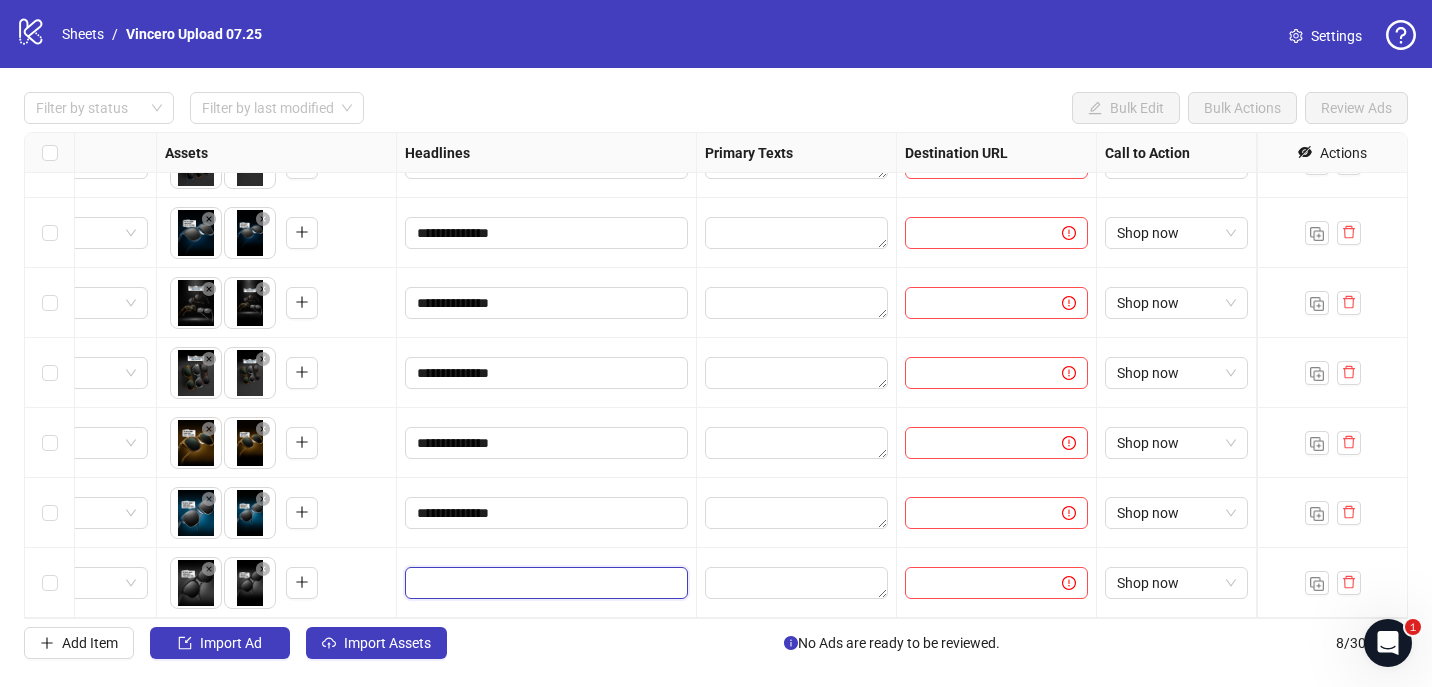click at bounding box center [544, 583] 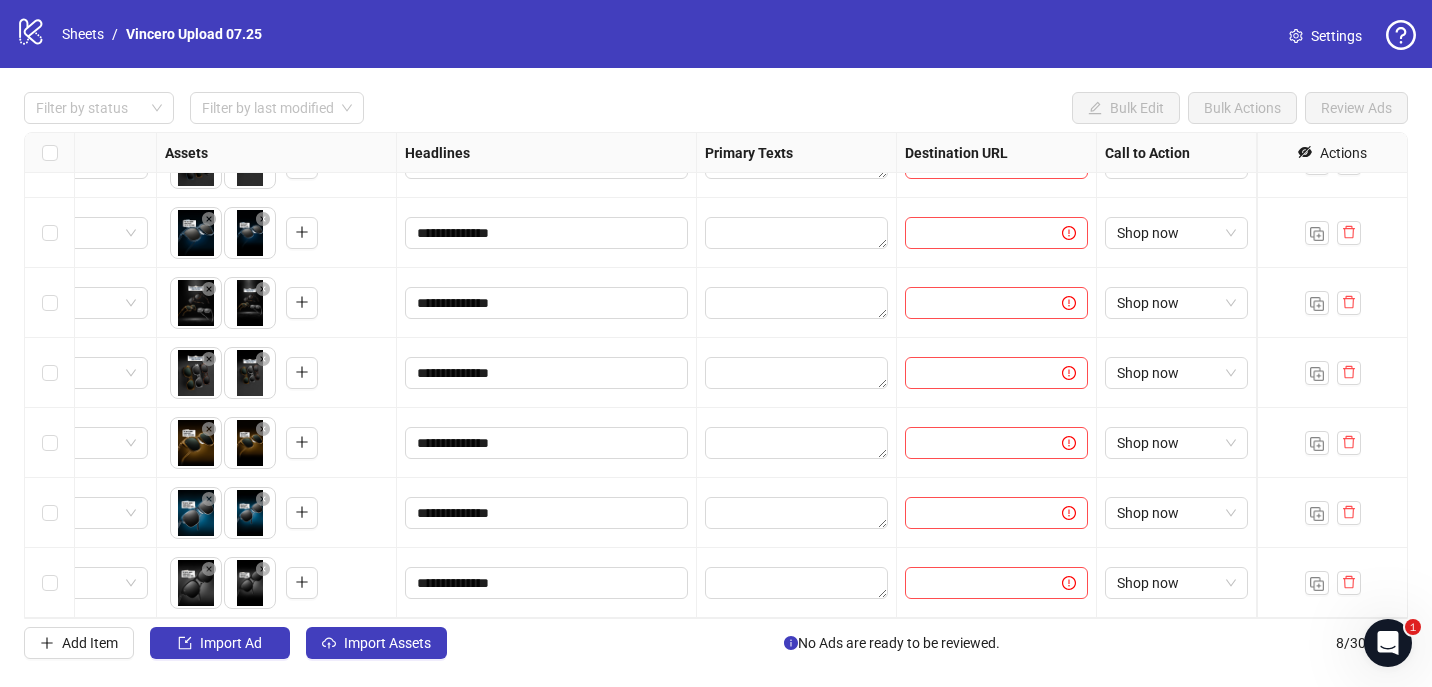 click on "Add Item Import Ad Import Assets  No Ads are ready to be reviewed. 8 / 300  items" at bounding box center [716, 643] 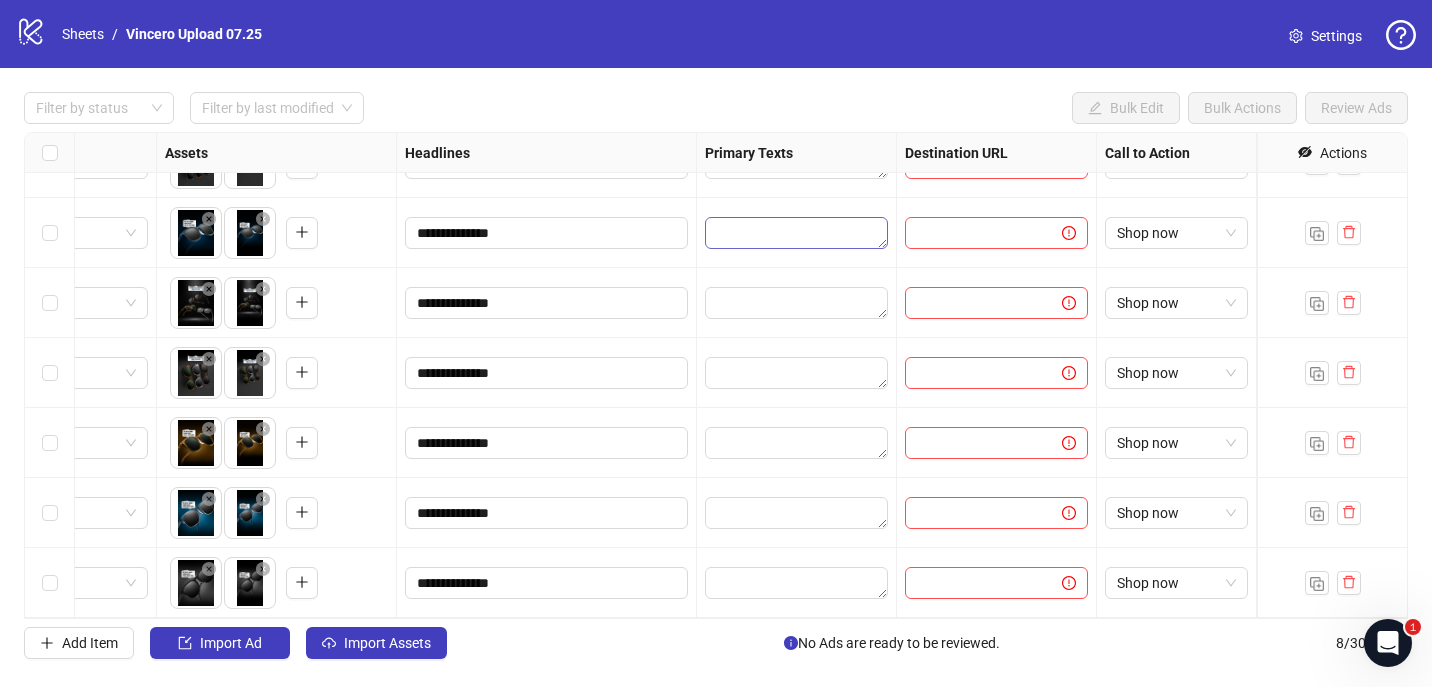 scroll, scrollTop: 0, scrollLeft: 788, axis: horizontal 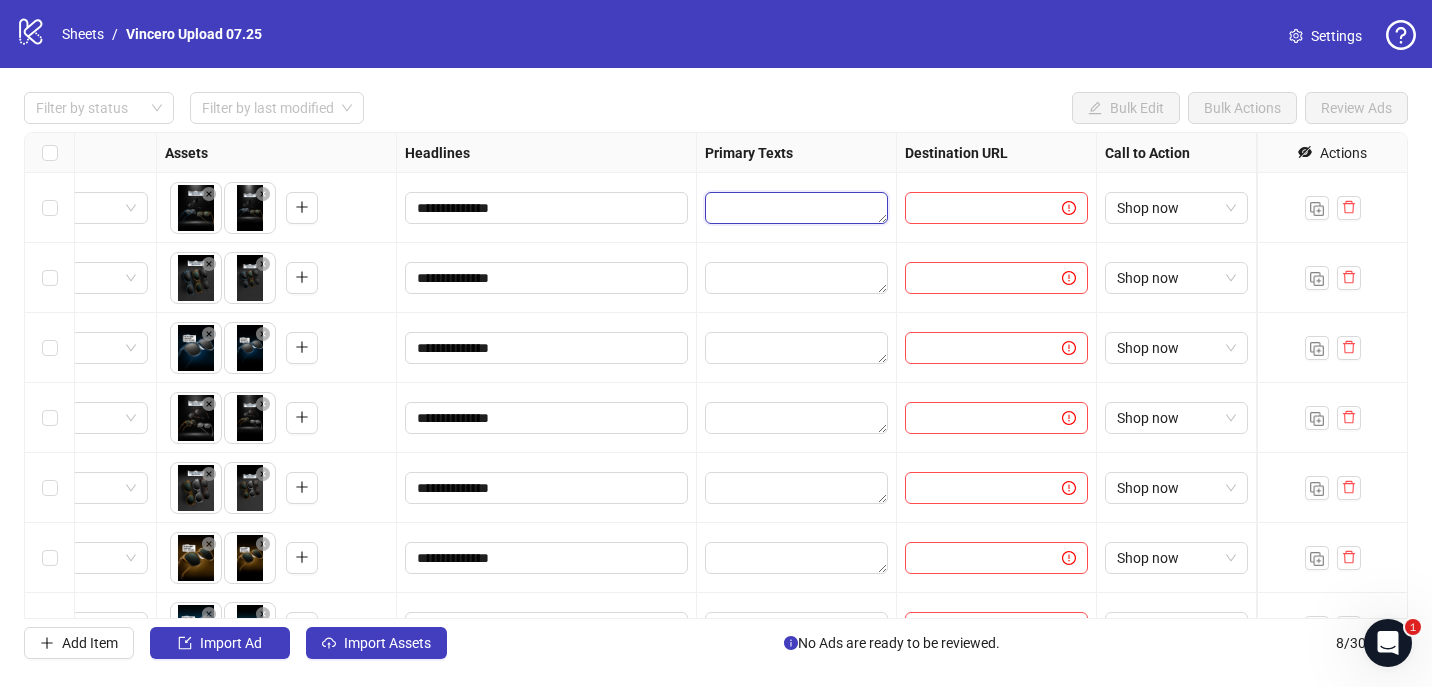click at bounding box center [796, 208] 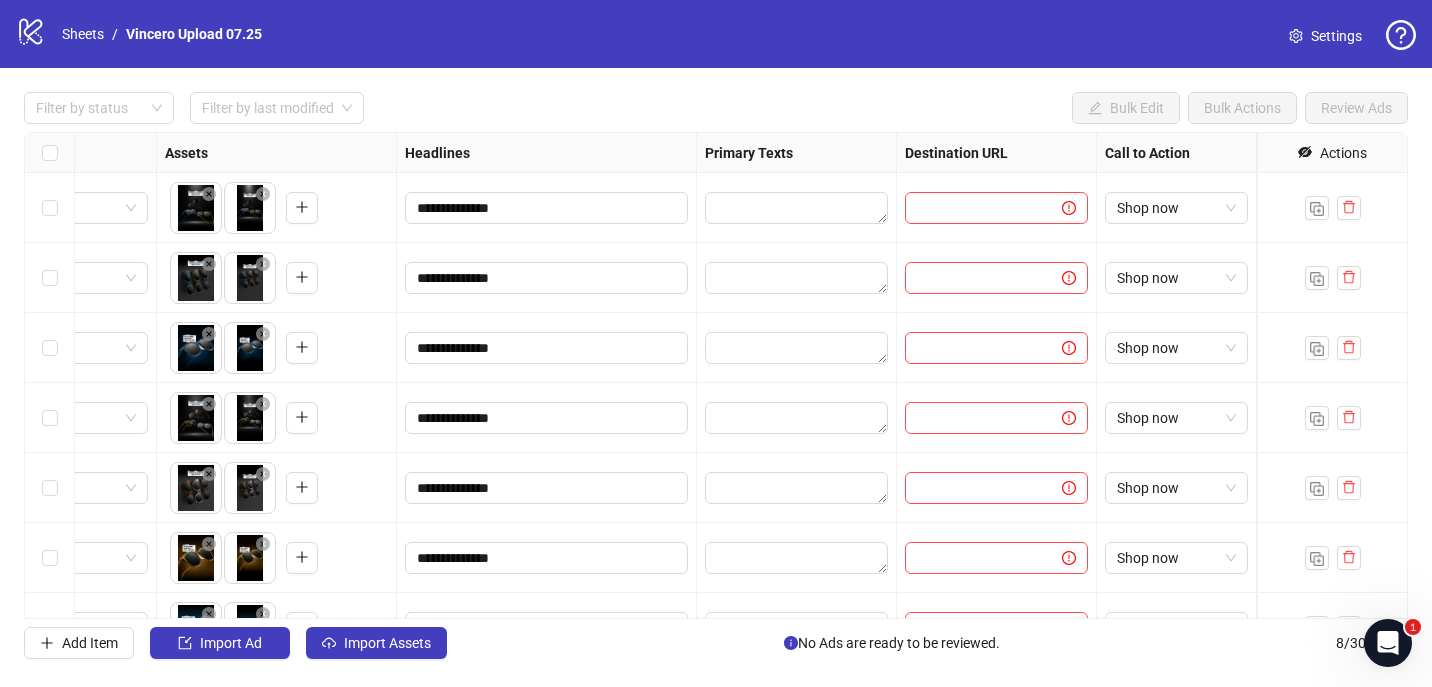 type on "**********" 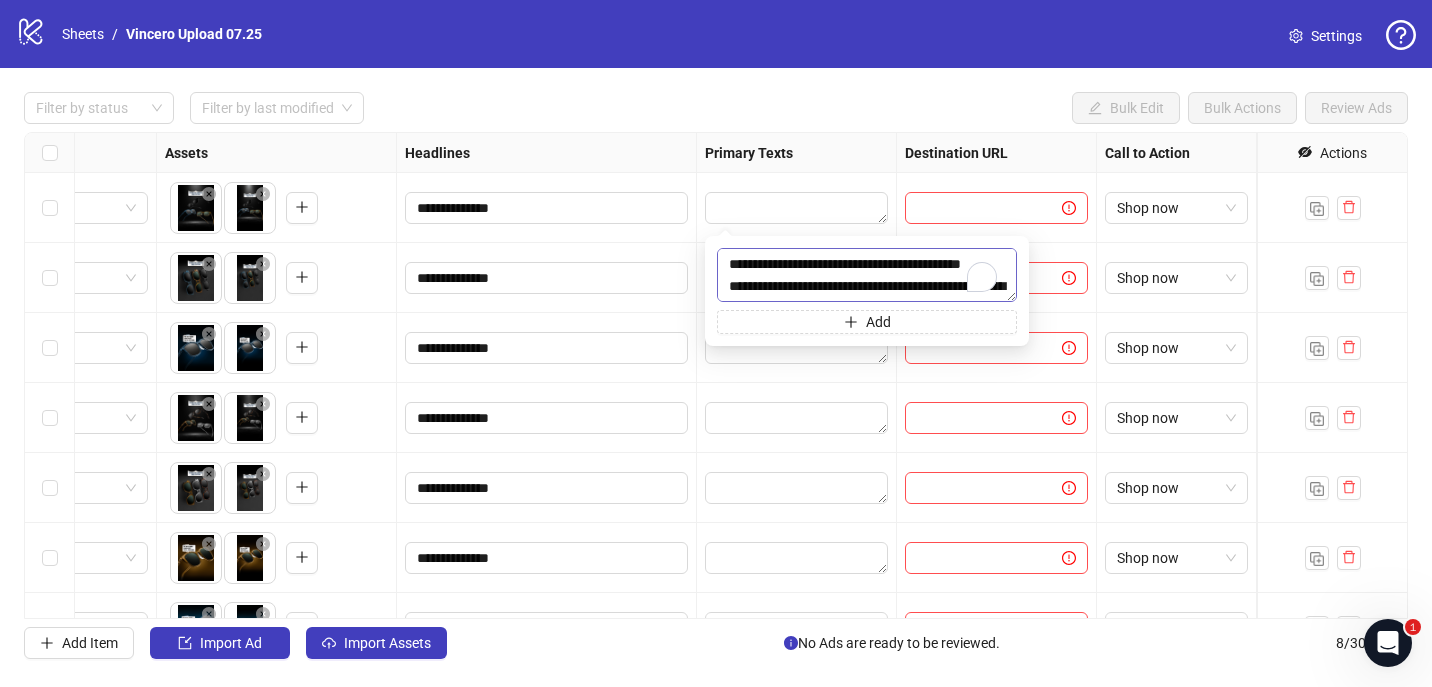 scroll, scrollTop: 59, scrollLeft: 0, axis: vertical 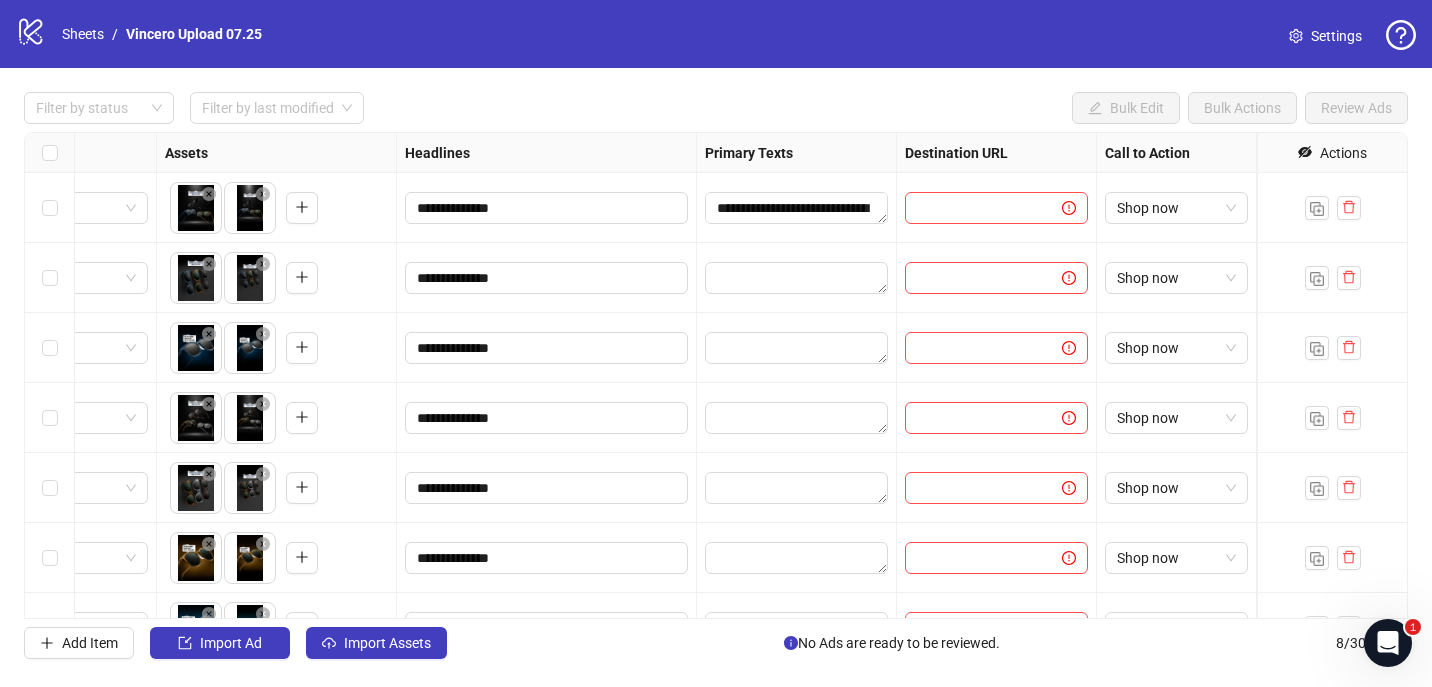 click on "**********" at bounding box center (547, 278) 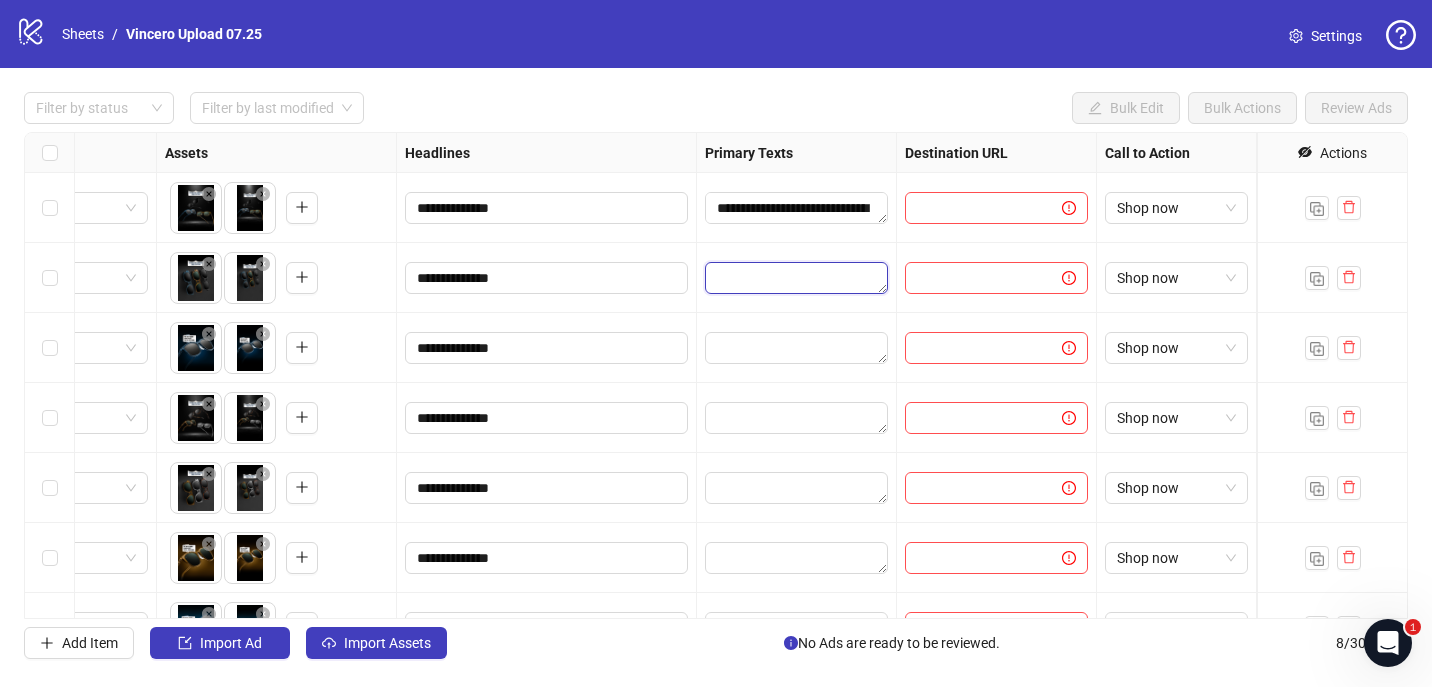 click at bounding box center [796, 278] 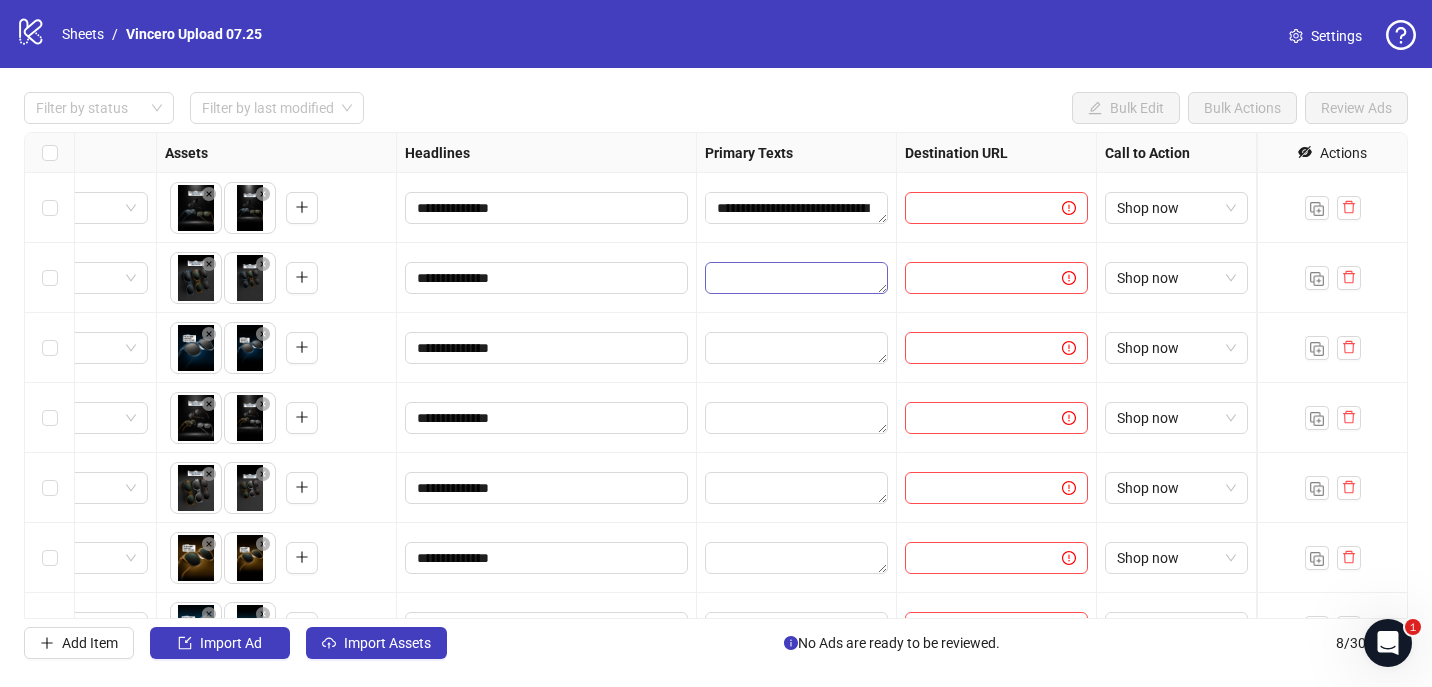 type on "**********" 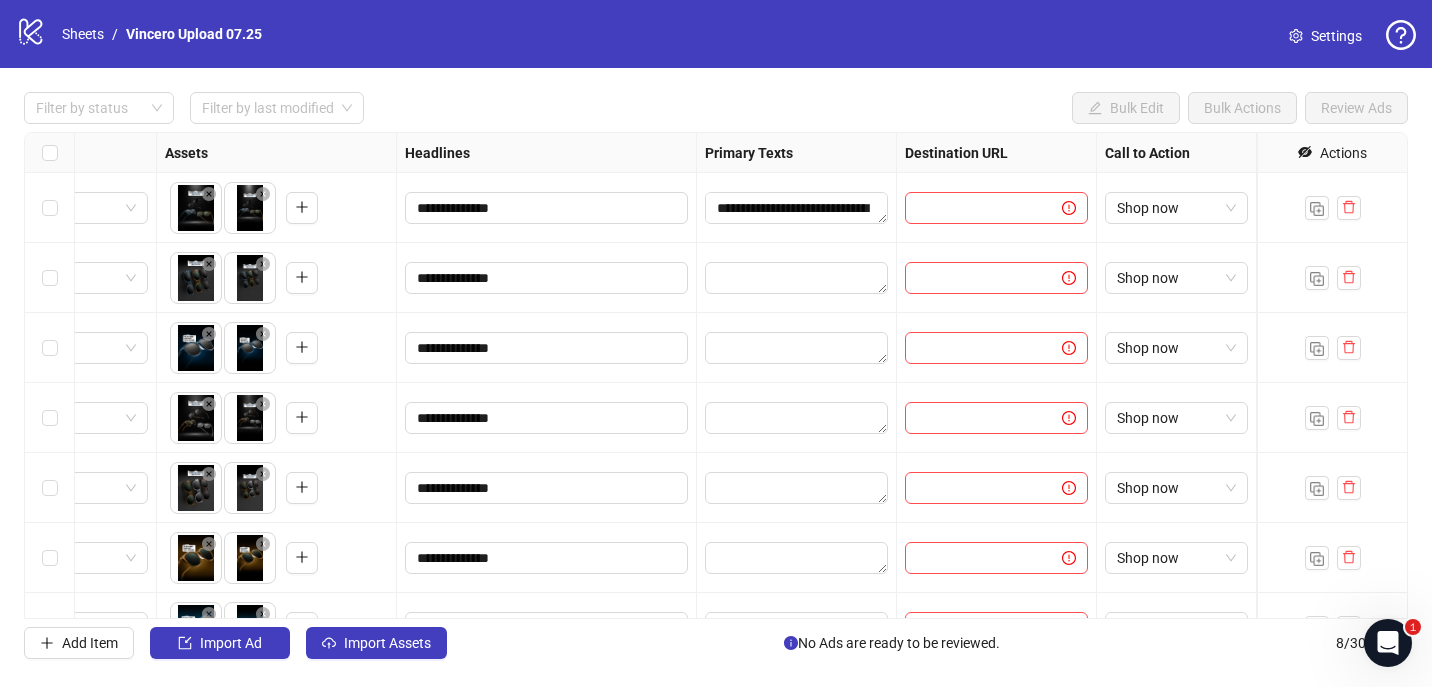 scroll, scrollTop: 59, scrollLeft: 0, axis: vertical 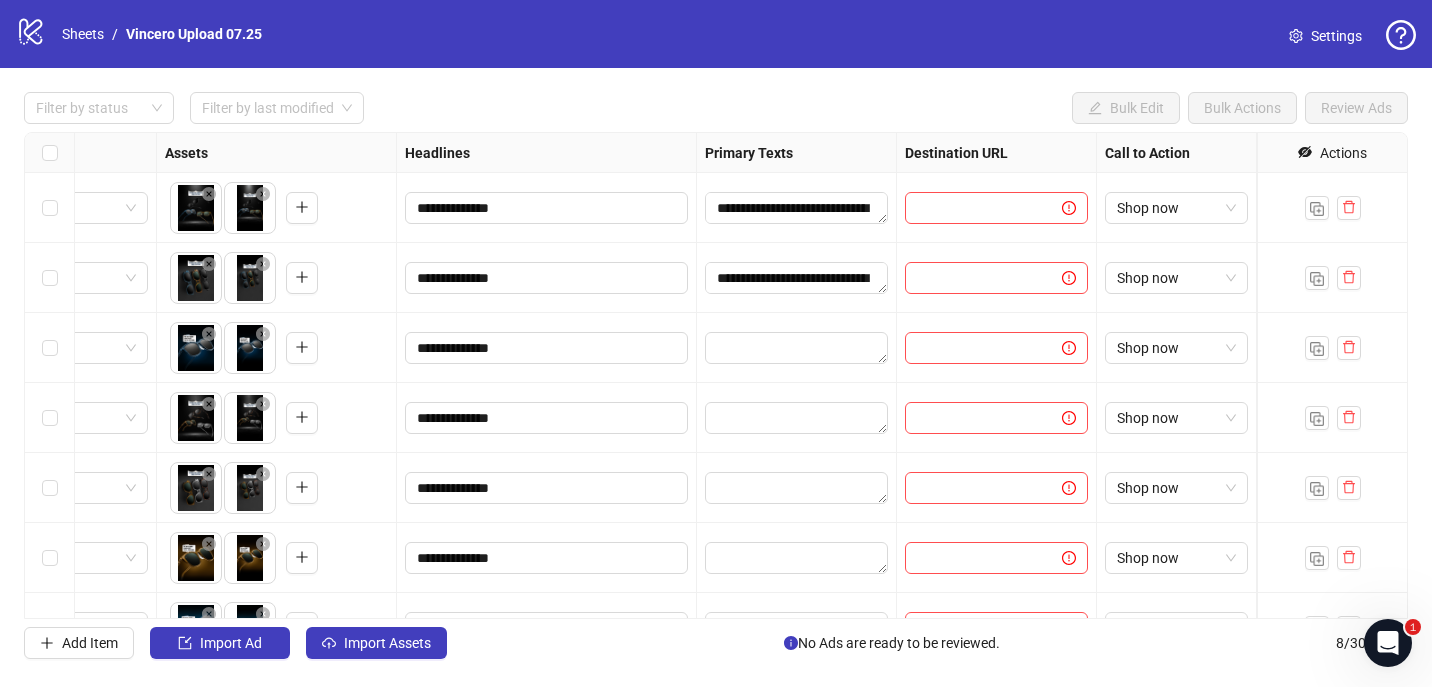 click on "**********" at bounding box center (797, 278) 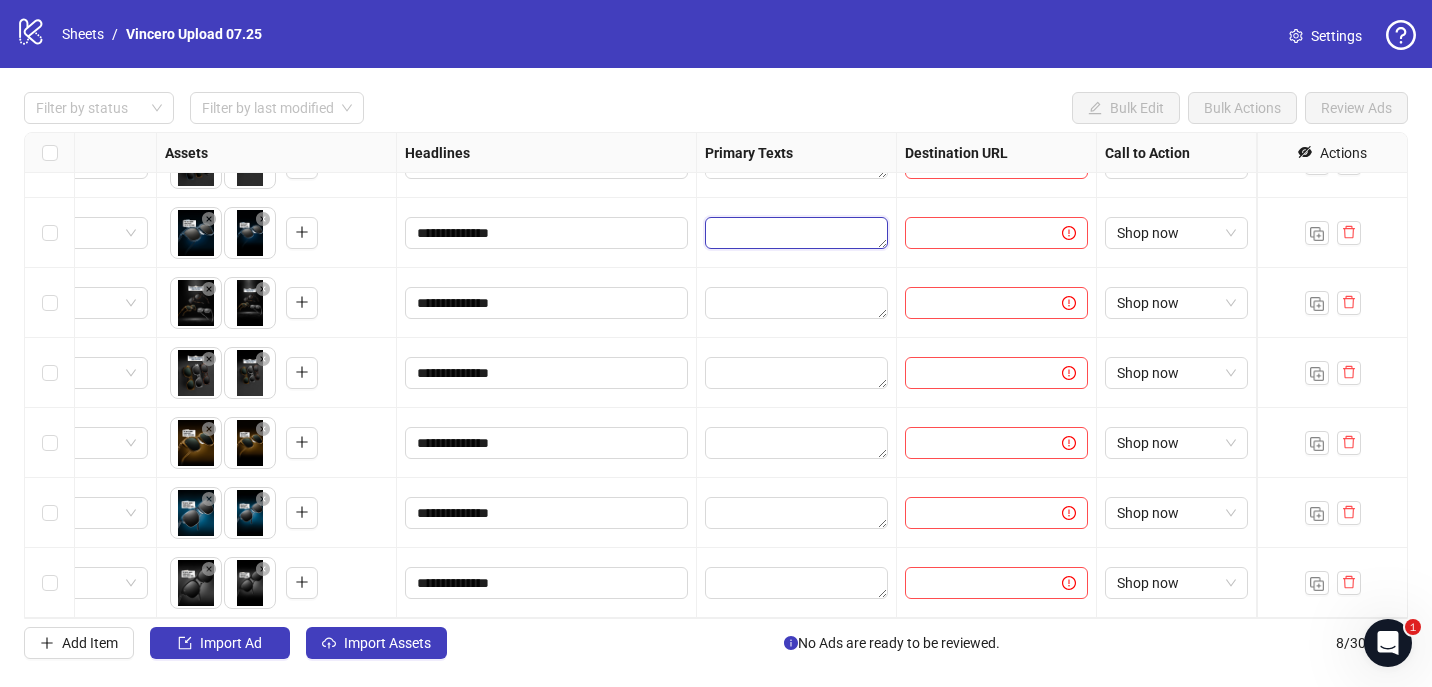 click at bounding box center [796, 233] 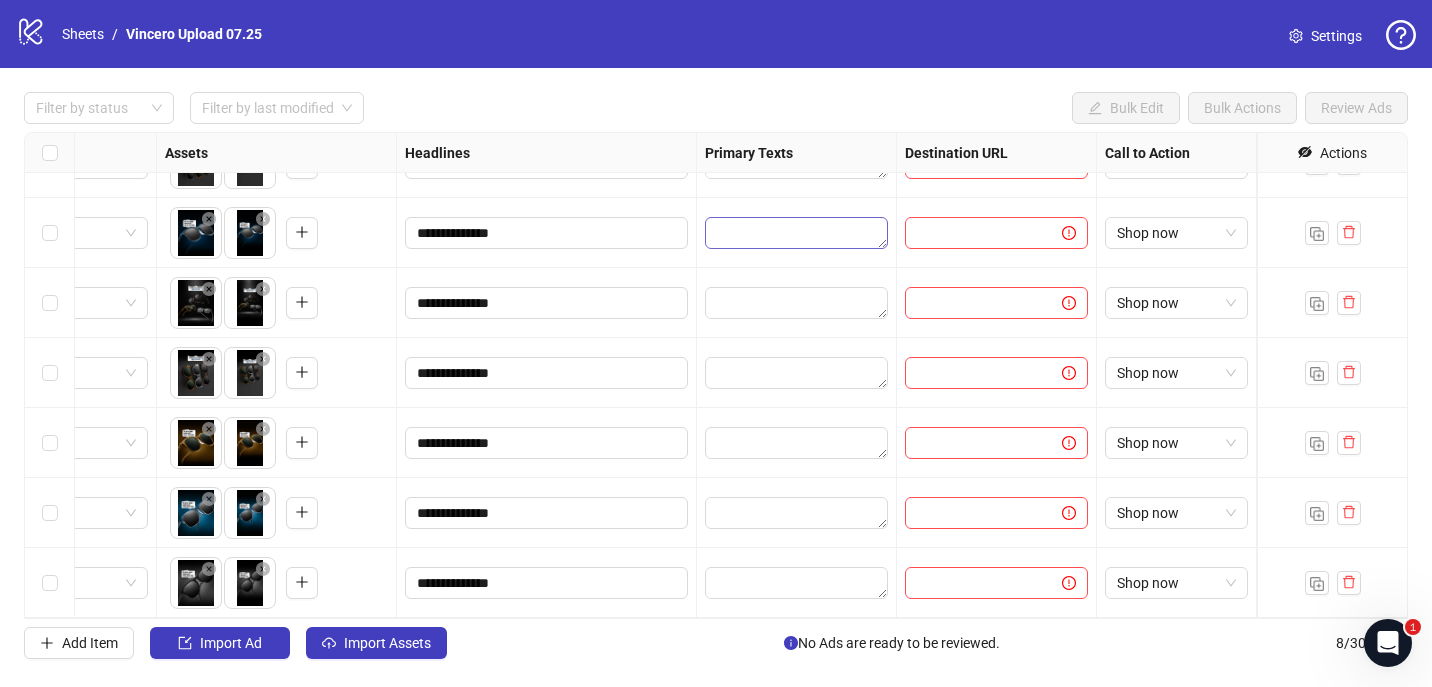 type on "**********" 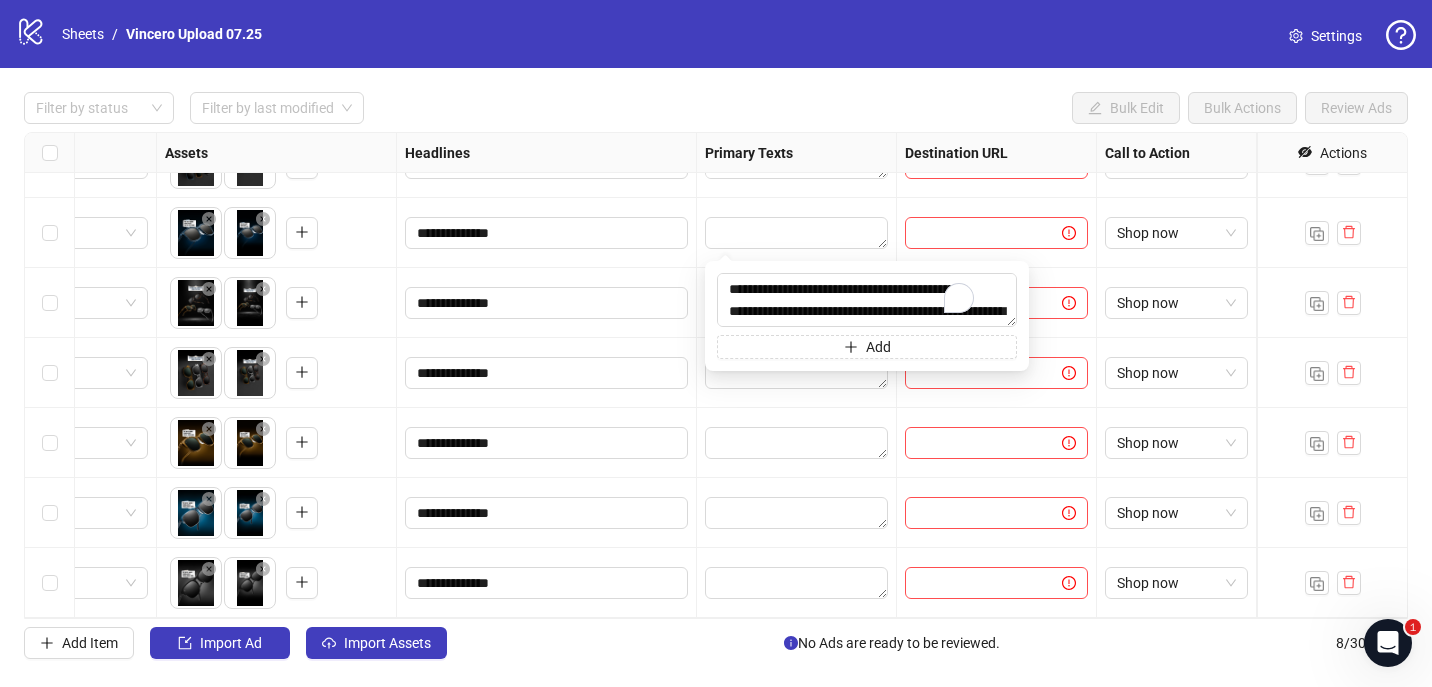 scroll, scrollTop: 59, scrollLeft: 0, axis: vertical 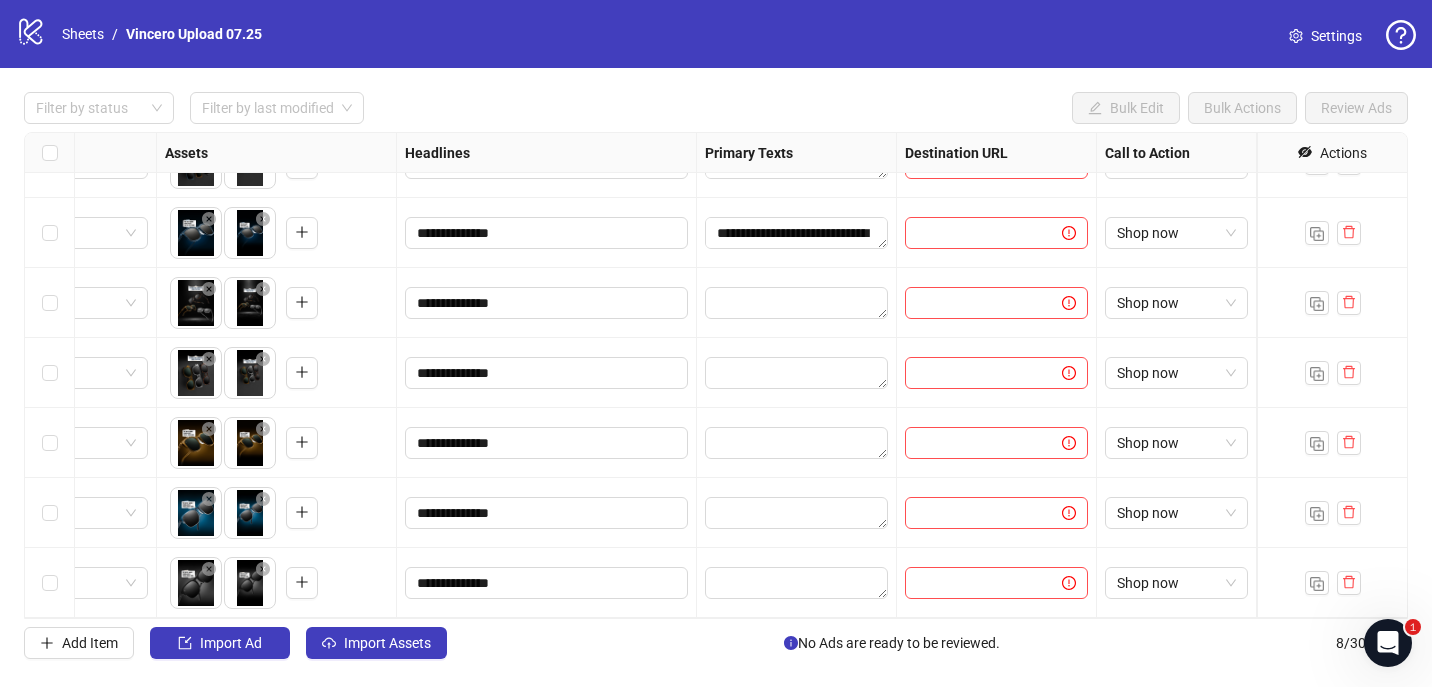 click on "**********" at bounding box center (797, 233) 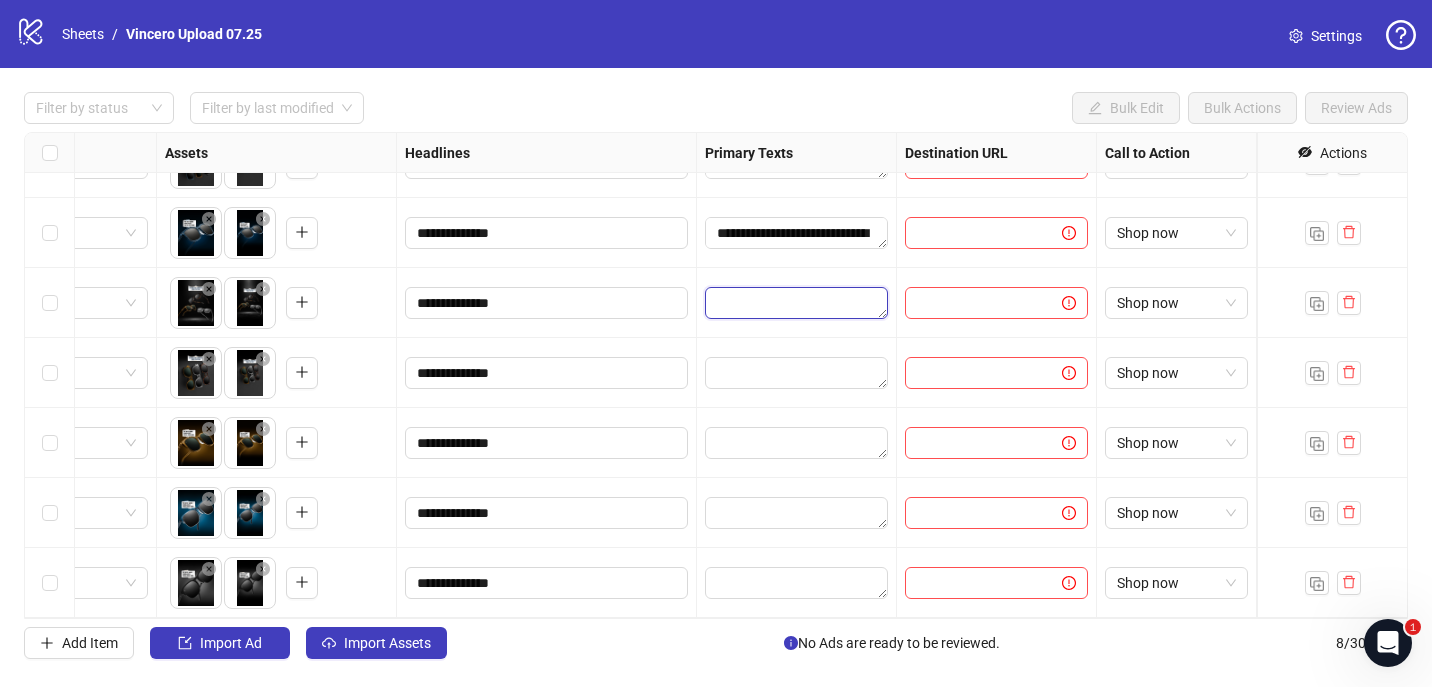 click at bounding box center [796, 303] 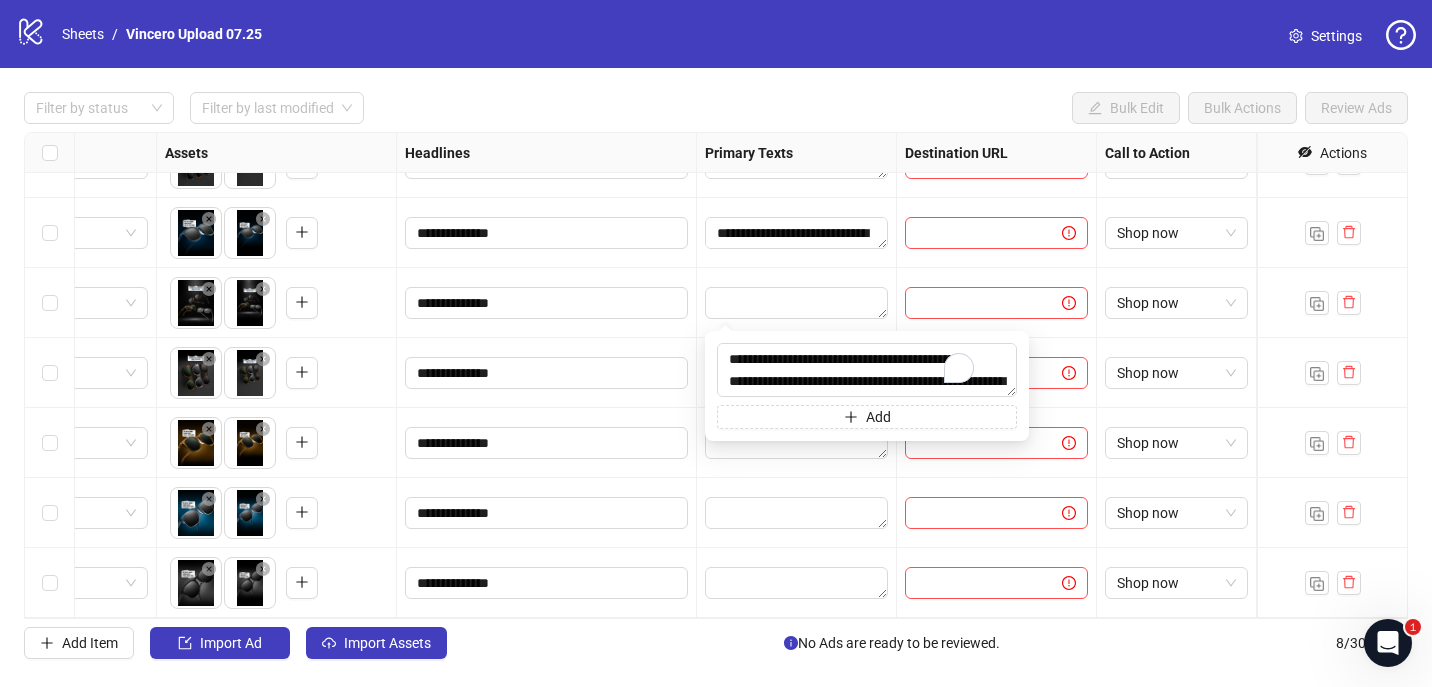scroll, scrollTop: 0, scrollLeft: 0, axis: both 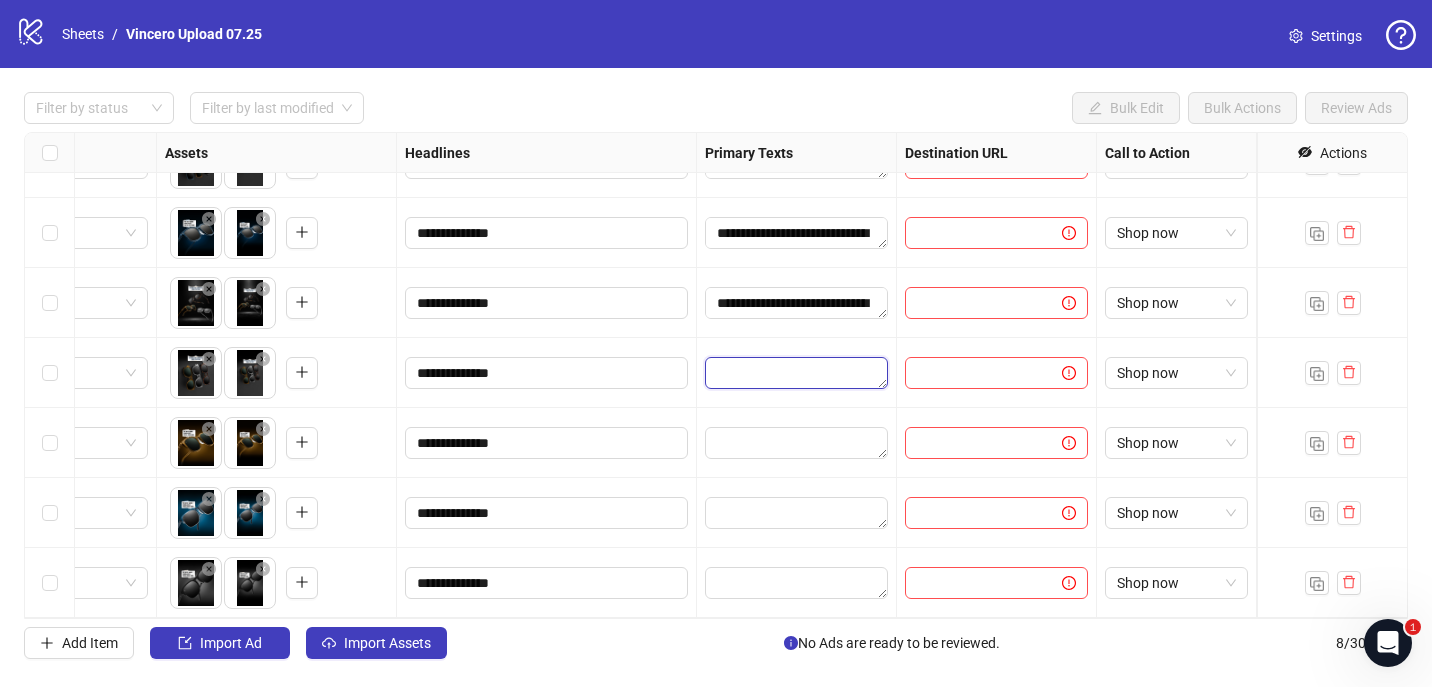 click at bounding box center (796, 373) 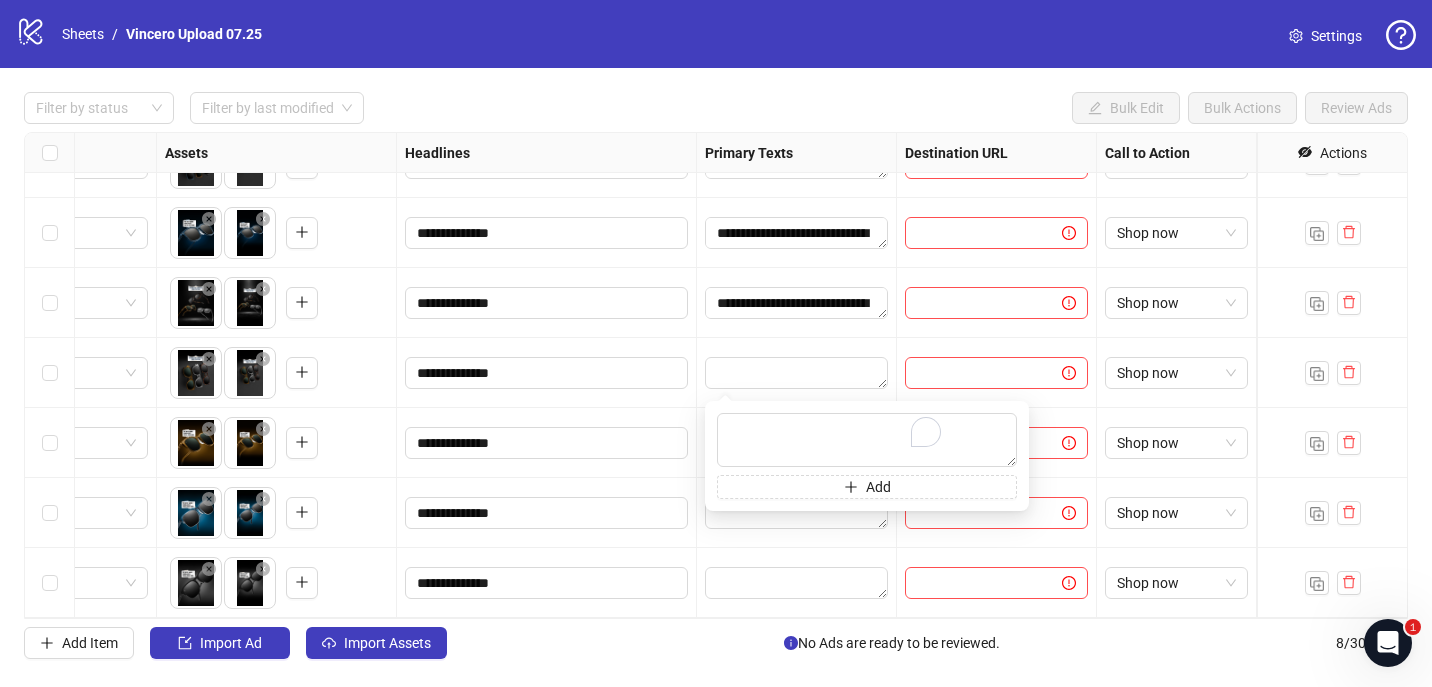 type on "**********" 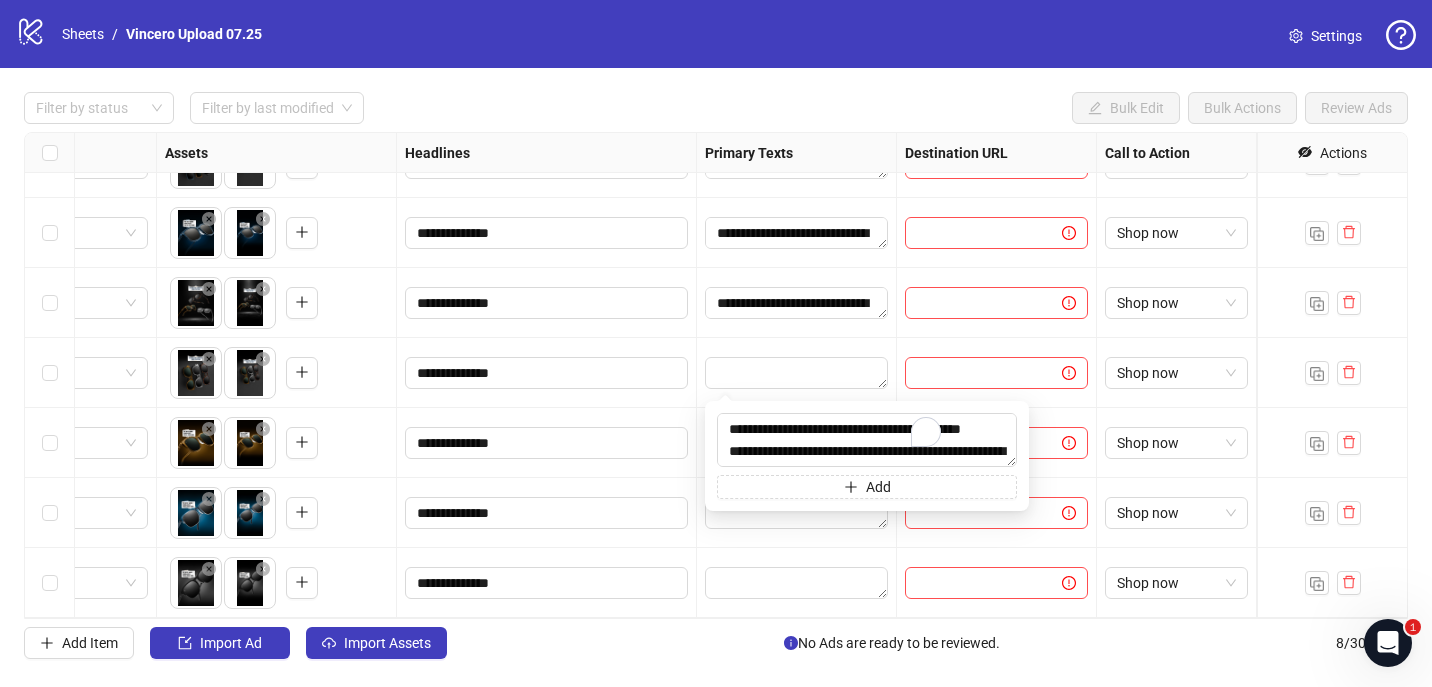 scroll, scrollTop: 59, scrollLeft: 0, axis: vertical 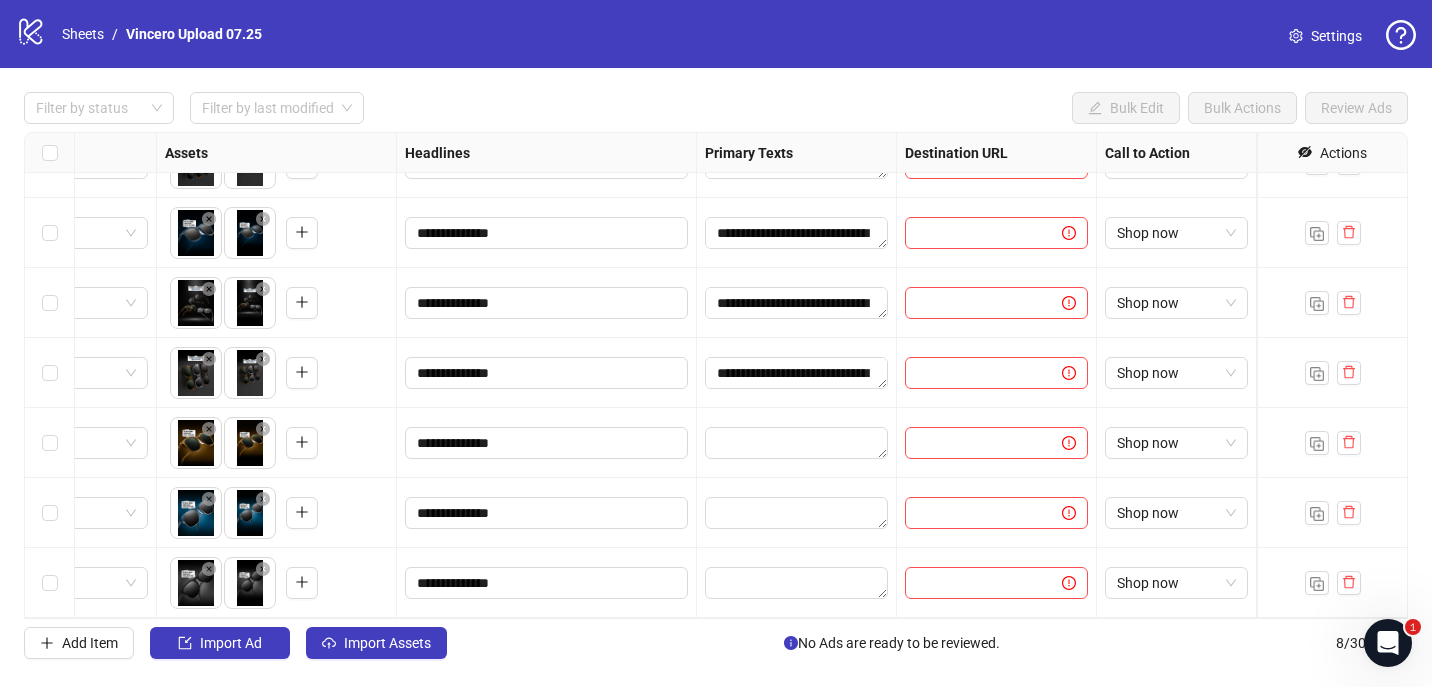 click on "**********" at bounding box center (797, 303) 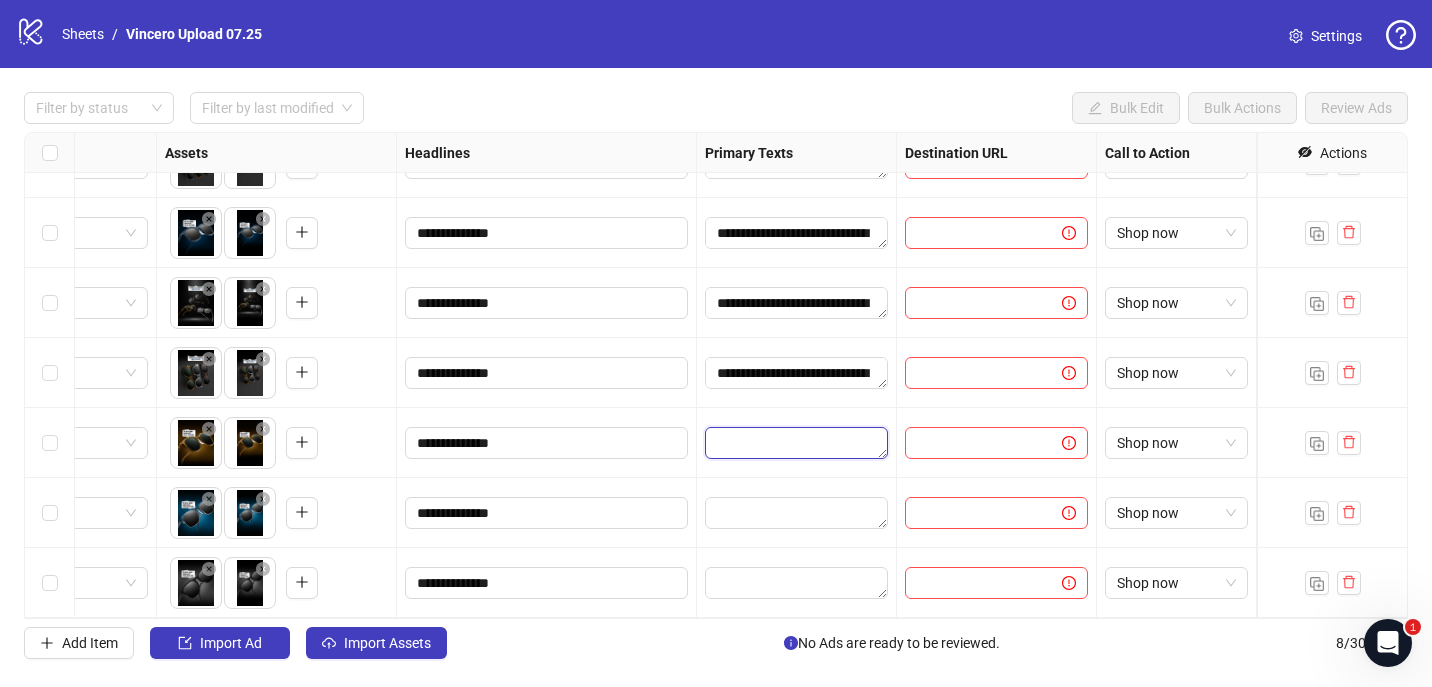 click at bounding box center (796, 443) 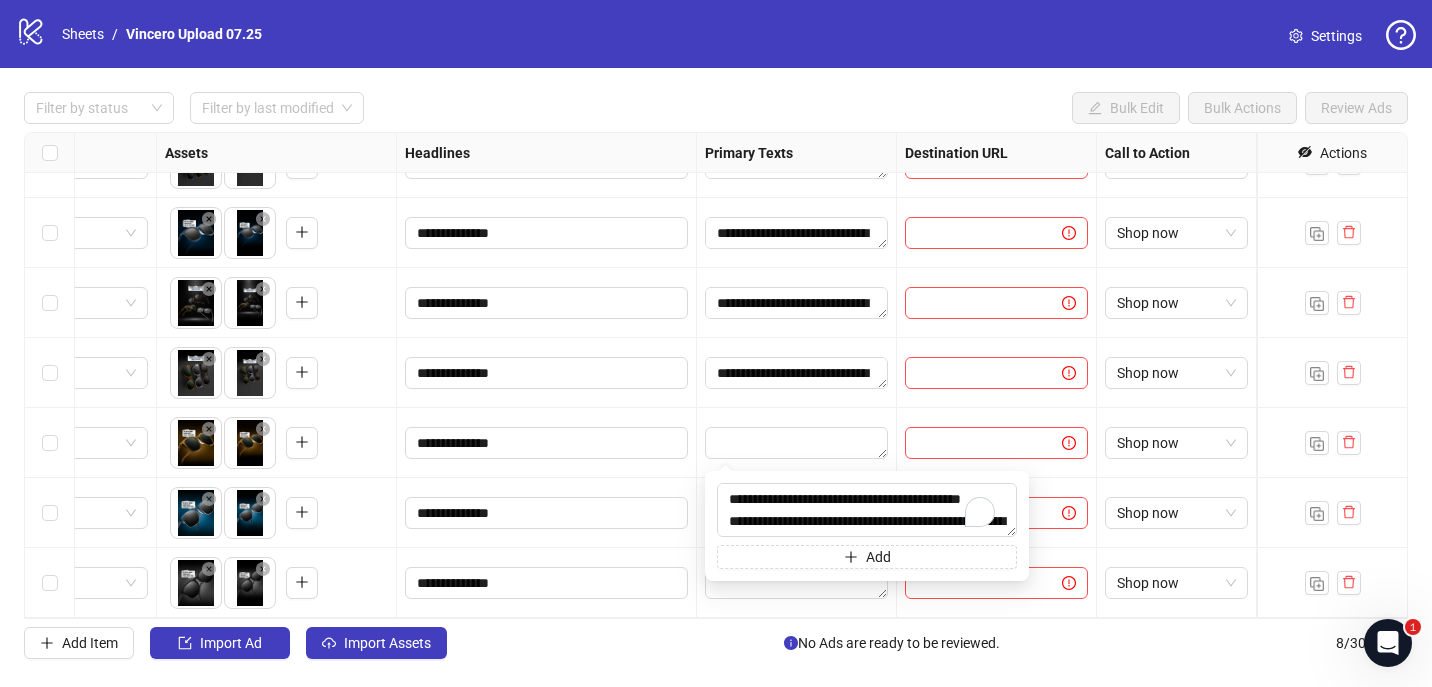 scroll, scrollTop: 0, scrollLeft: 0, axis: both 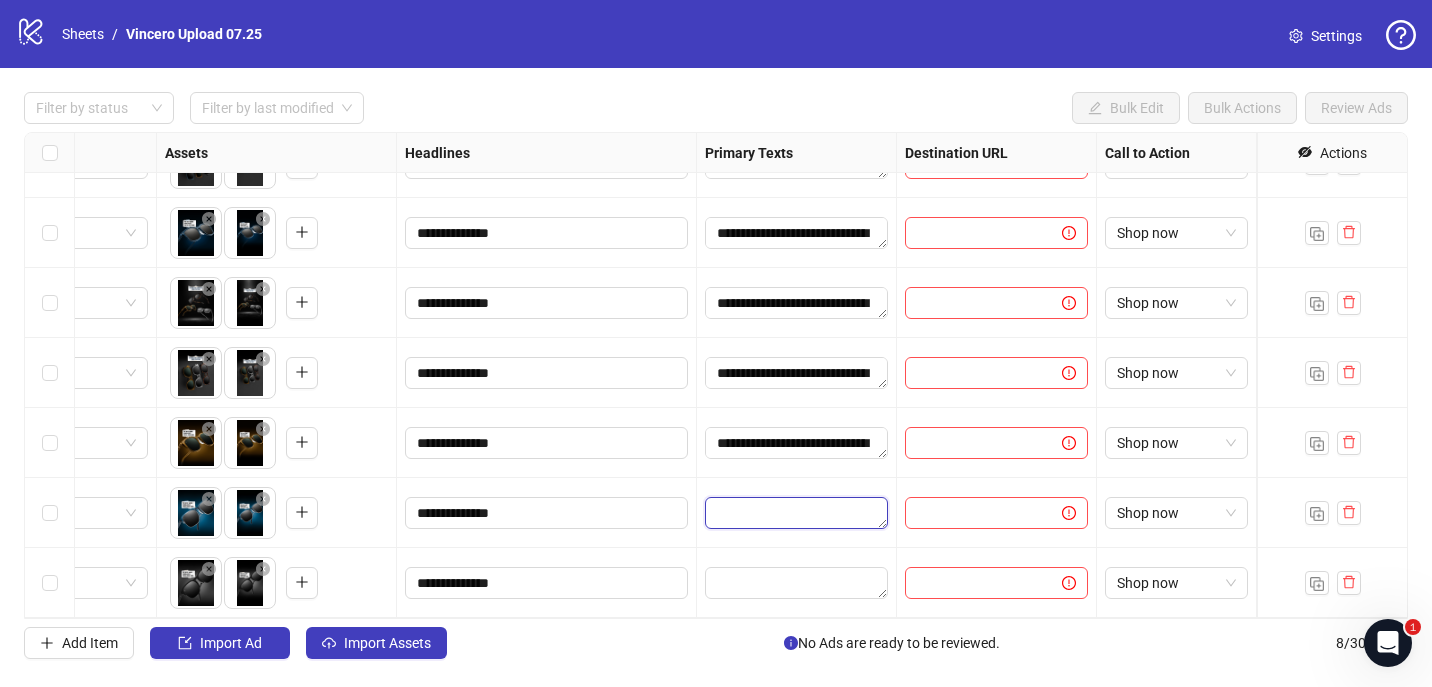 click at bounding box center (796, 513) 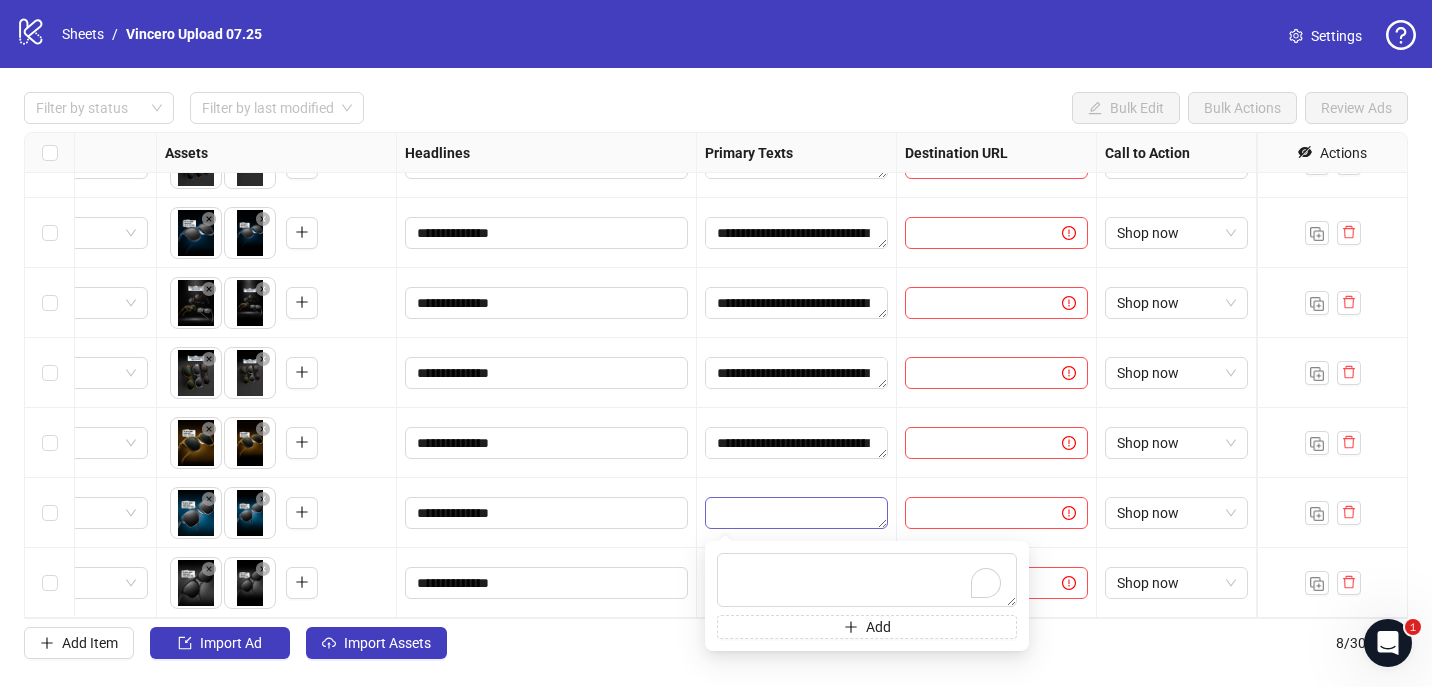 type on "**********" 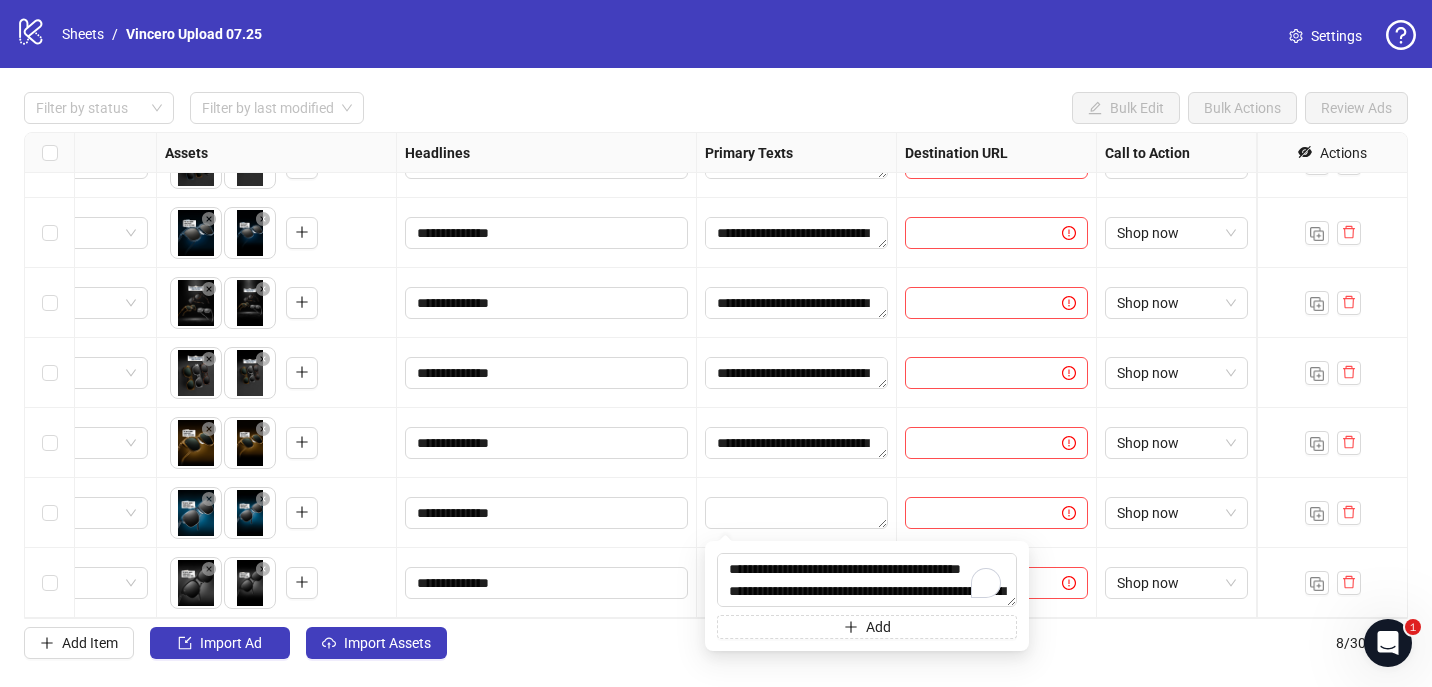 scroll, scrollTop: 59, scrollLeft: 0, axis: vertical 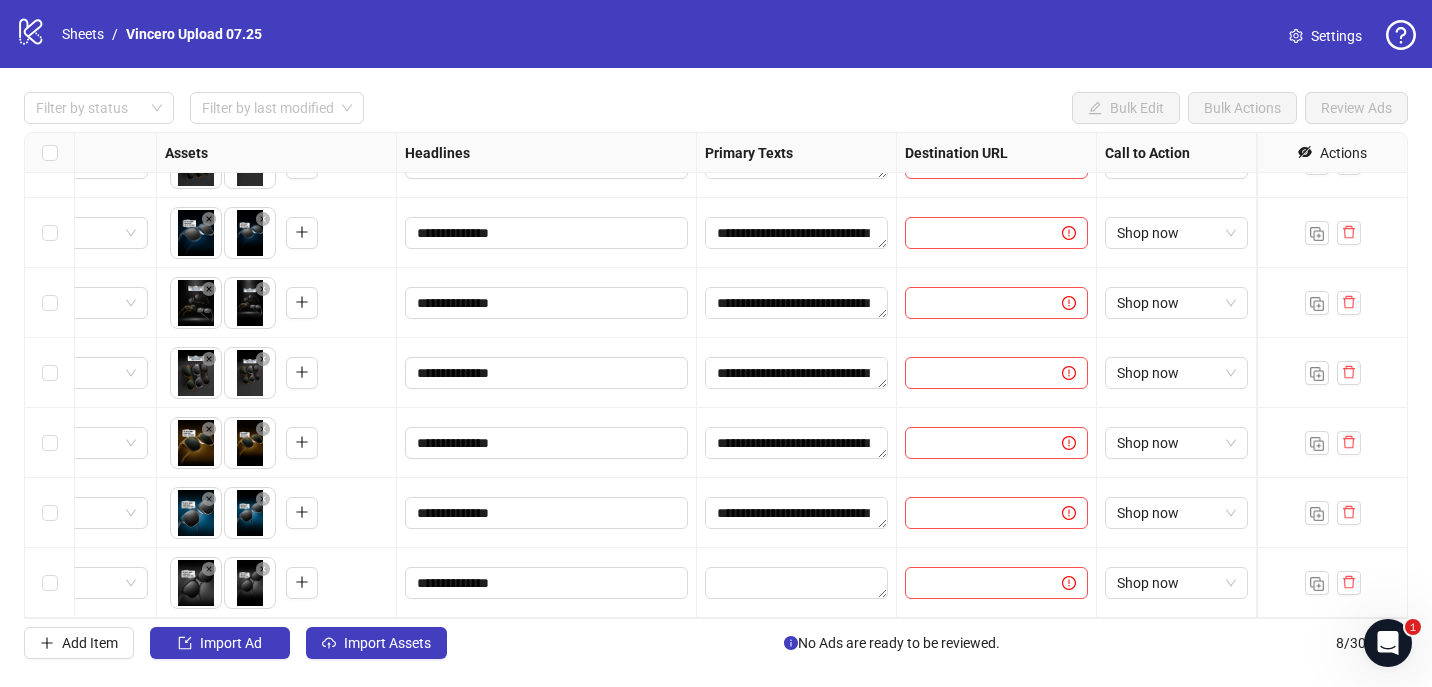click on "**********" at bounding box center (797, 443) 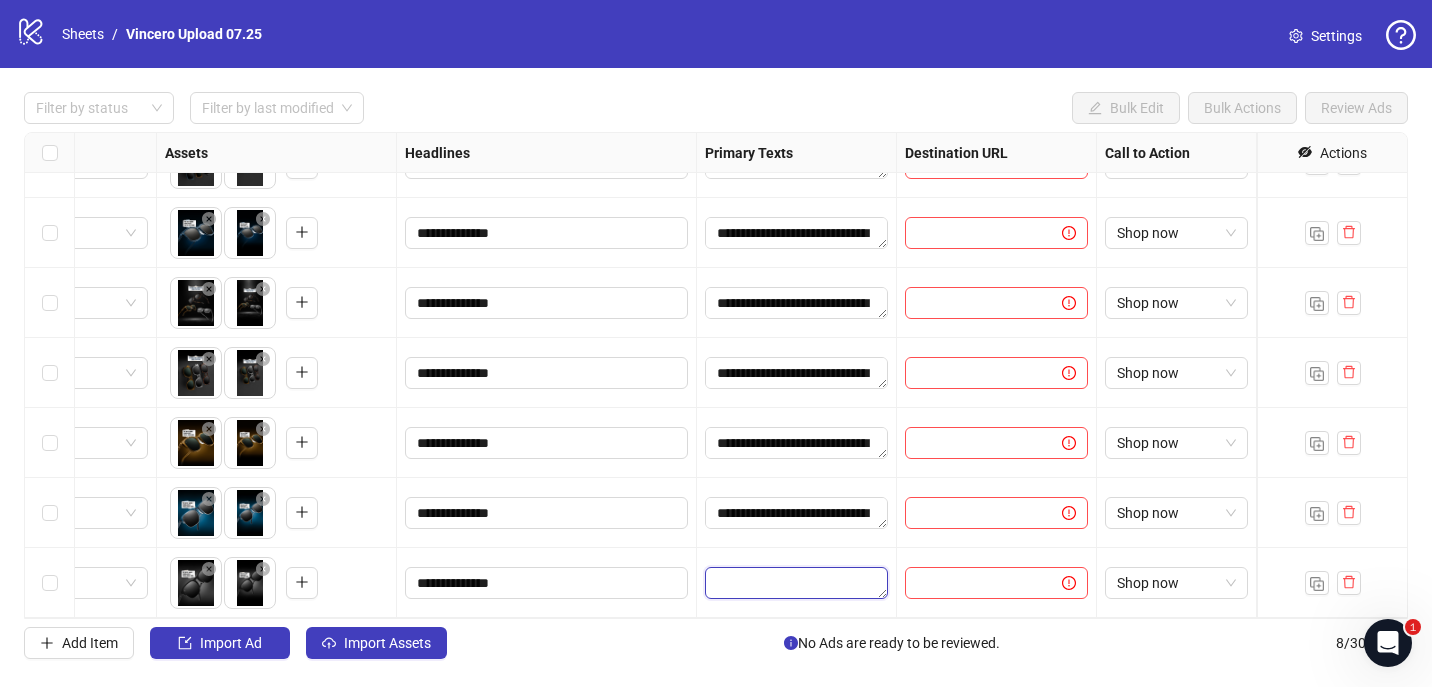click at bounding box center (796, 583) 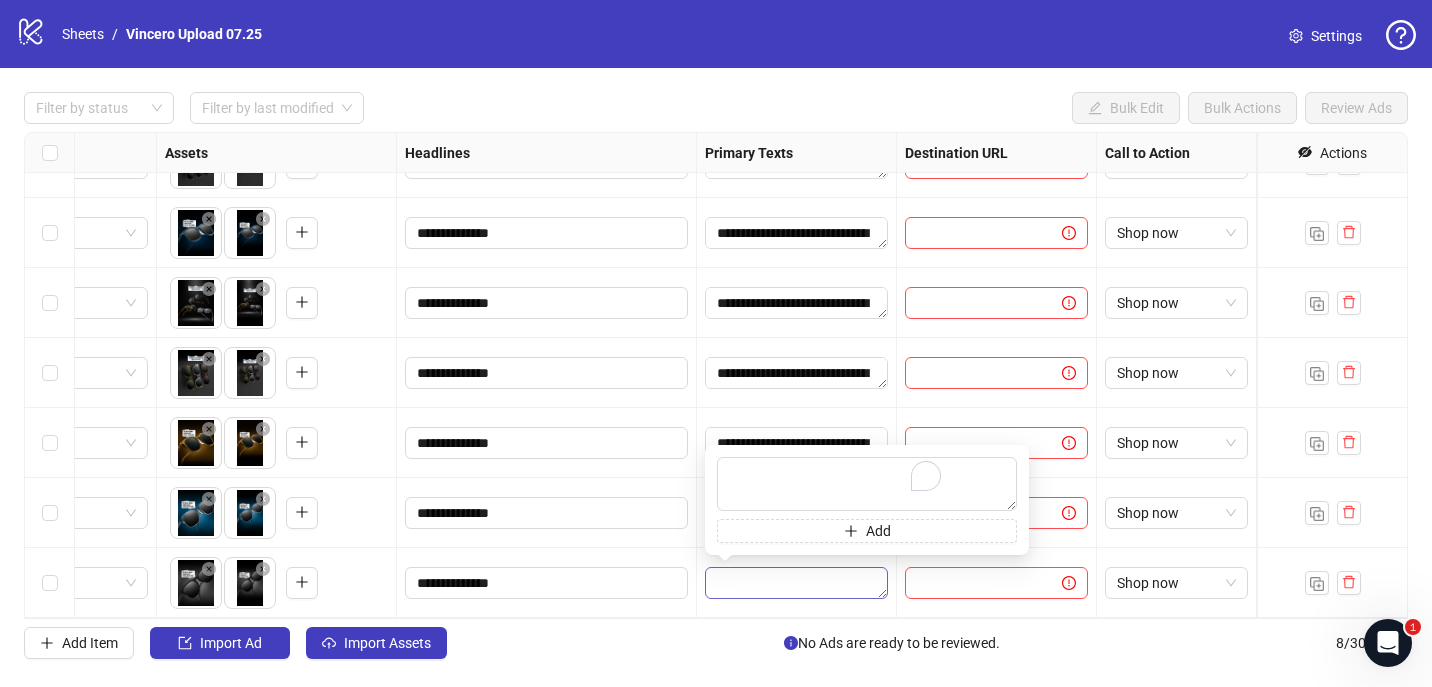 type on "**********" 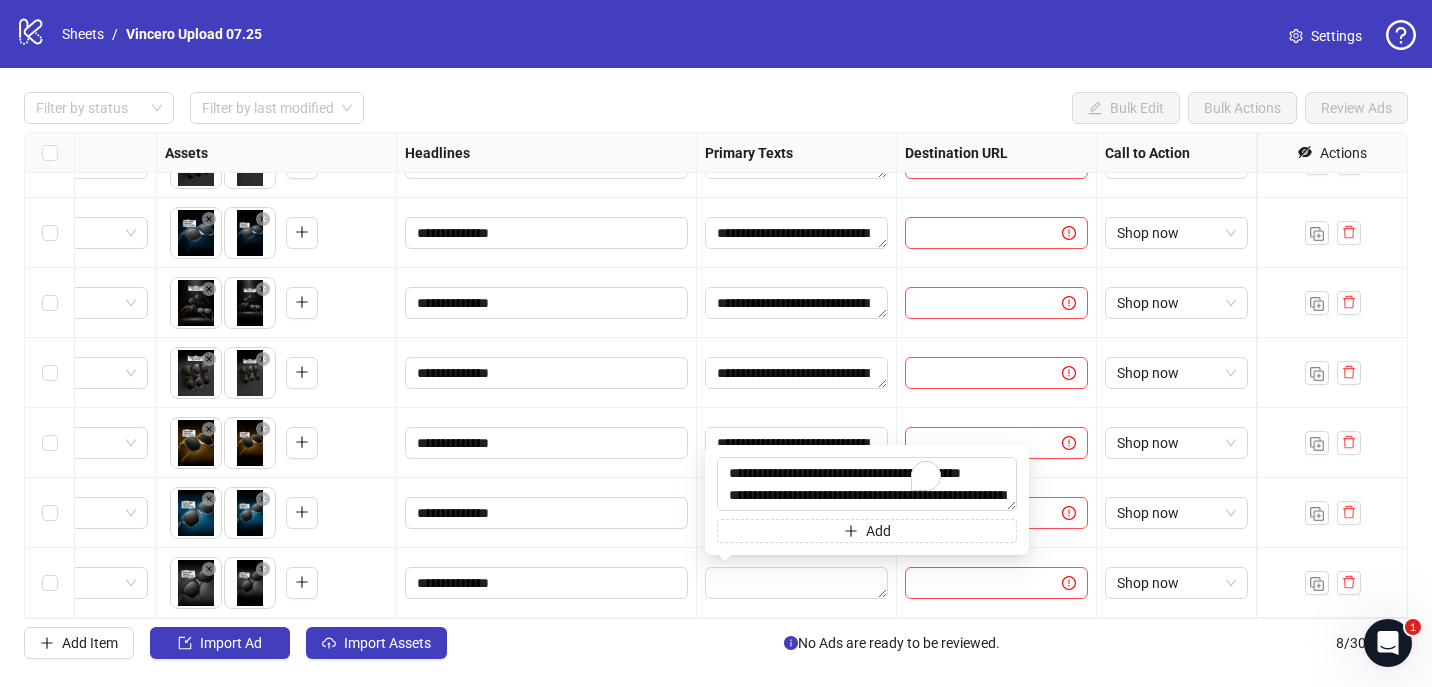 scroll, scrollTop: 59, scrollLeft: 0, axis: vertical 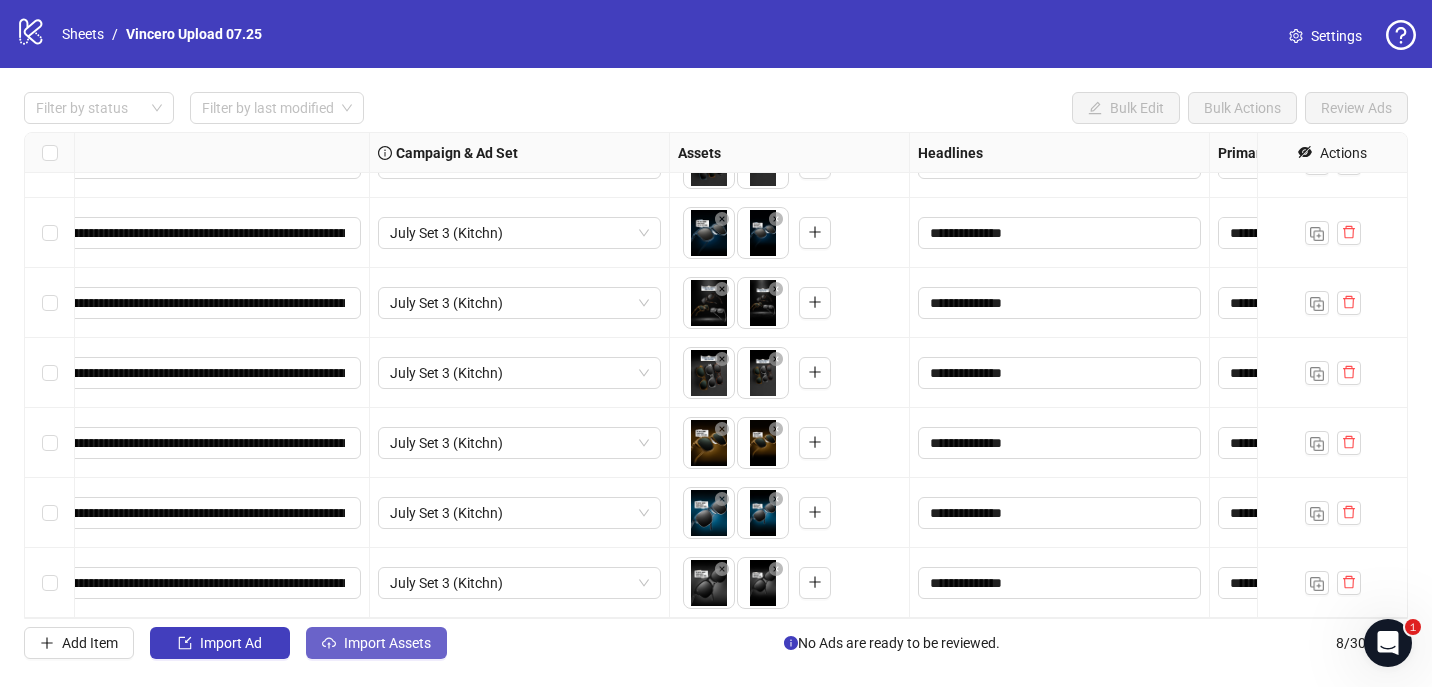 click on "Import Assets" at bounding box center [387, 643] 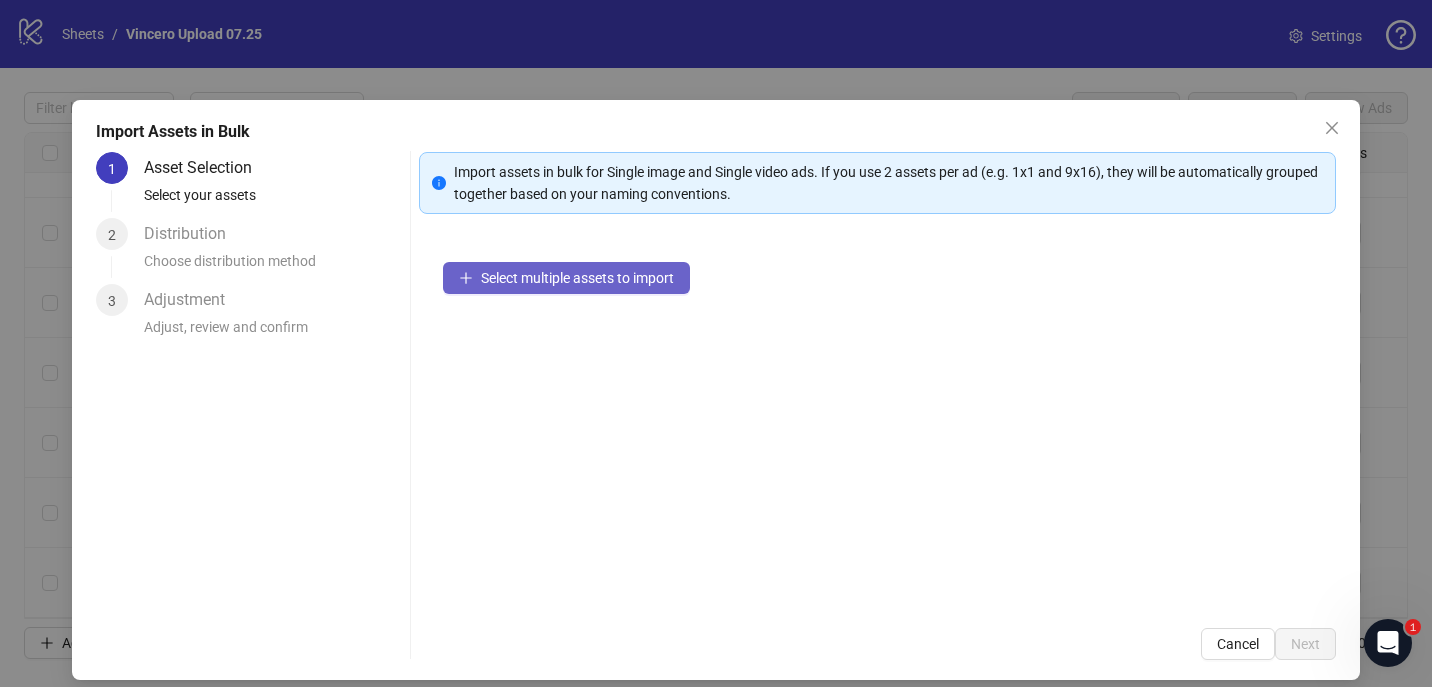 click on "Select multiple assets to import" at bounding box center [566, 278] 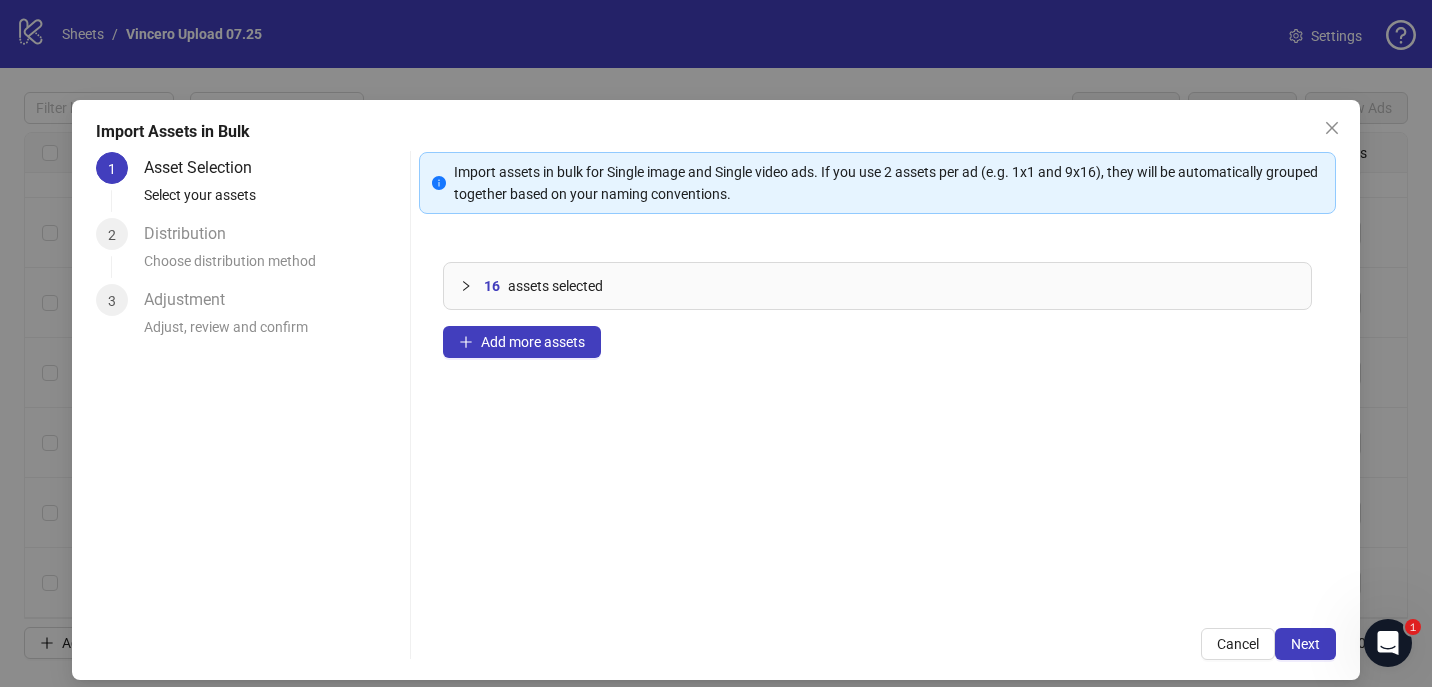 scroll, scrollTop: 17, scrollLeft: 0, axis: vertical 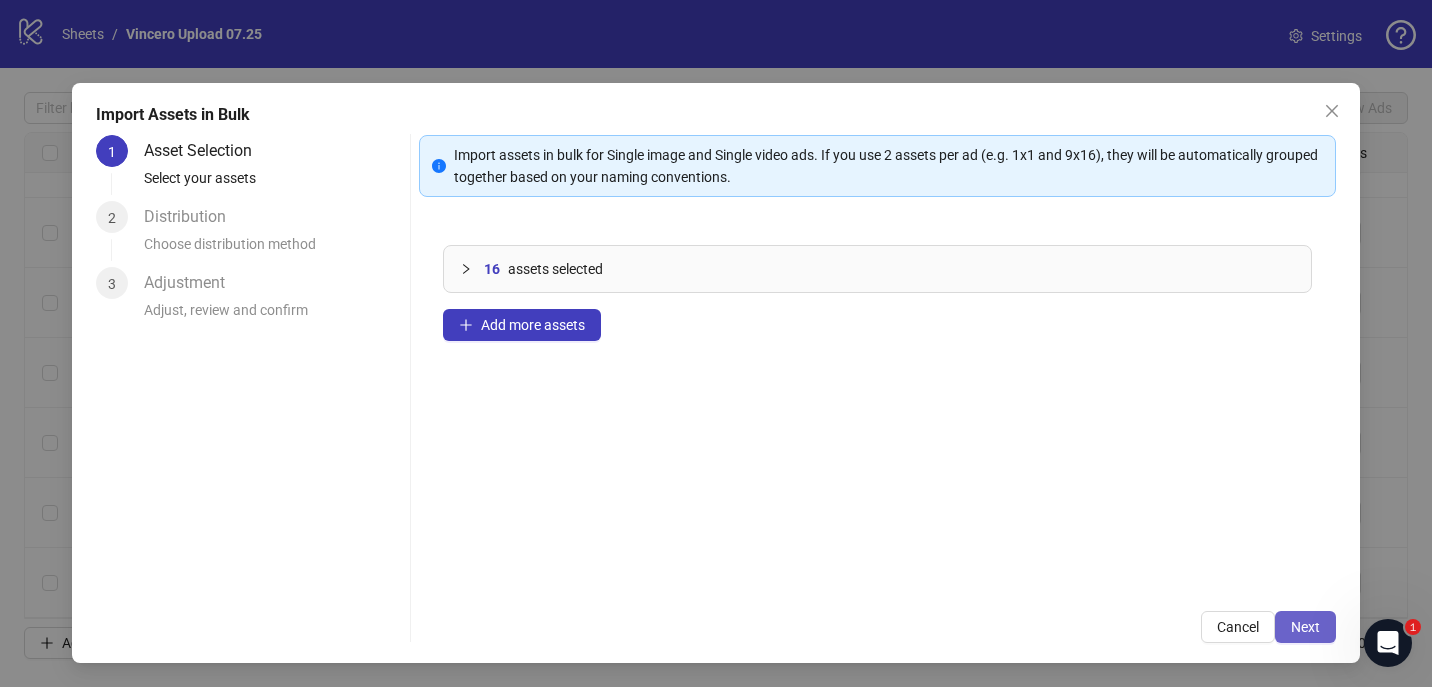 click on "Next" at bounding box center [1305, 627] 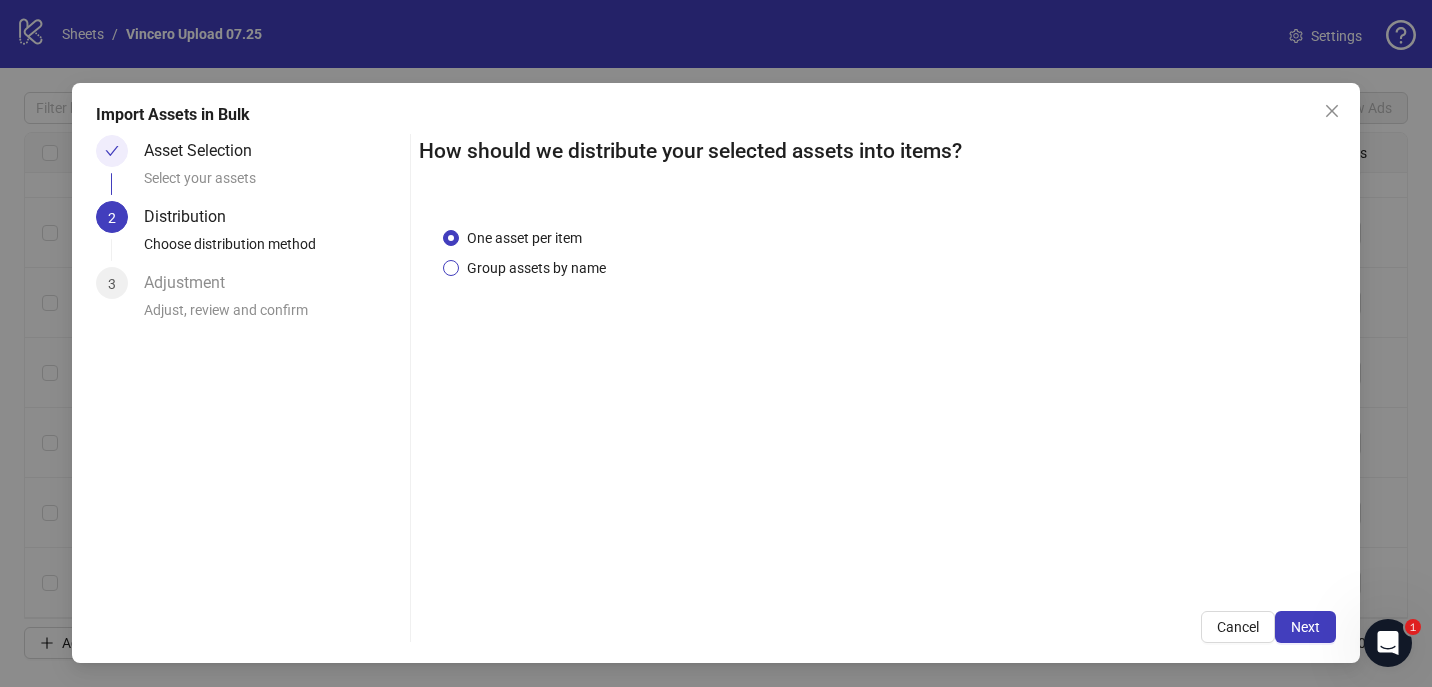 click on "Group assets by name" at bounding box center (536, 268) 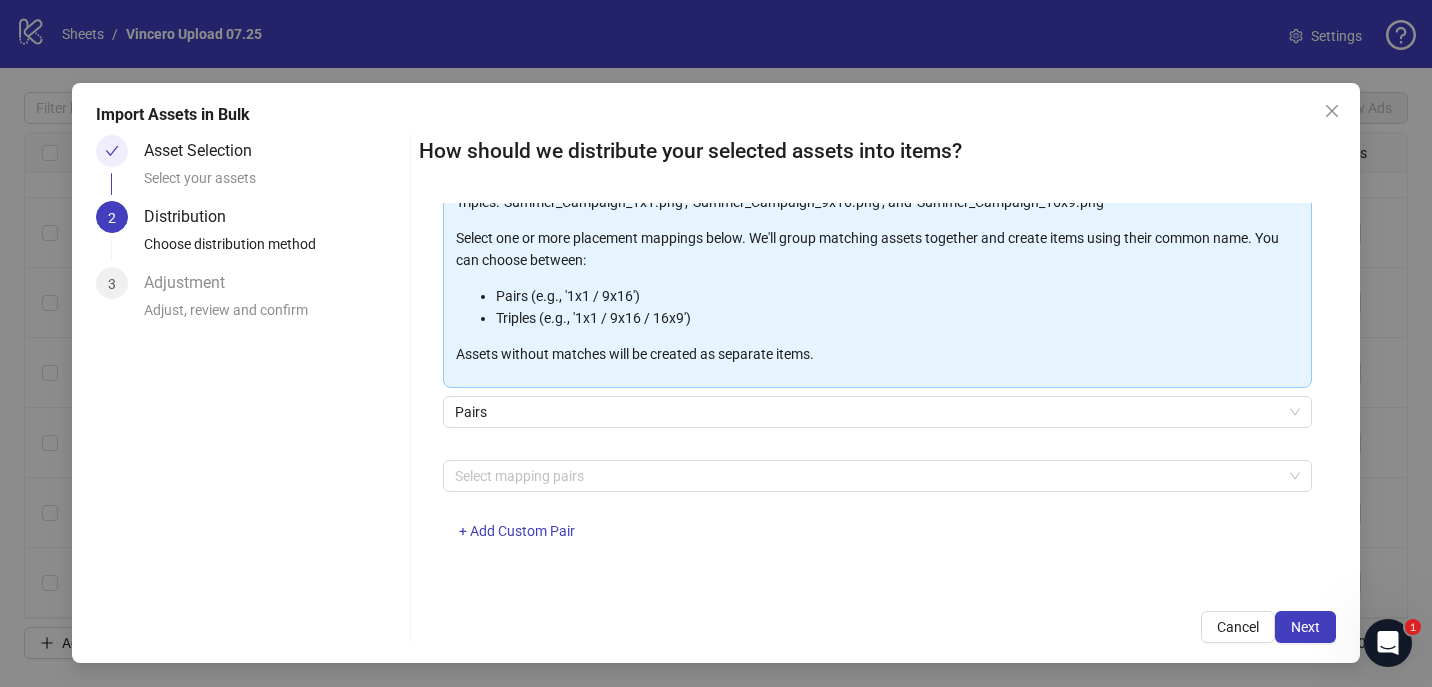 click on "Pairs" at bounding box center (878, 424) 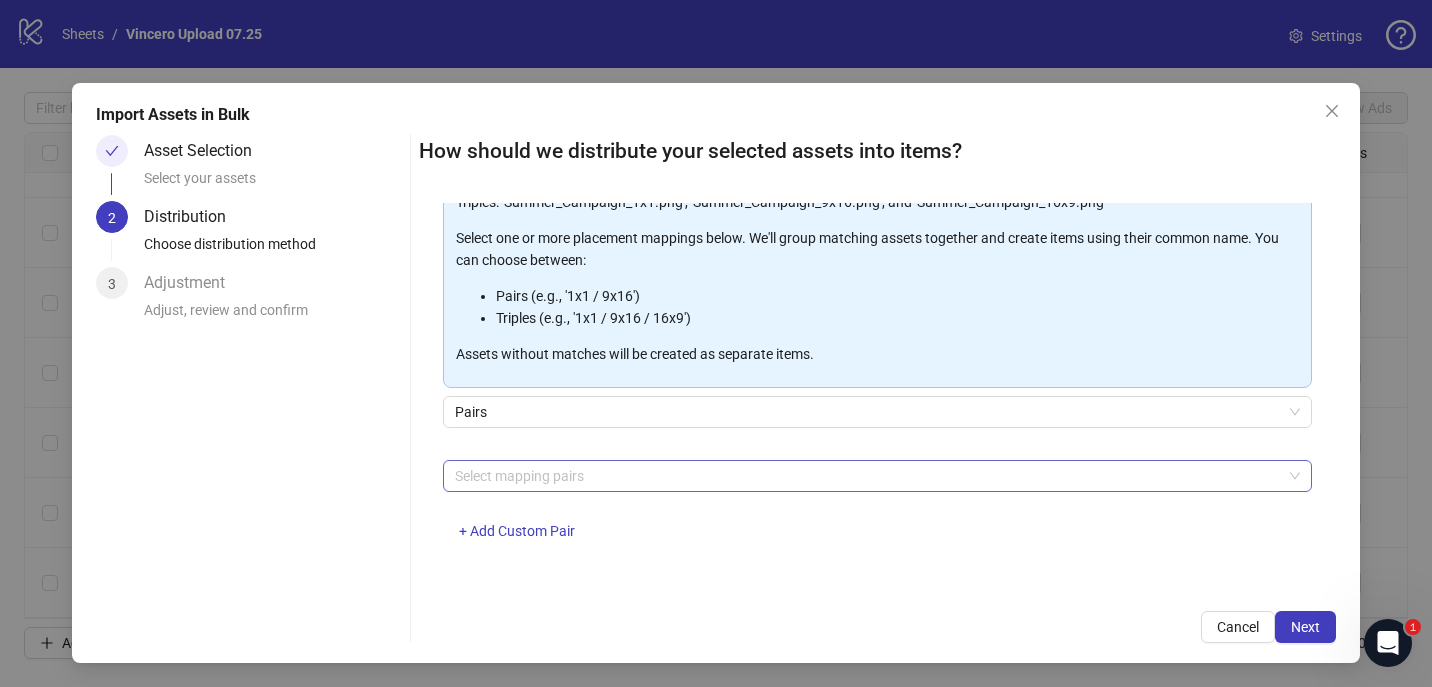 click at bounding box center (867, 476) 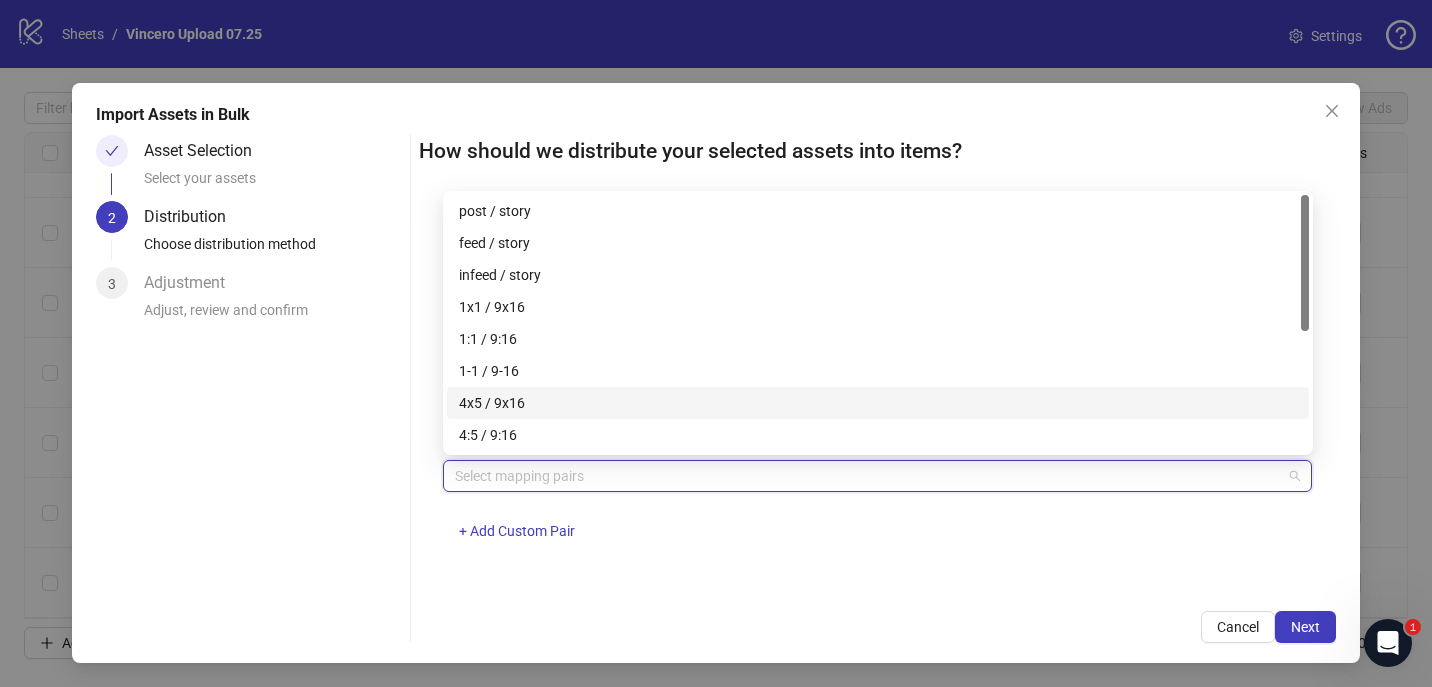 click on "4x5 / 9x16" at bounding box center [878, 403] 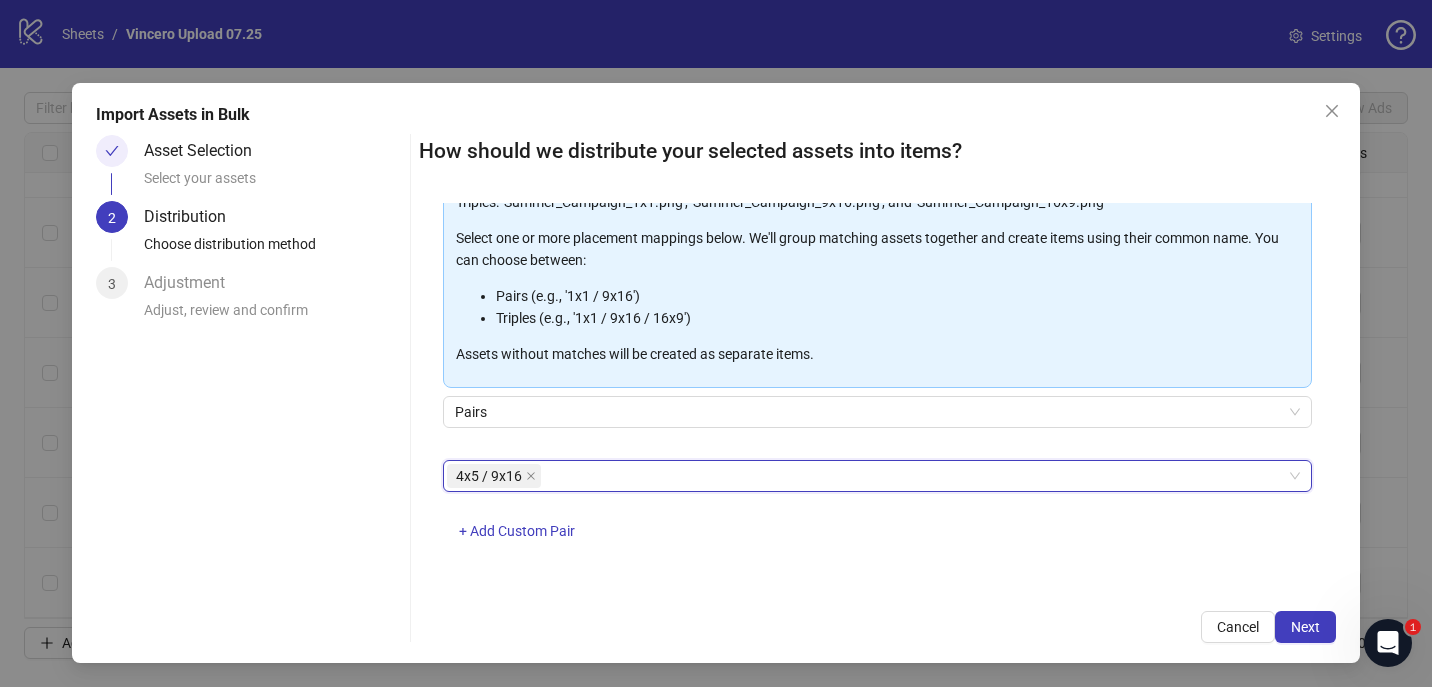 click on "One asset per item Group assets by name Assets must follow a consistent naming pattern to use this feature. Examples: Pairs: 'Summer_Campaign_1x1.png' and 'Summer_Campaign_9x16.png' Triples: 'Summer_Campaign_1x1.png', 'Summer_Campaign_9x16.png', and 'Summer_Campaign_16x9.png' Select one or more placement mappings below. We'll group matching assets together and create items using their common name. You can choose between: Pairs (e.g., '1x1 / 9x16') Triples (e.g., '1x1 / 9x16 / 16x9') Assets without matches will be created as separate items. Pairs 4x5 / 9x16 4x5 / 9x16   + Add Custom Pair" at bounding box center (878, 395) 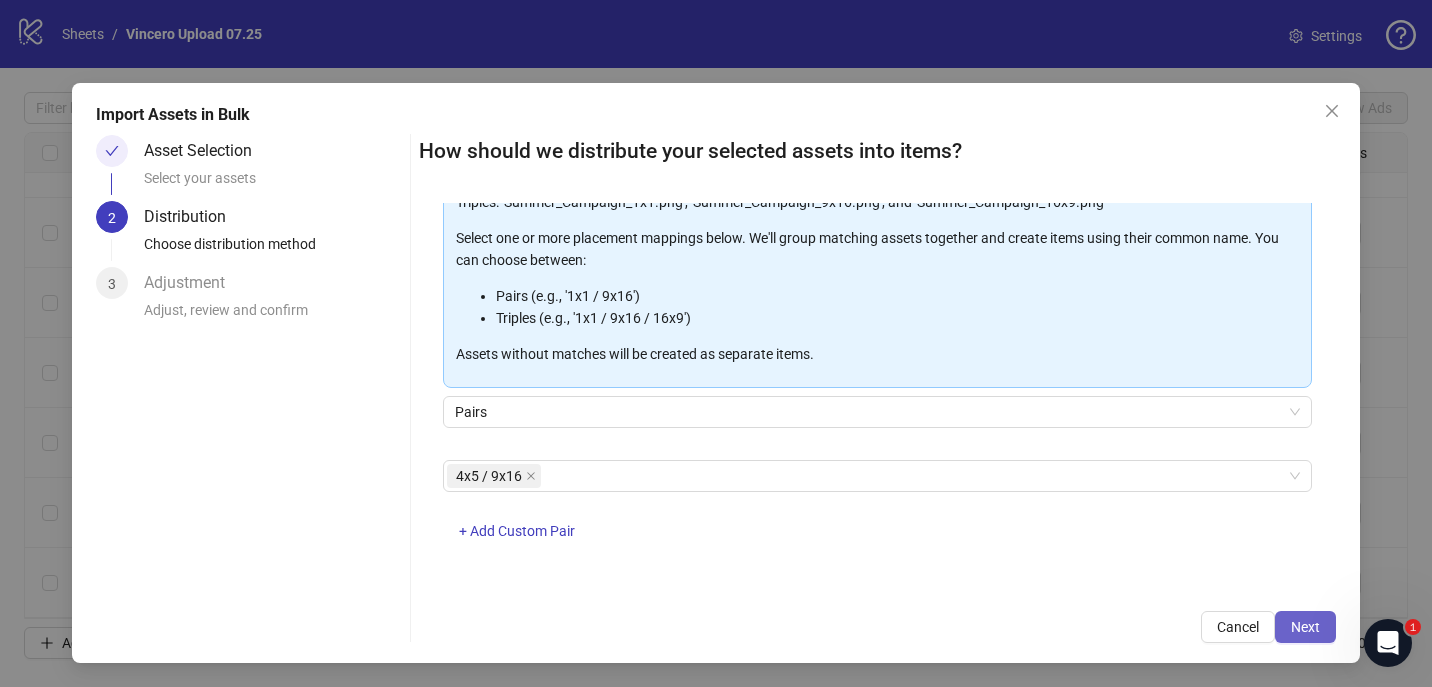 click on "Next" at bounding box center (1305, 627) 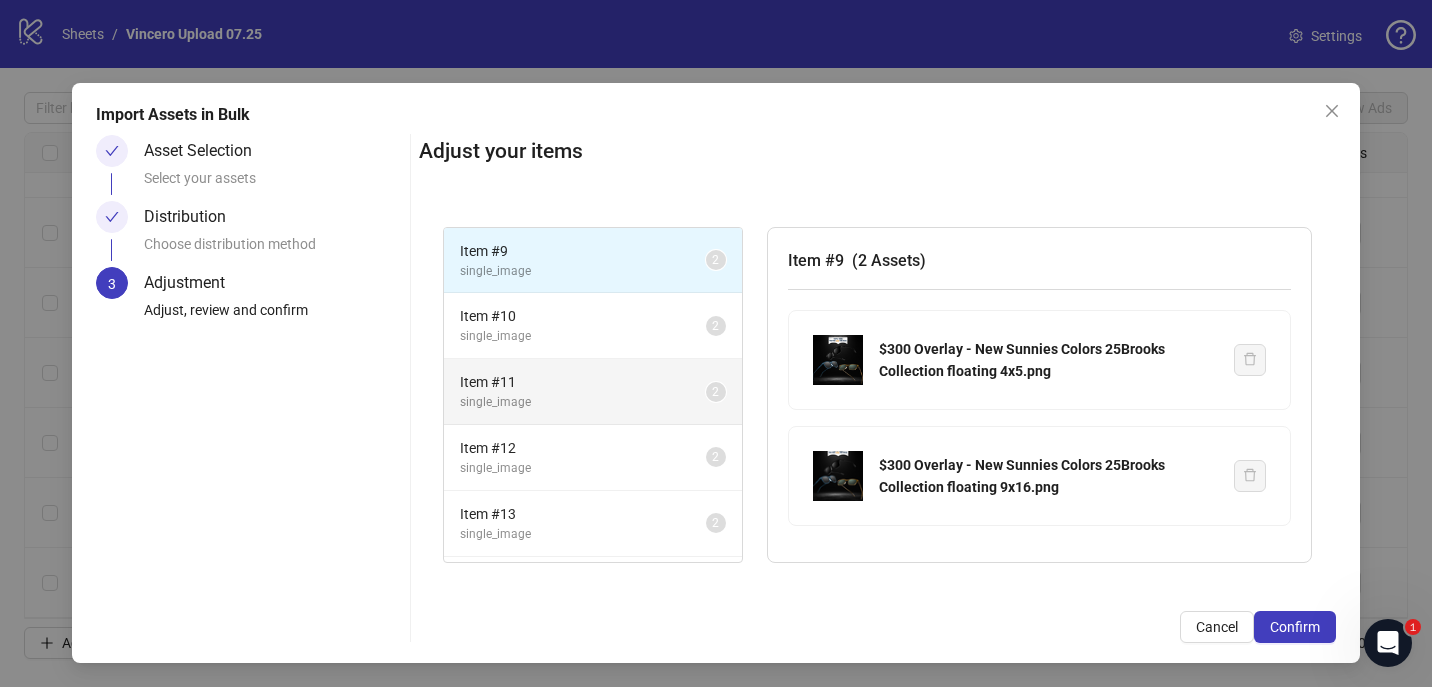 scroll, scrollTop: 191, scrollLeft: 0, axis: vertical 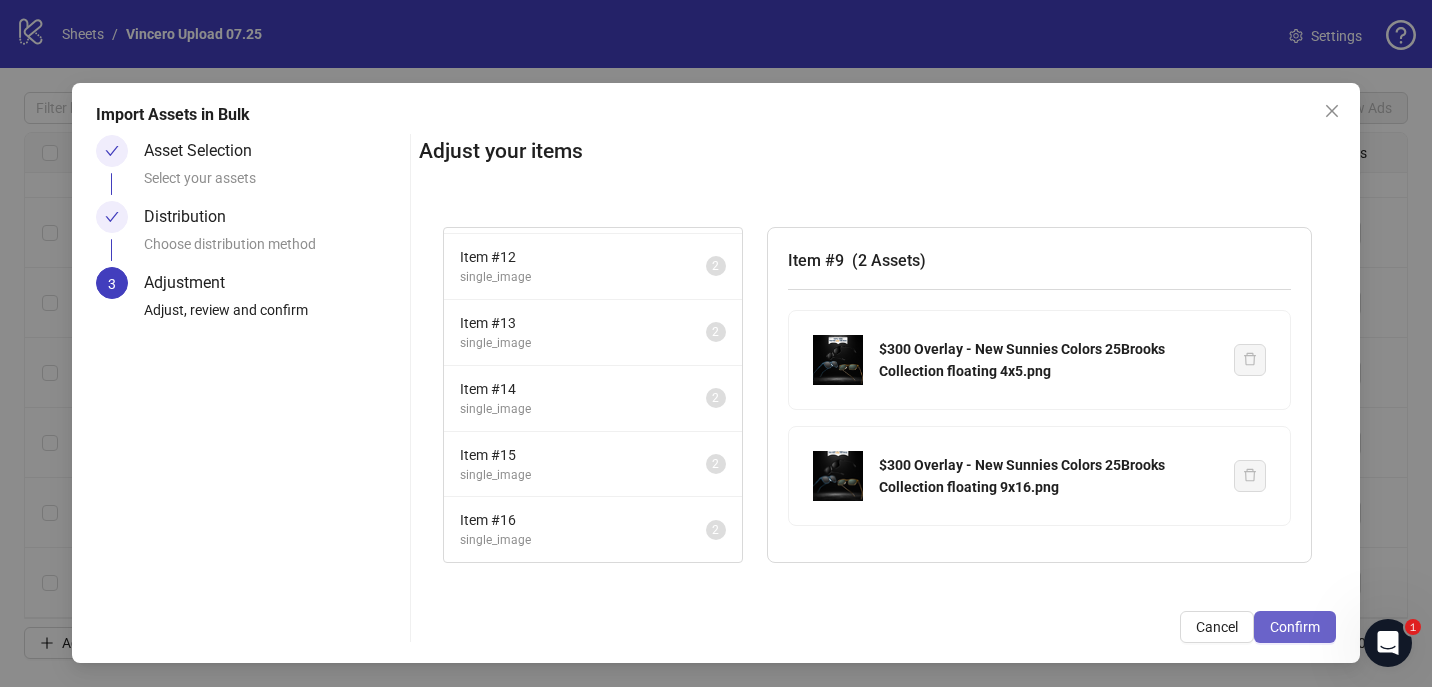 click on "Confirm" at bounding box center (1295, 627) 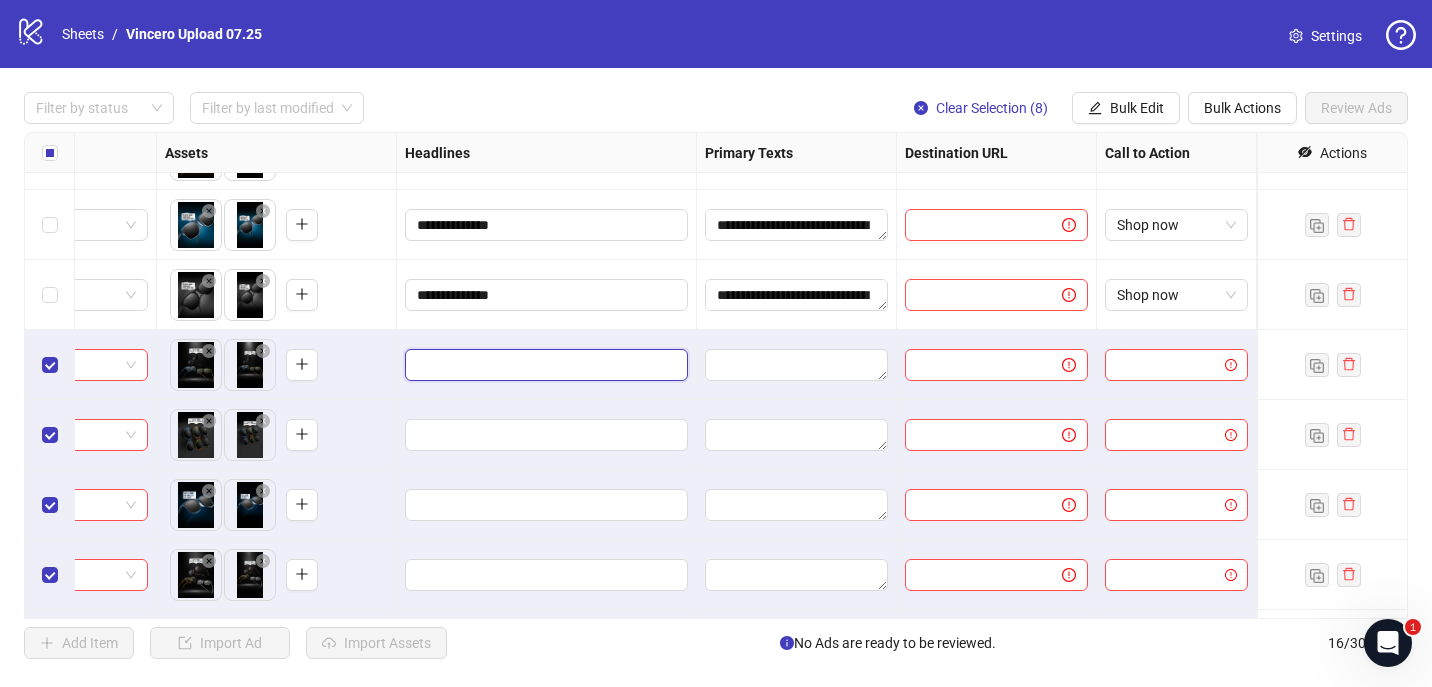 click at bounding box center [544, 365] 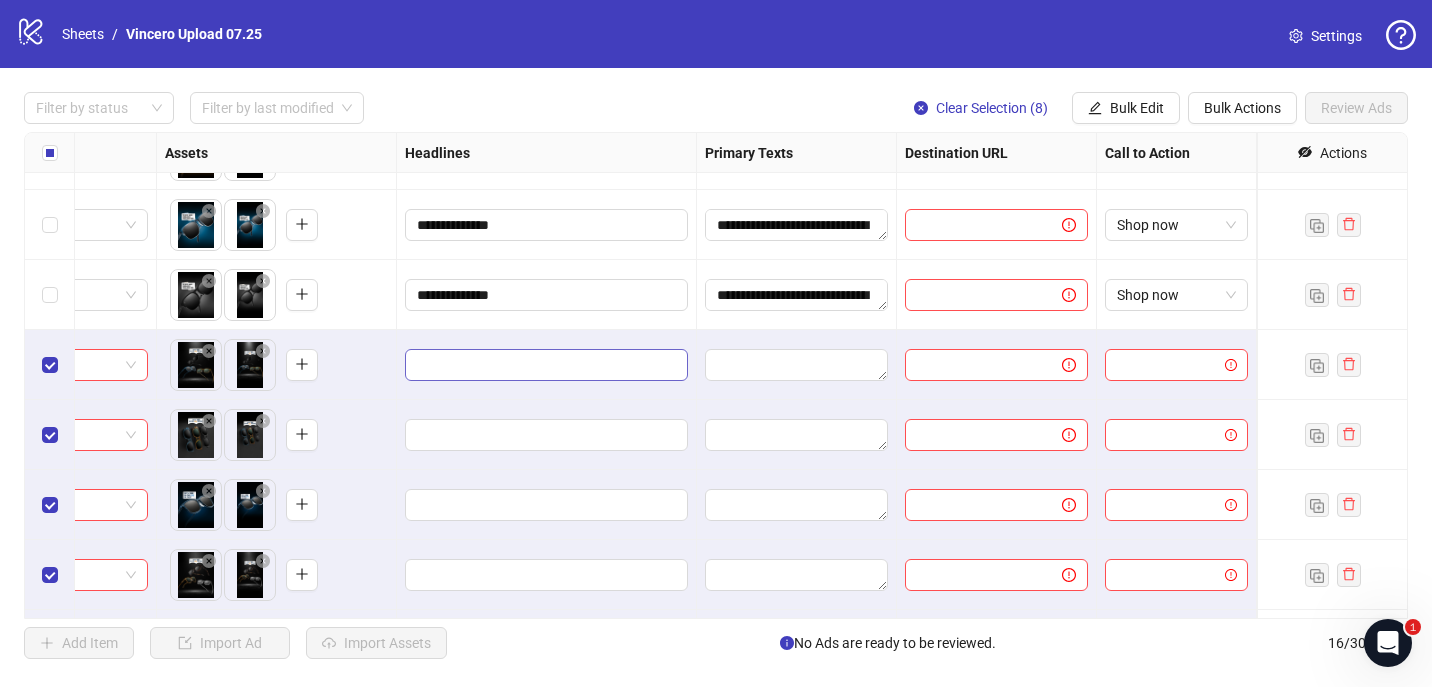 type on "**********" 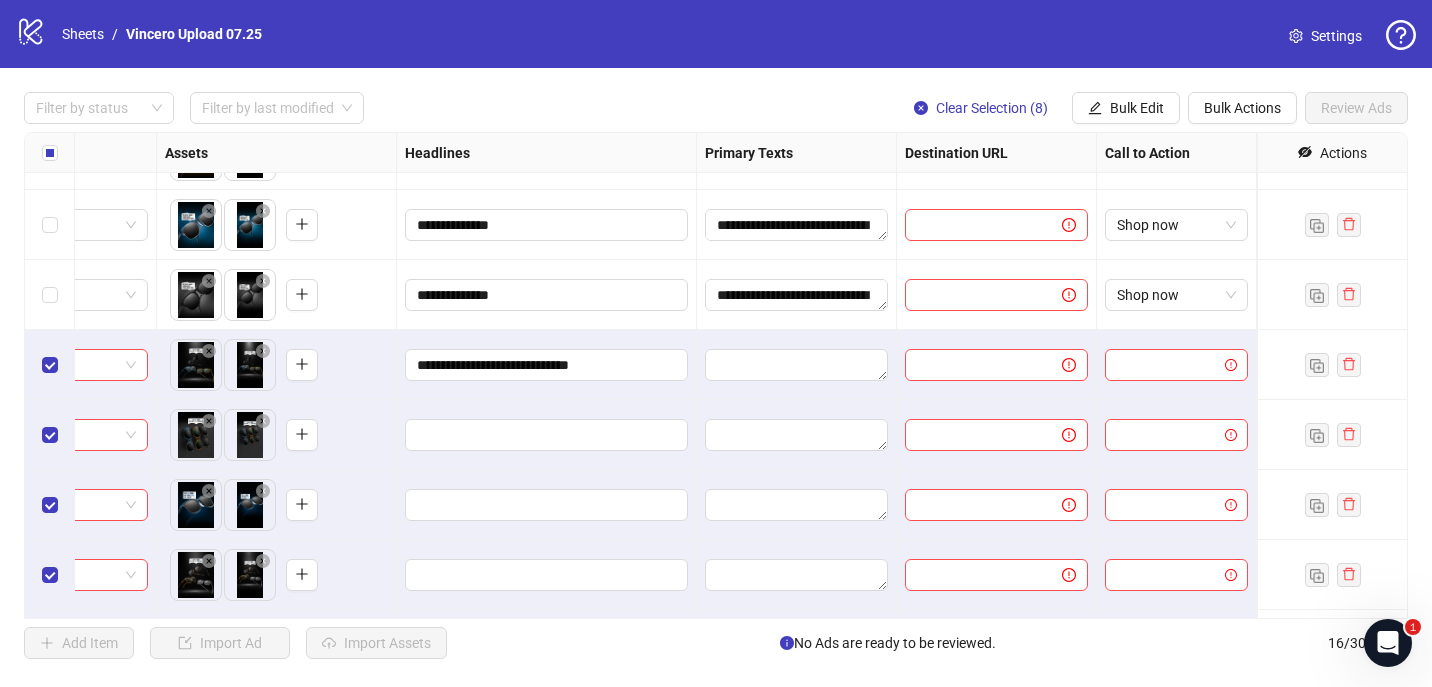 click on "To pick up a draggable item, press the space bar.
While dragging, use the arrow keys to move the item.
Press space again to drop the item in its new position, or press escape to cancel." at bounding box center (276, 435) 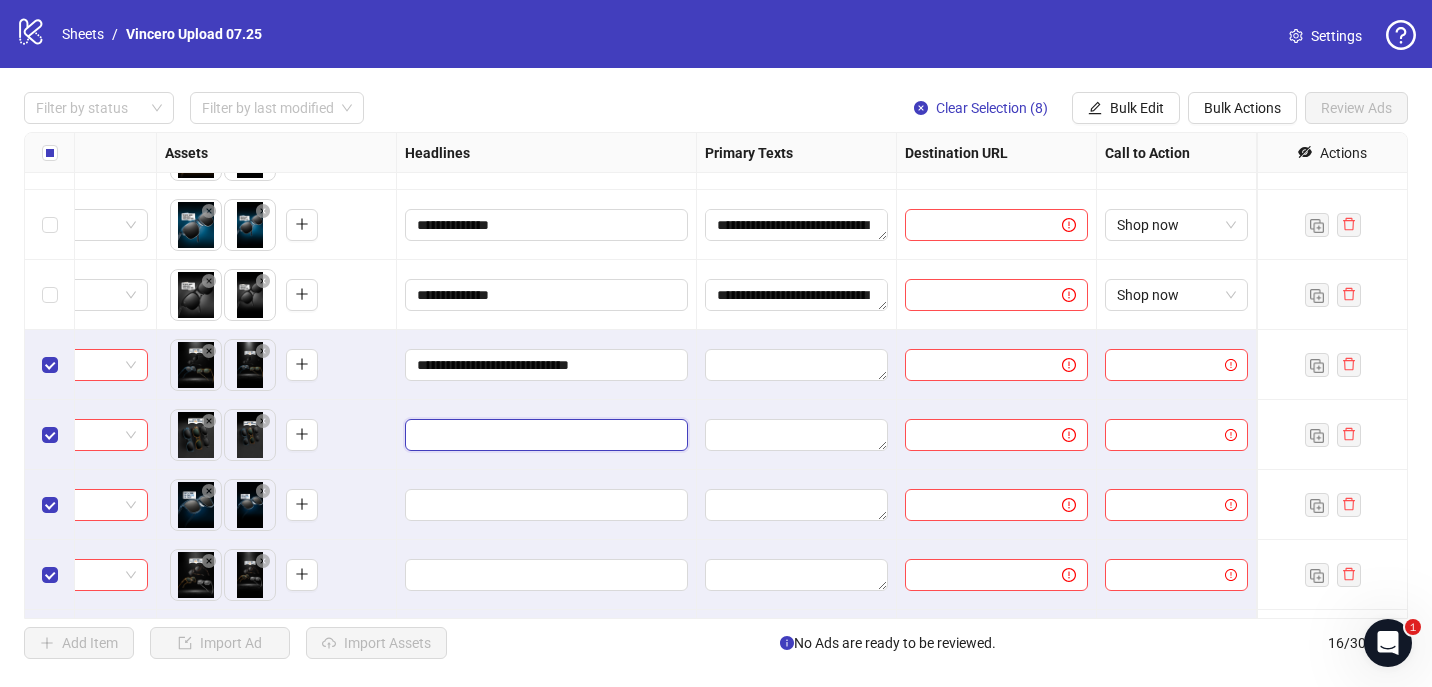 click at bounding box center (544, 435) 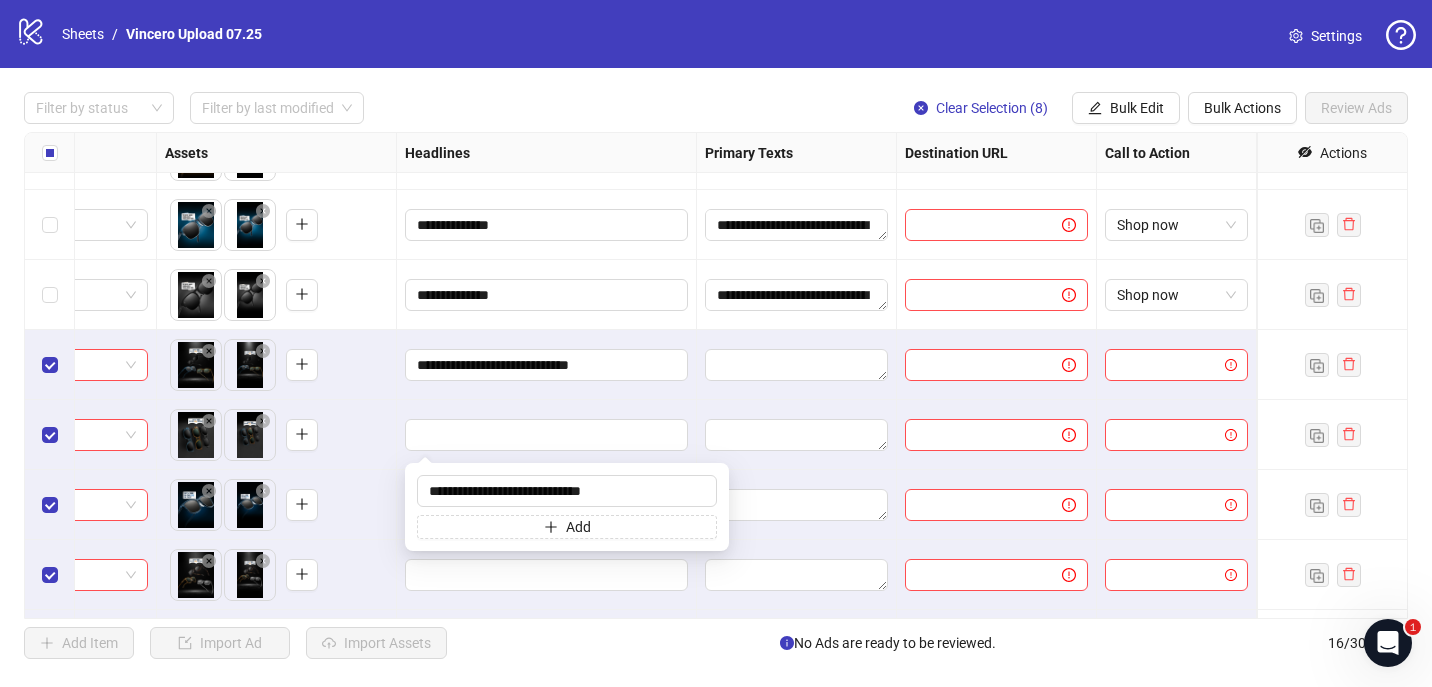 click at bounding box center [547, 435] 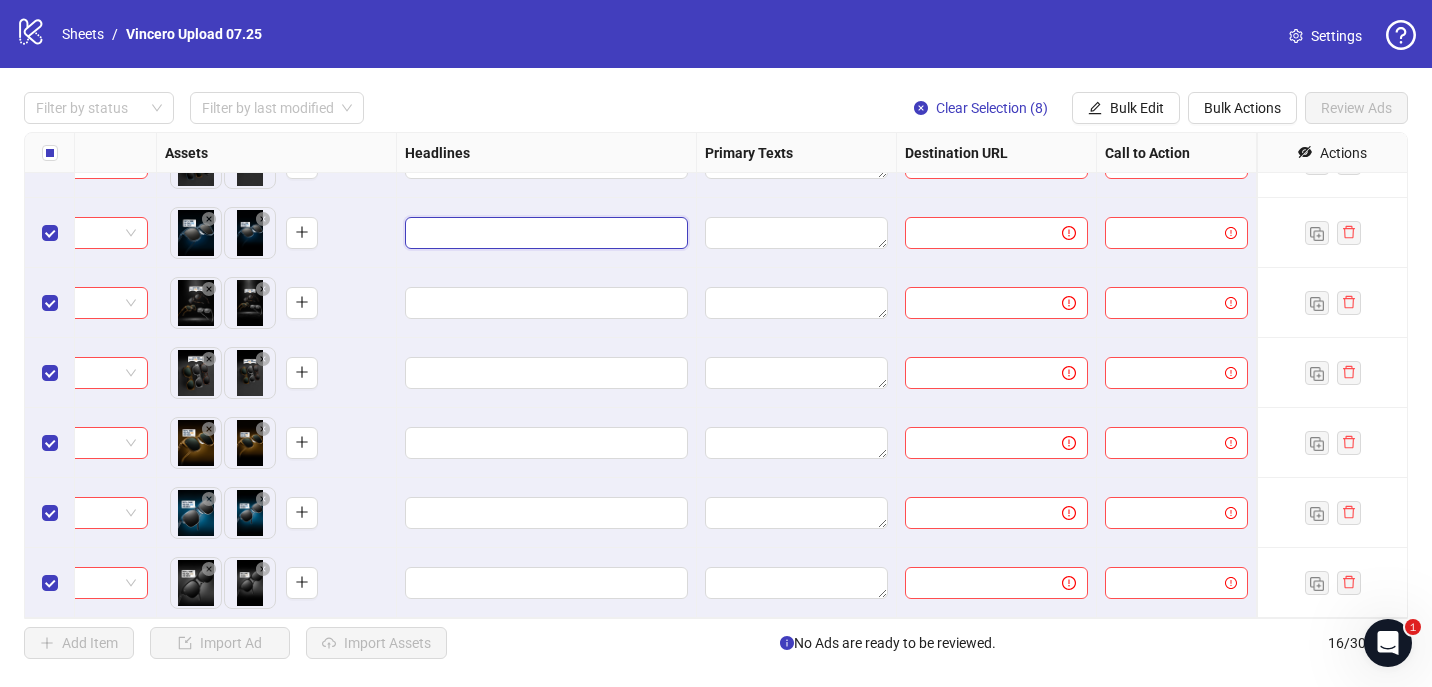 click at bounding box center (544, 233) 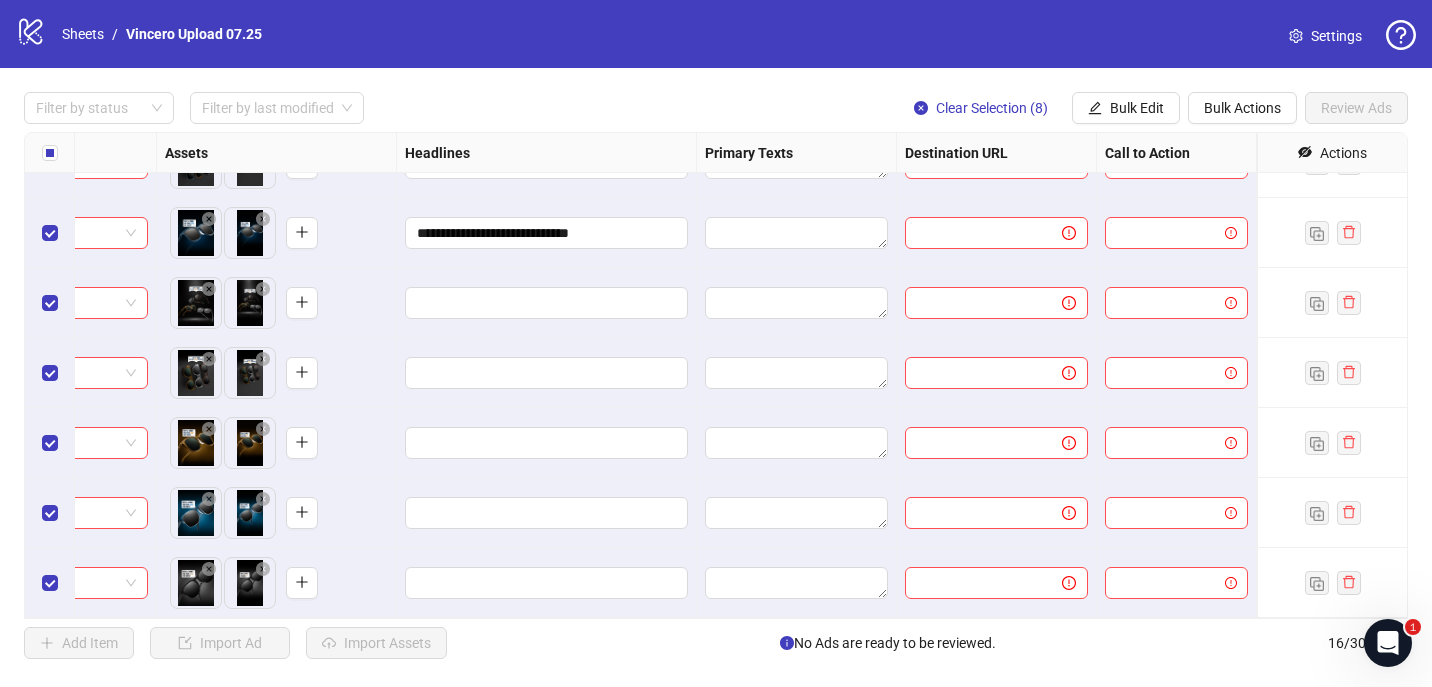 click on "**********" at bounding box center [547, 233] 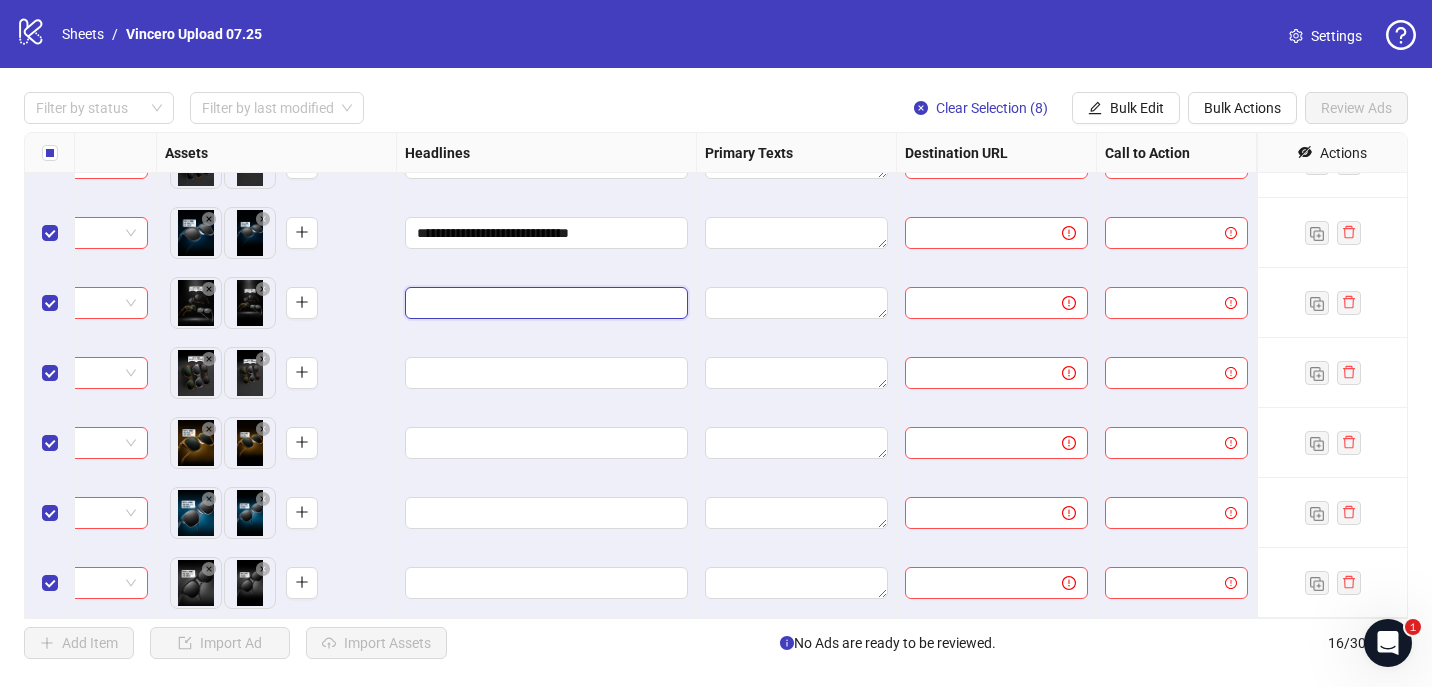 click at bounding box center [544, 303] 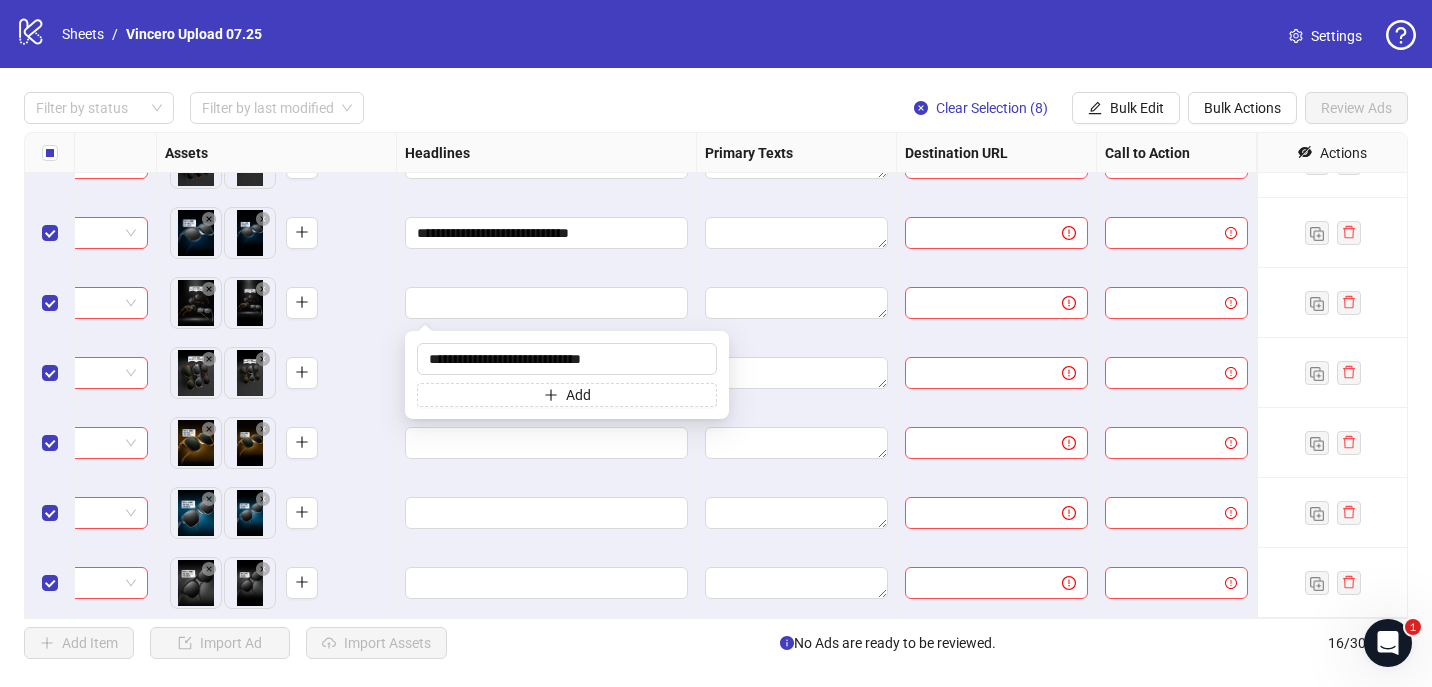 click at bounding box center (547, 303) 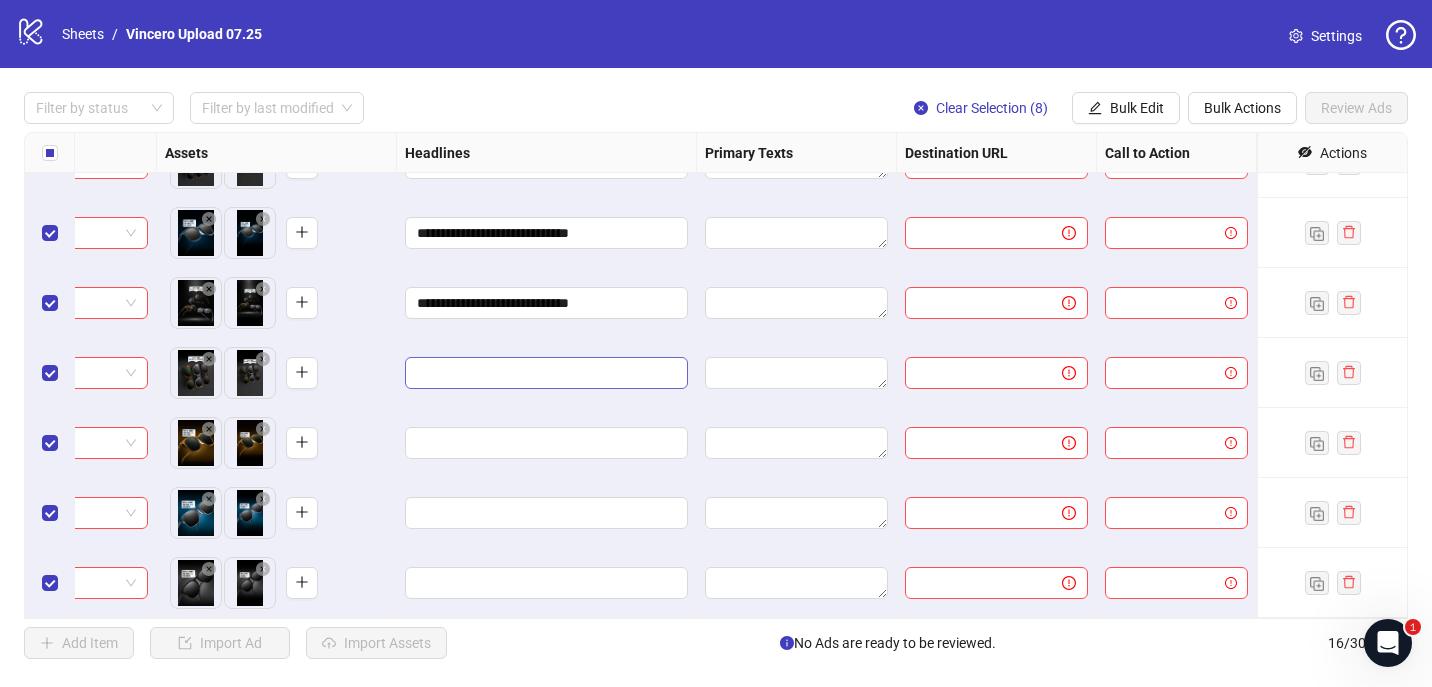 click at bounding box center (546, 373) 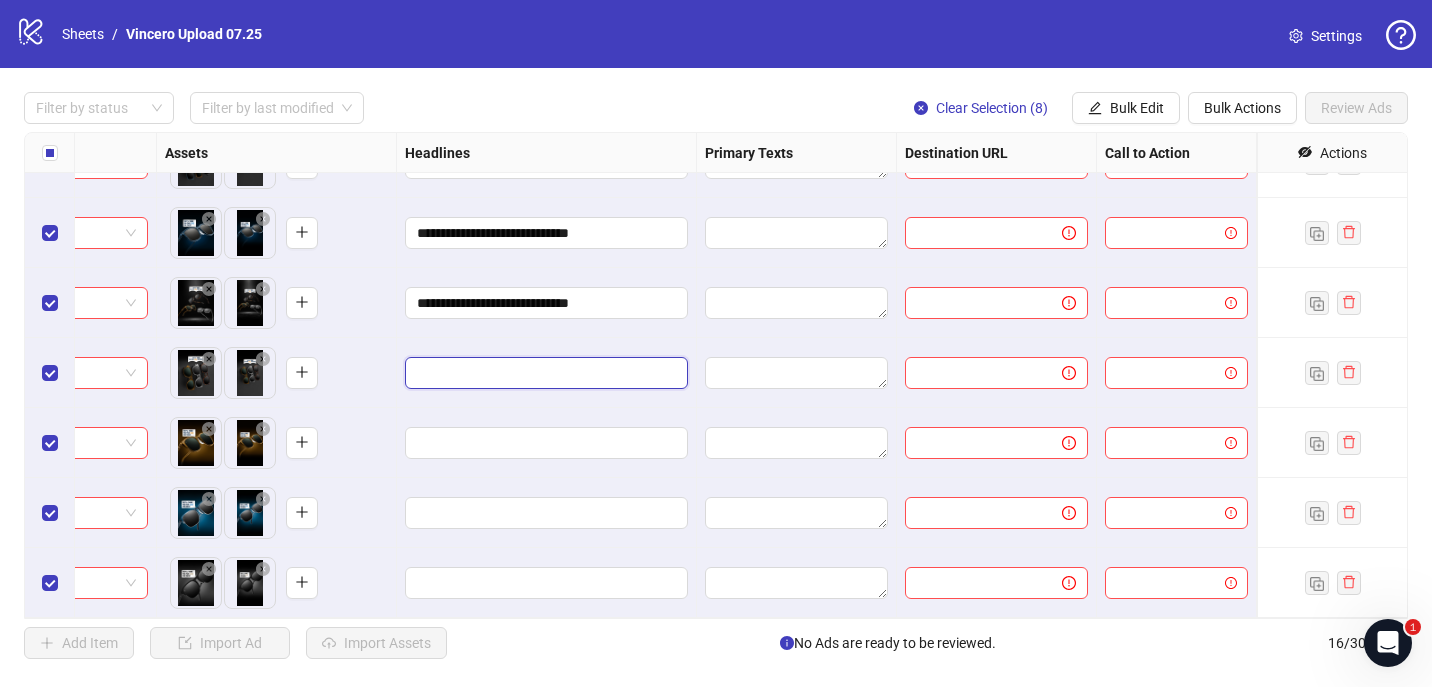 click at bounding box center [544, 373] 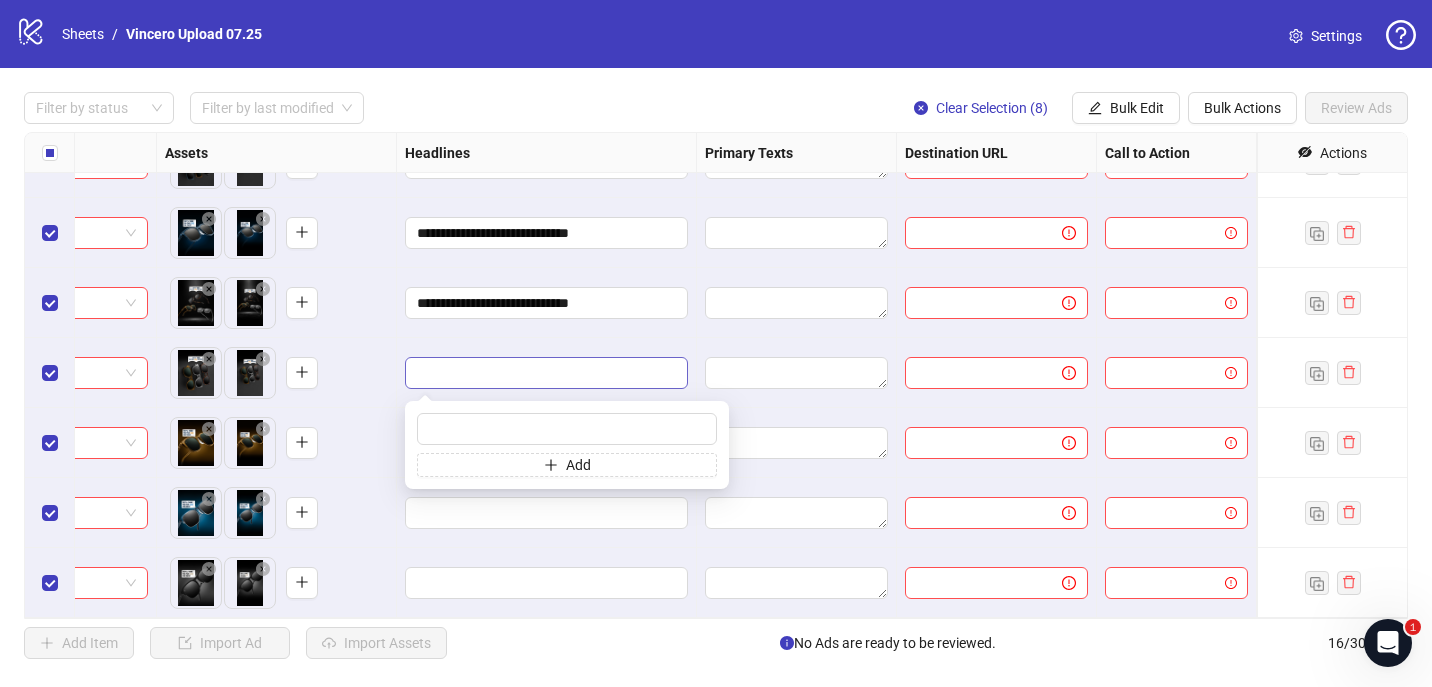 type on "**********" 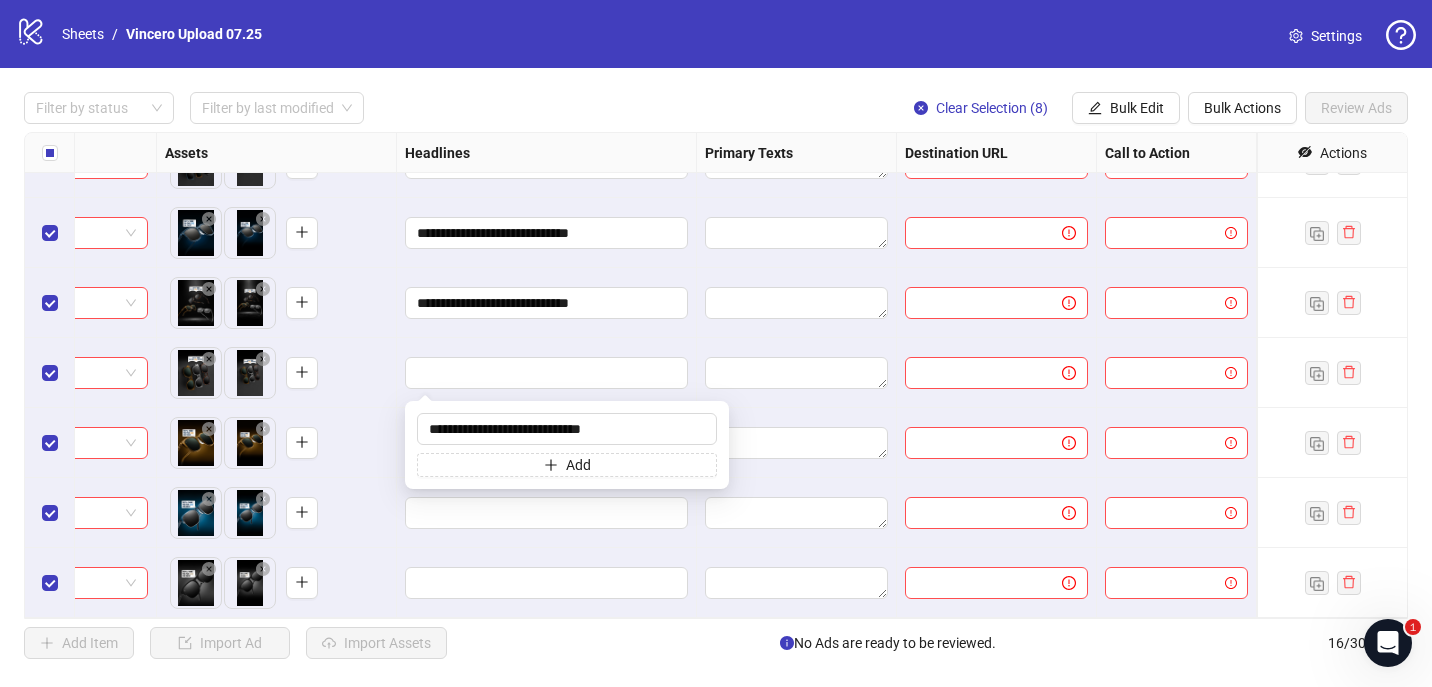 click on "**********" at bounding box center (547, 303) 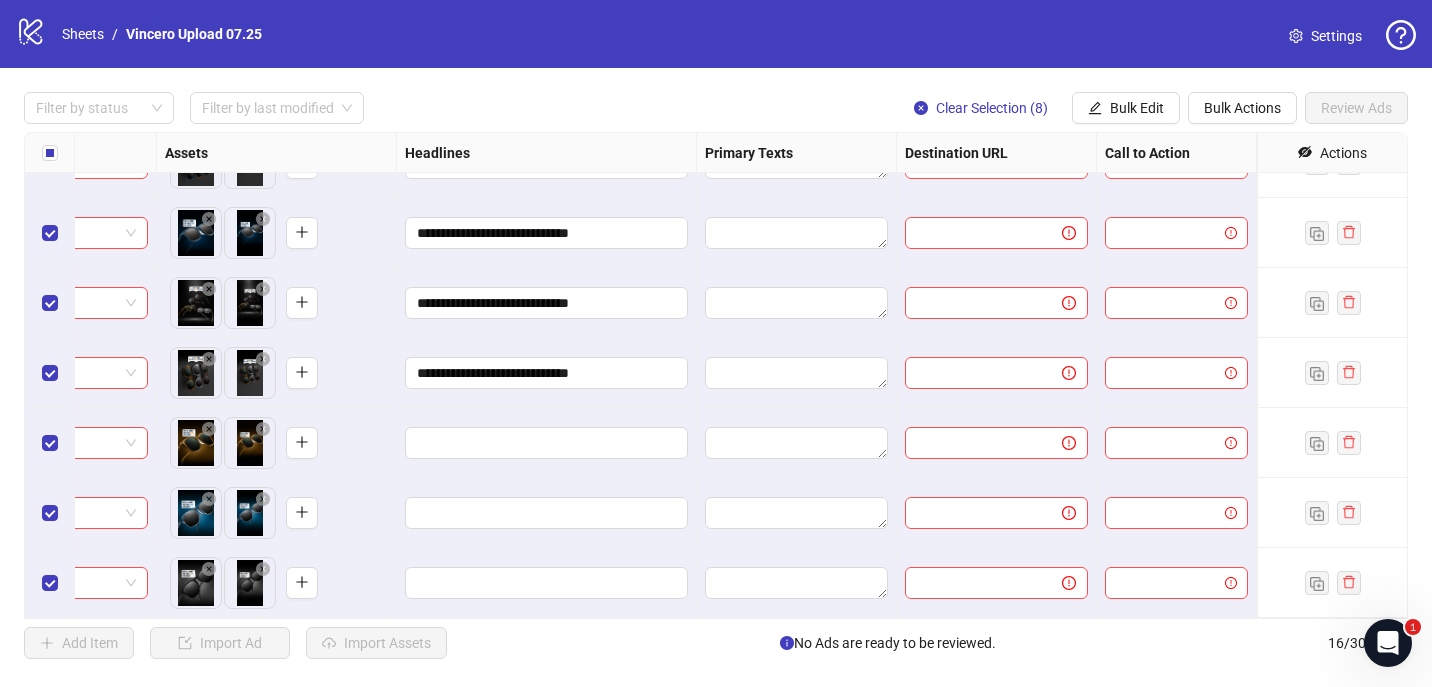 click at bounding box center (547, 443) 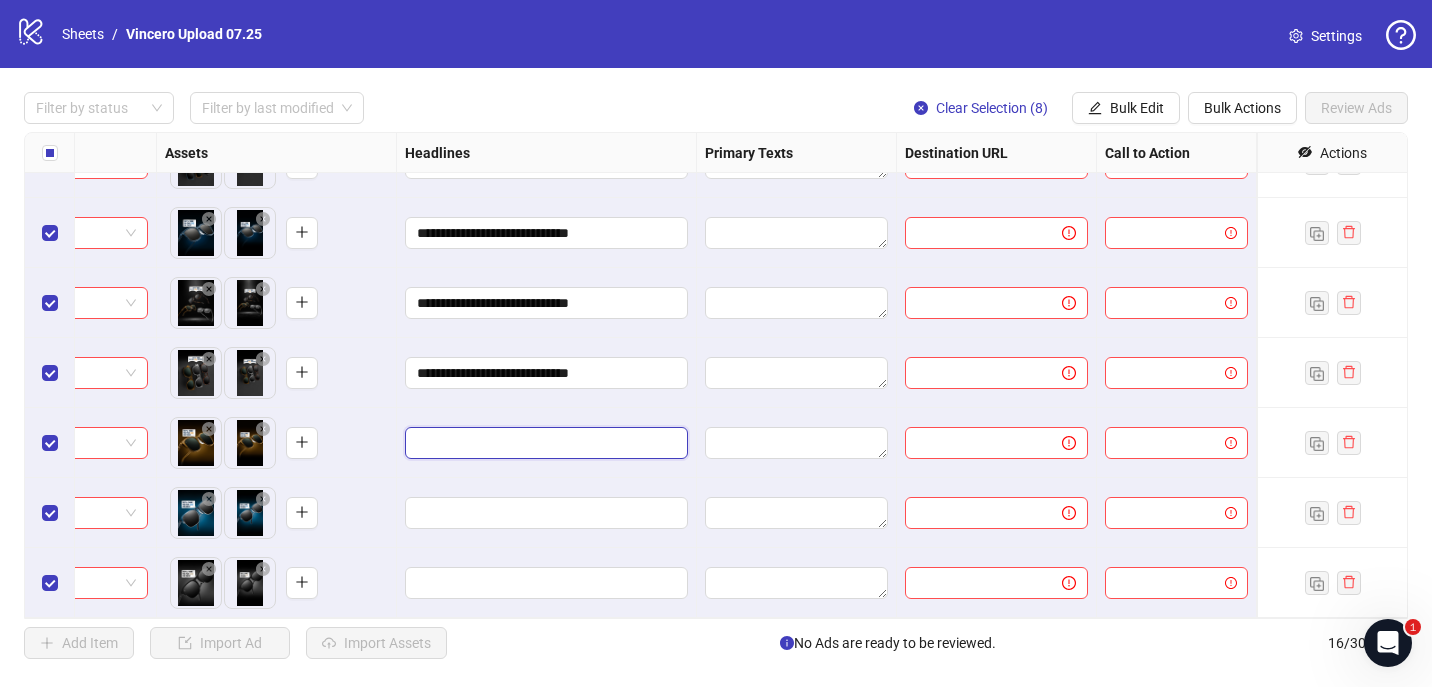 click at bounding box center [544, 443] 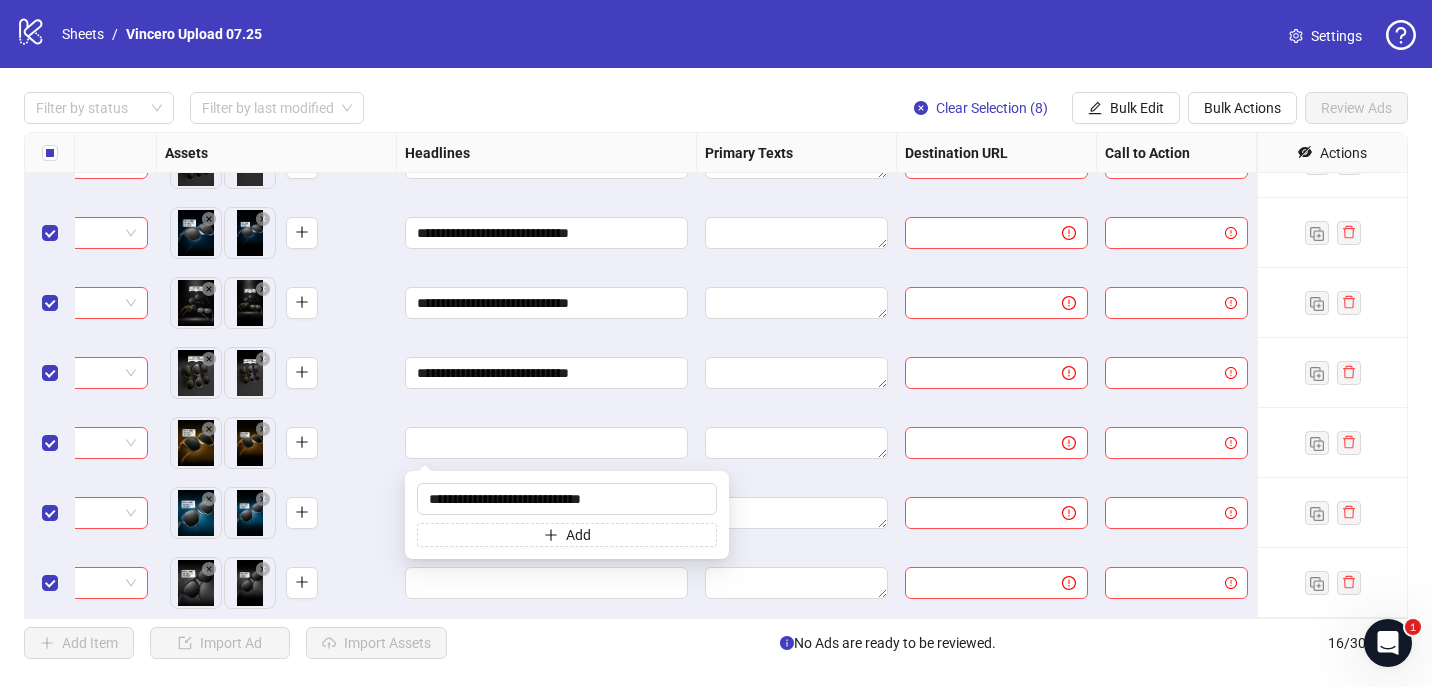 click on "**********" at bounding box center (547, 373) 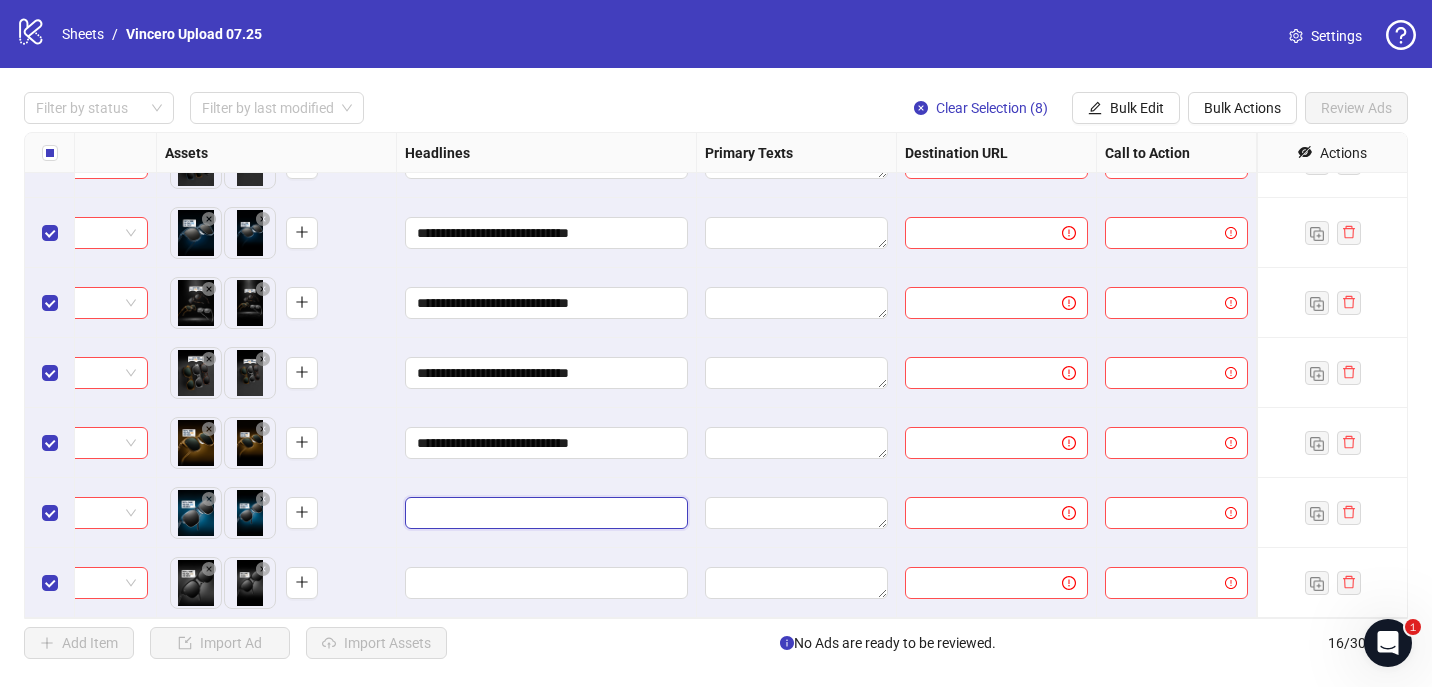click at bounding box center [544, 513] 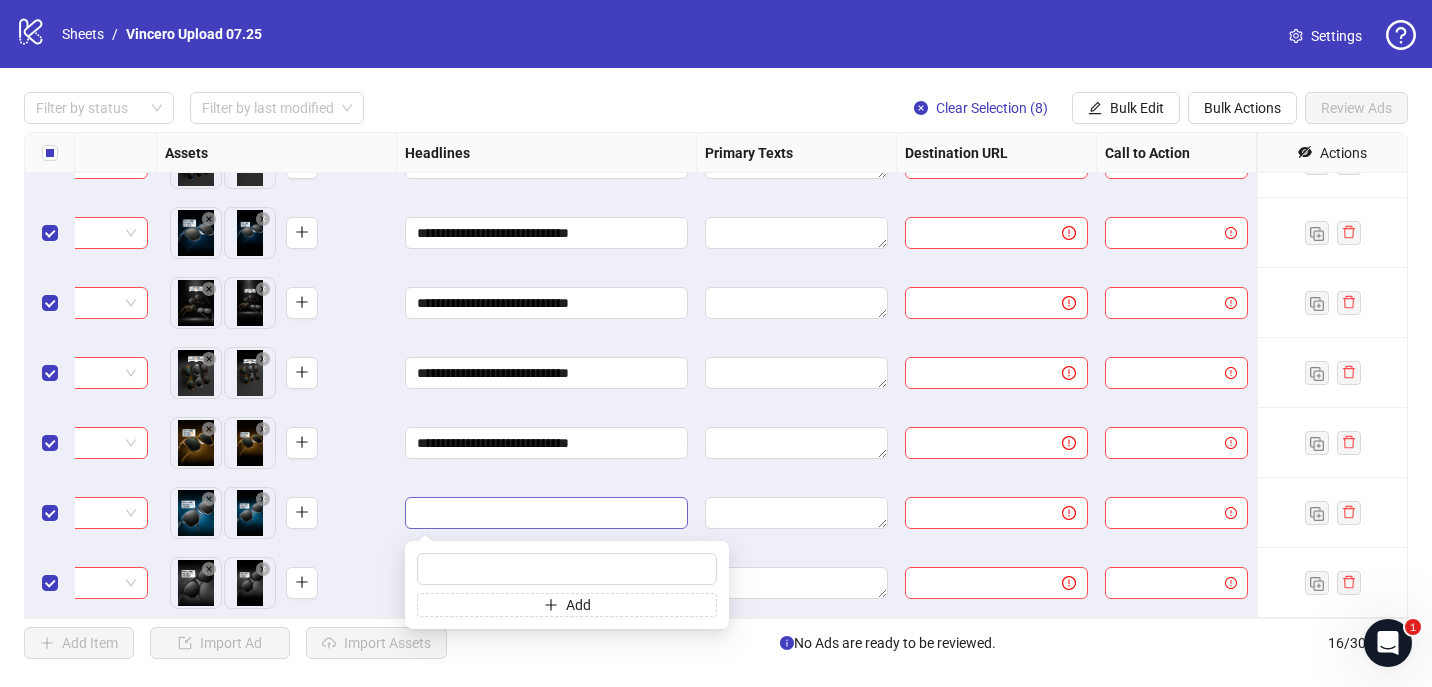 type on "**********" 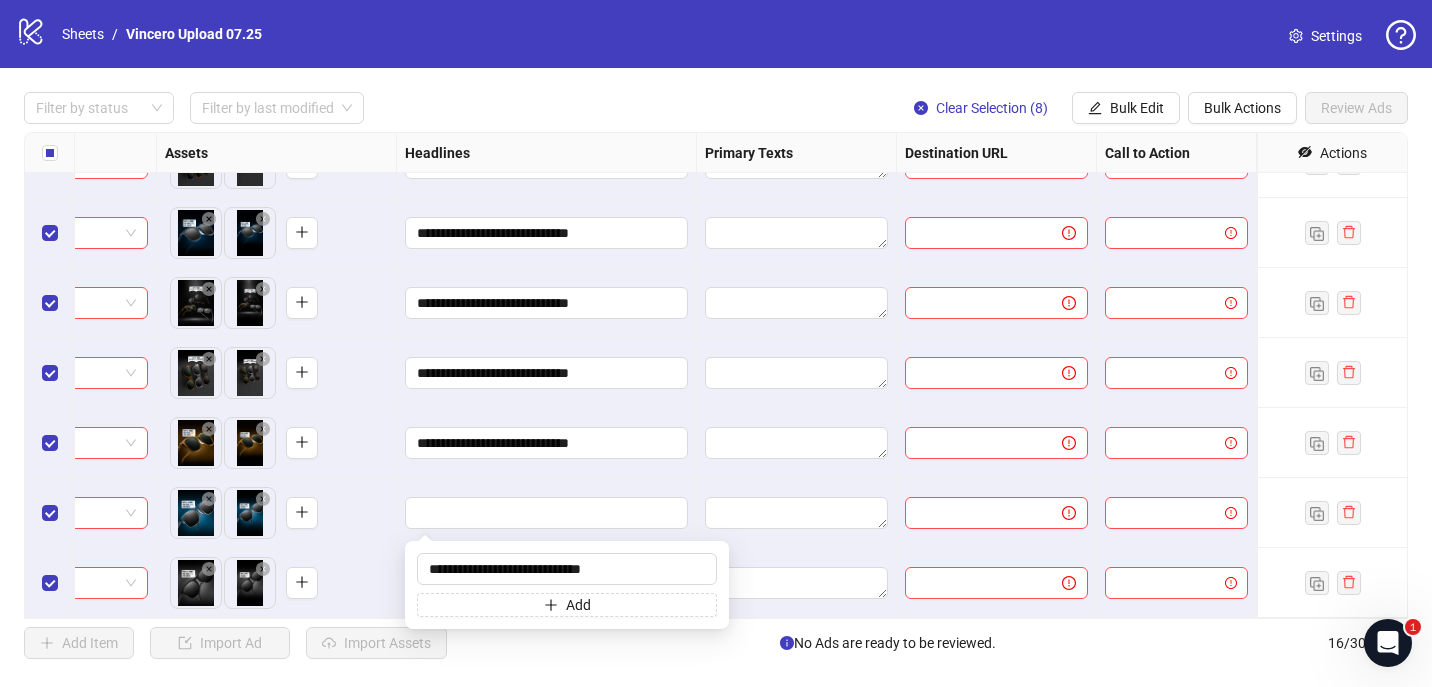 click at bounding box center [547, 513] 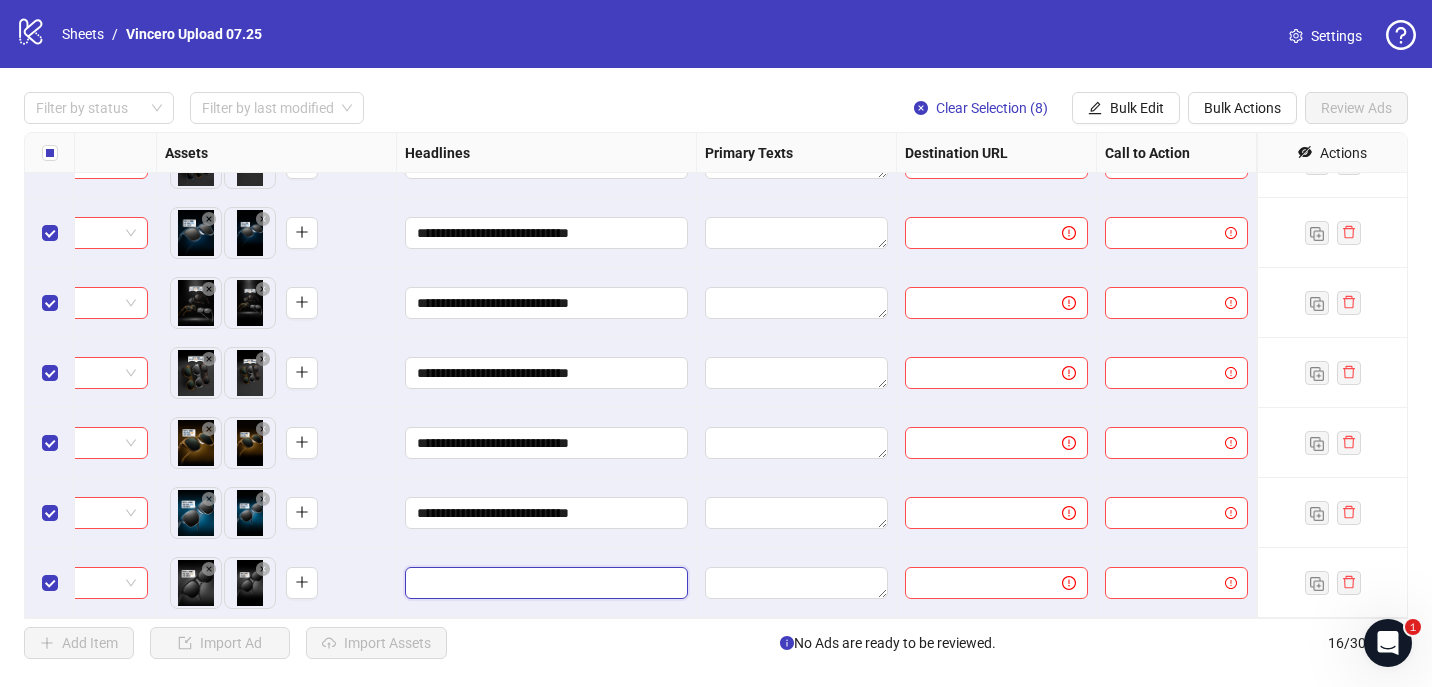 click at bounding box center [544, 583] 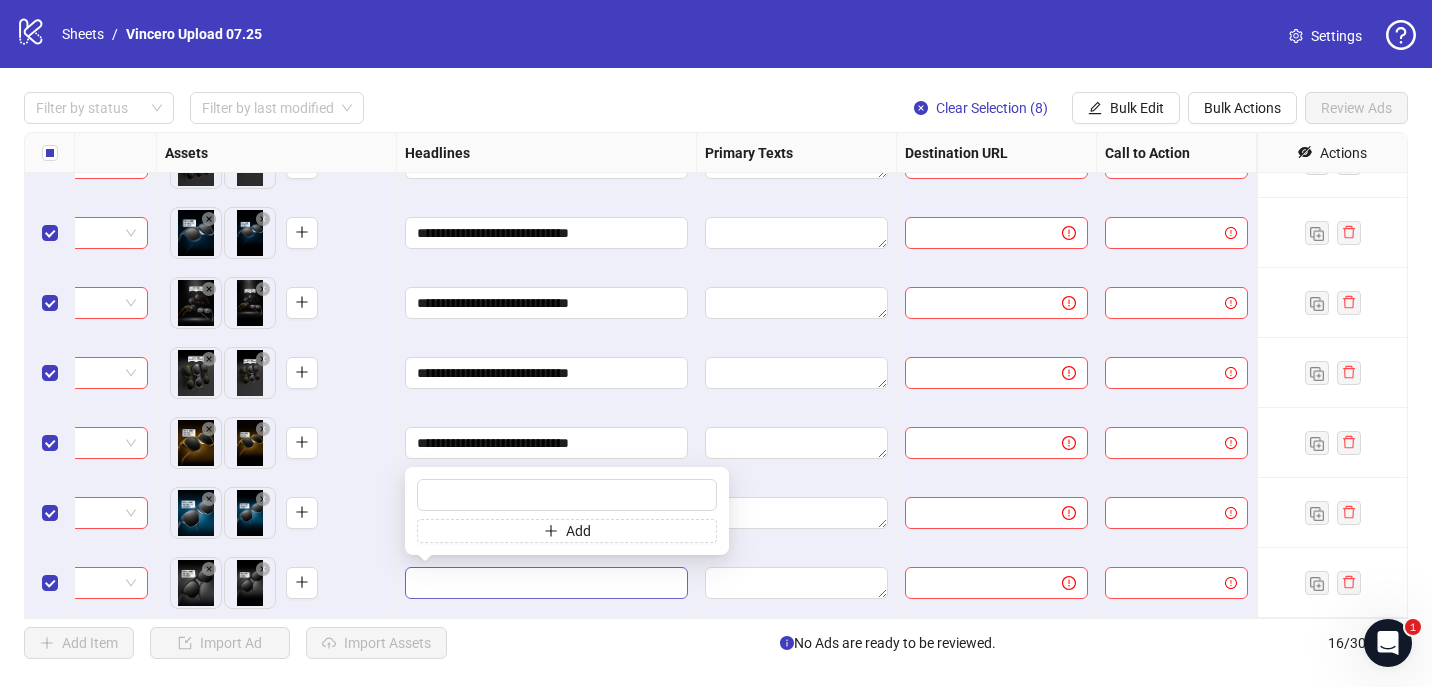 type on "**********" 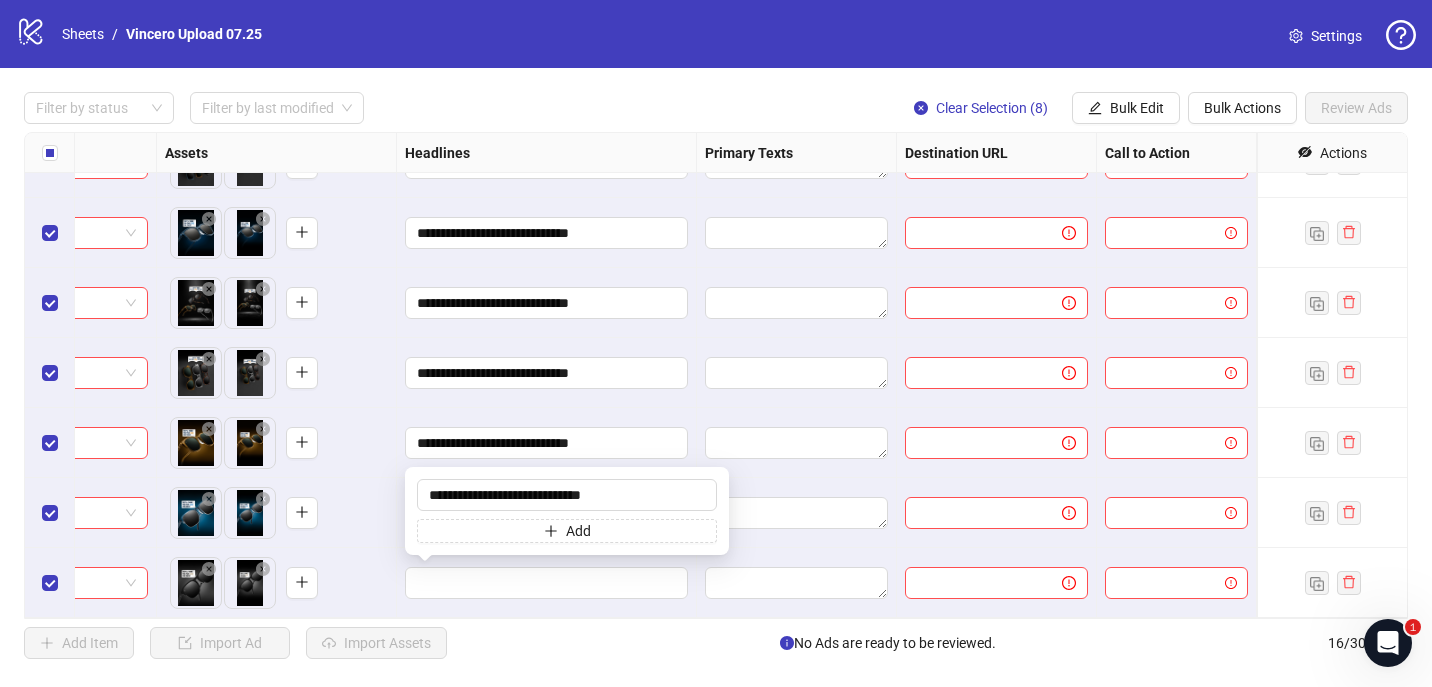 click on "To pick up a draggable item, press the space bar.
While dragging, use the arrow keys to move the item.
Press space again to drop the item in its new position, or press escape to cancel." at bounding box center [276, 513] 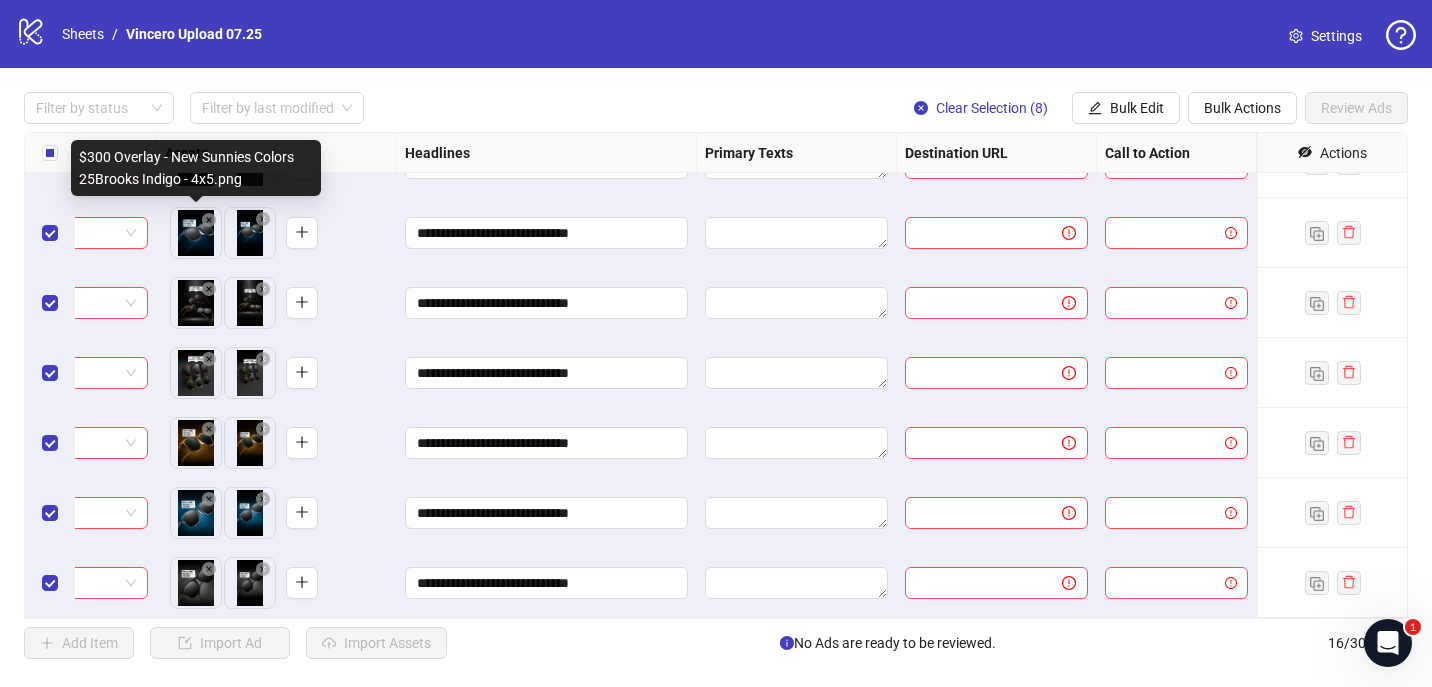 click on "**********" at bounding box center (716, 343) 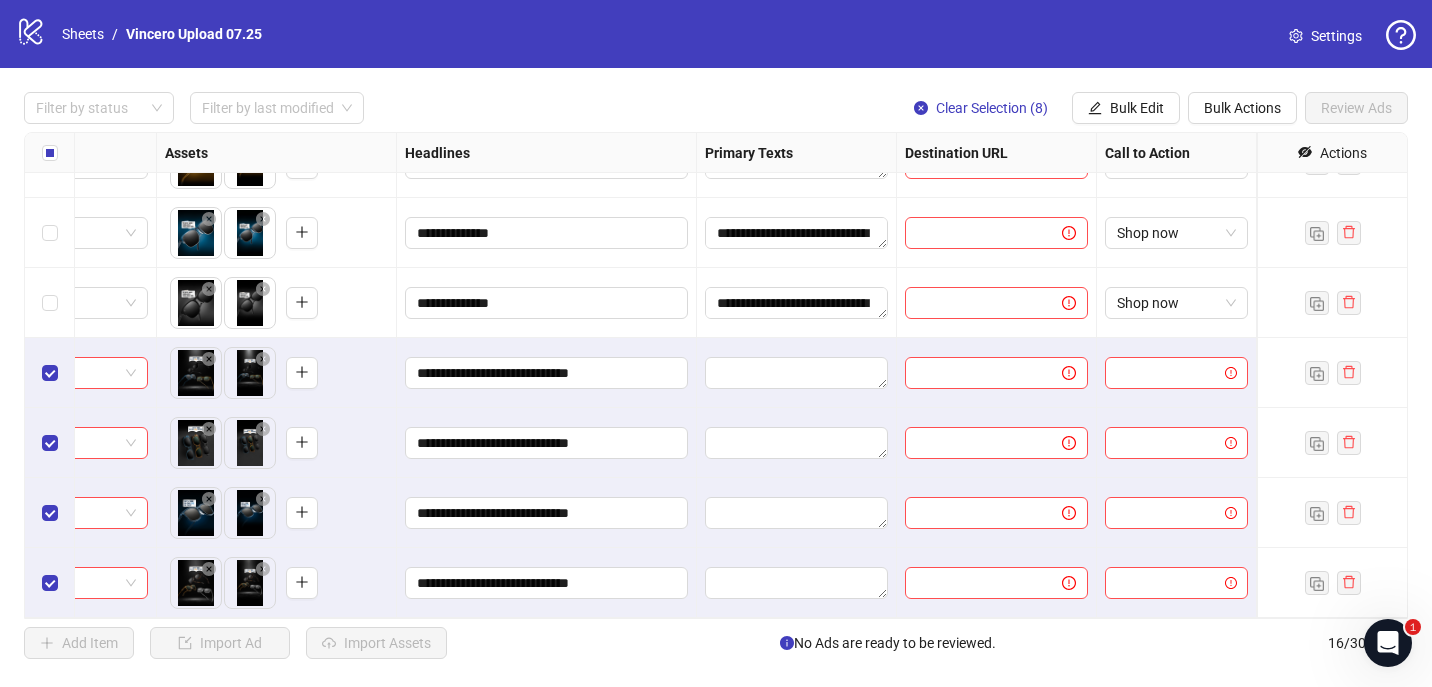 scroll, scrollTop: 463, scrollLeft: 788, axis: both 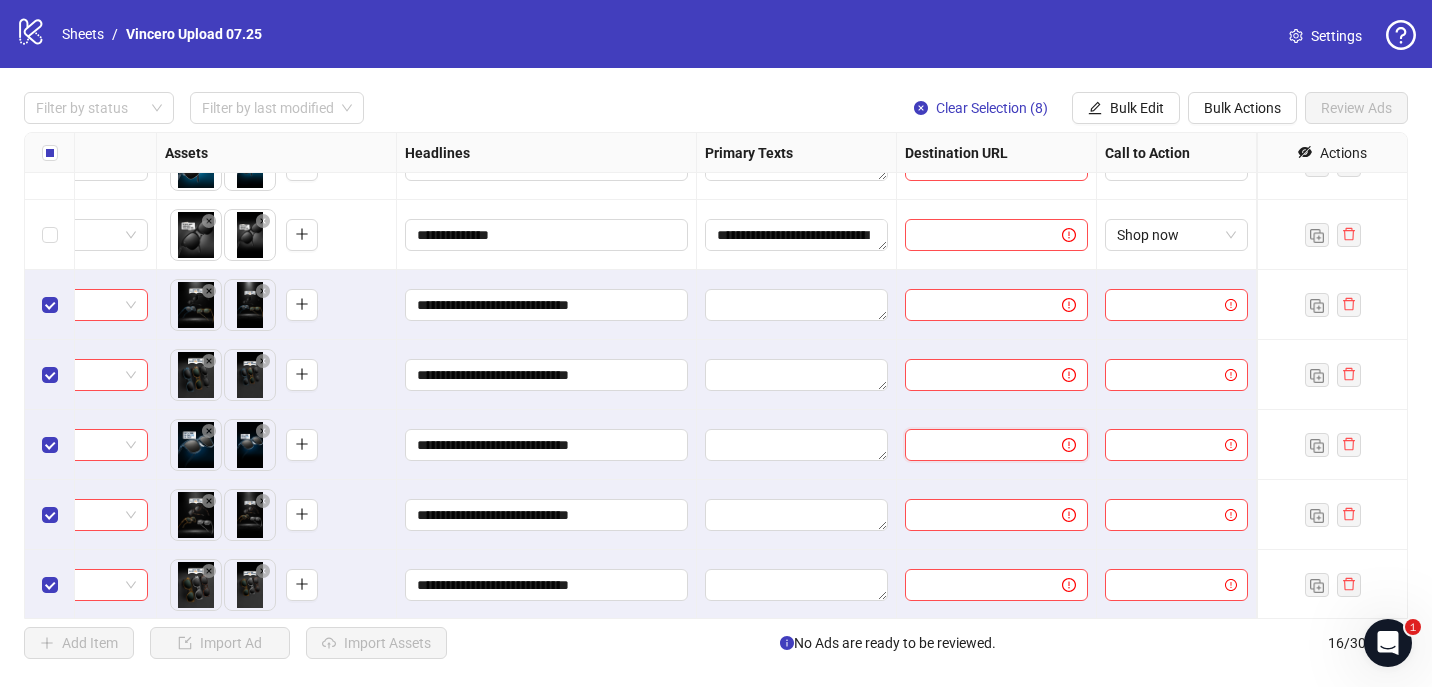 click at bounding box center [975, 445] 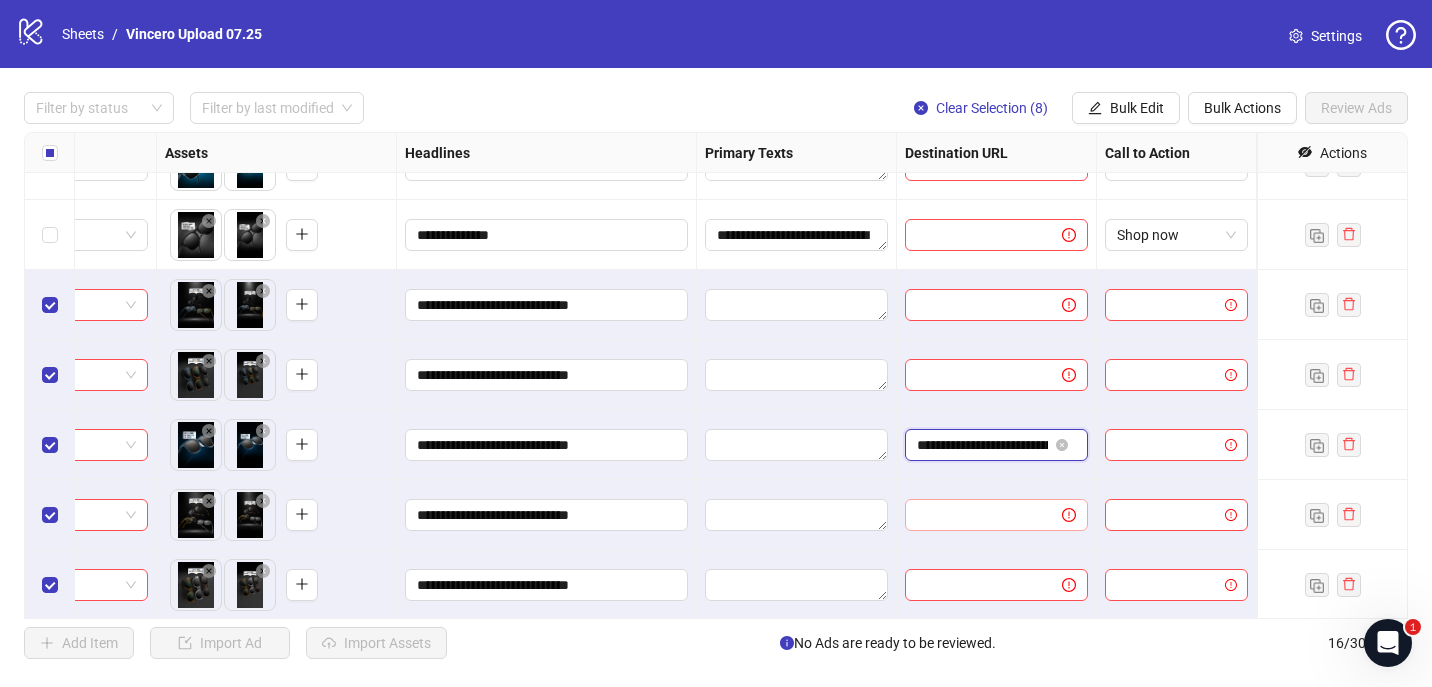 scroll, scrollTop: 0, scrollLeft: 236, axis: horizontal 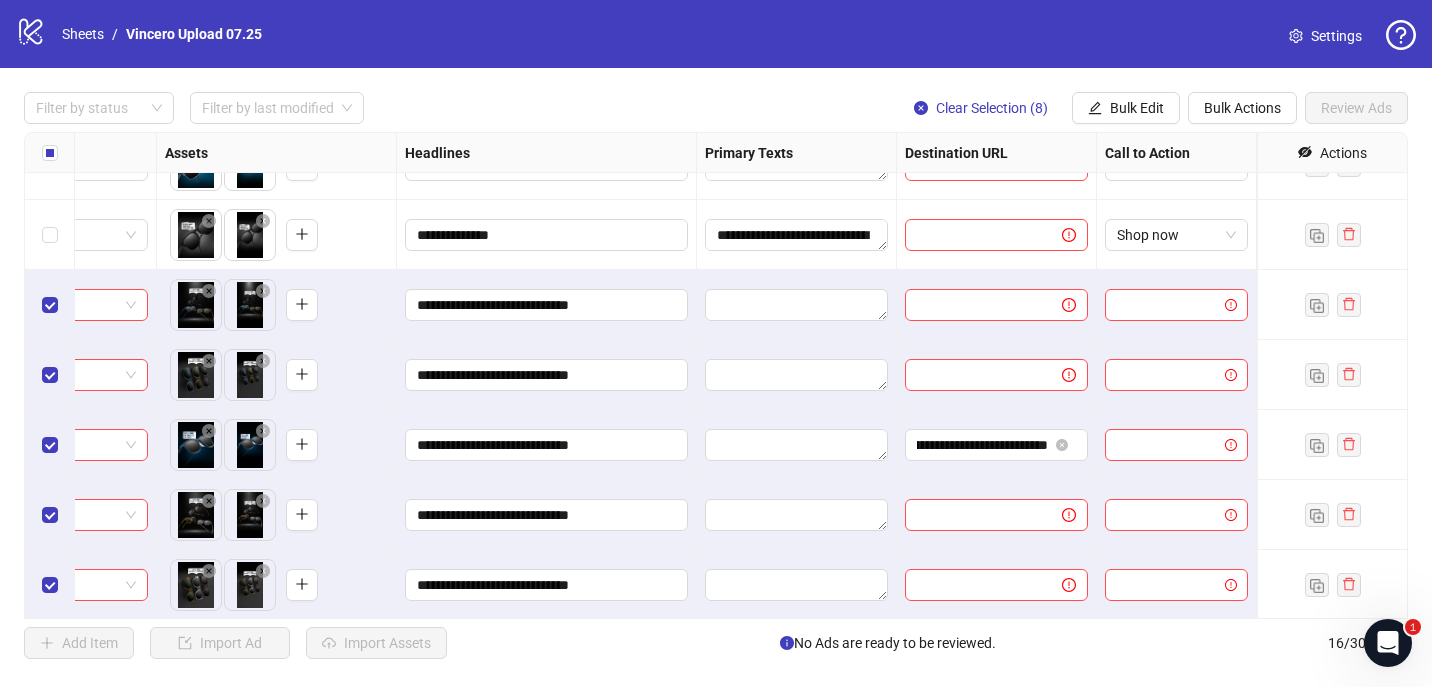 click on "To pick up a draggable item, press the space bar.
While dragging, use the arrow keys to move the item.
Press space again to drop the item in its new position, or press escape to cancel." at bounding box center (276, 515) 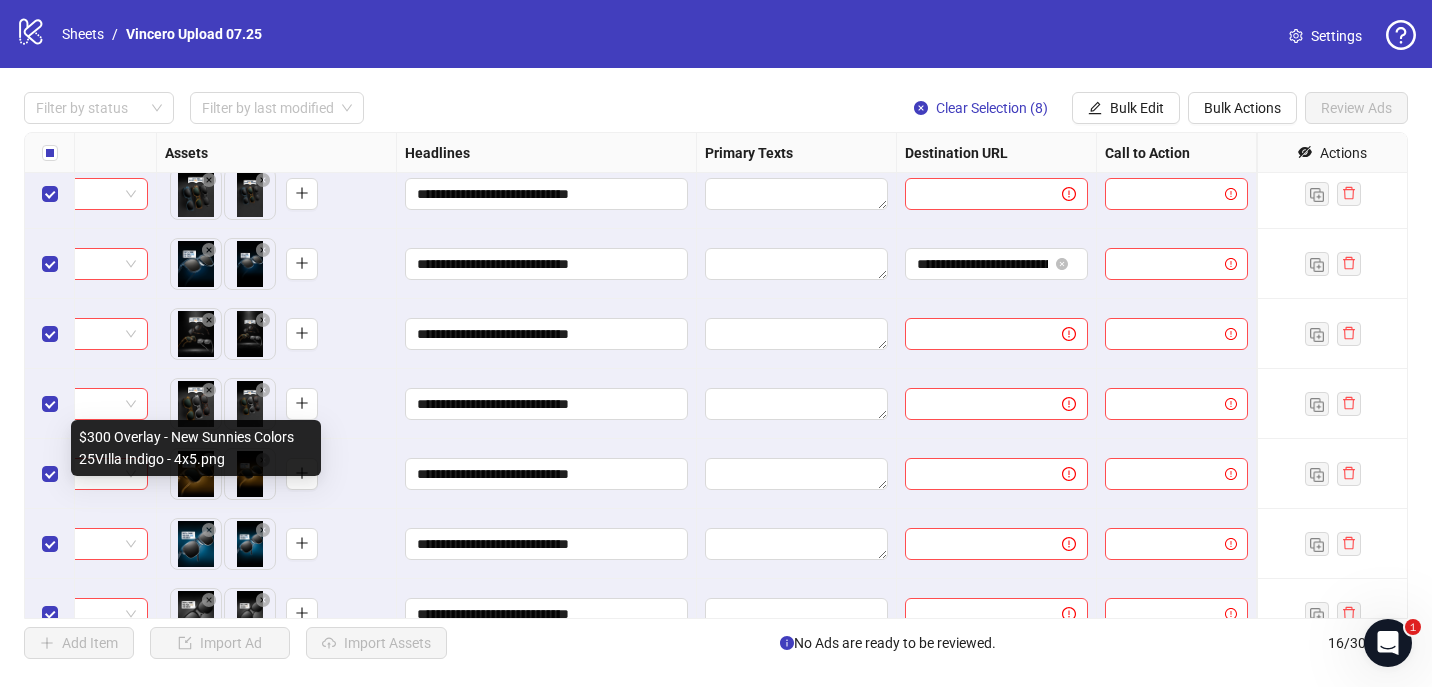 scroll, scrollTop: 675, scrollLeft: 788, axis: both 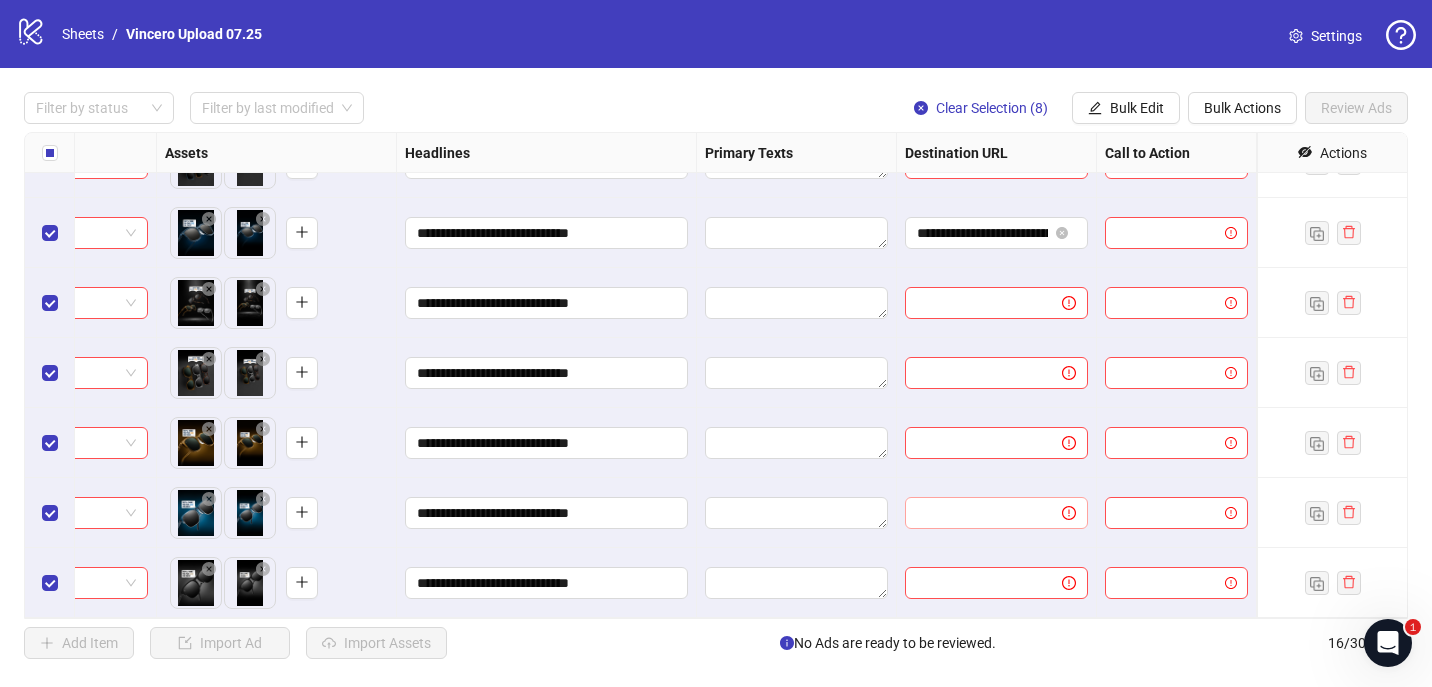 click at bounding box center [996, 513] 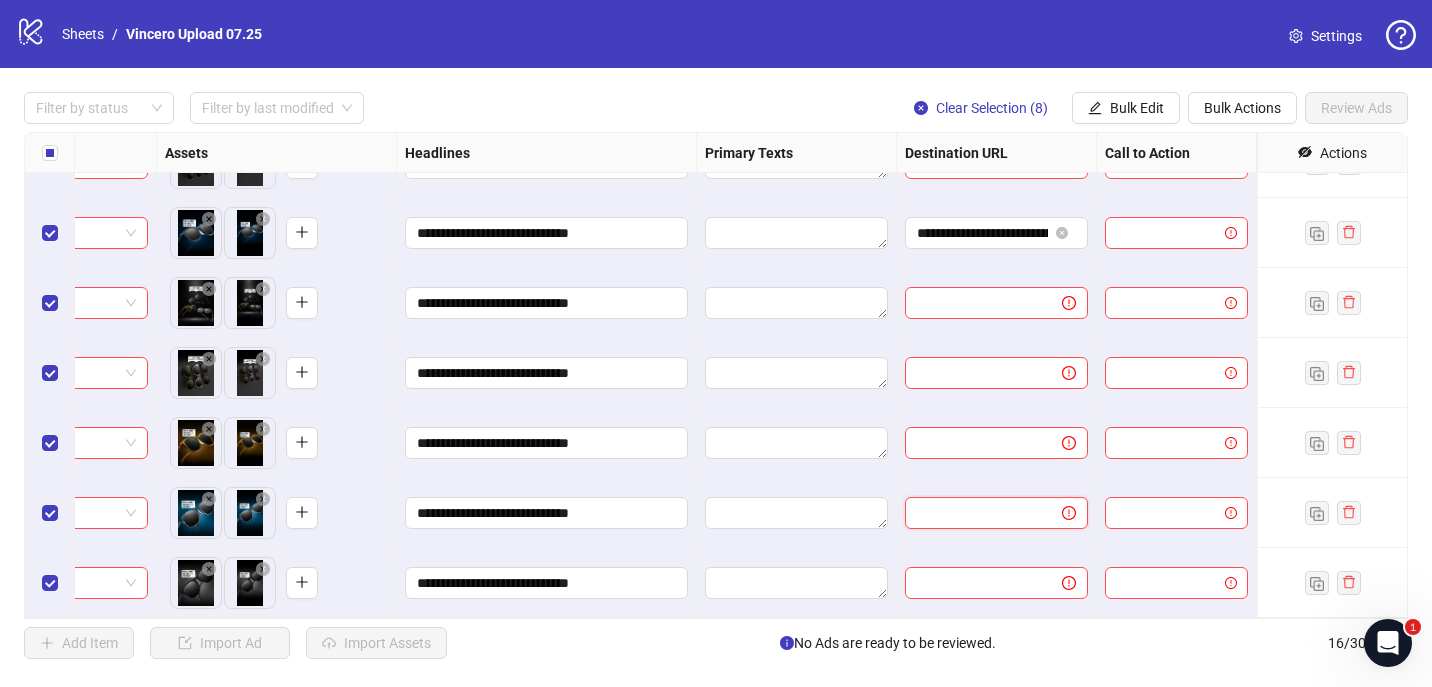 click at bounding box center (975, 513) 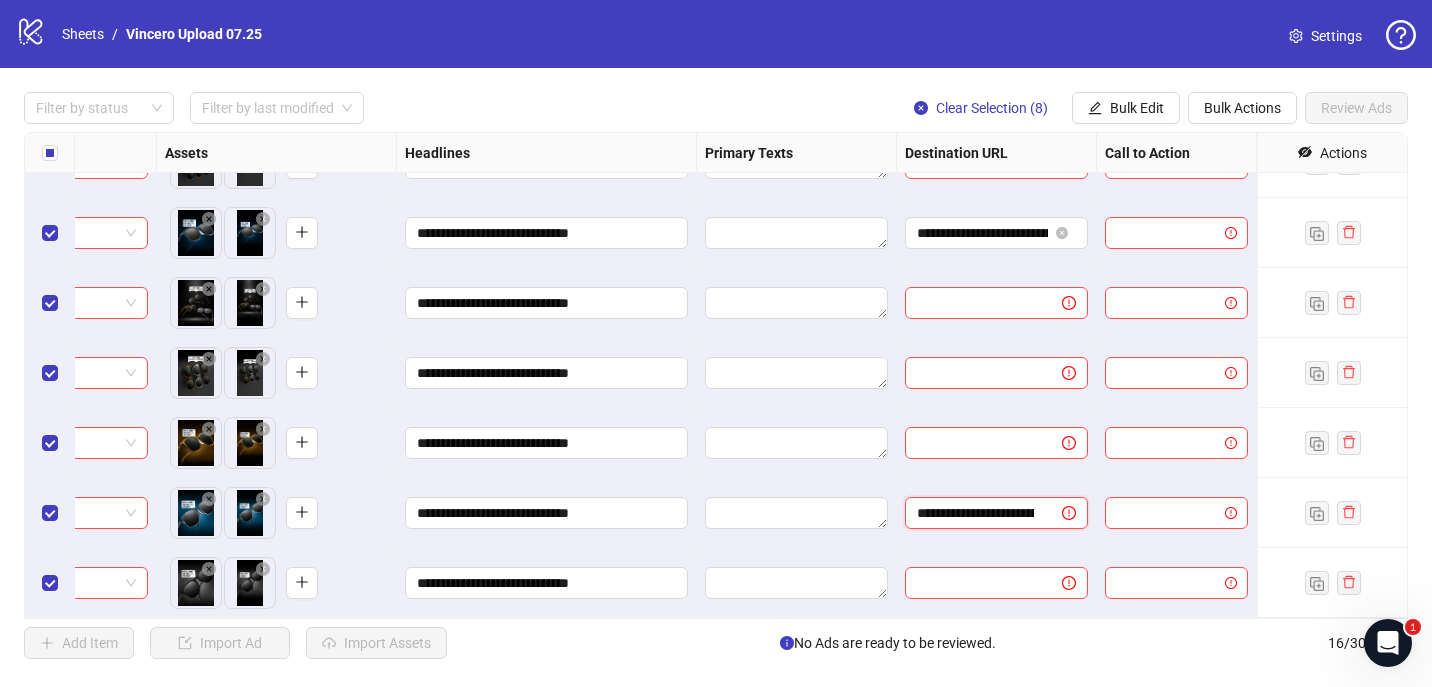 scroll, scrollTop: 0, scrollLeft: 236, axis: horizontal 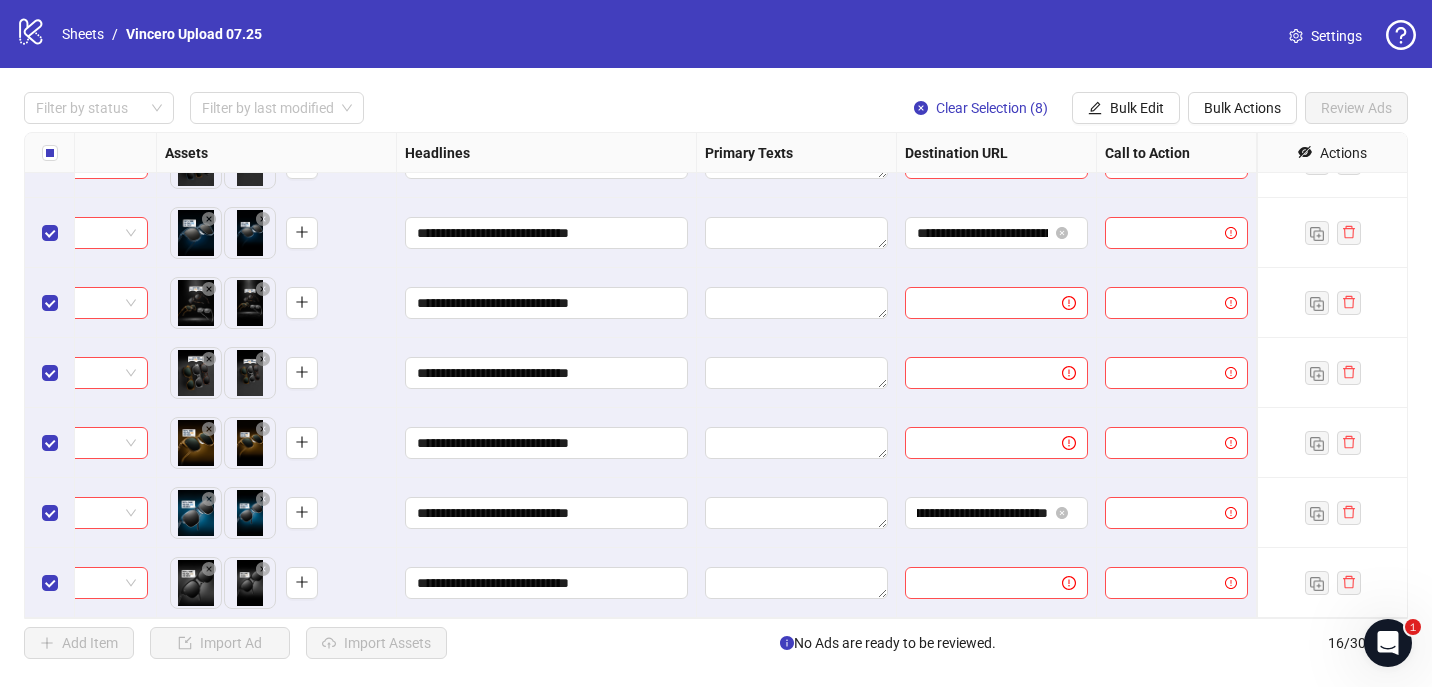 click on "**********" at bounding box center [716, 343] 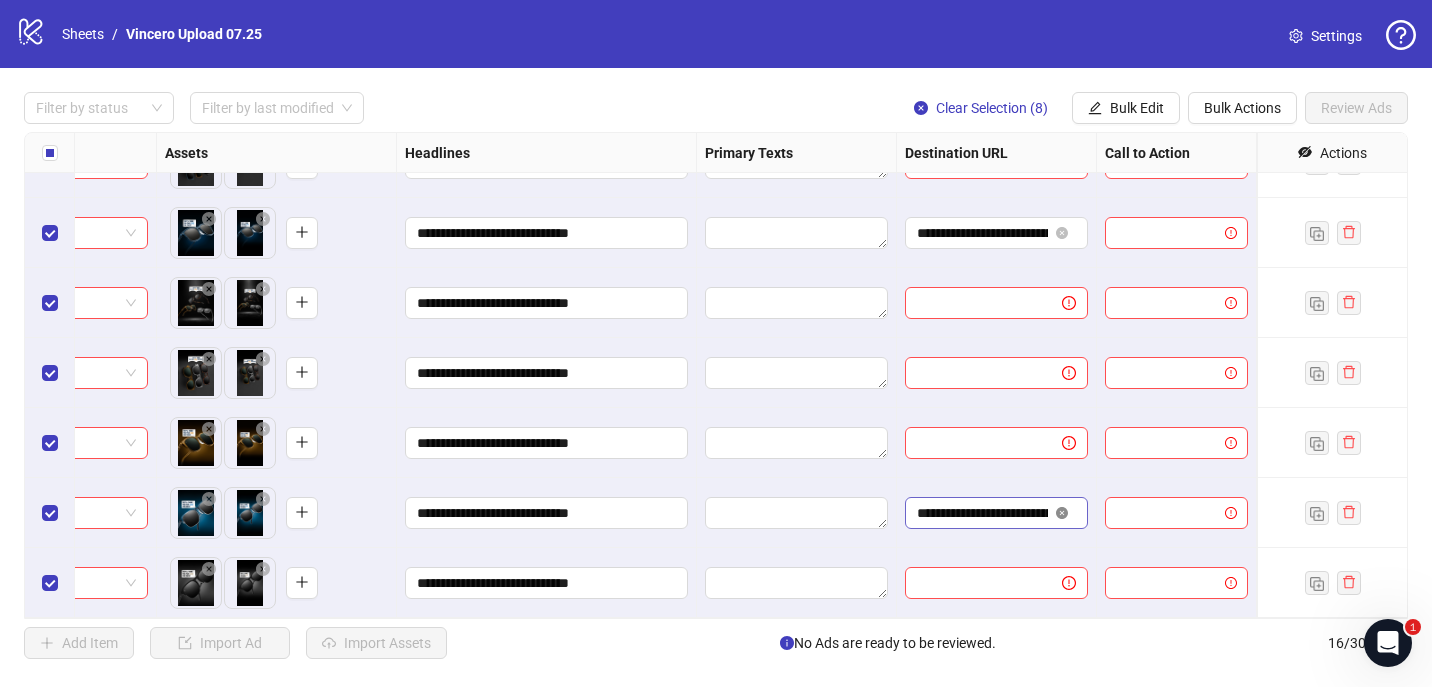 click 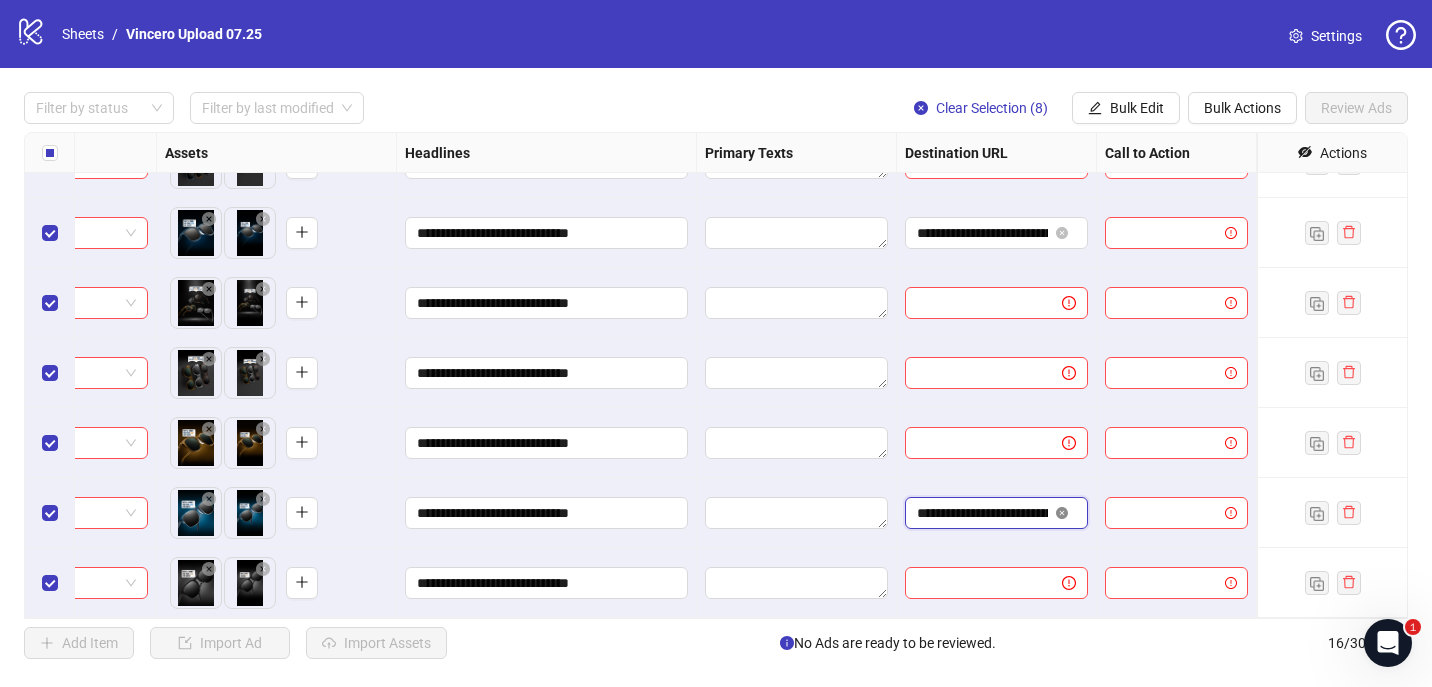 type 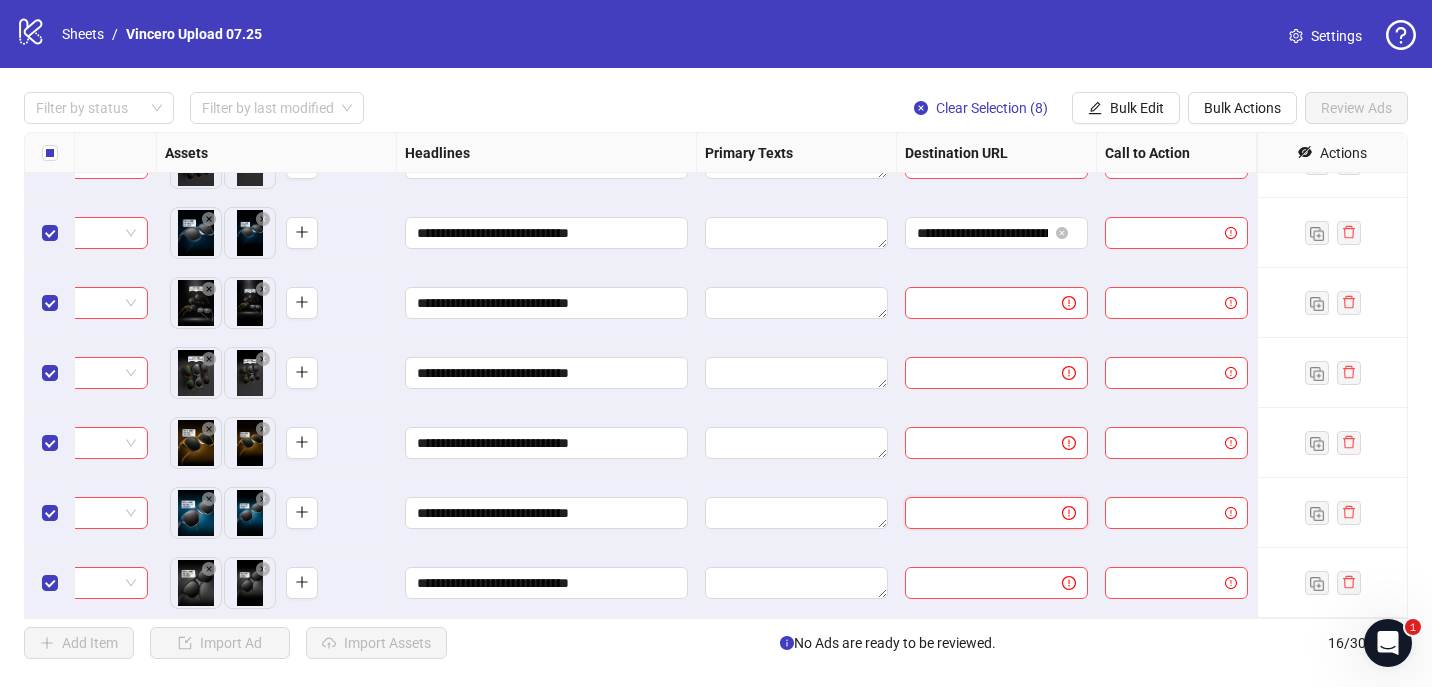 scroll, scrollTop: 0, scrollLeft: 0, axis: both 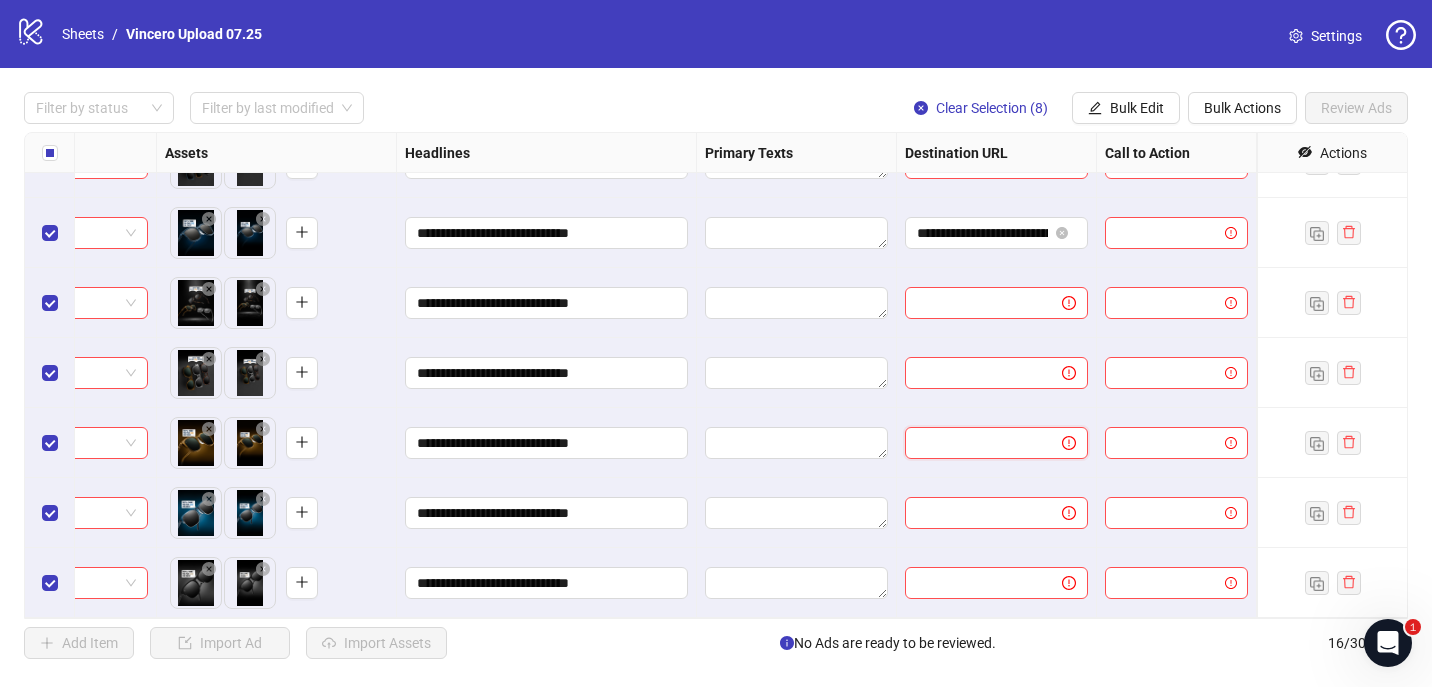 click at bounding box center [975, 443] 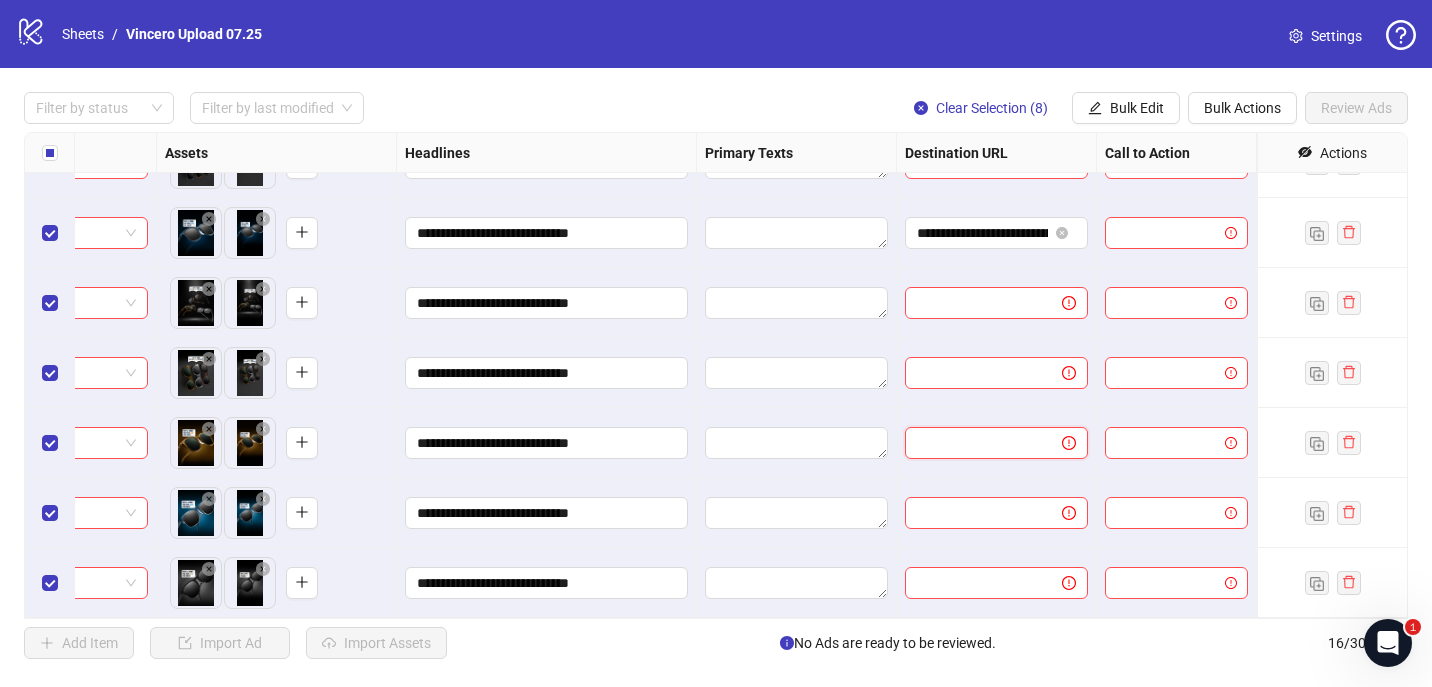 paste on "**********" 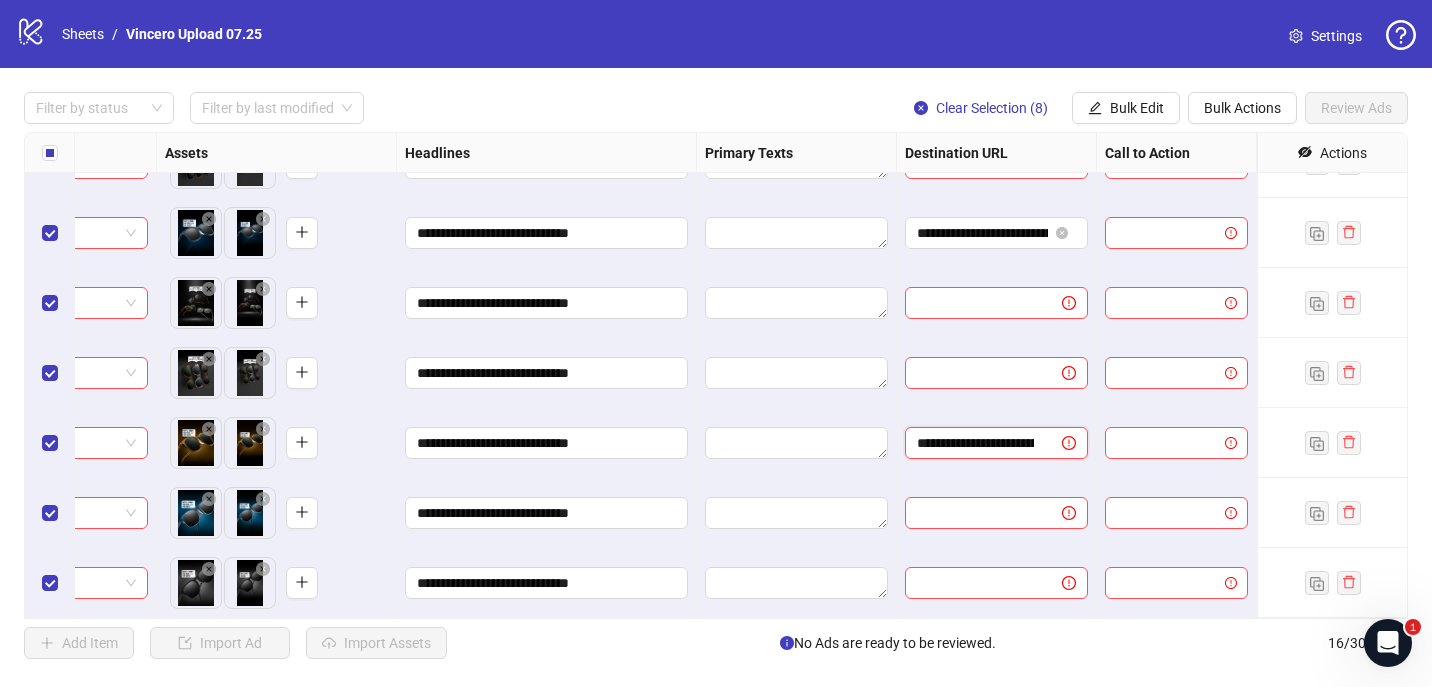 scroll, scrollTop: 0, scrollLeft: 250, axis: horizontal 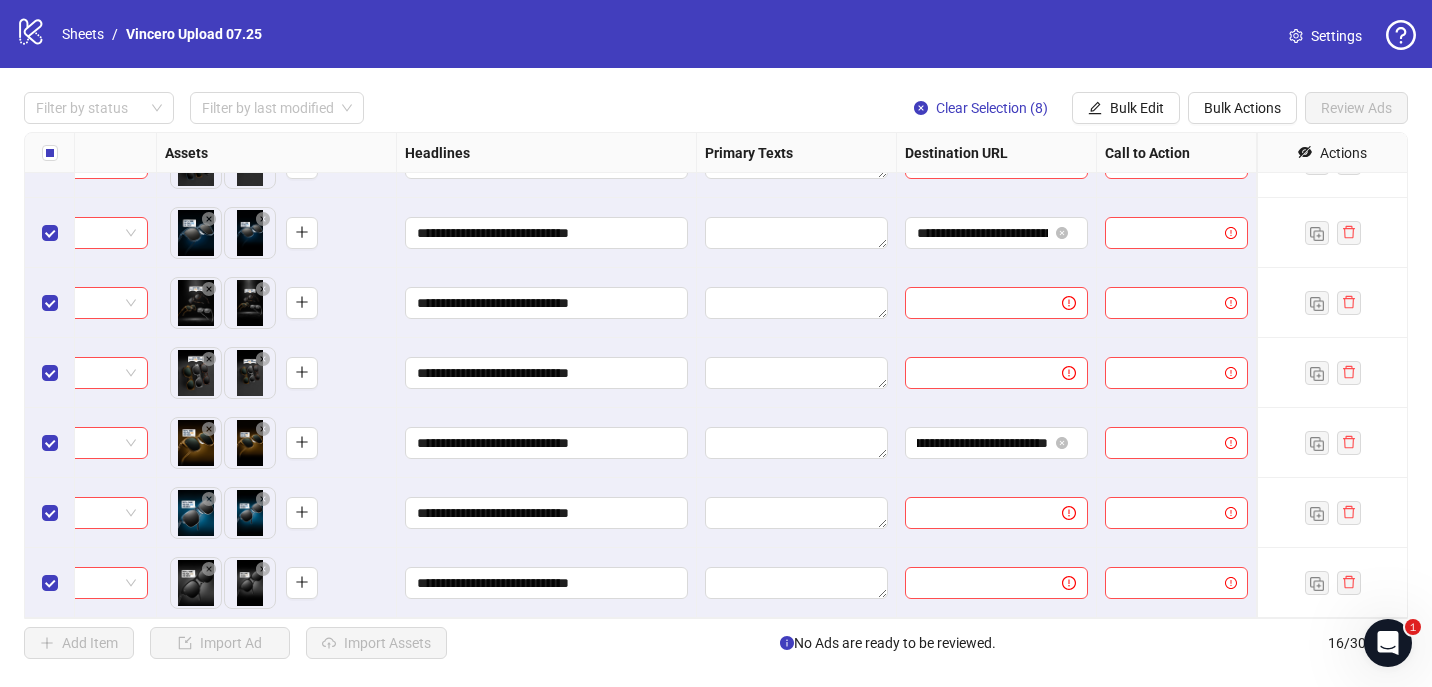 click on "**********" at bounding box center [997, 443] 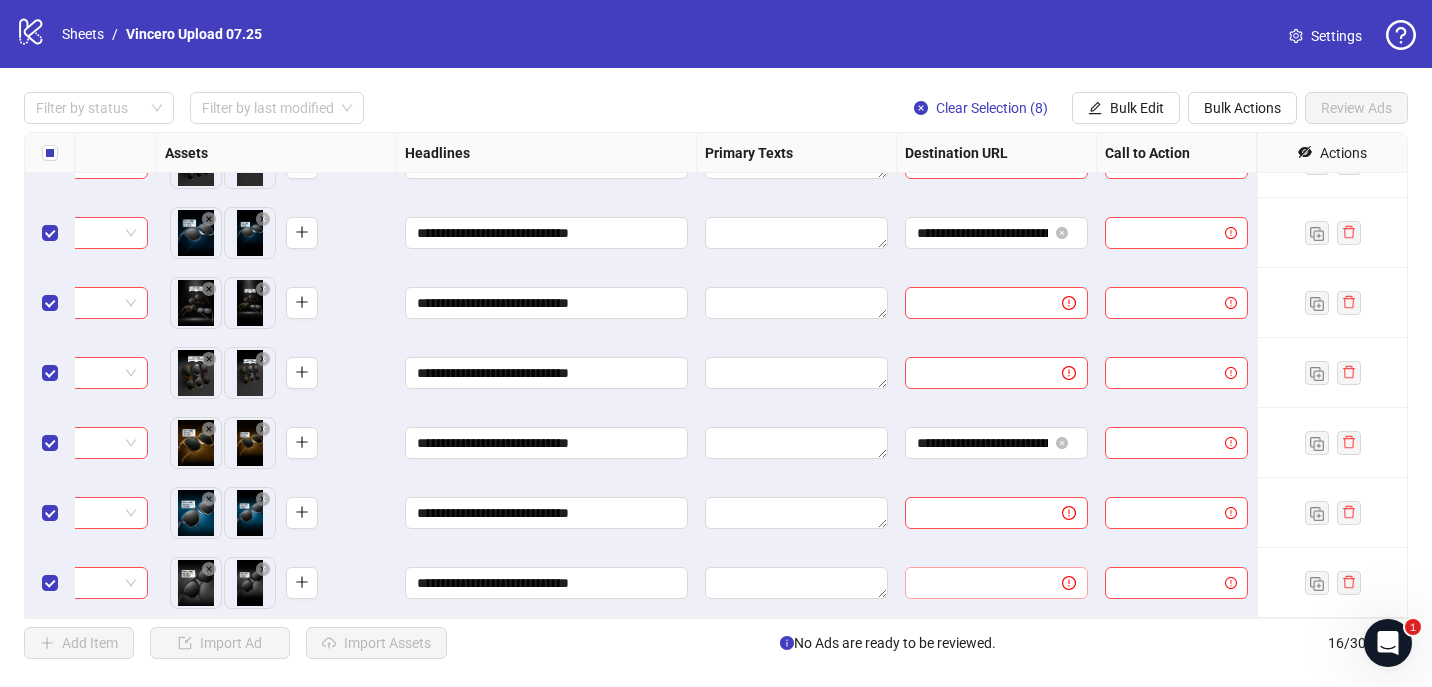 click at bounding box center [996, 583] 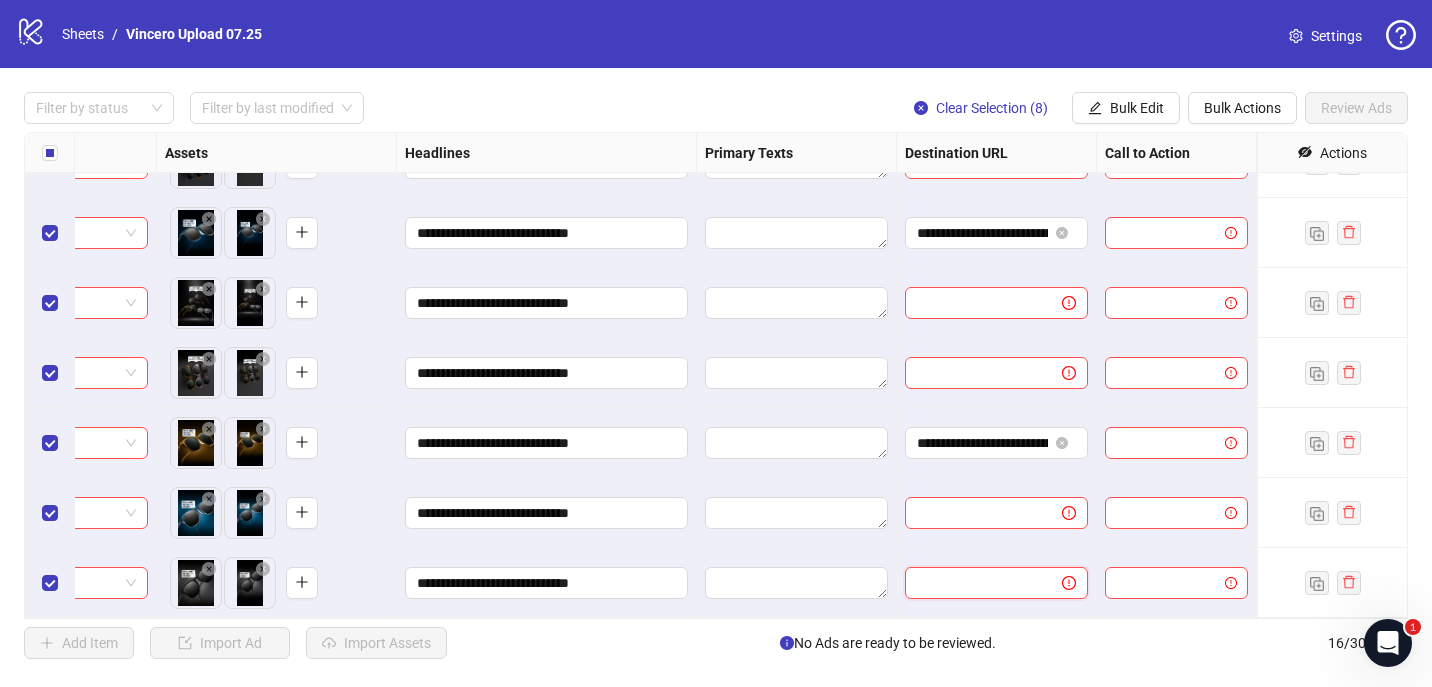 click at bounding box center [975, 583] 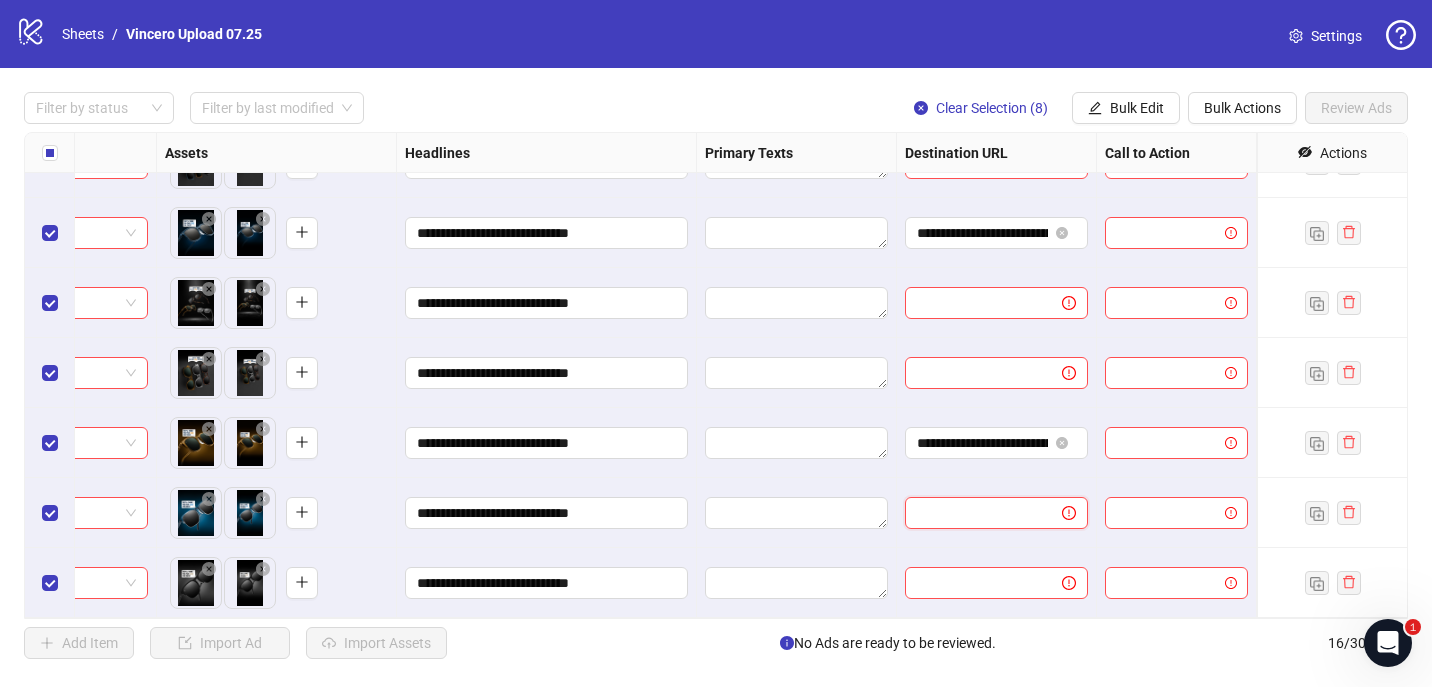 click at bounding box center (975, 513) 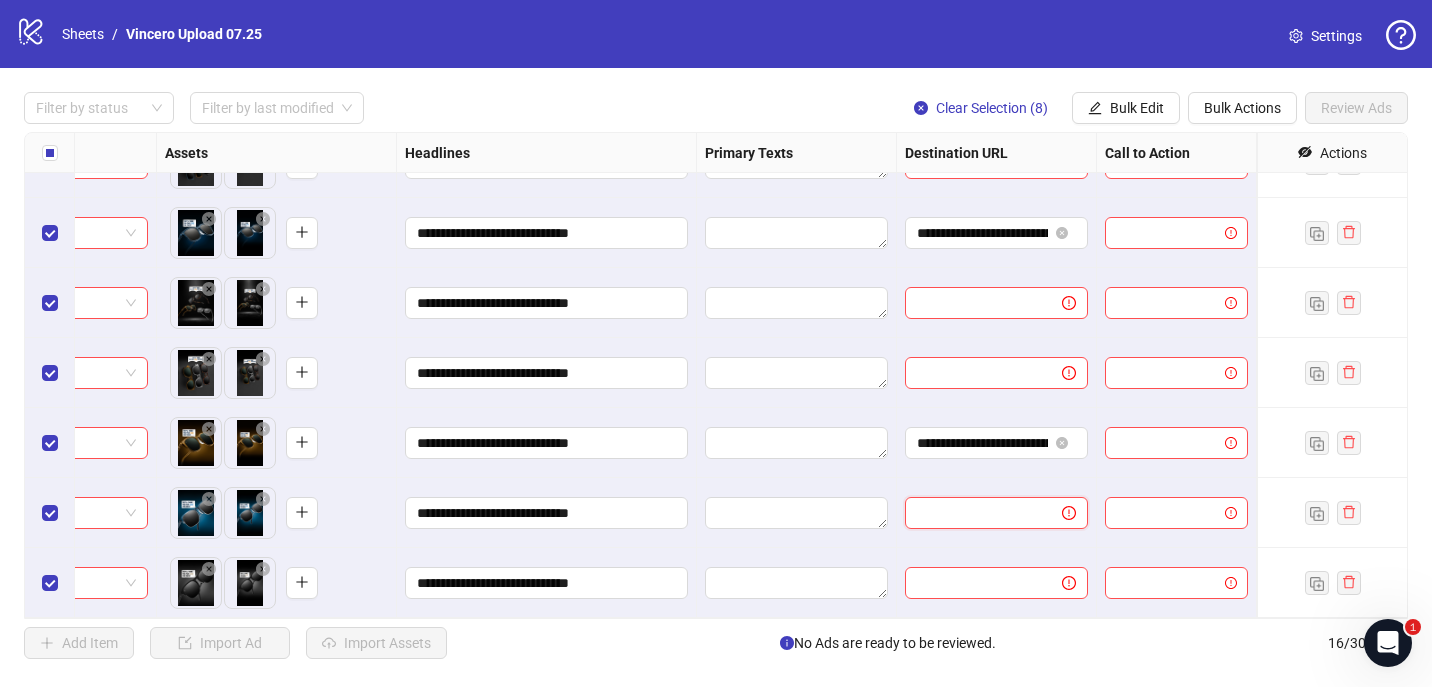 paste on "**********" 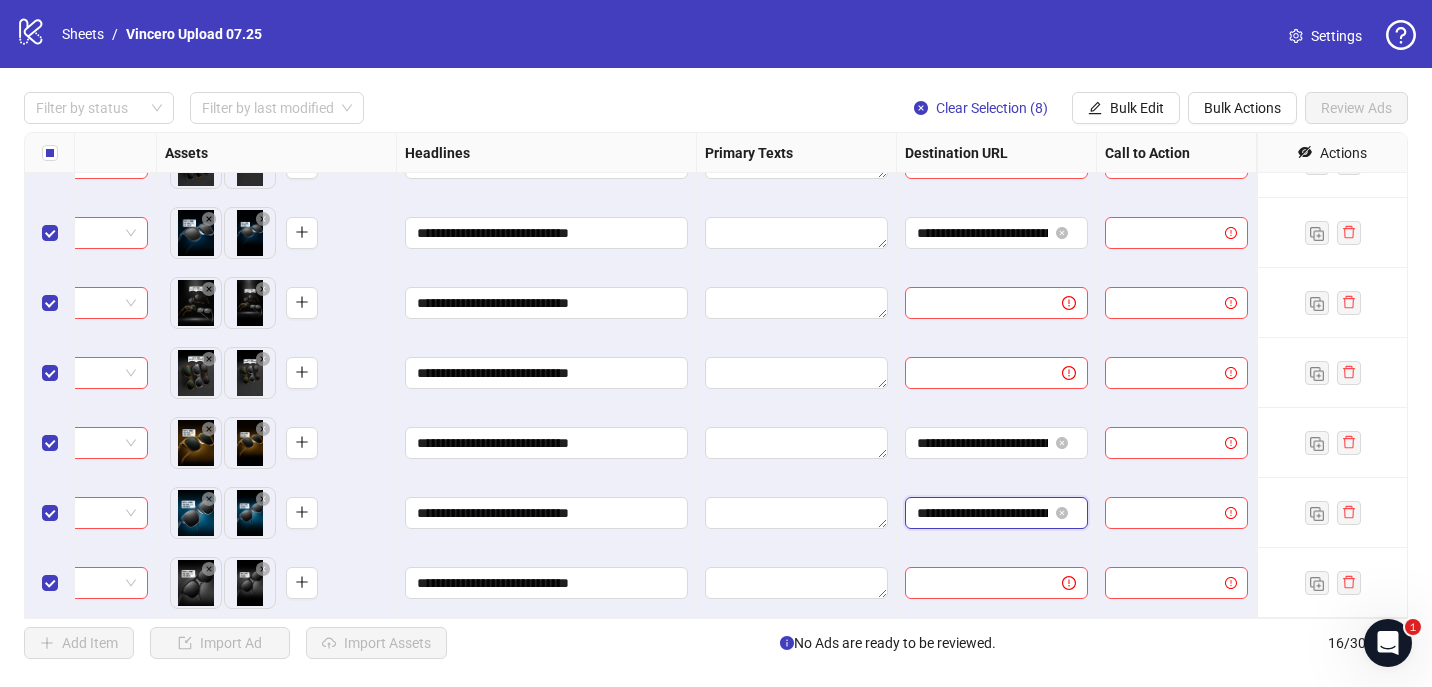 scroll, scrollTop: 0, scrollLeft: 429, axis: horizontal 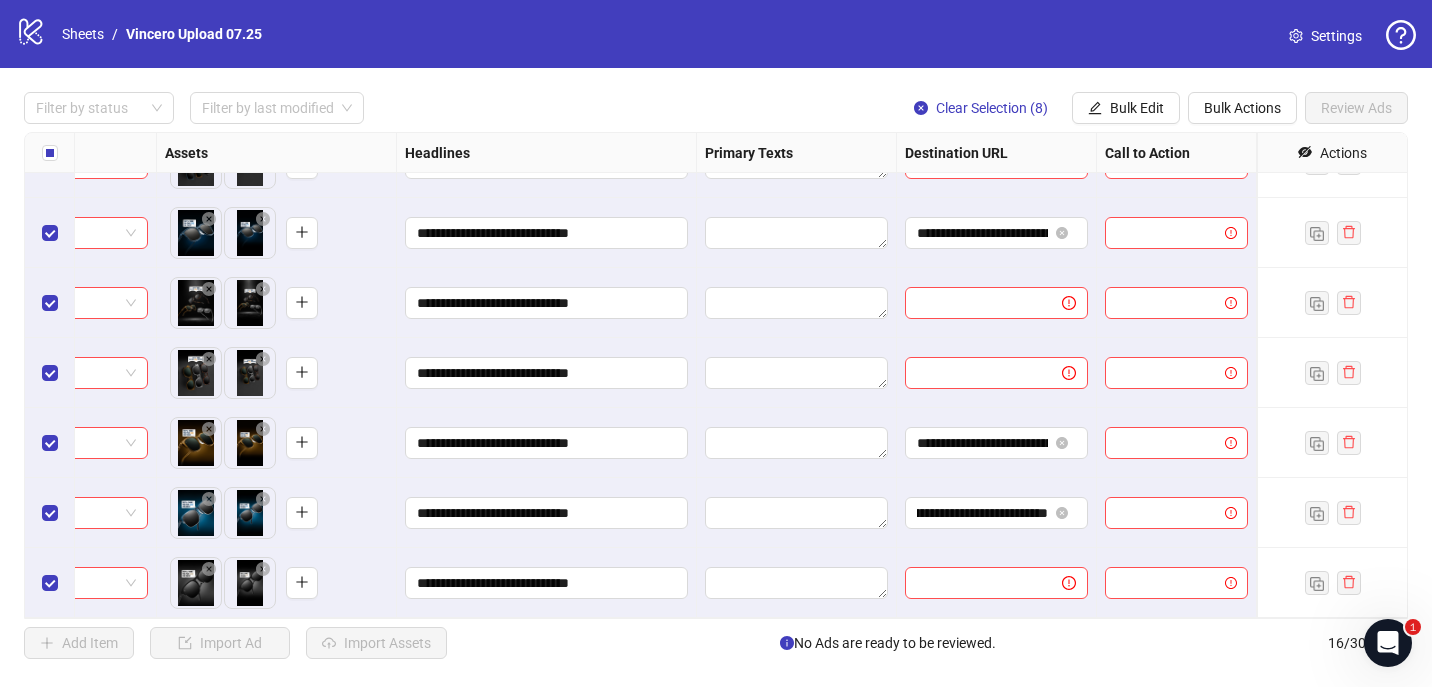 click on "**********" at bounding box center (997, 513) 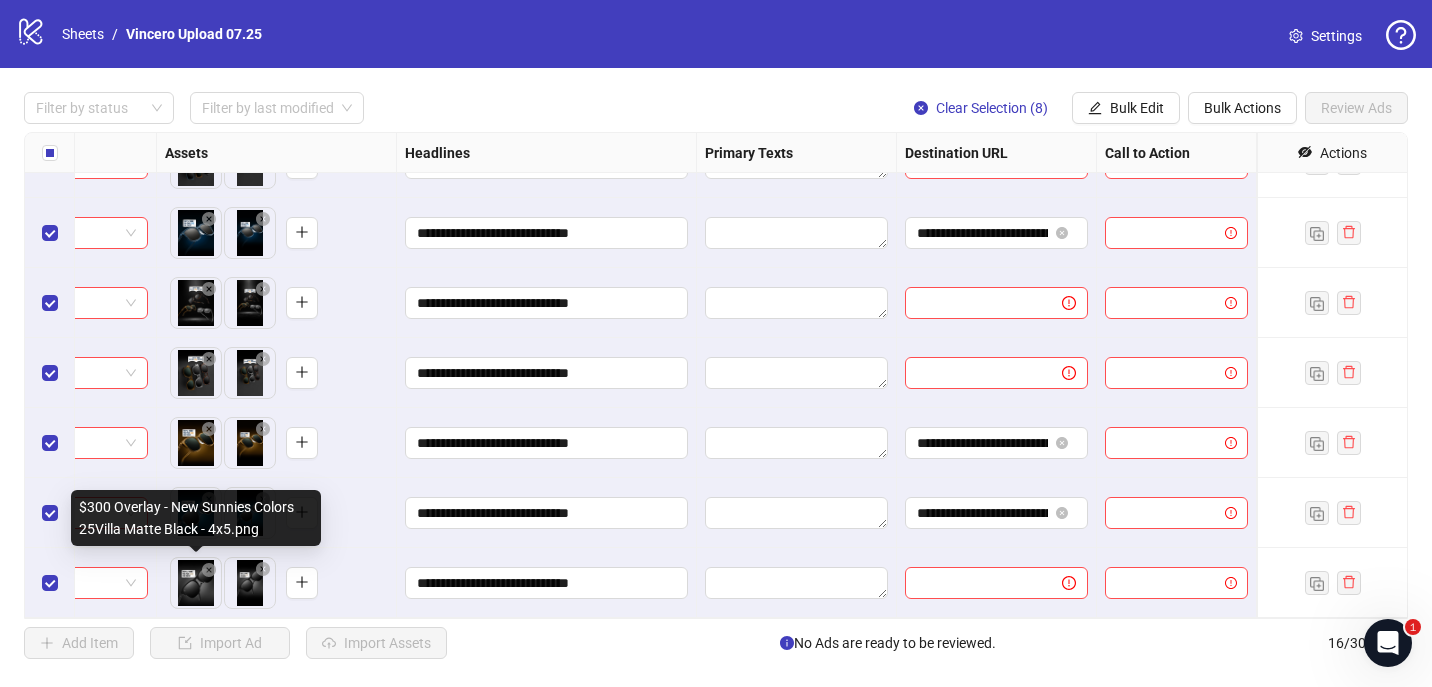 click on "**********" at bounding box center (716, 343) 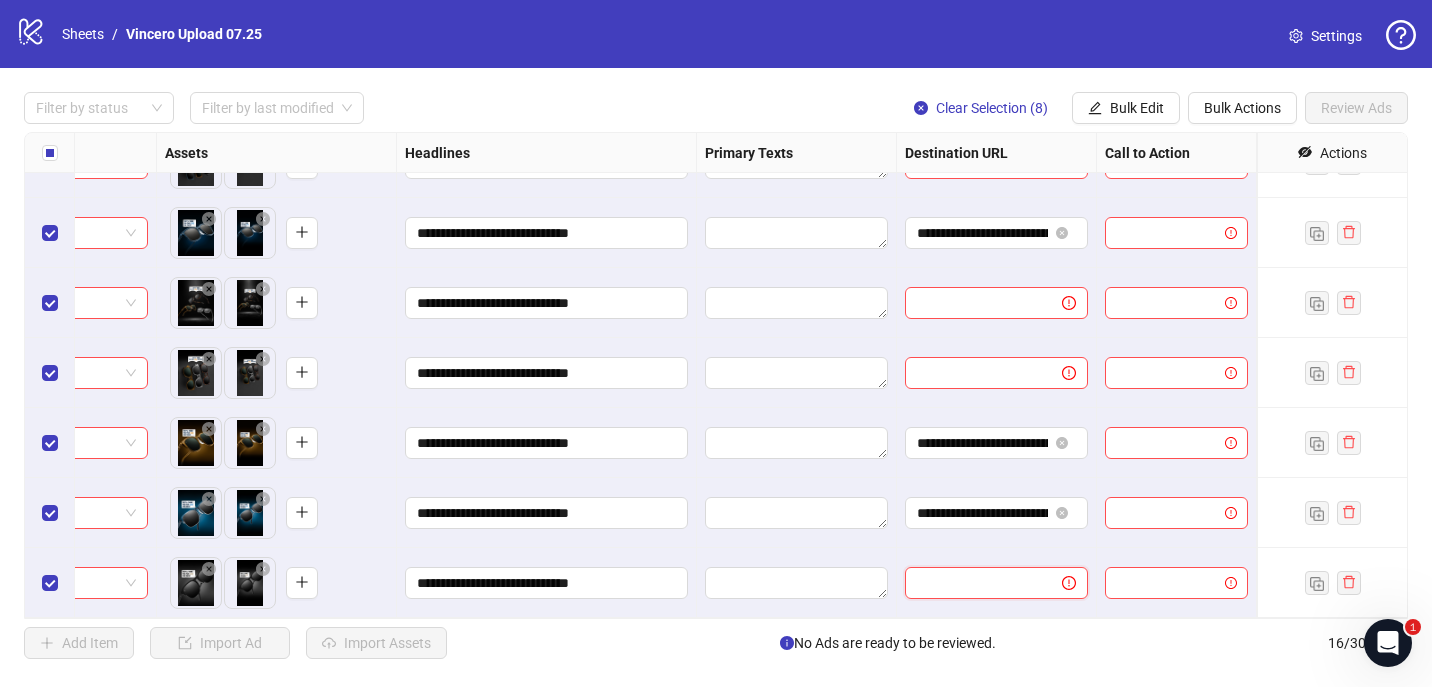 click at bounding box center [975, 583] 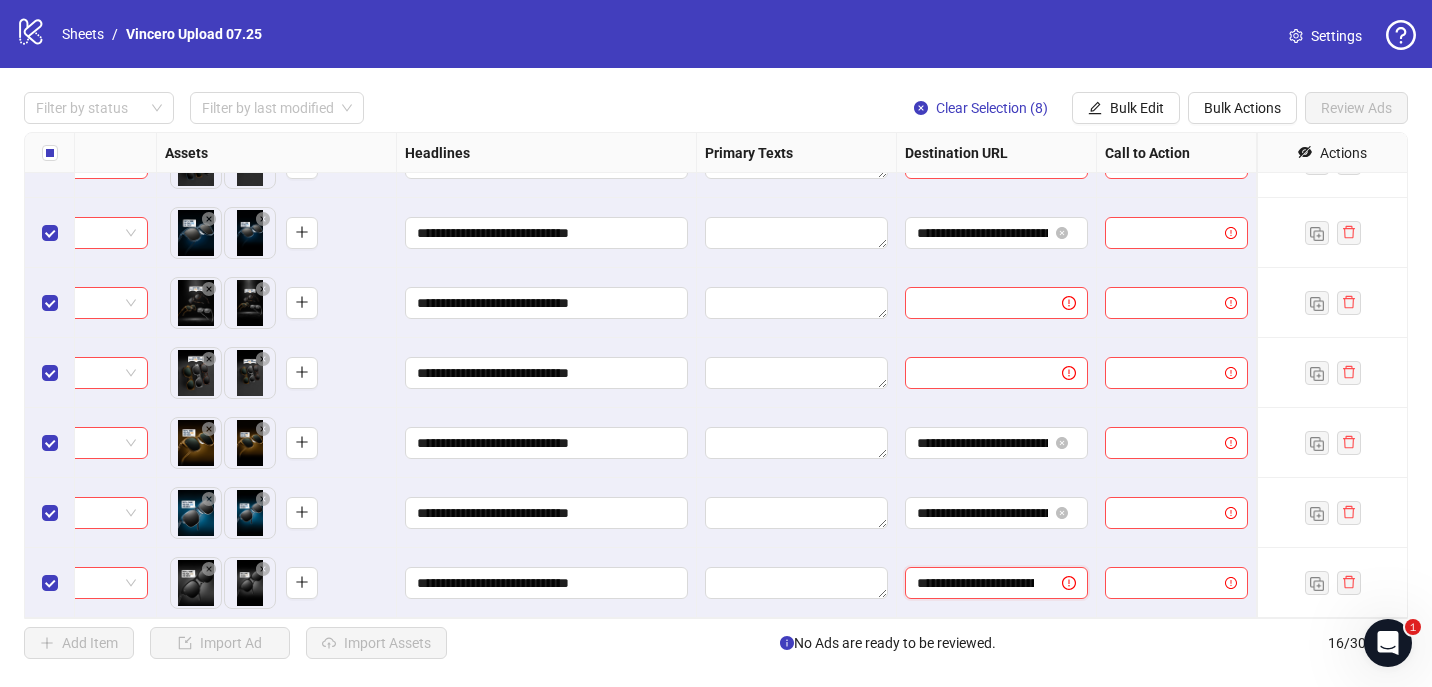 scroll, scrollTop: 0, scrollLeft: 276, axis: horizontal 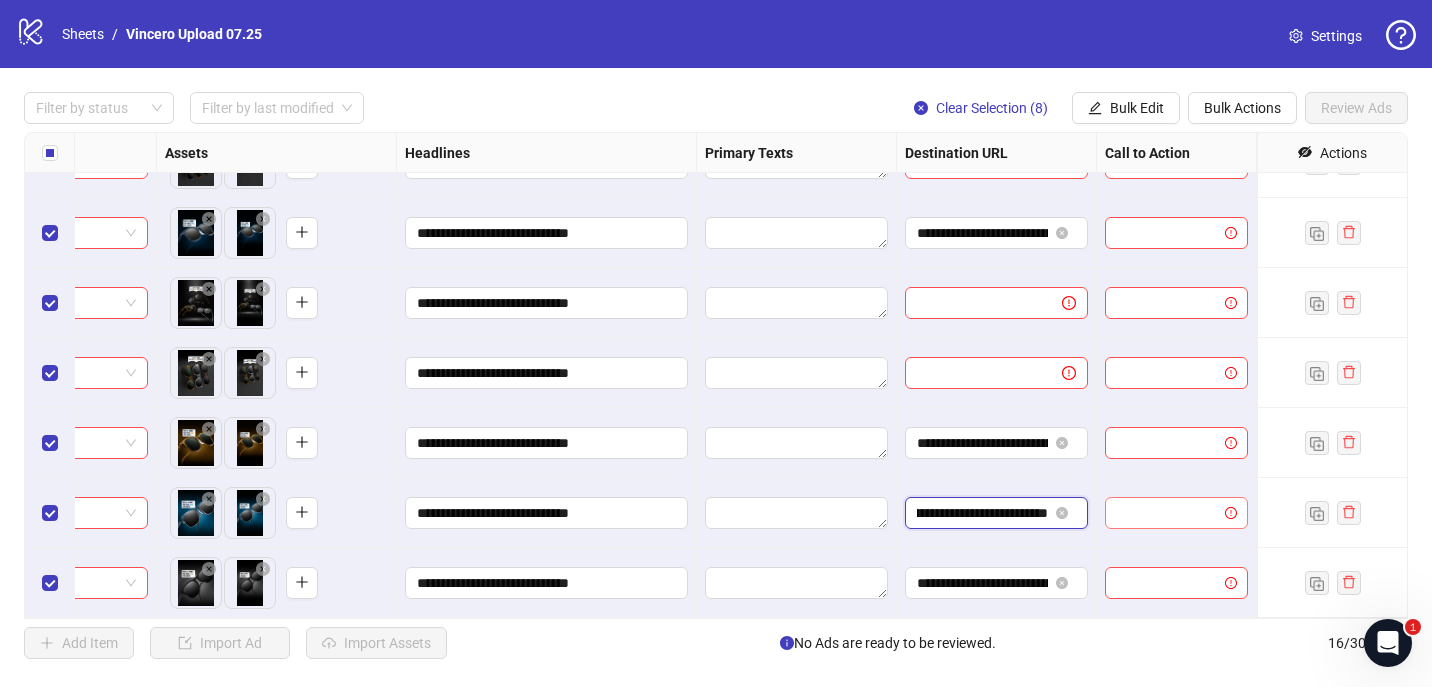 drag, startPoint x: 964, startPoint y: 521, endPoint x: 1125, endPoint y: 519, distance: 161.01242 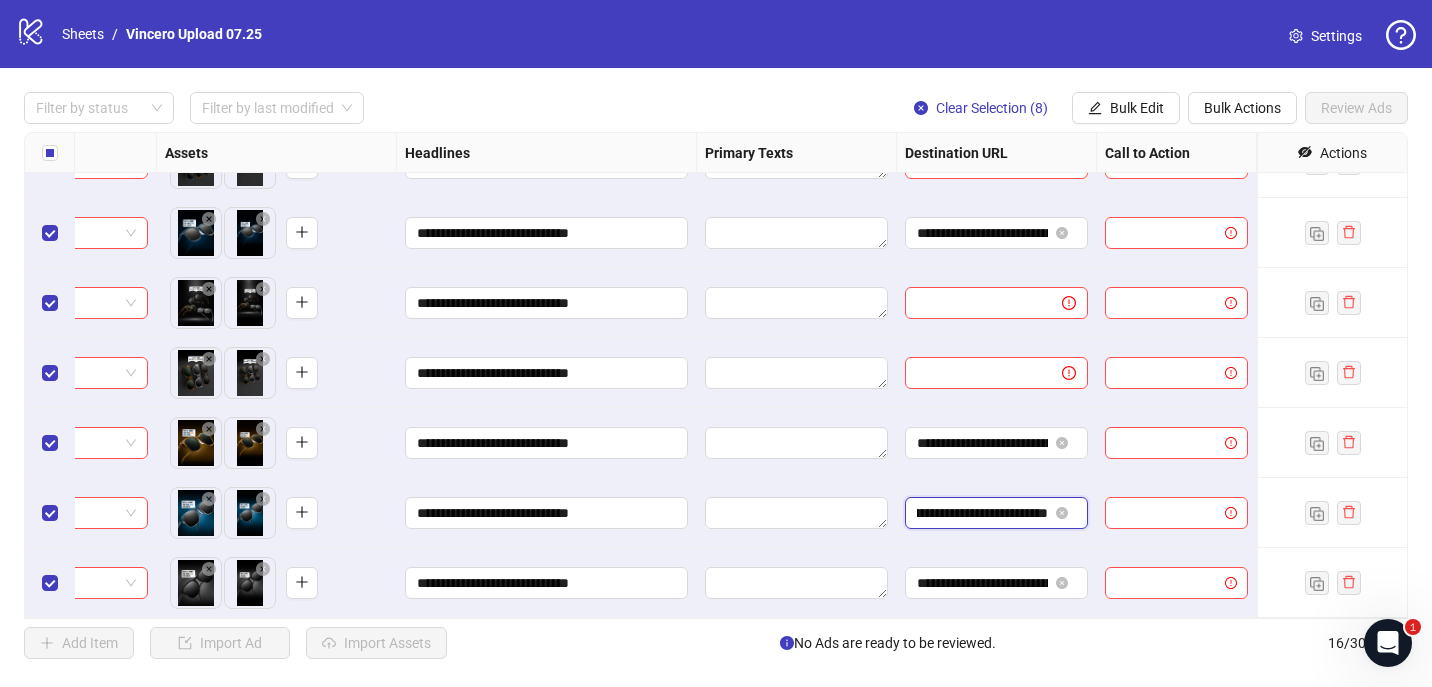 click on "**********" at bounding box center (982, 513) 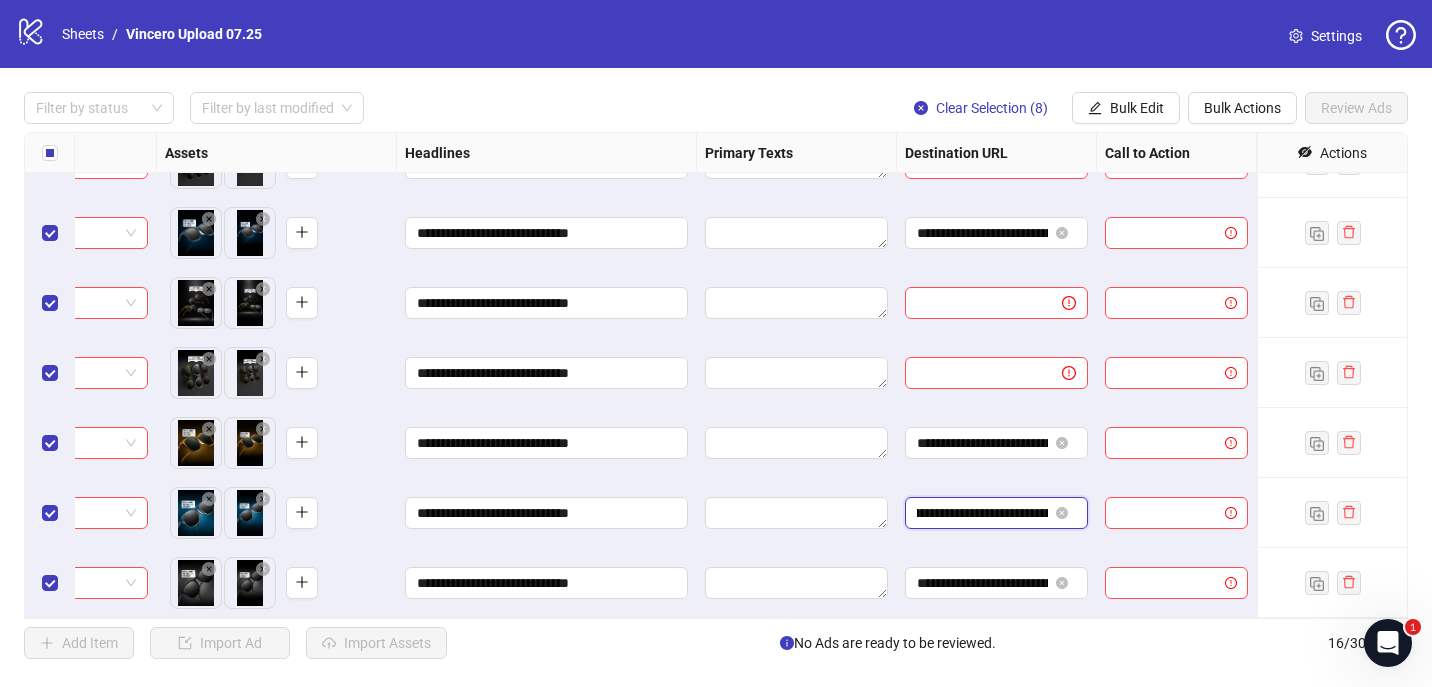 scroll, scrollTop: 0, scrollLeft: 0, axis: both 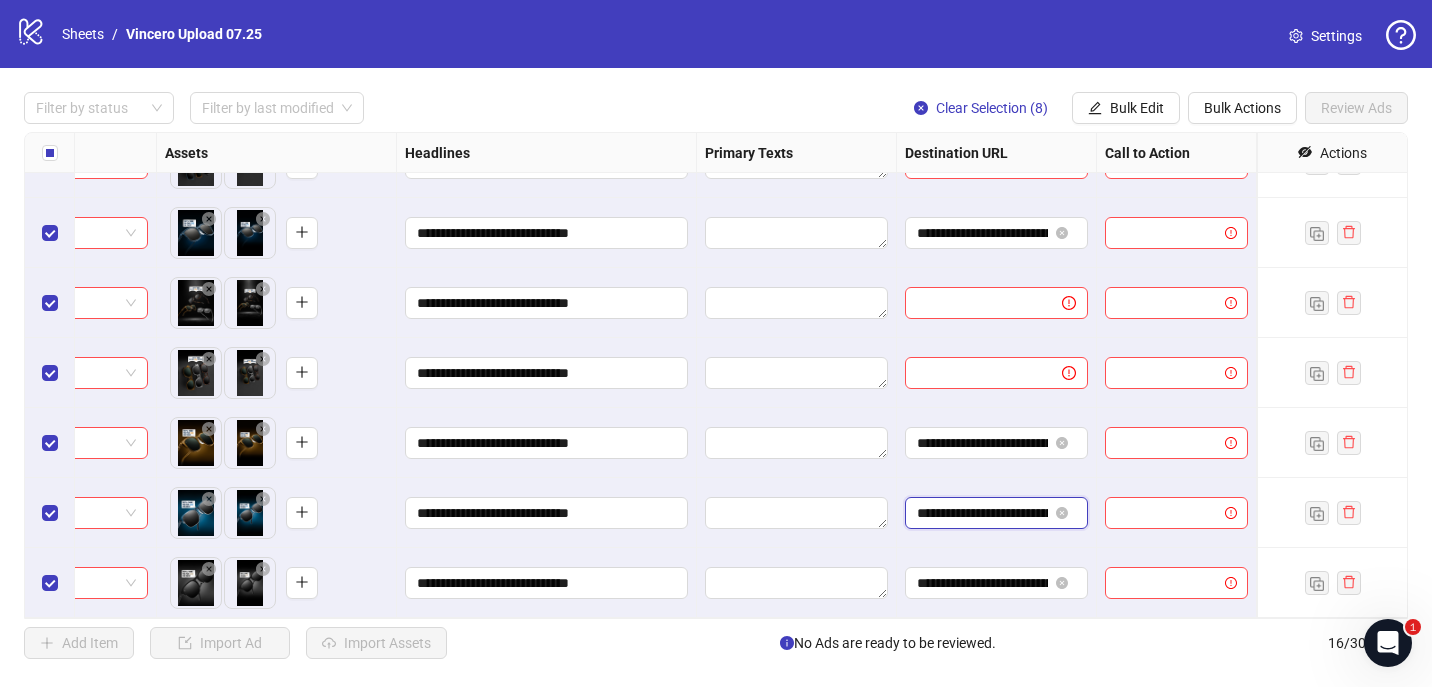 click on "**********" at bounding box center [982, 513] 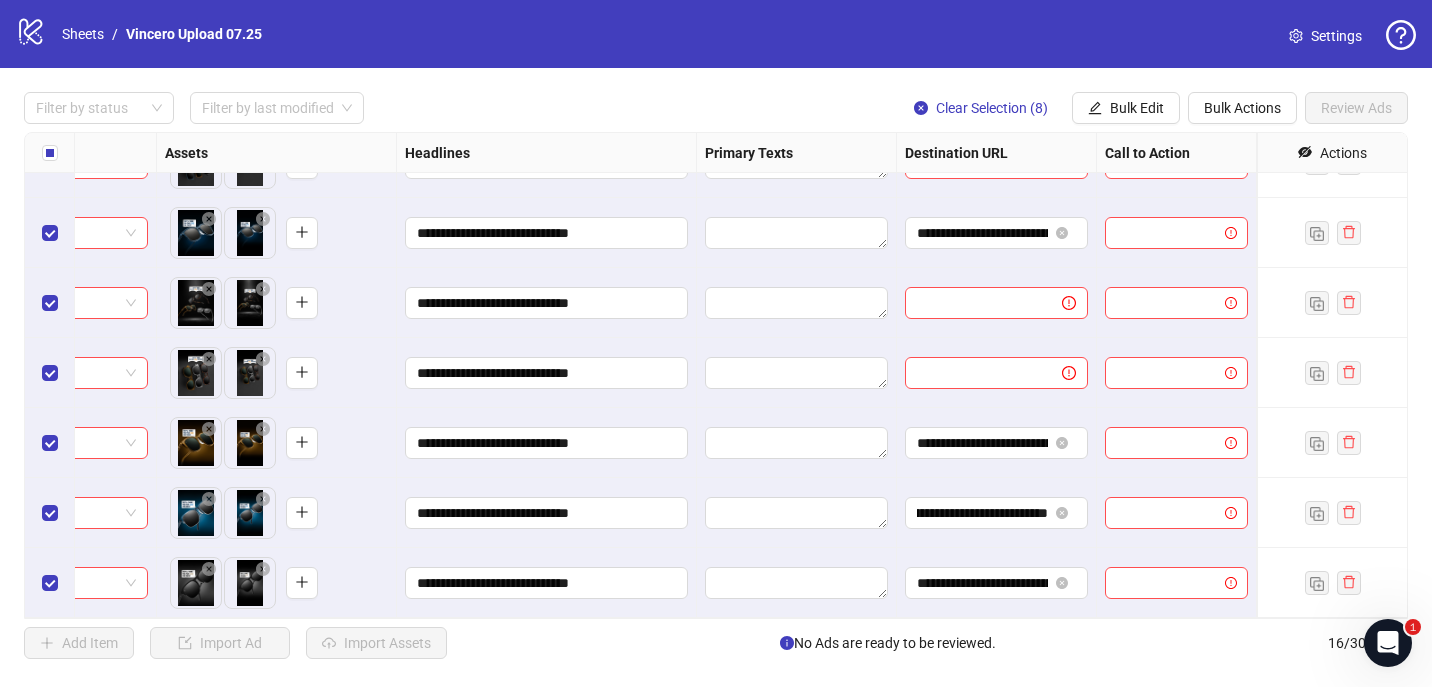click on "**********" at bounding box center [997, 513] 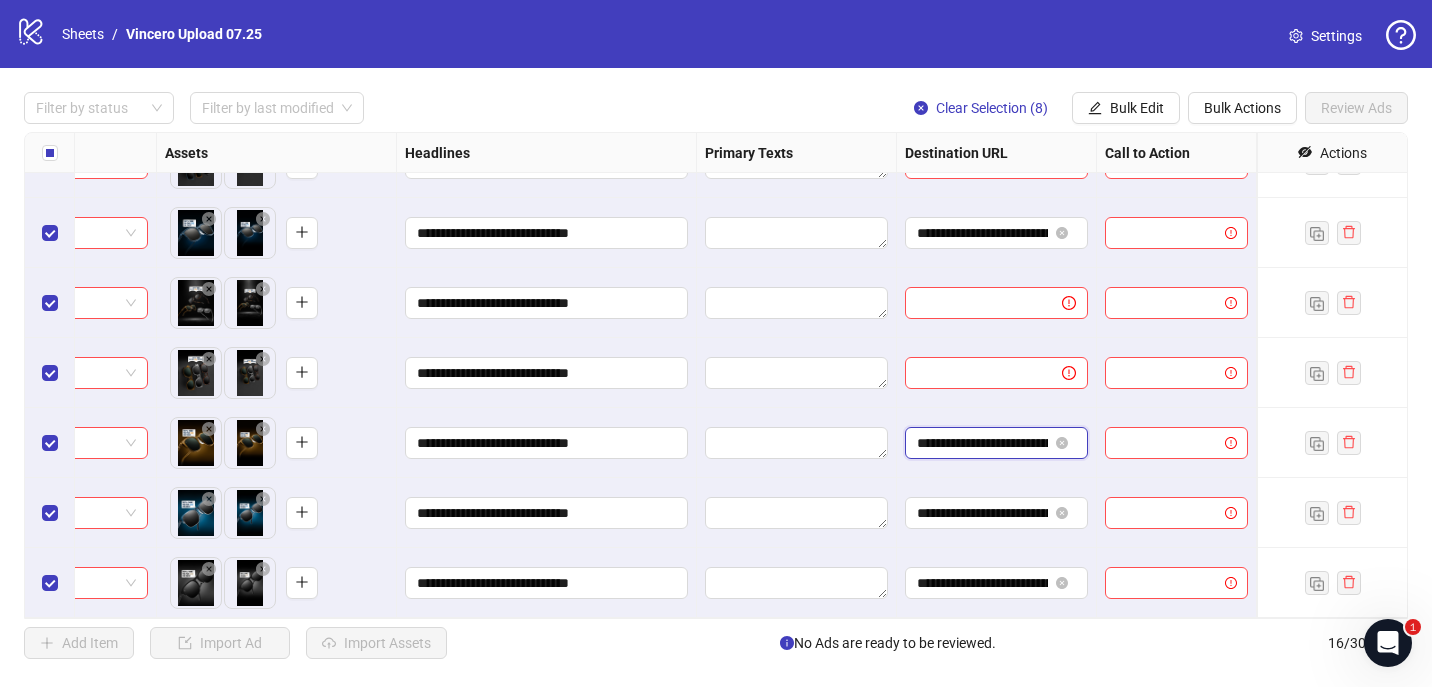 click on "**********" at bounding box center [982, 443] 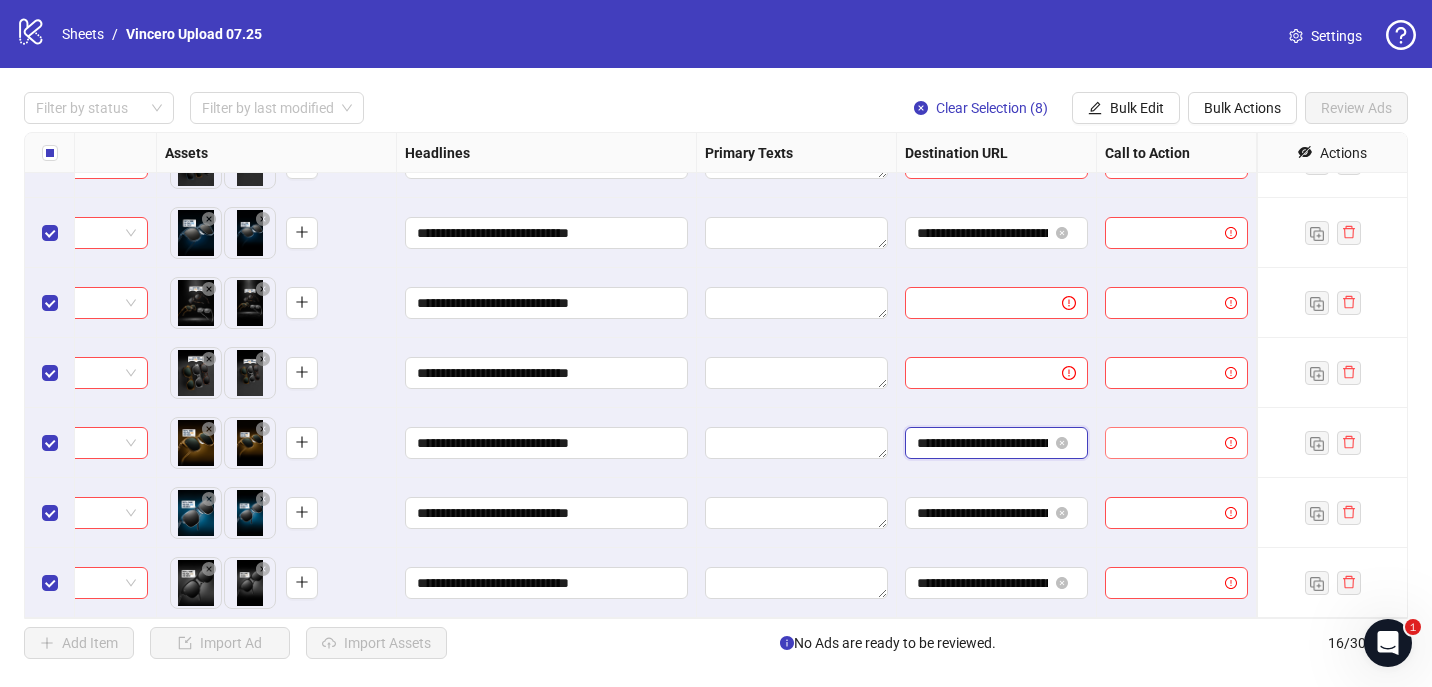 scroll, scrollTop: 0, scrollLeft: 250, axis: horizontal 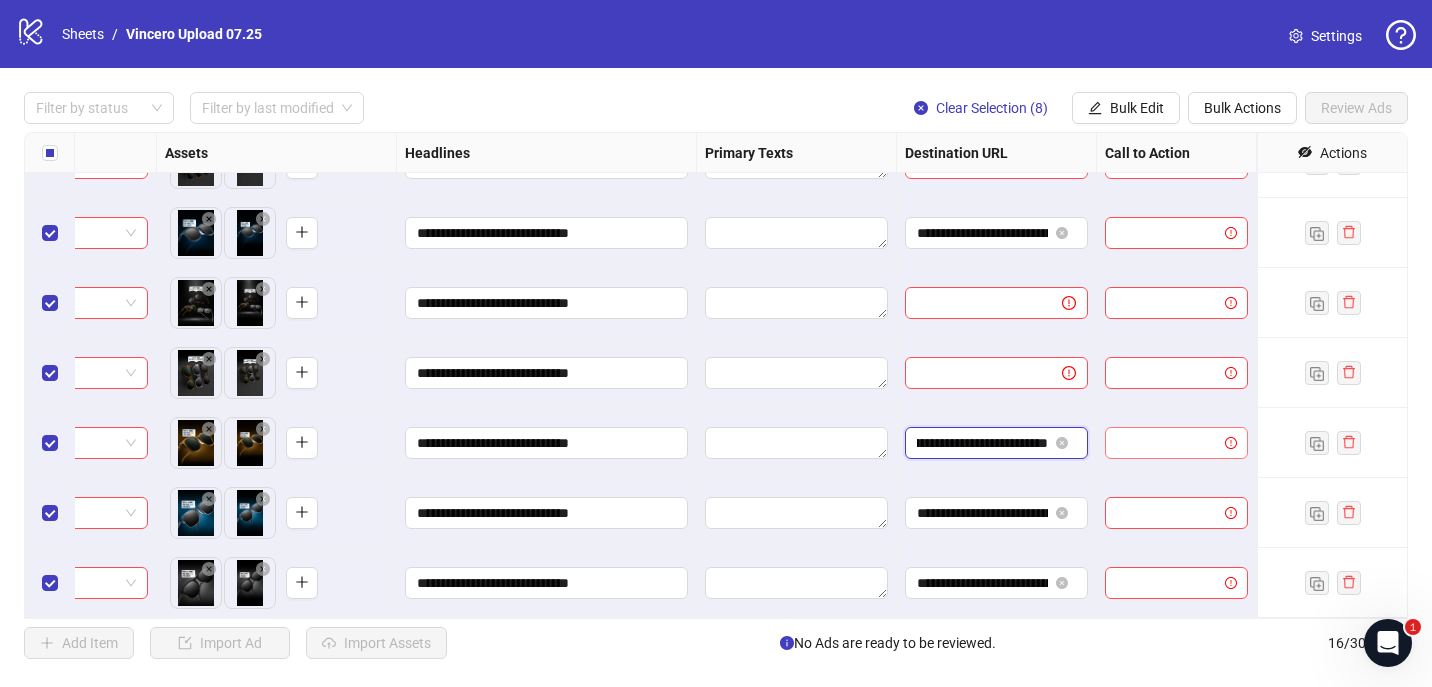 drag, startPoint x: 976, startPoint y: 446, endPoint x: 1126, endPoint y: 444, distance: 150.01334 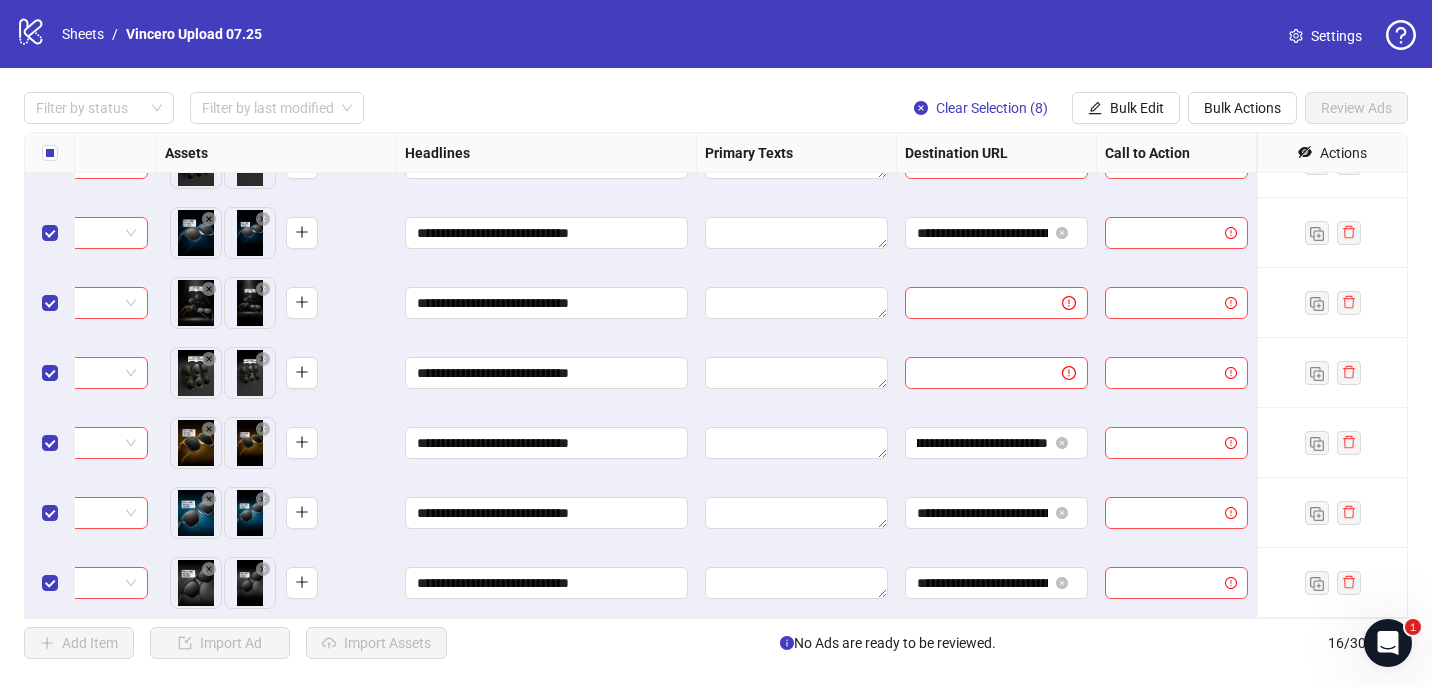 click on "**********" at bounding box center (297, -542) 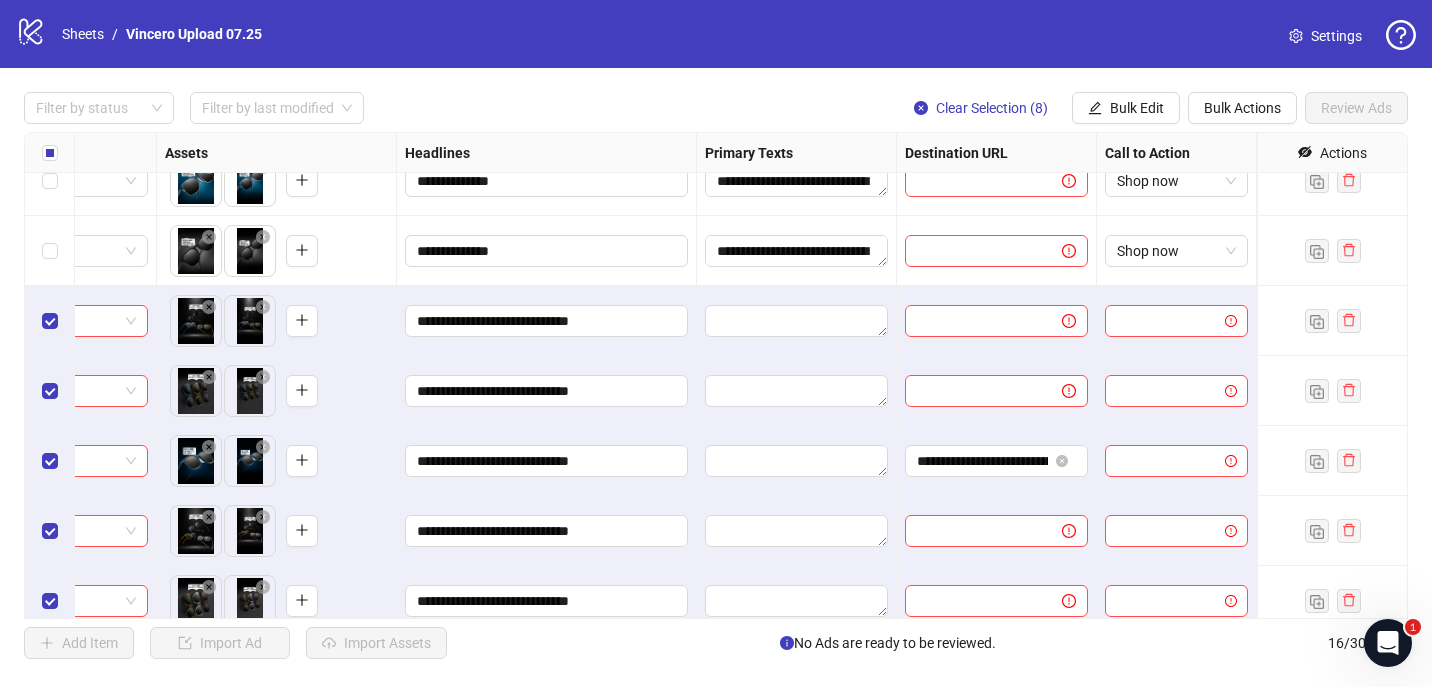 scroll, scrollTop: 555, scrollLeft: 788, axis: both 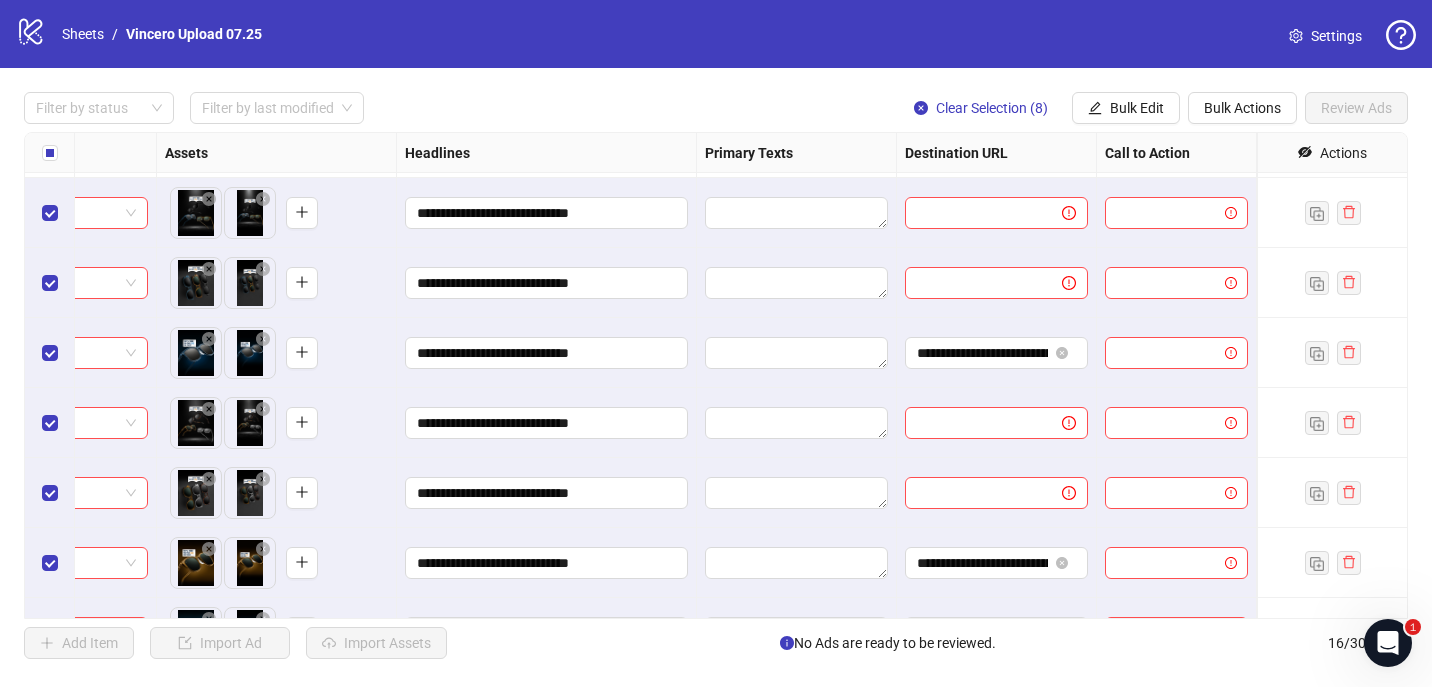 click on "To pick up a draggable item, press the space bar.
While dragging, use the arrow keys to move the item.
Press space again to drop the item in its new position, or press escape to cancel." at bounding box center [276, 493] 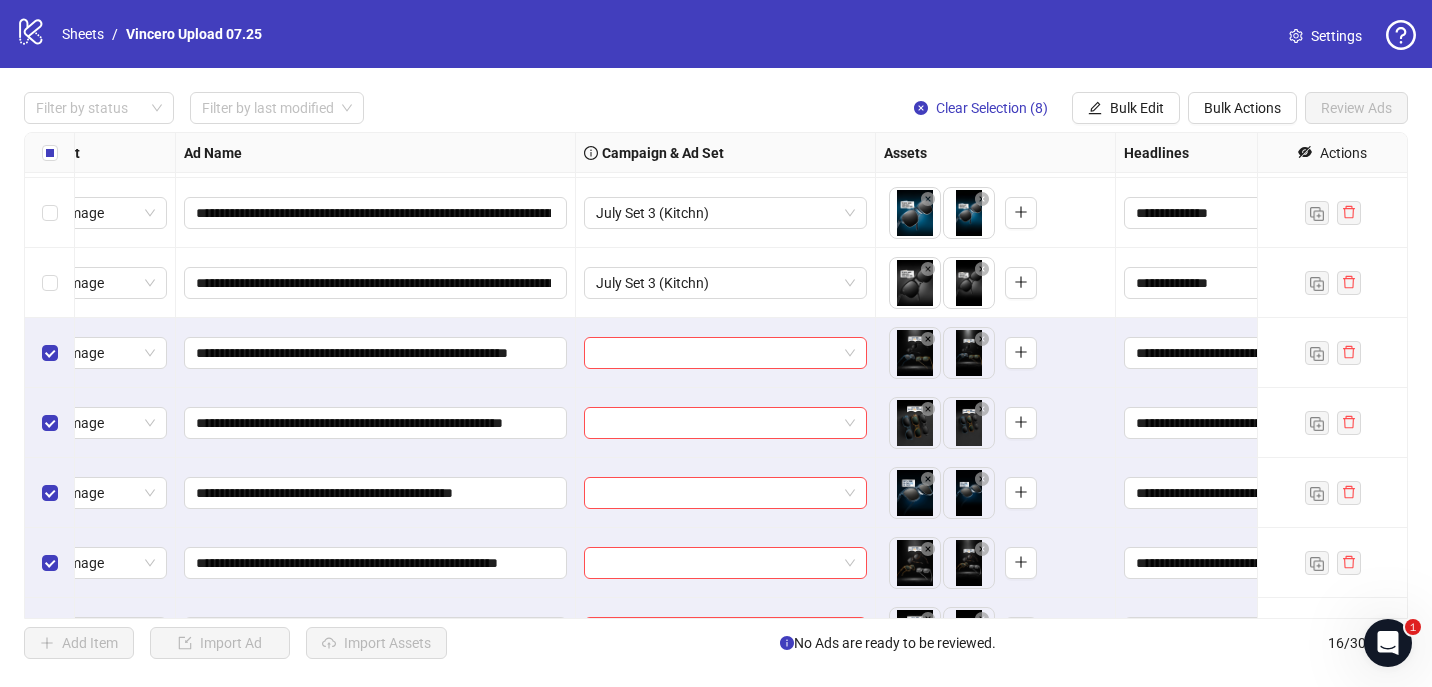 scroll, scrollTop: 394, scrollLeft: 69, axis: both 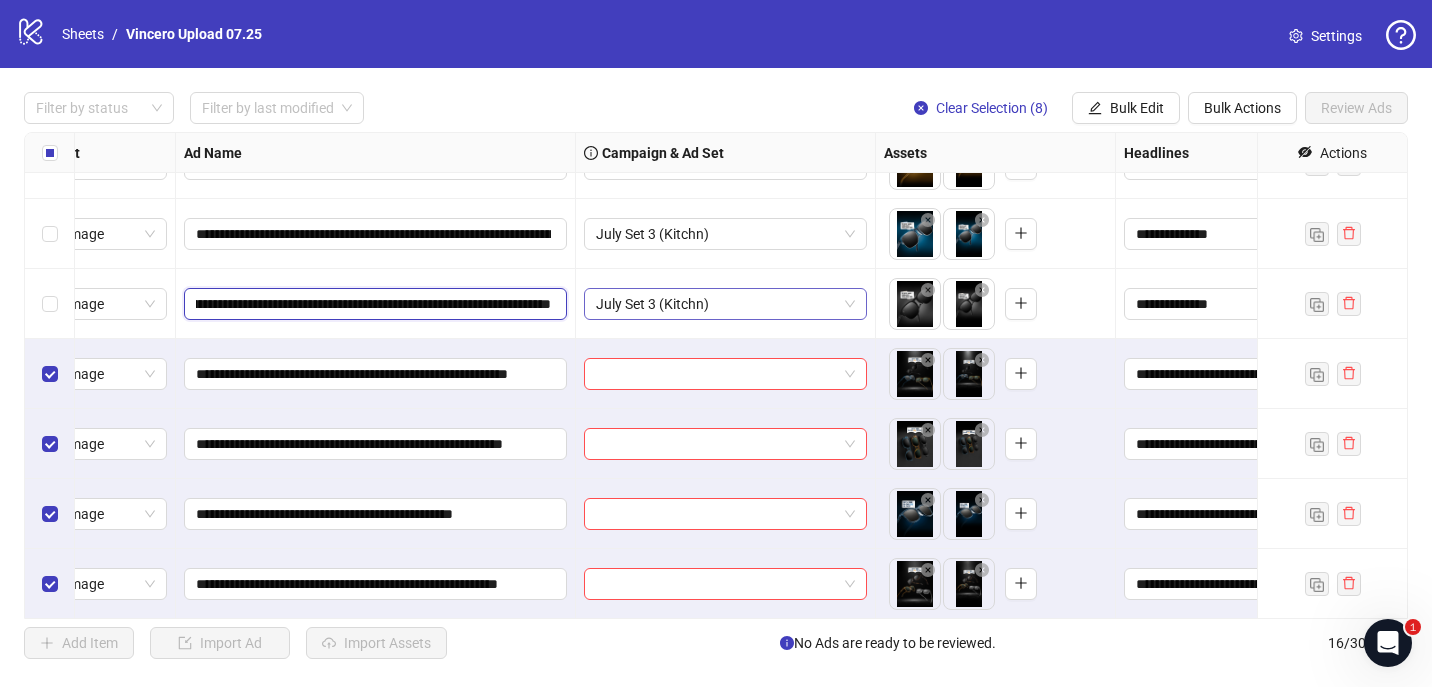 drag, startPoint x: 472, startPoint y: 299, endPoint x: 841, endPoint y: 311, distance: 369.19507 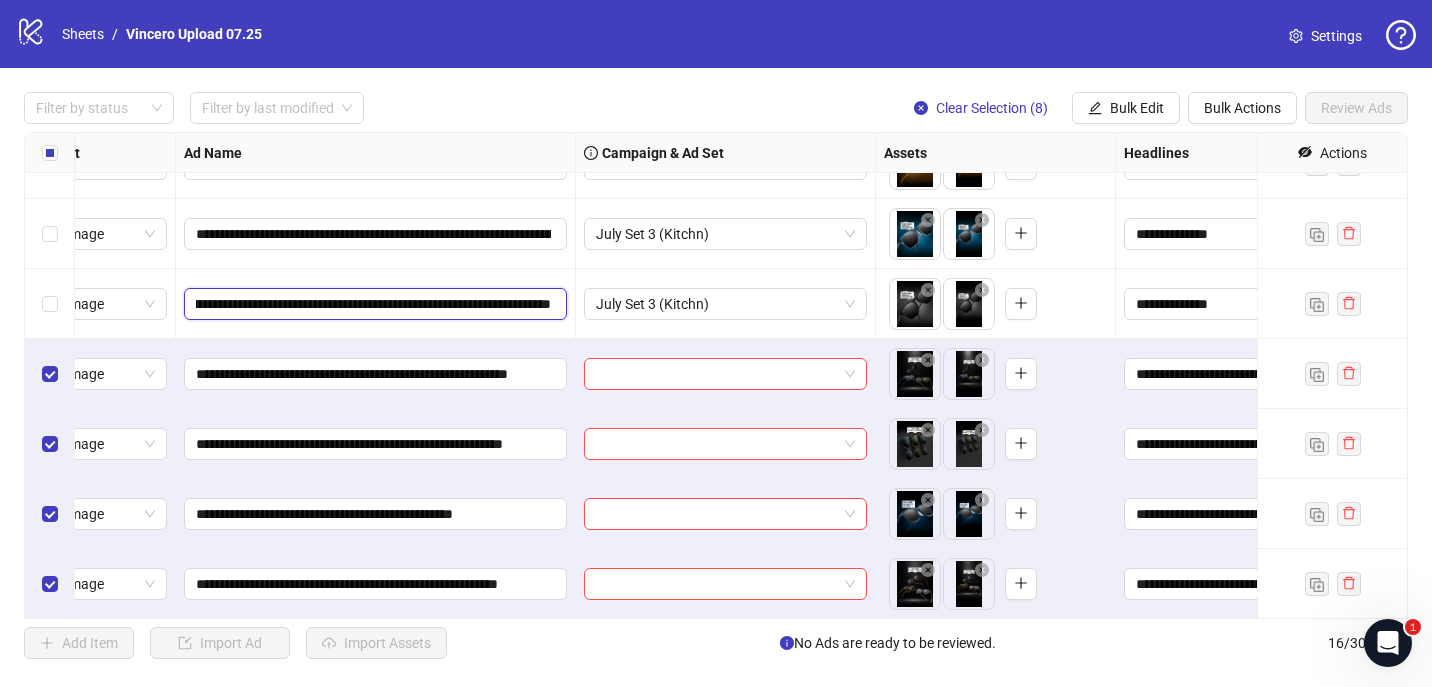 click on "**********" at bounding box center (373, 304) 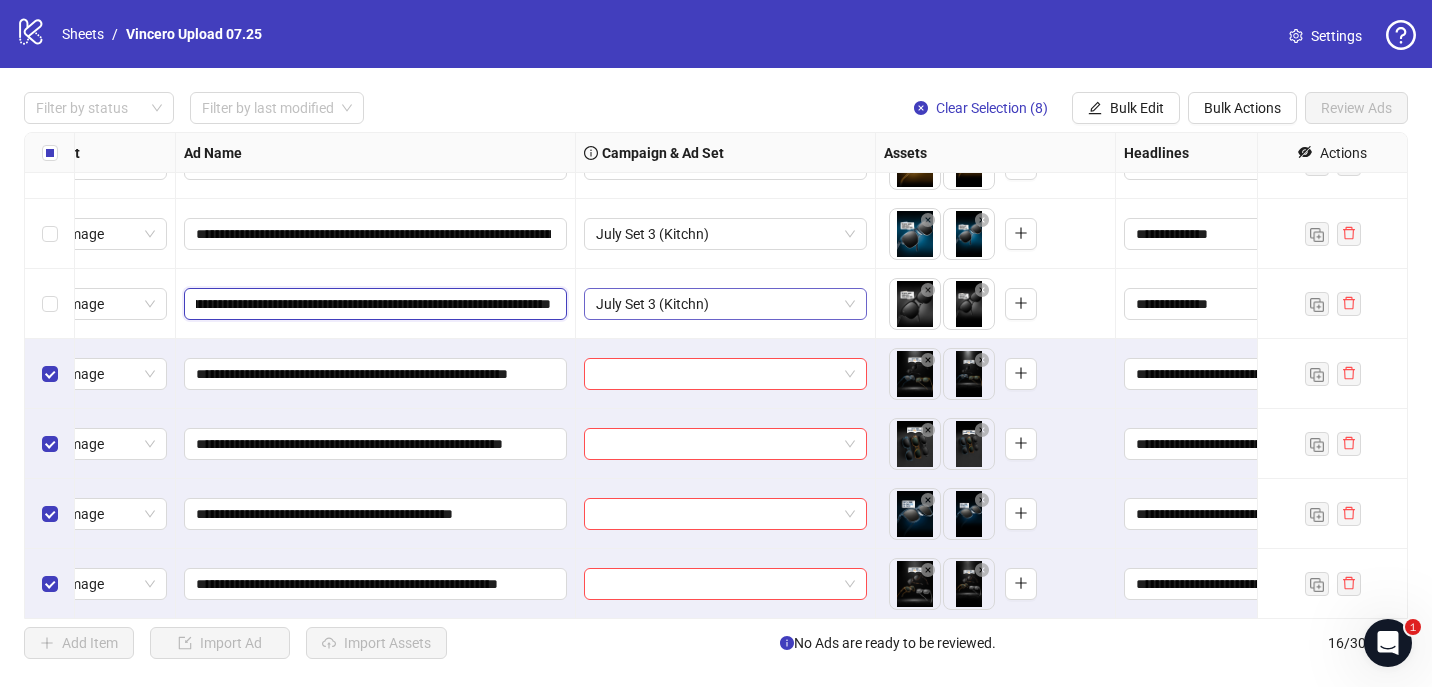 drag, startPoint x: 210, startPoint y: 309, endPoint x: 736, endPoint y: 315, distance: 526.03424 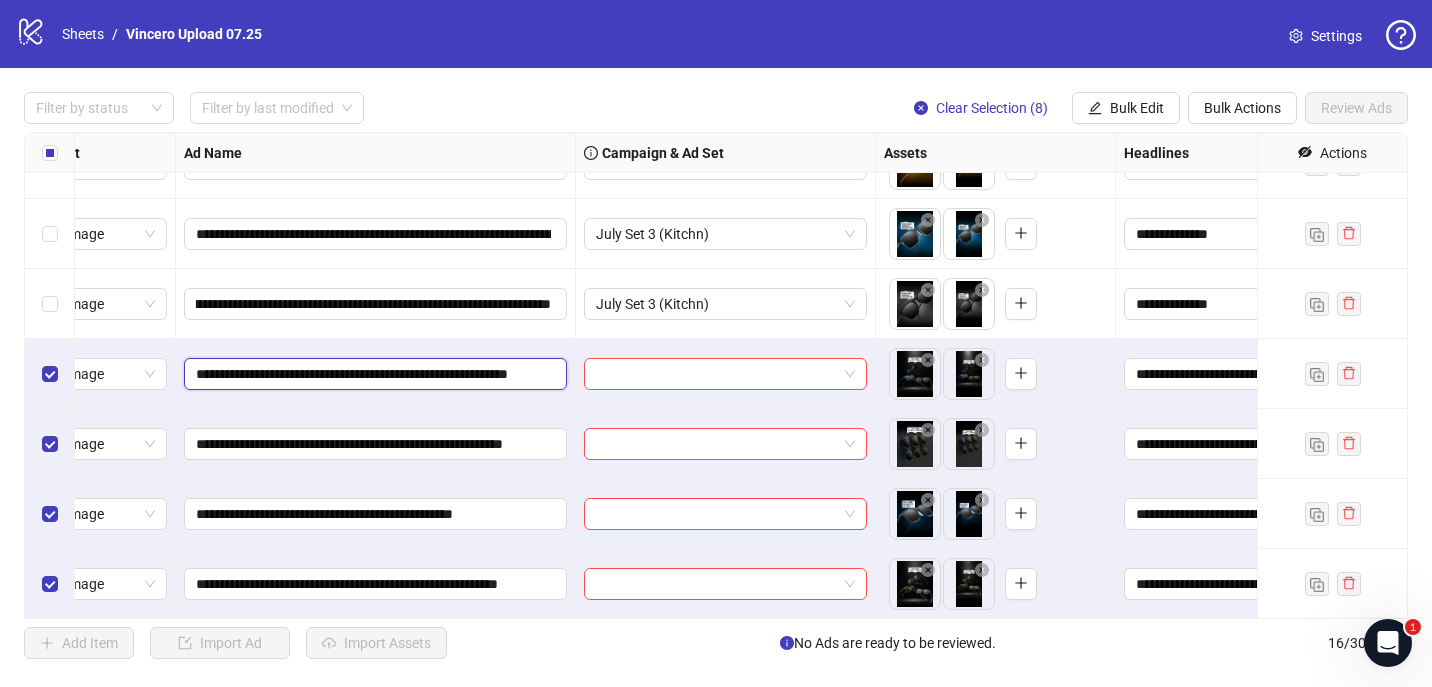 scroll, scrollTop: 0, scrollLeft: 0, axis: both 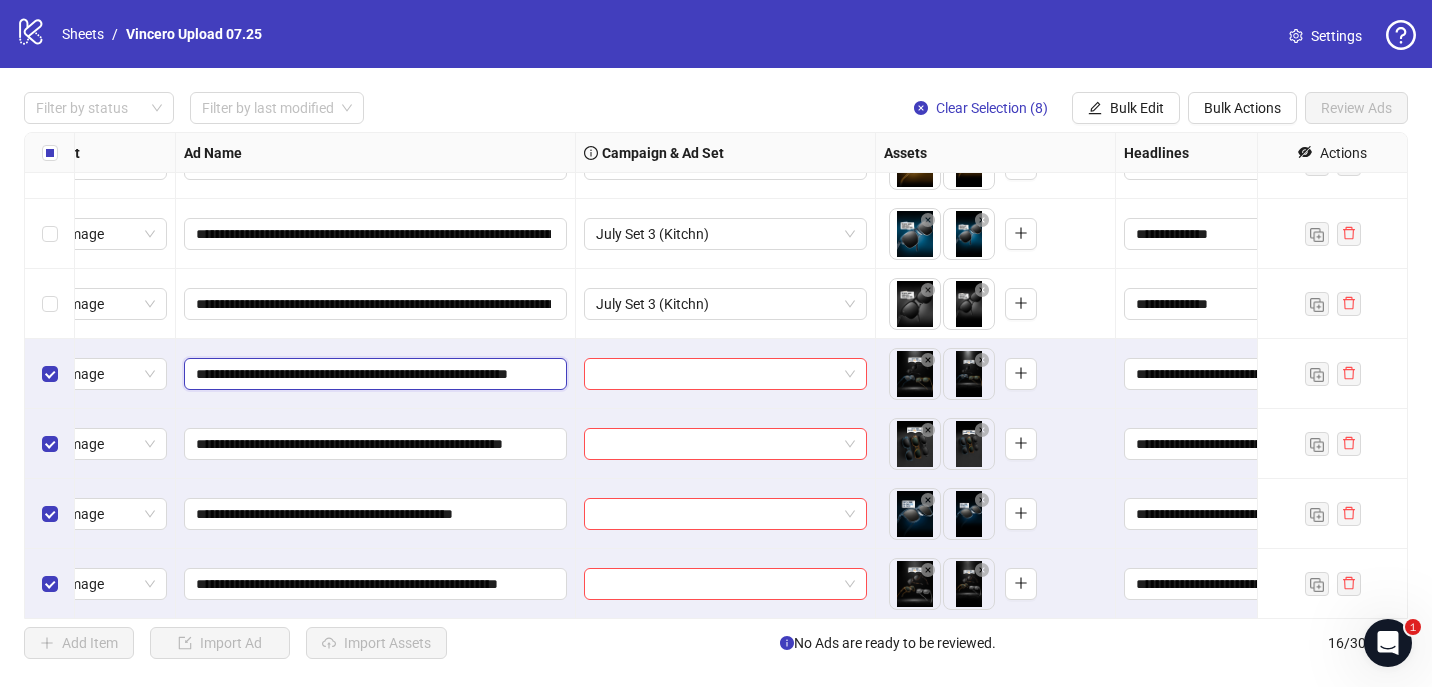 drag, startPoint x: 490, startPoint y: 373, endPoint x: 1001, endPoint y: 374, distance: 511.00098 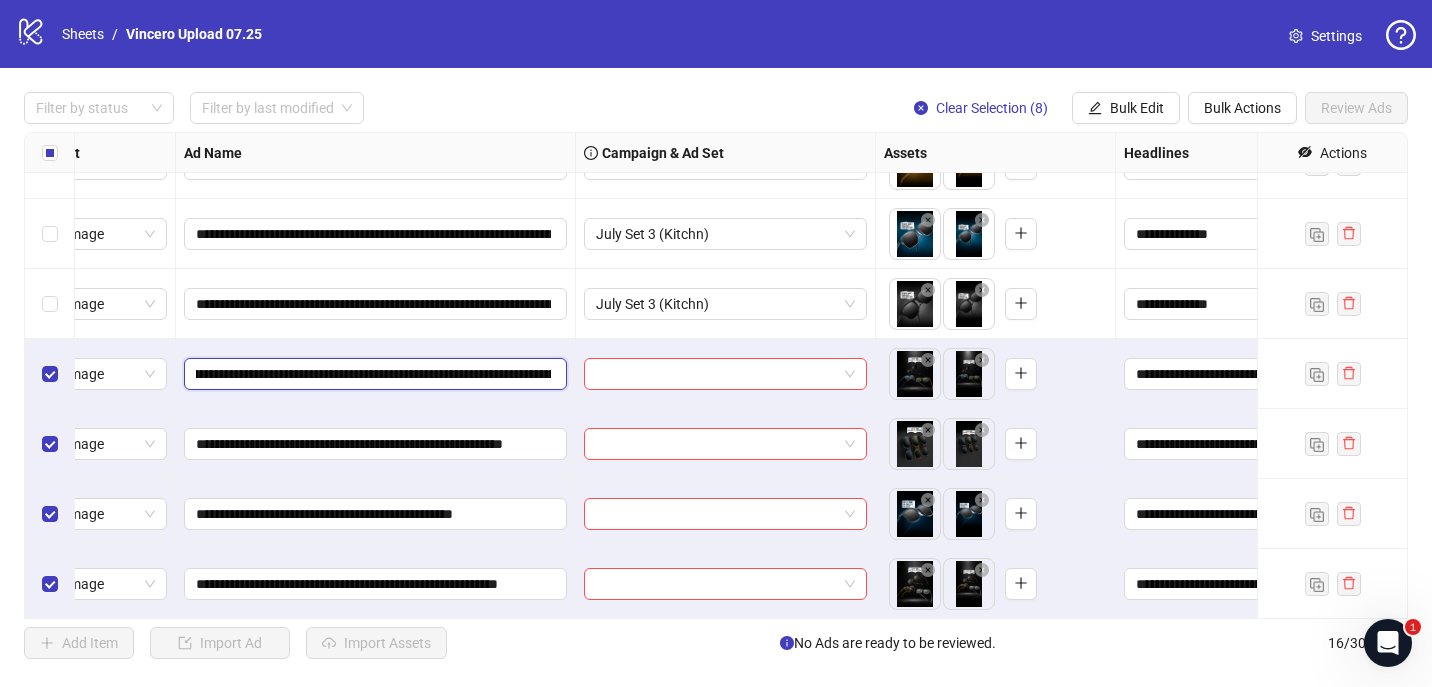 scroll, scrollTop: 0, scrollLeft: 383, axis: horizontal 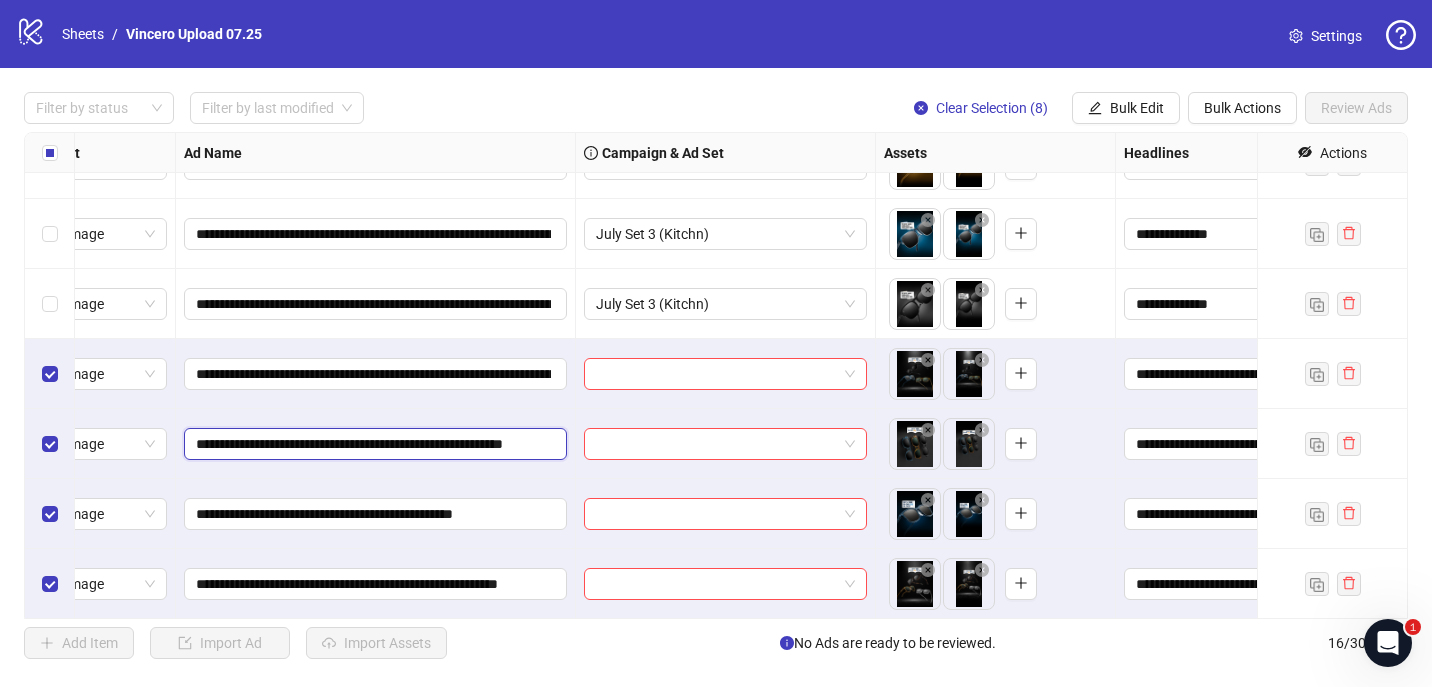 drag, startPoint x: 463, startPoint y: 442, endPoint x: 1105, endPoint y: 441, distance: 642.0008 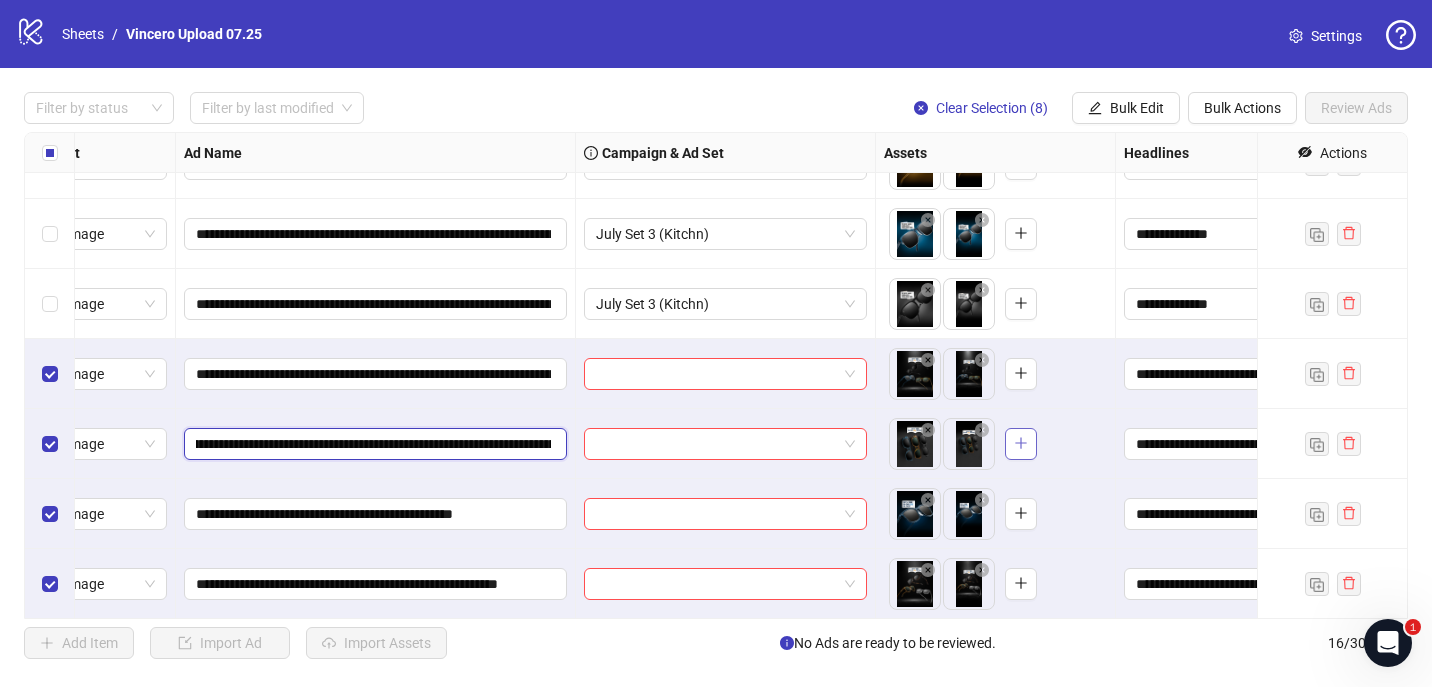 scroll, scrollTop: 0, scrollLeft: 388, axis: horizontal 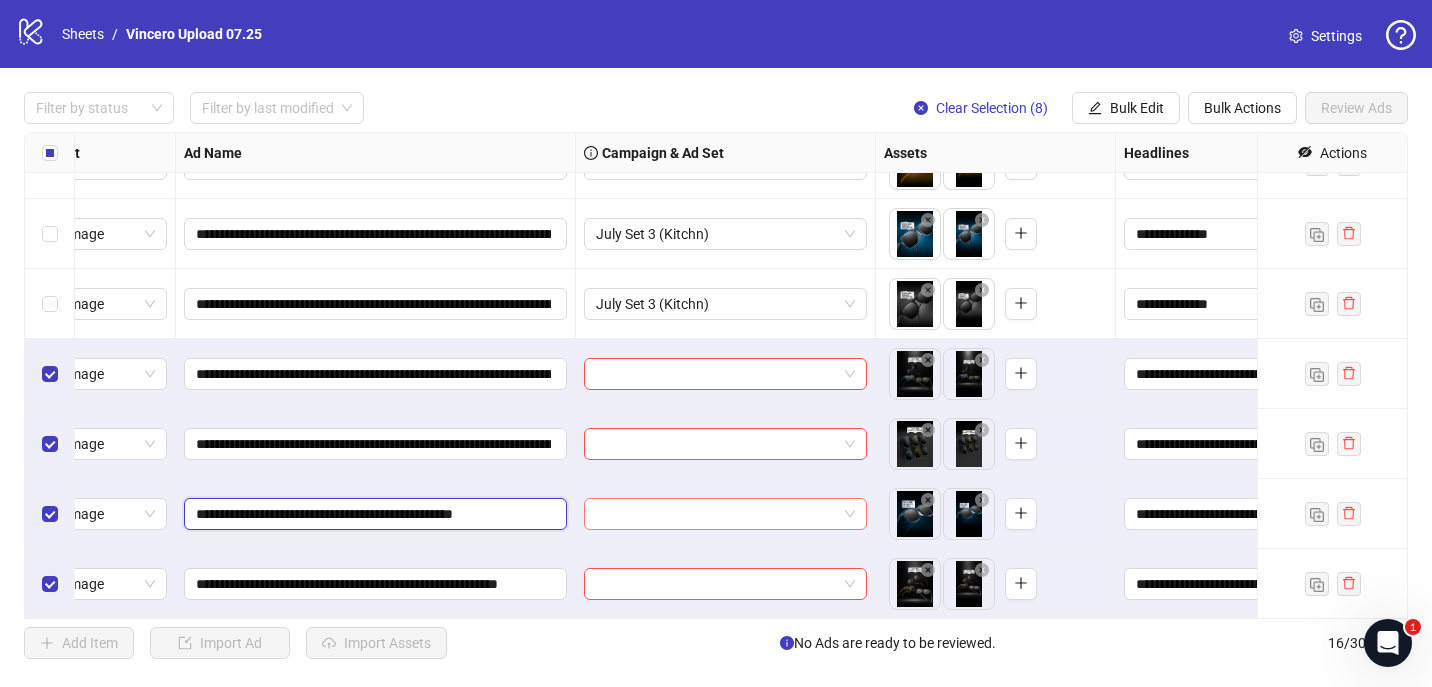 drag, startPoint x: 496, startPoint y: 518, endPoint x: 748, endPoint y: 516, distance: 252.00793 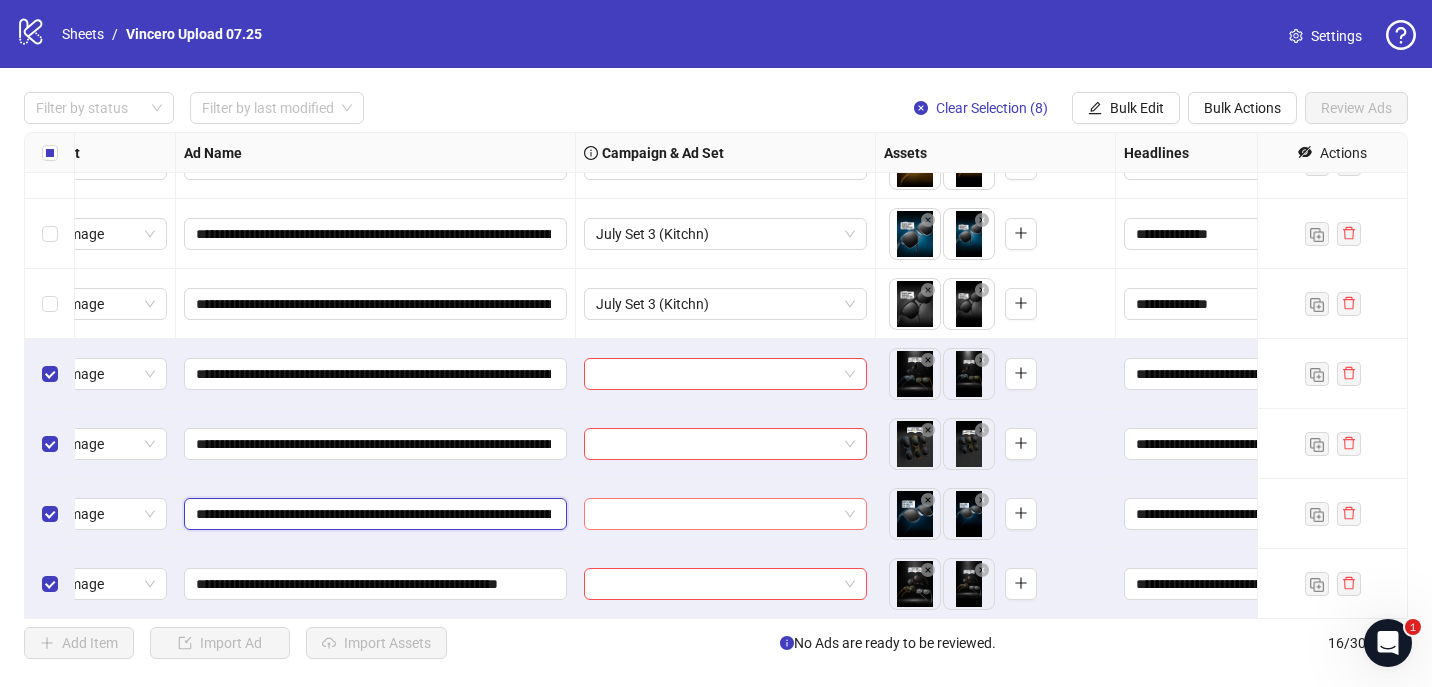 scroll, scrollTop: 0, scrollLeft: 316, axis: horizontal 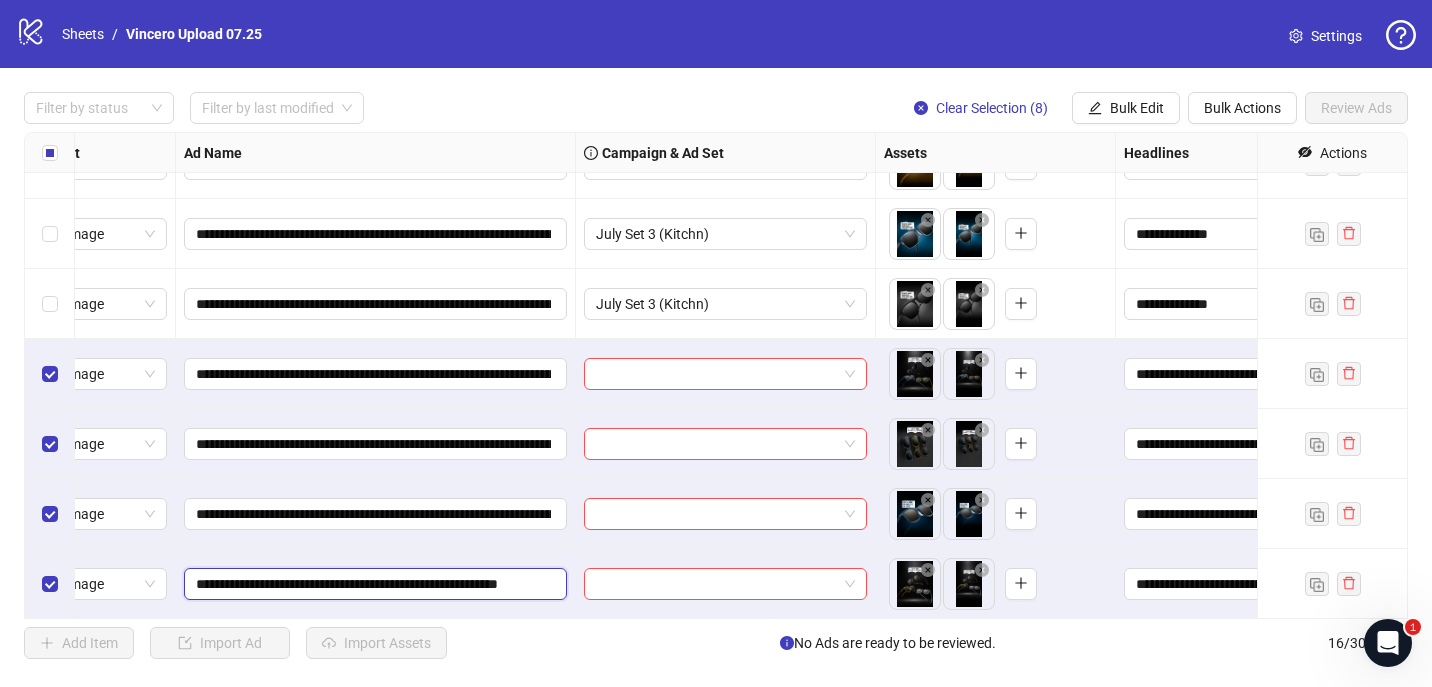 drag, startPoint x: 493, startPoint y: 578, endPoint x: 1170, endPoint y: 612, distance: 677.8532 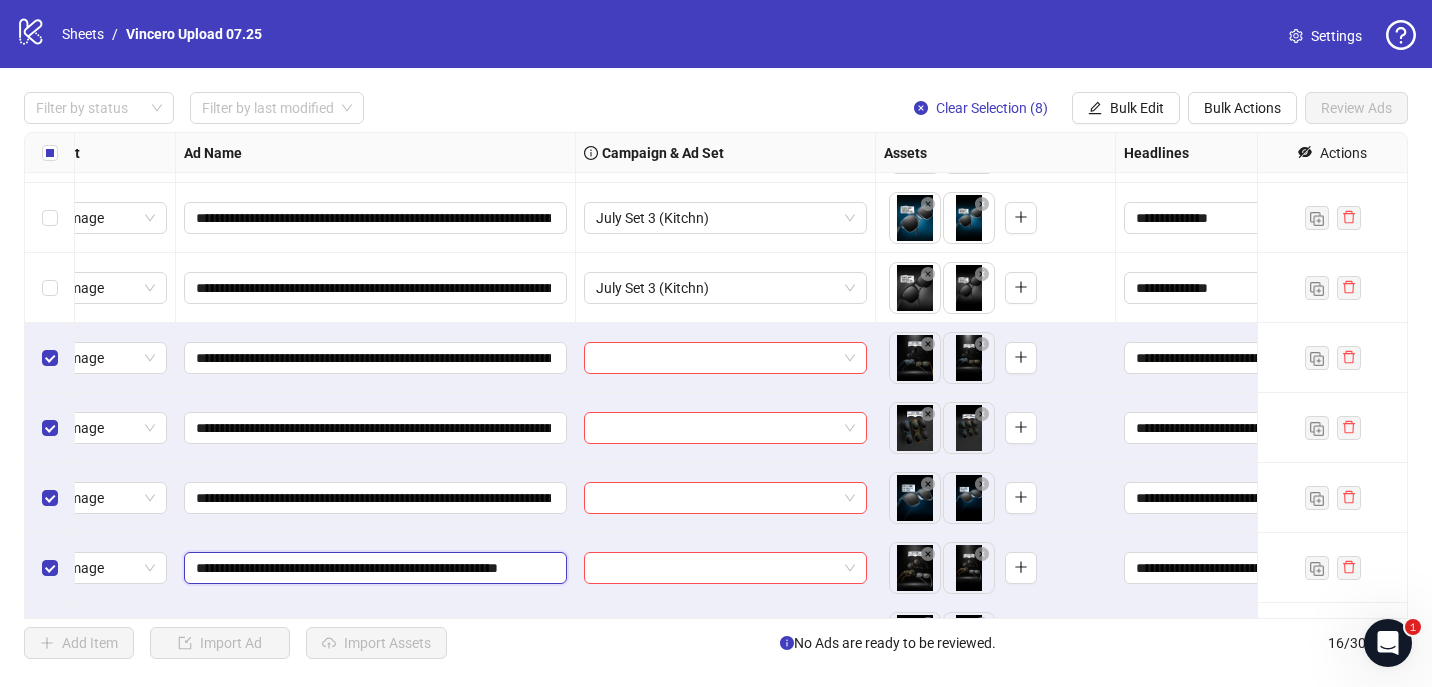 paste on "**********" 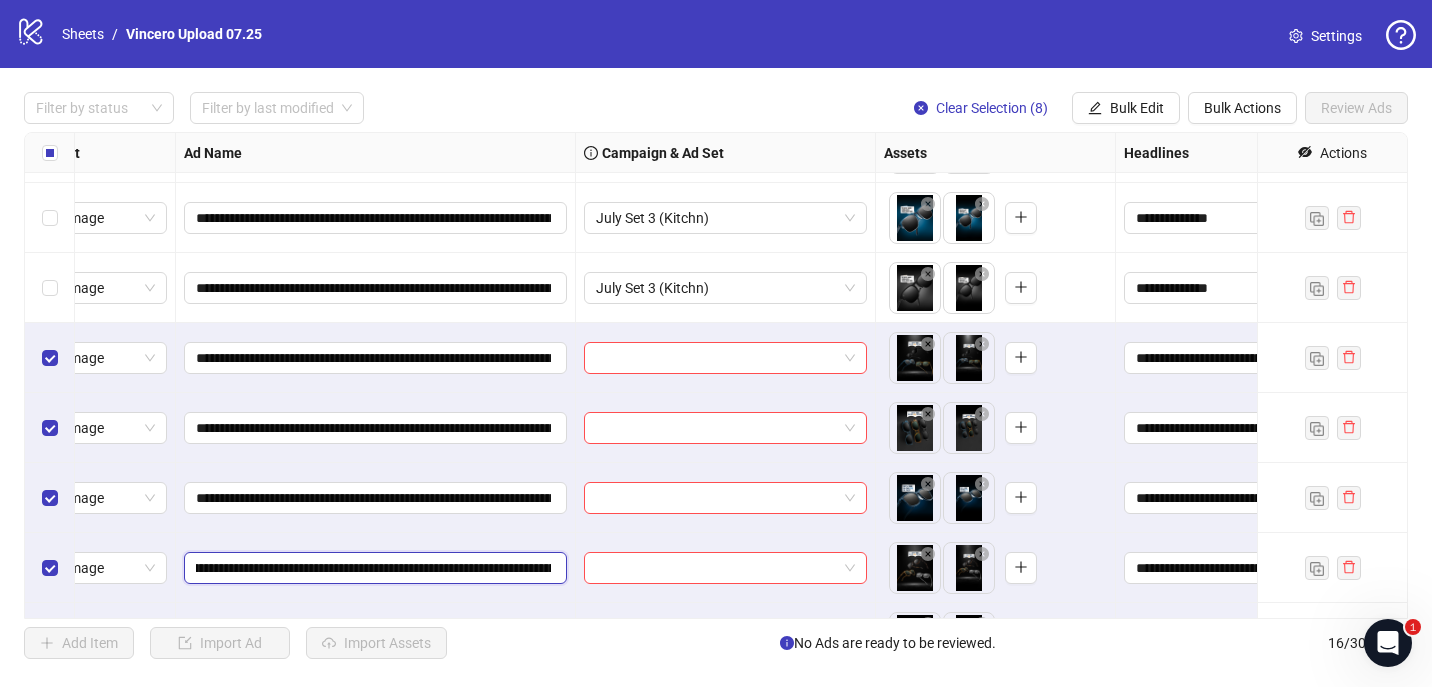 scroll, scrollTop: 0, scrollLeft: 373, axis: horizontal 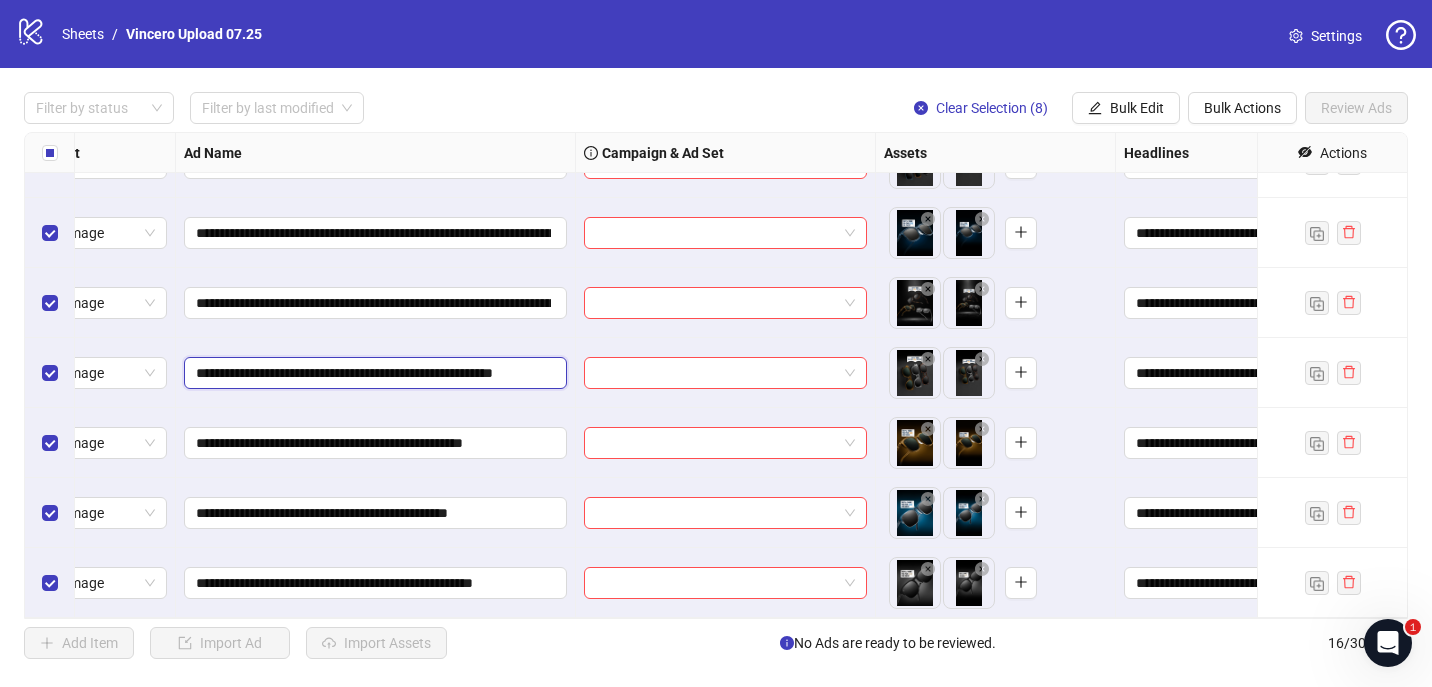 click on "**********" at bounding box center (373, 373) 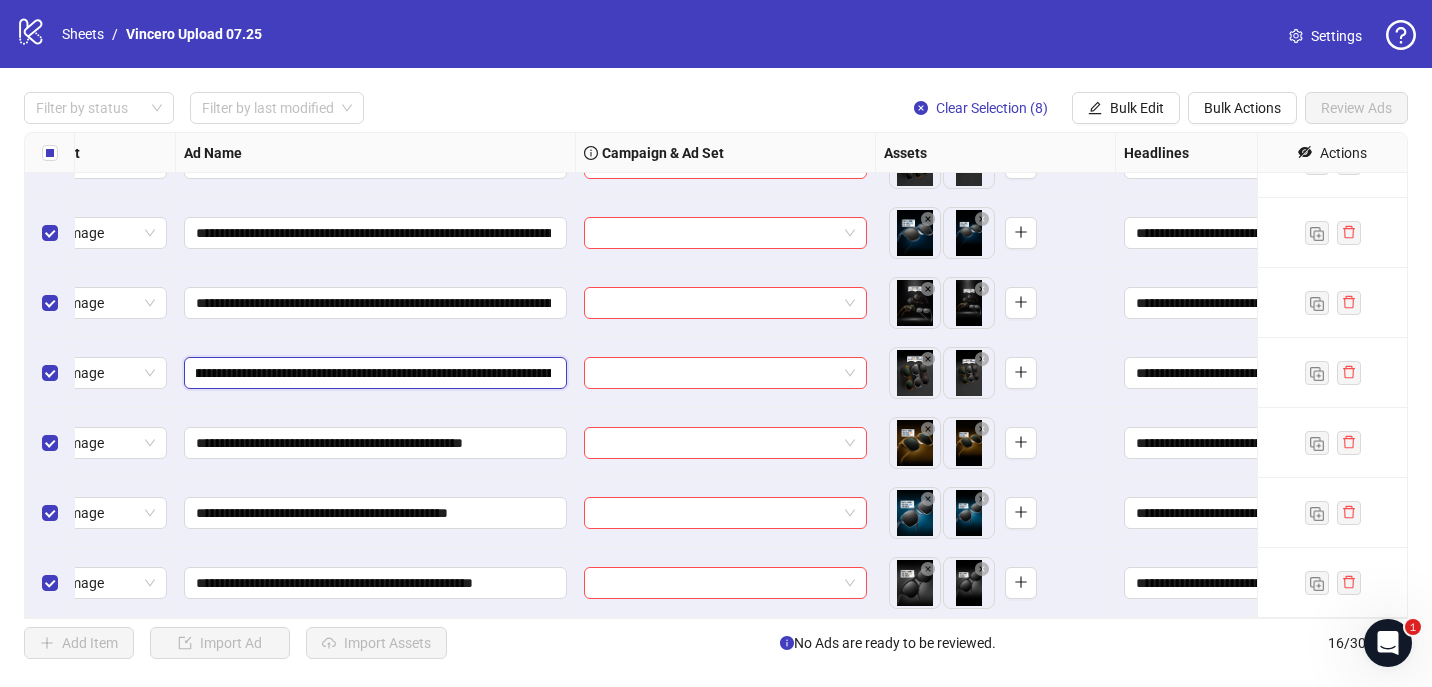scroll, scrollTop: 0, scrollLeft: 375, axis: horizontal 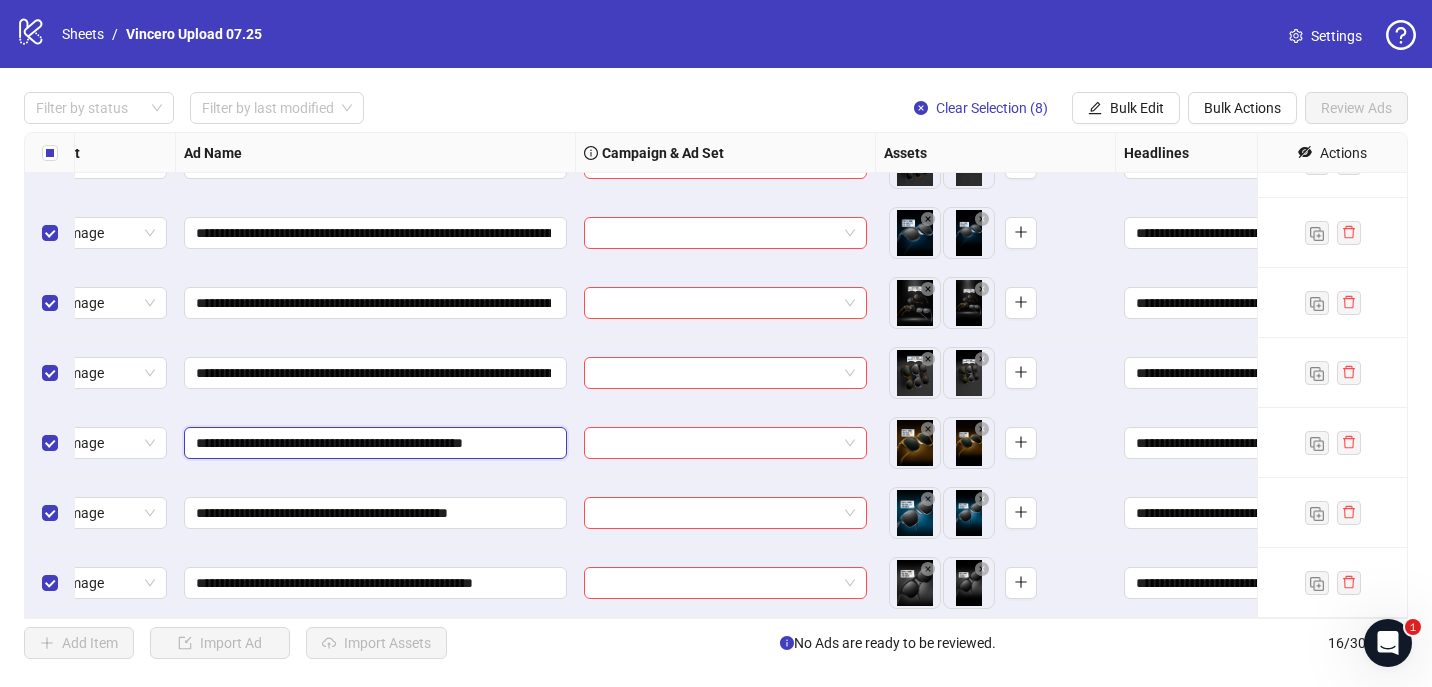 drag, startPoint x: 479, startPoint y: 439, endPoint x: 1361, endPoint y: 475, distance: 882.7344 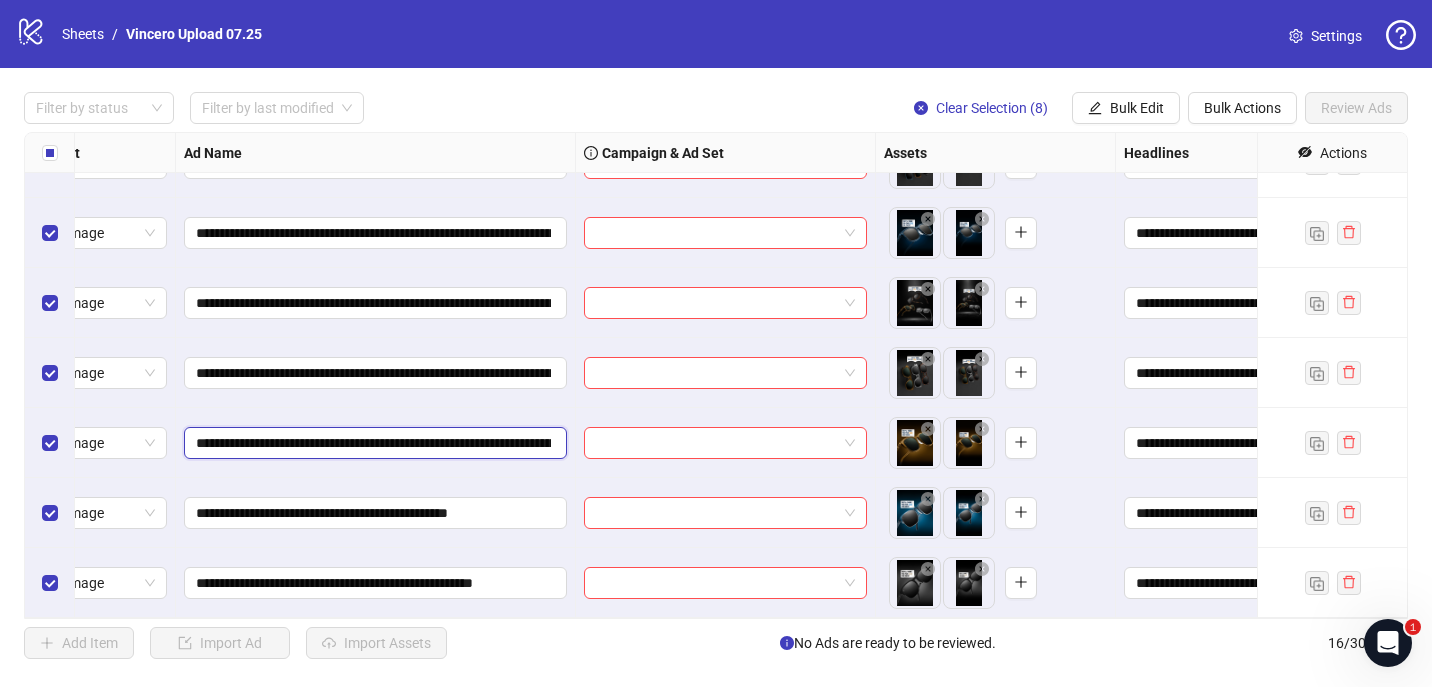 scroll, scrollTop: 0, scrollLeft: 341, axis: horizontal 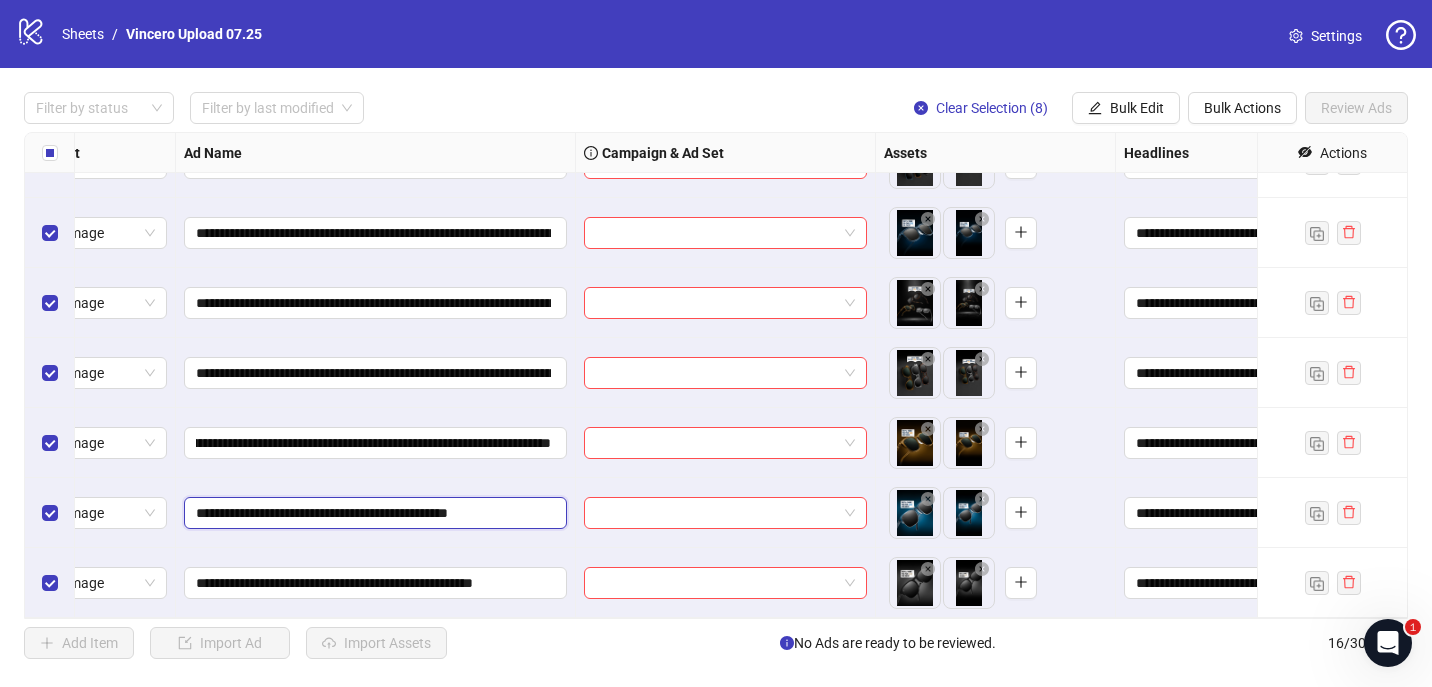 click on "**********" at bounding box center (373, 513) 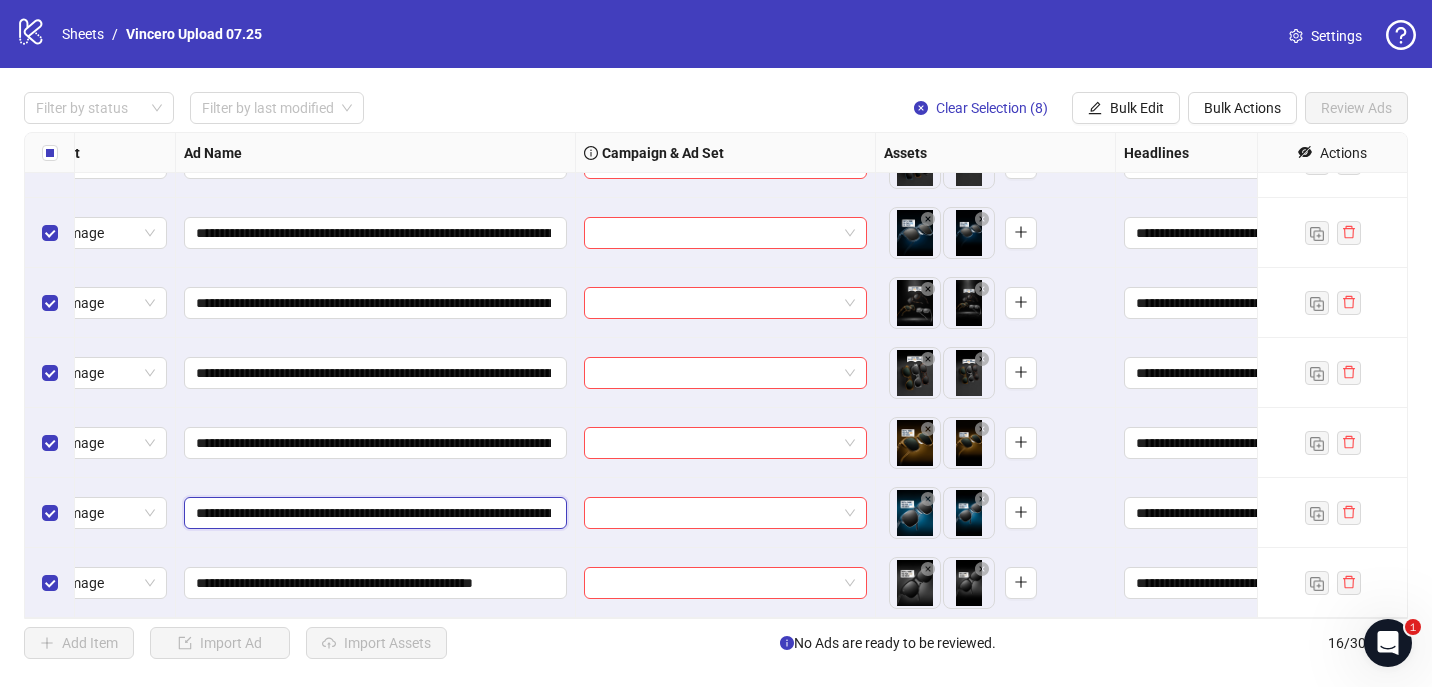 scroll, scrollTop: 0, scrollLeft: 299, axis: horizontal 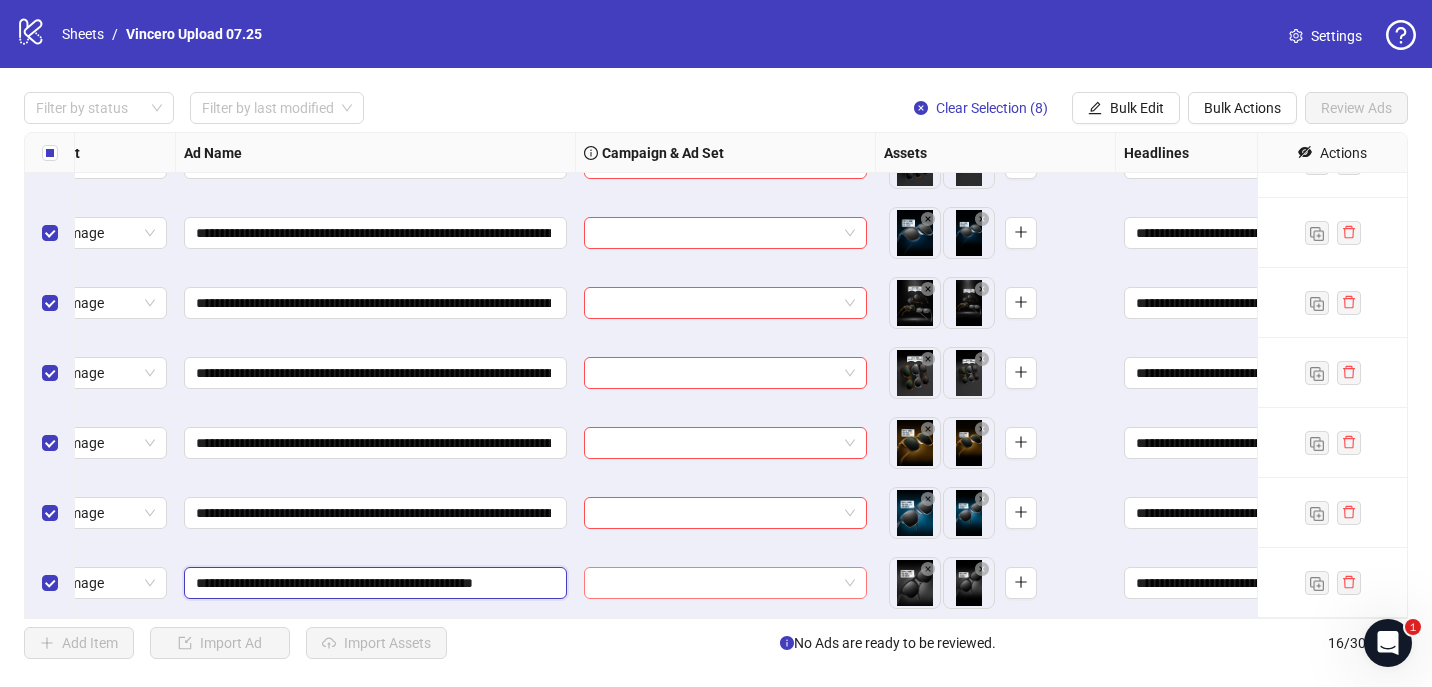 drag, startPoint x: 515, startPoint y: 588, endPoint x: 833, endPoint y: 587, distance: 318.0016 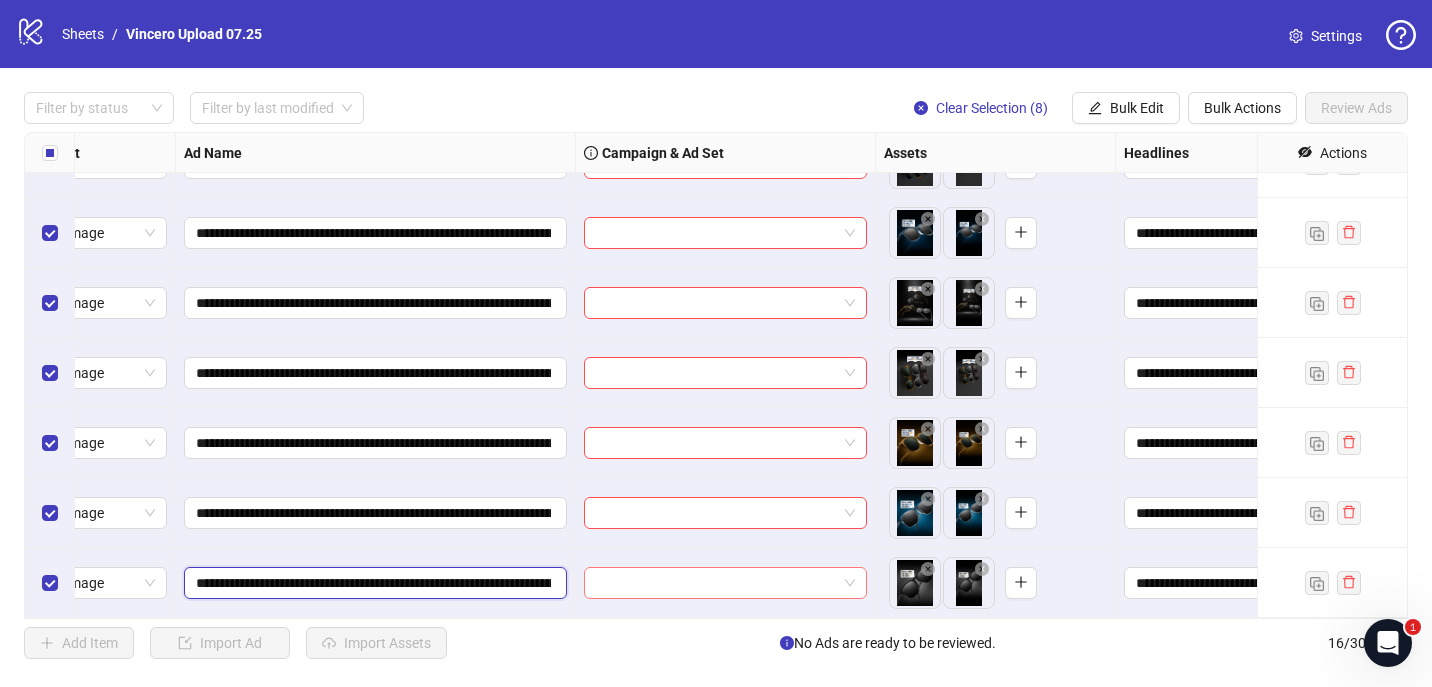 scroll, scrollTop: 0, scrollLeft: 334, axis: horizontal 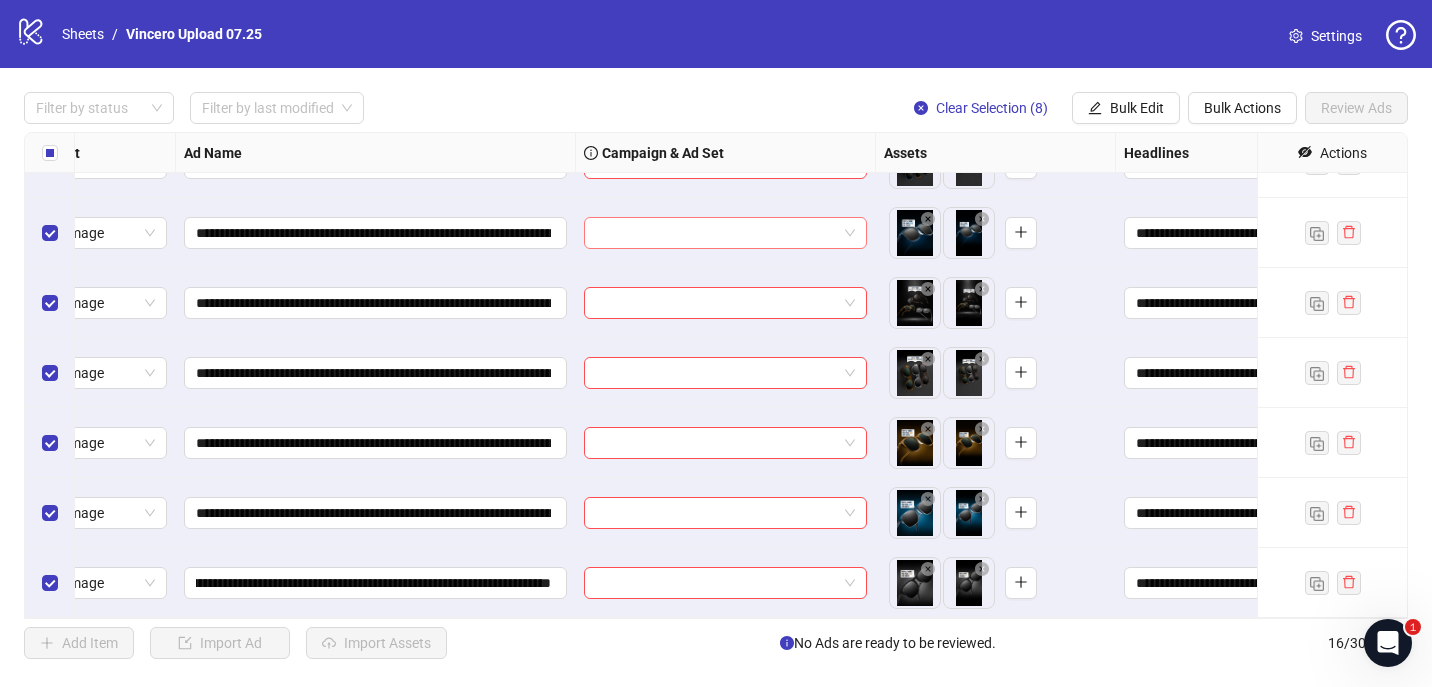 click at bounding box center [716, 233] 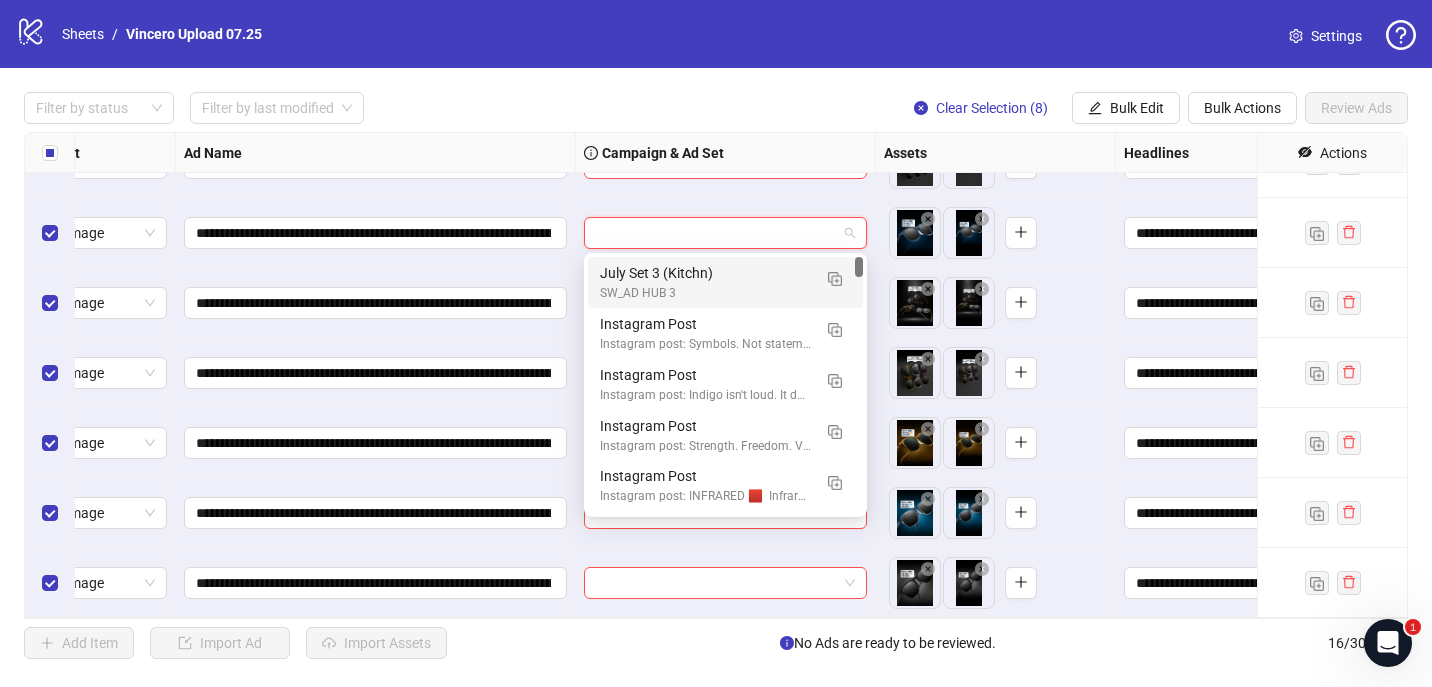 click on "SW_AD HUB 3" at bounding box center (705, 293) 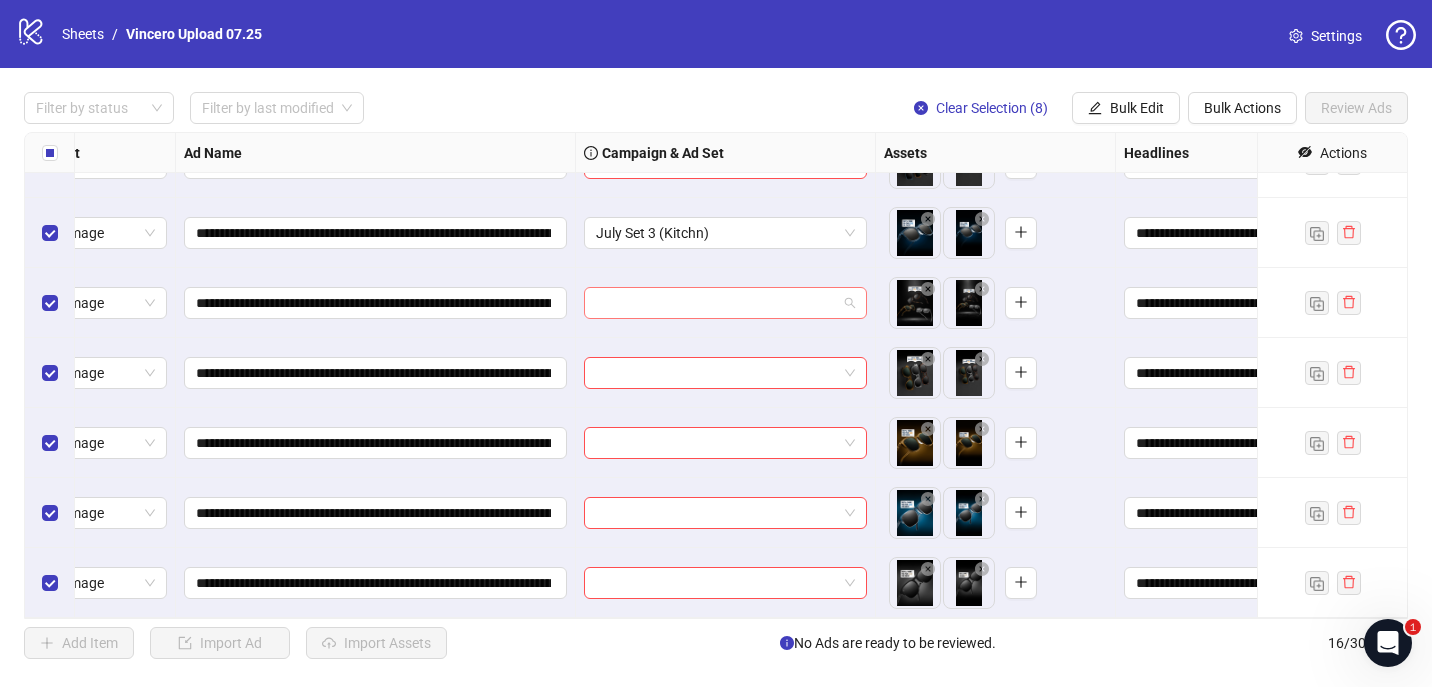 click at bounding box center [716, 303] 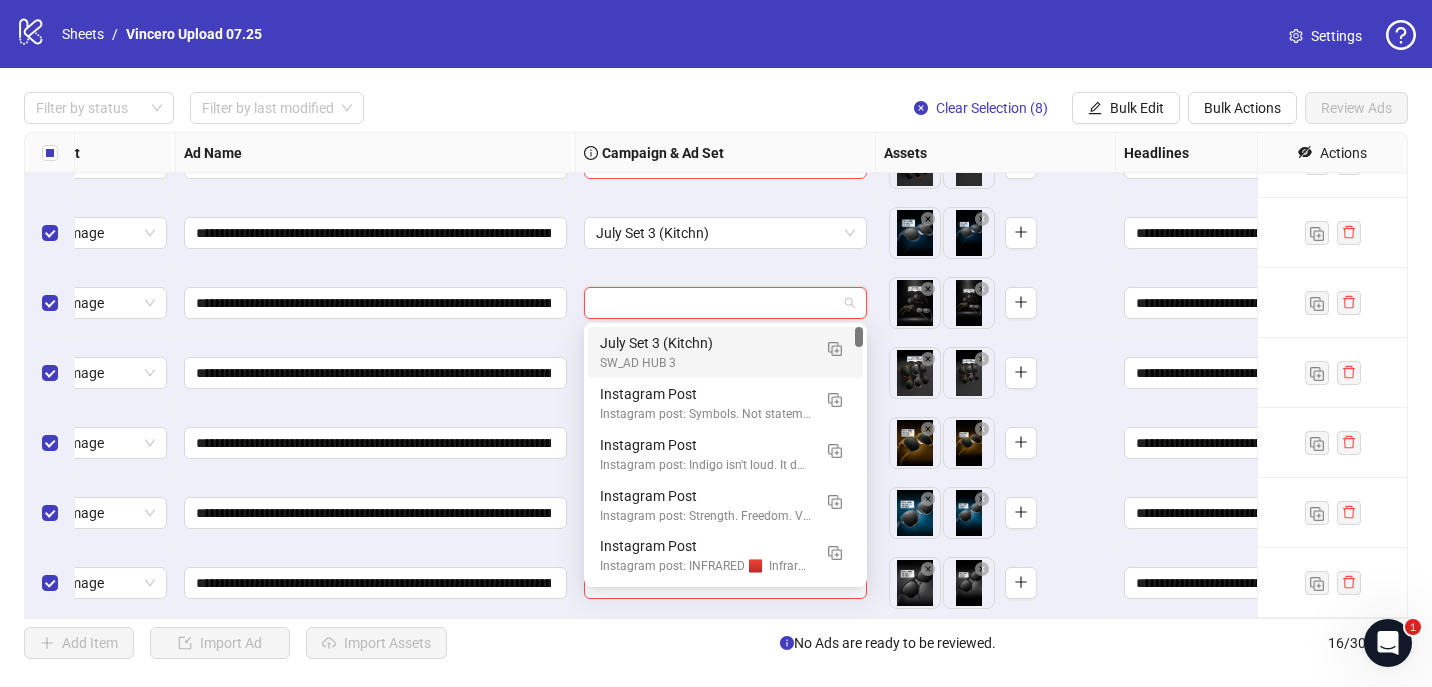 click on "July Set 3 (Kitchn)" at bounding box center [705, 343] 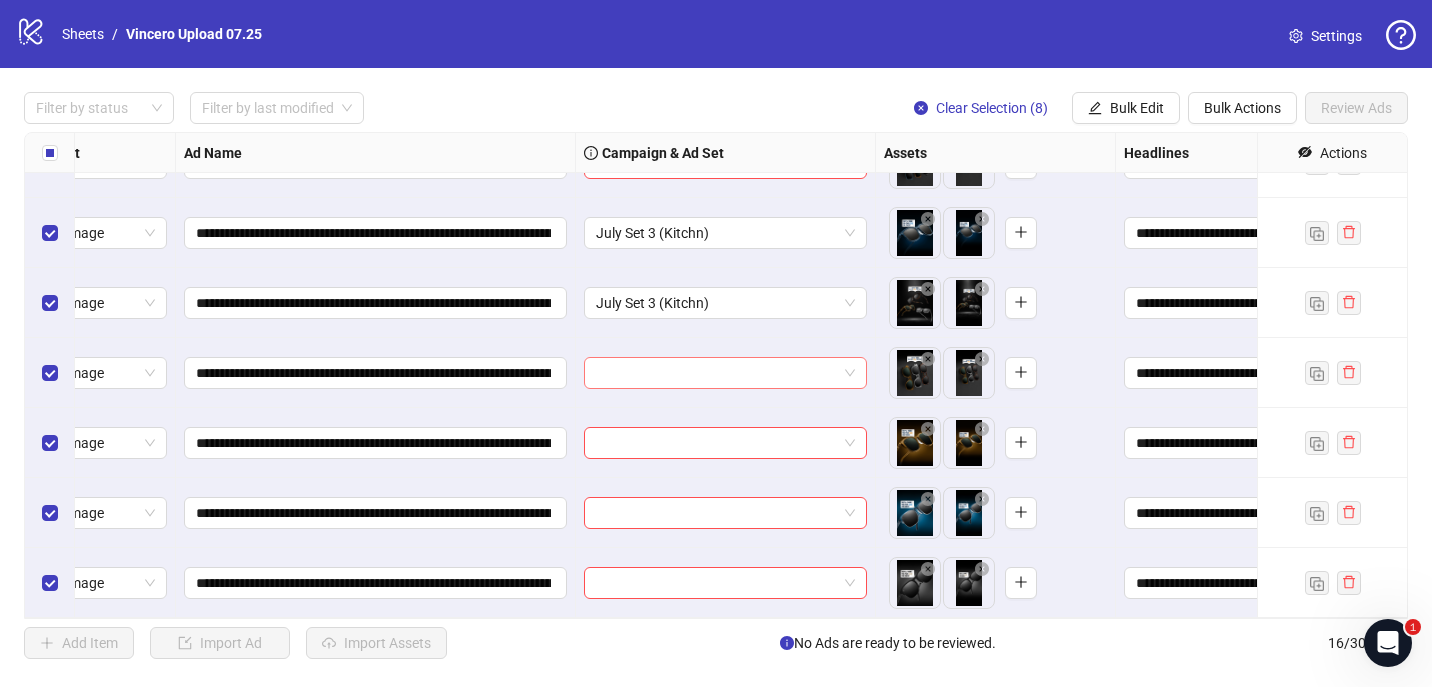 click at bounding box center [716, 373] 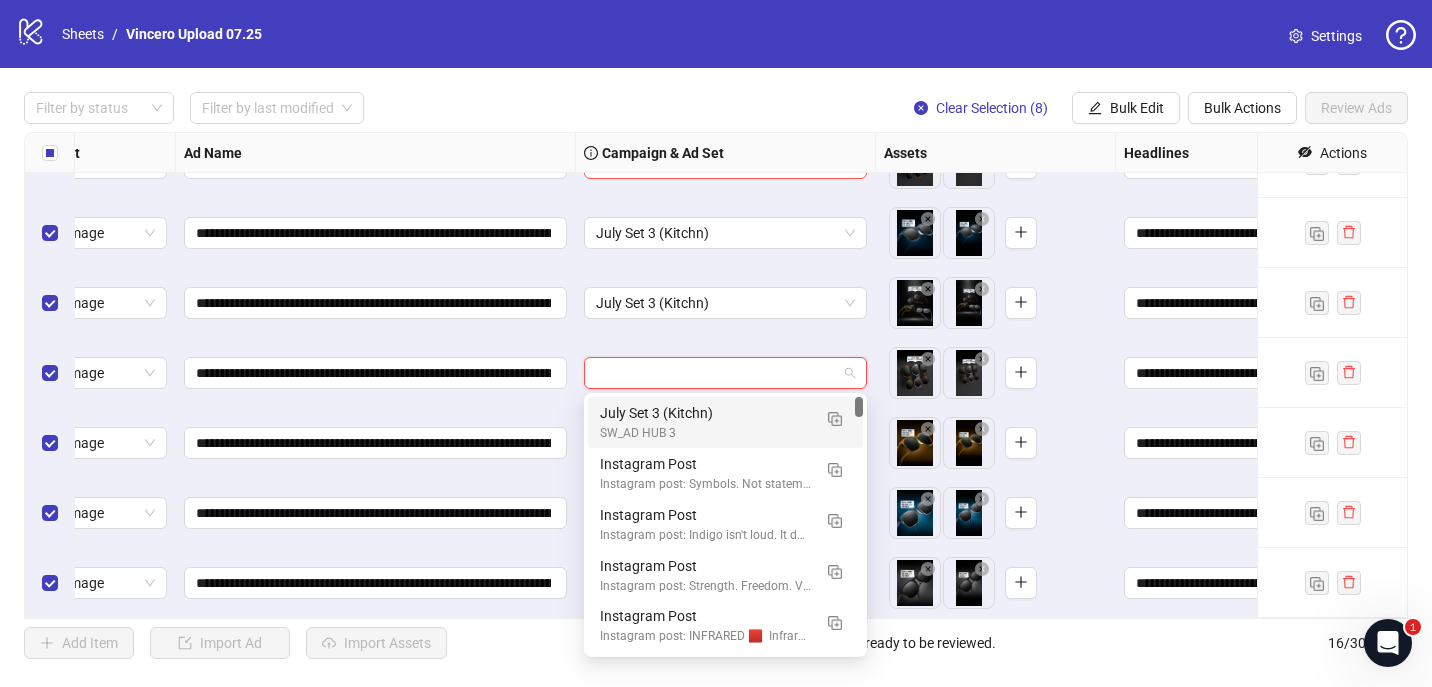 click on "SW_AD HUB 3" at bounding box center [705, 433] 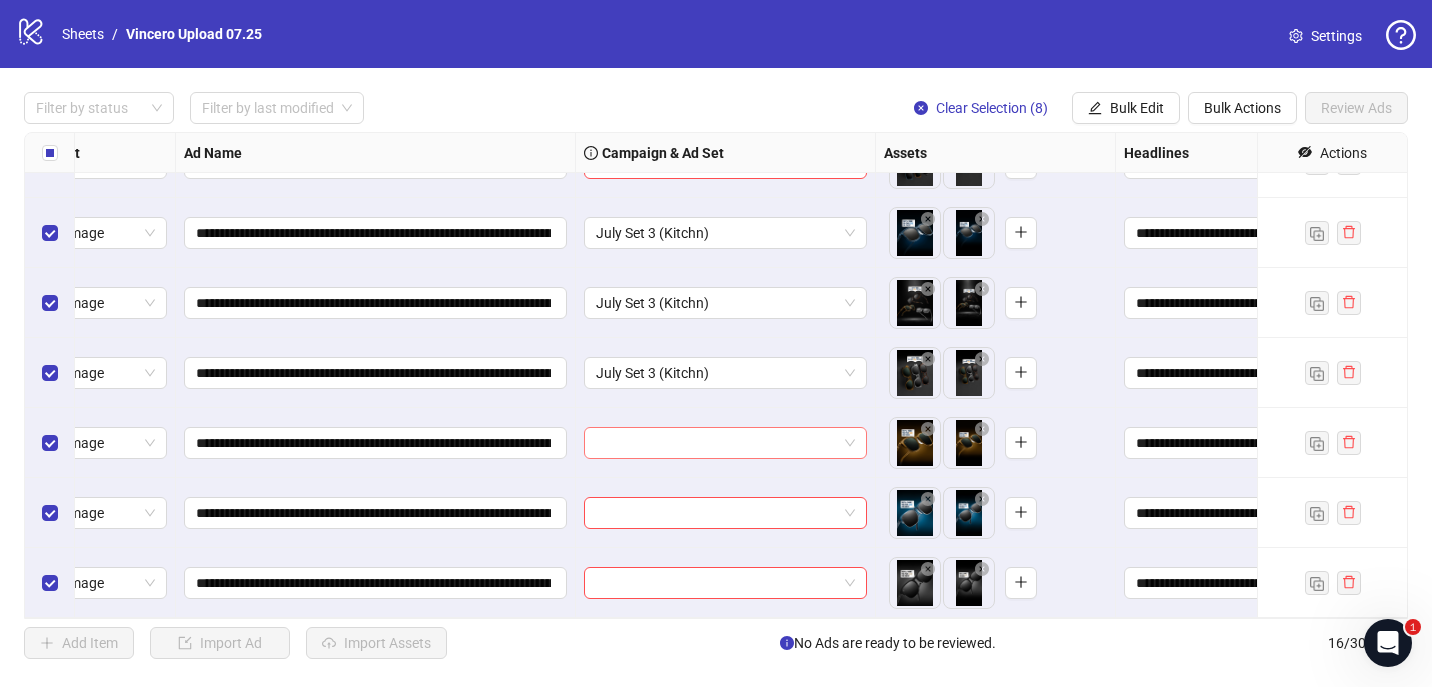 click at bounding box center (716, 443) 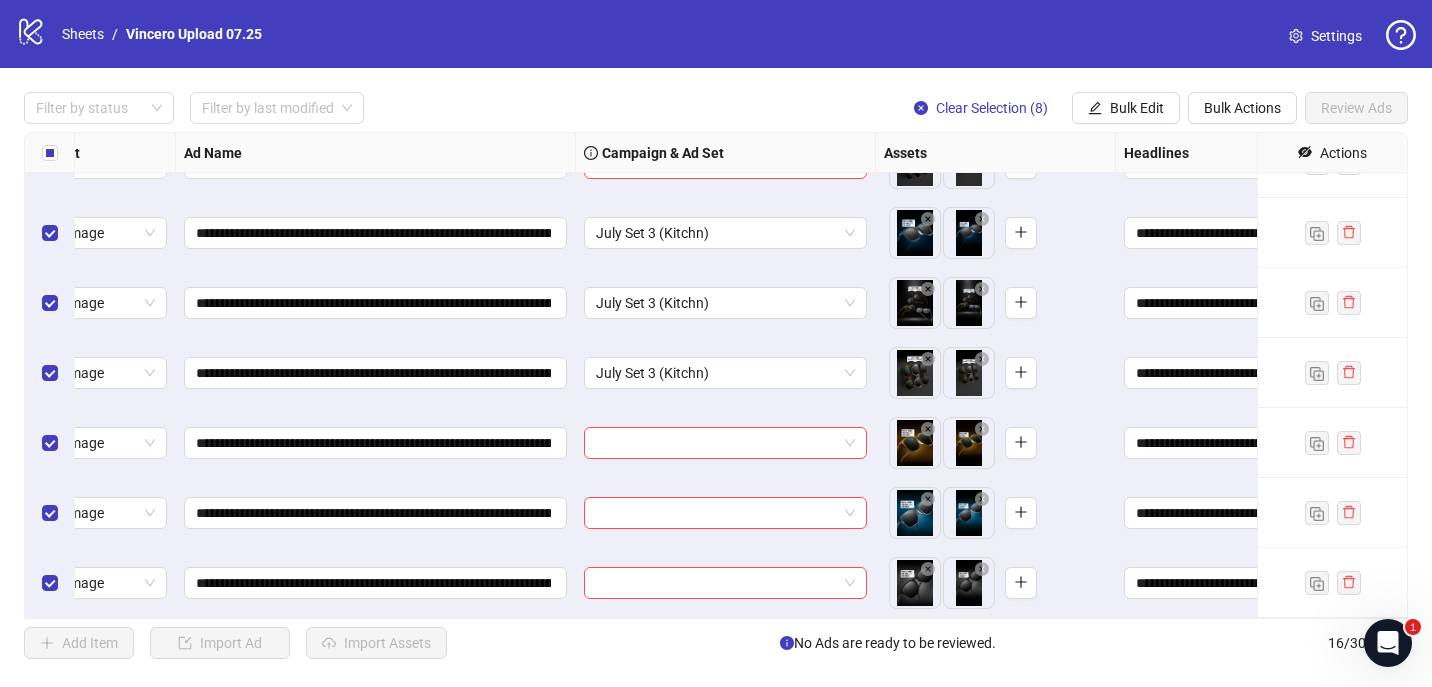 click at bounding box center (726, 513) 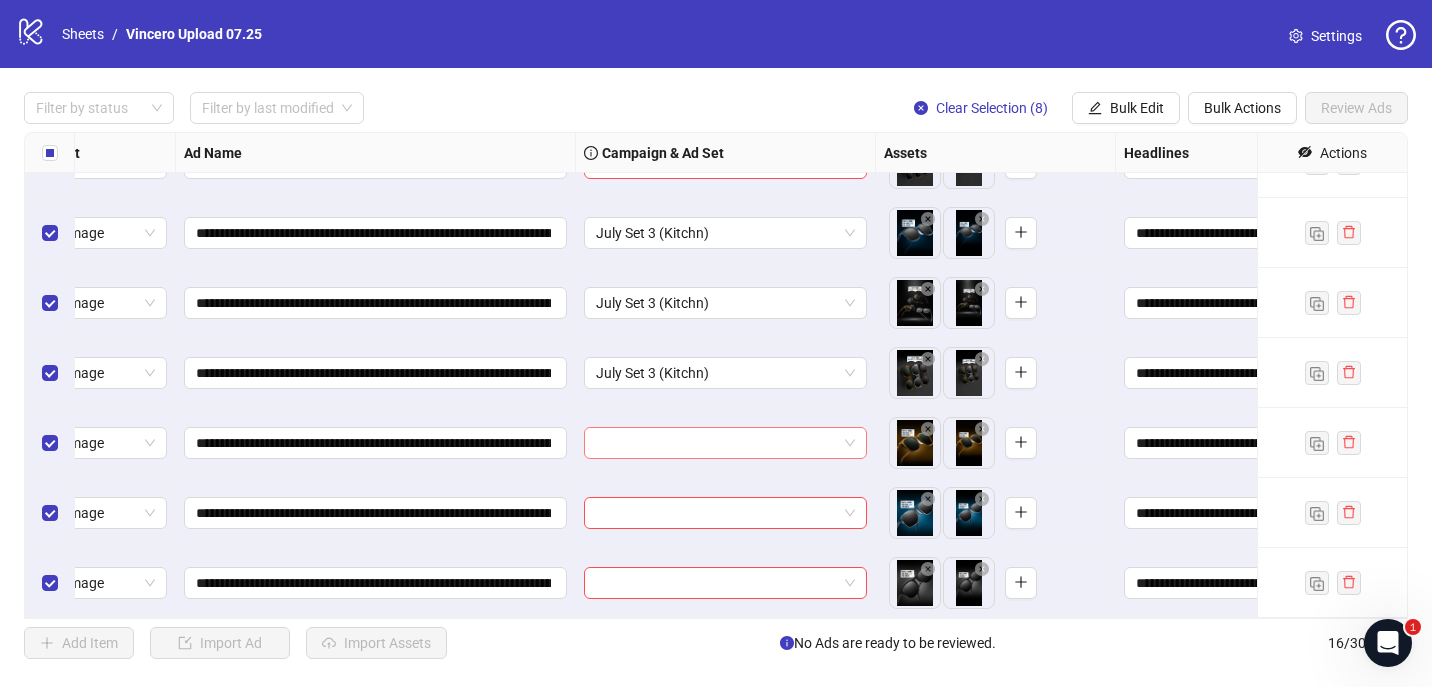 click at bounding box center (716, 443) 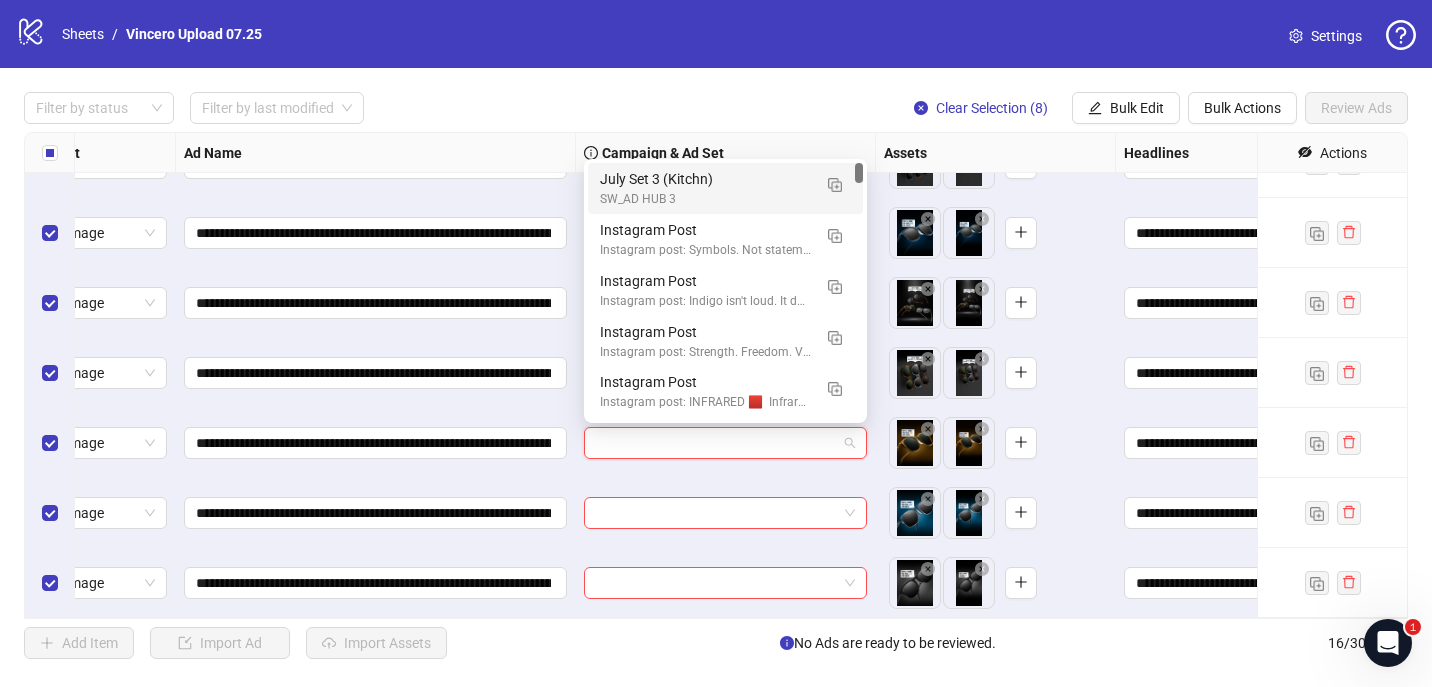 click on "July Set 3 (Kitchn)" at bounding box center (705, 179) 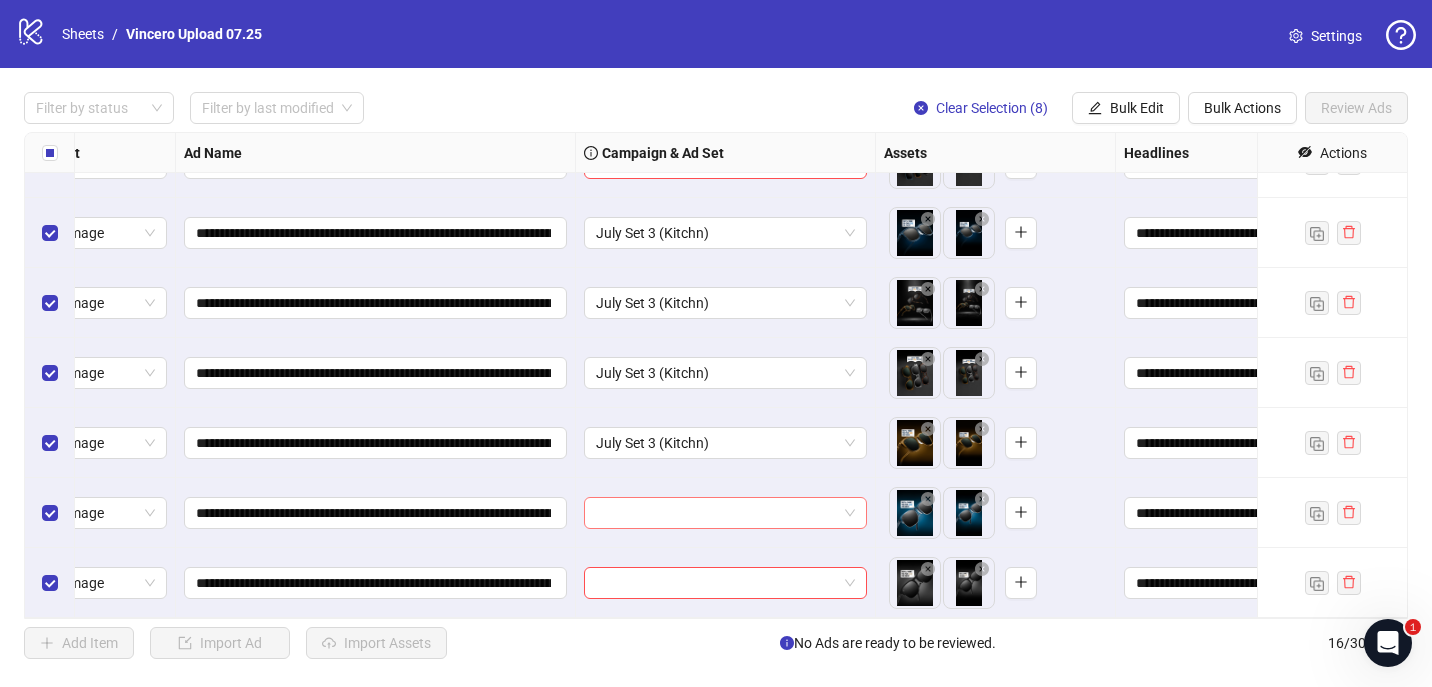 click at bounding box center [716, 513] 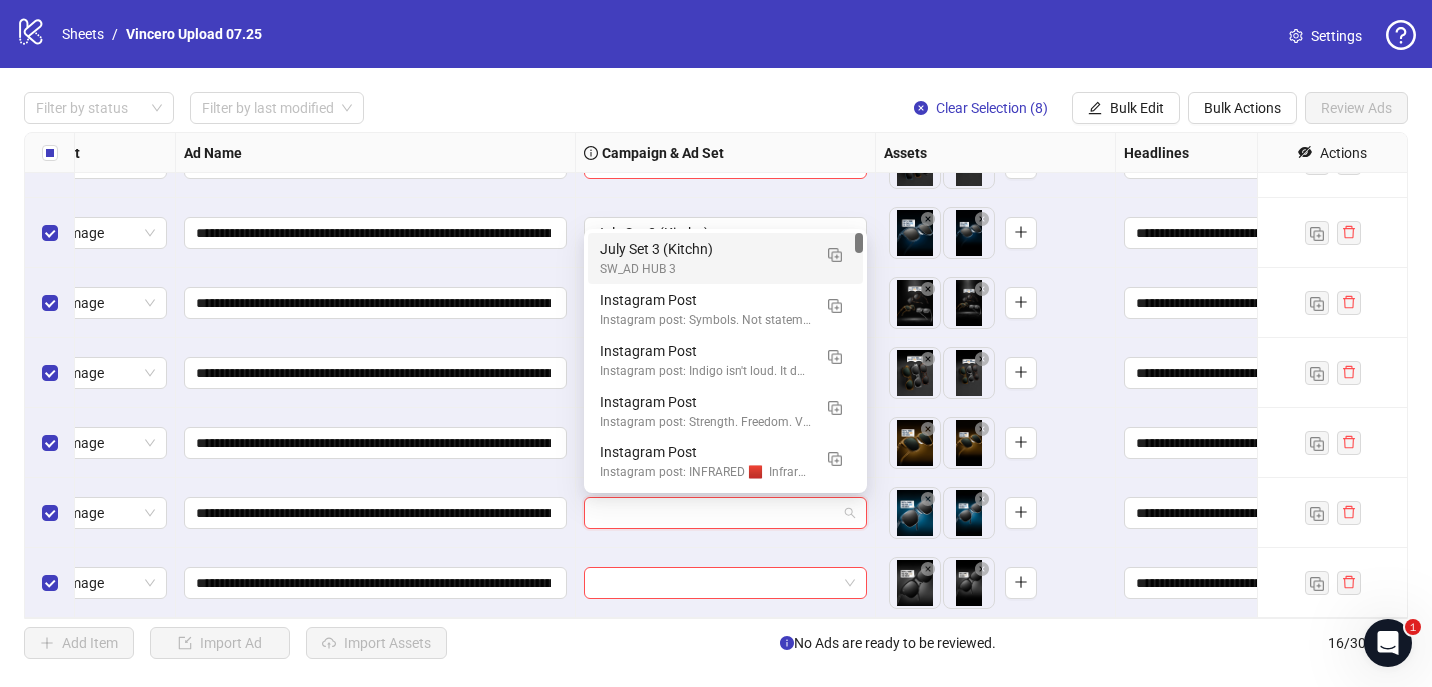 click on "SW_AD HUB 3" at bounding box center [705, 269] 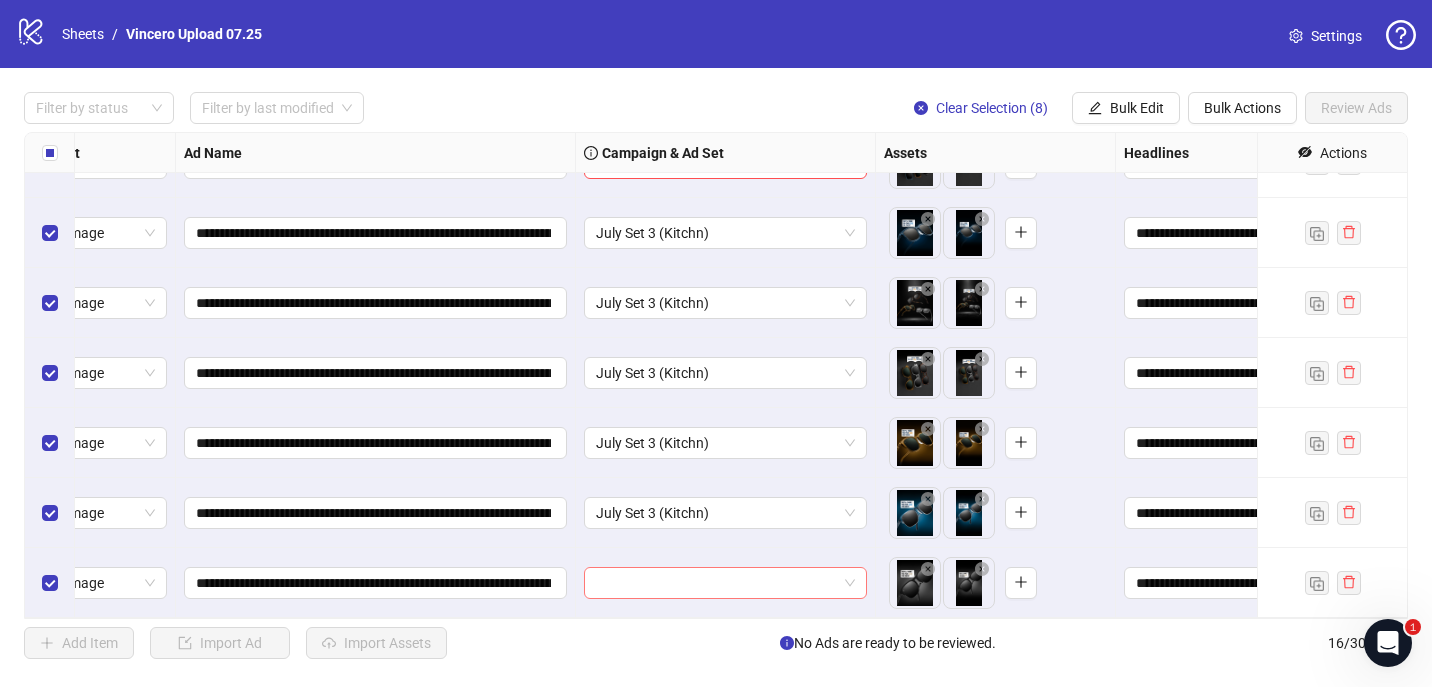 click at bounding box center [716, 583] 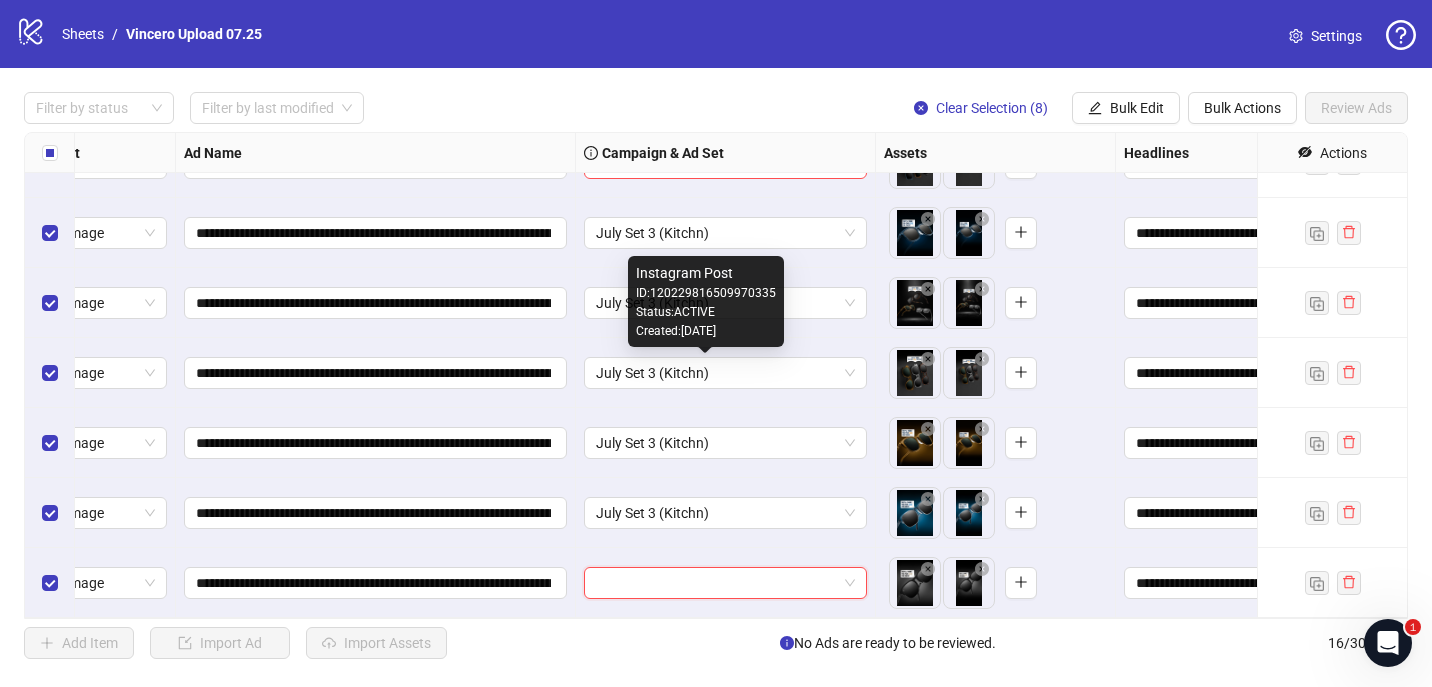 click on "Created:  [DATE]" at bounding box center [706, 331] 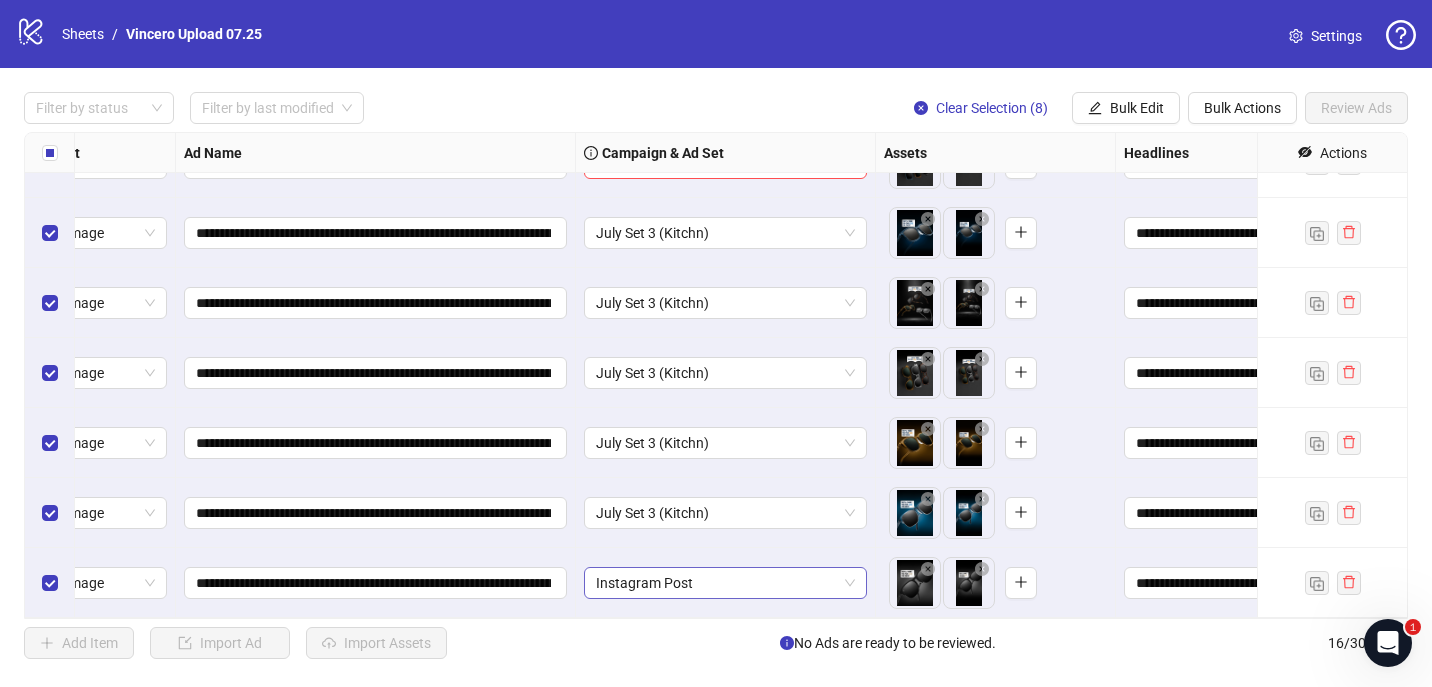 click on "Instagram Post" at bounding box center [725, 583] 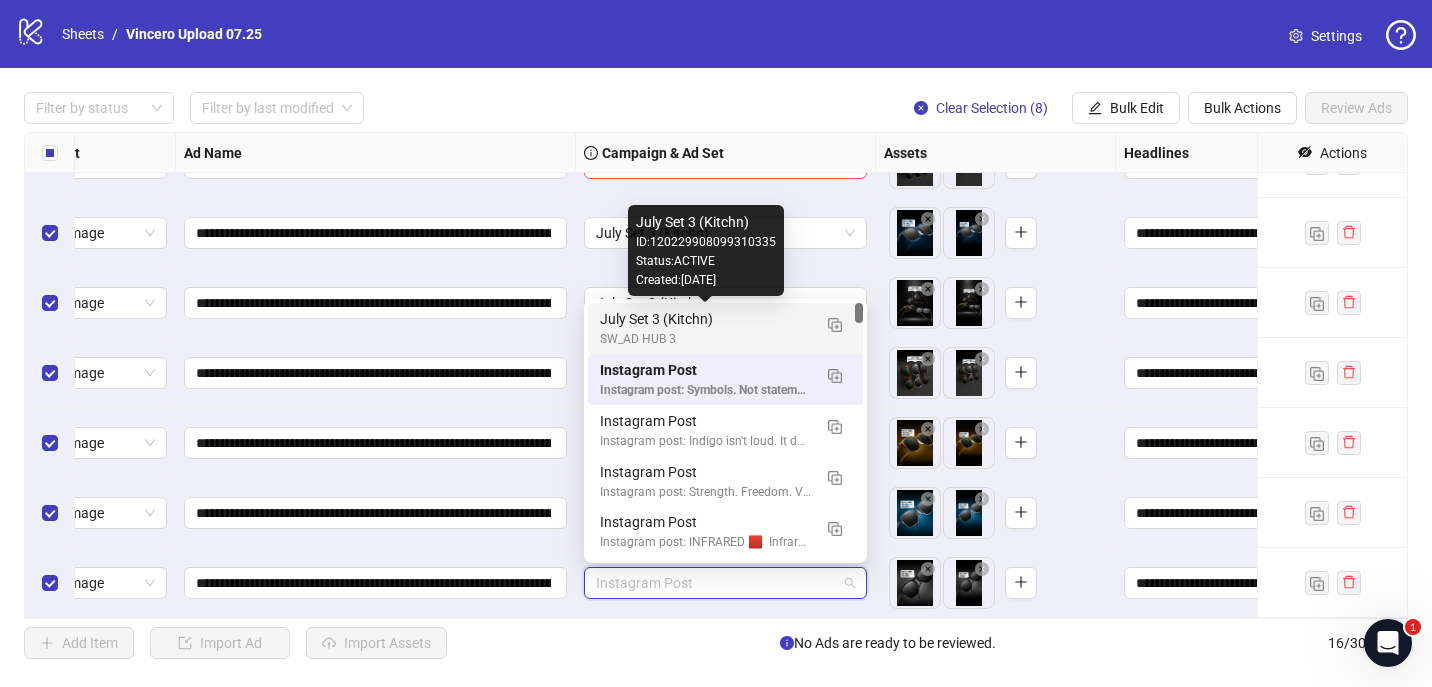 click on "July Set 3 (Kitchn)" at bounding box center (705, 319) 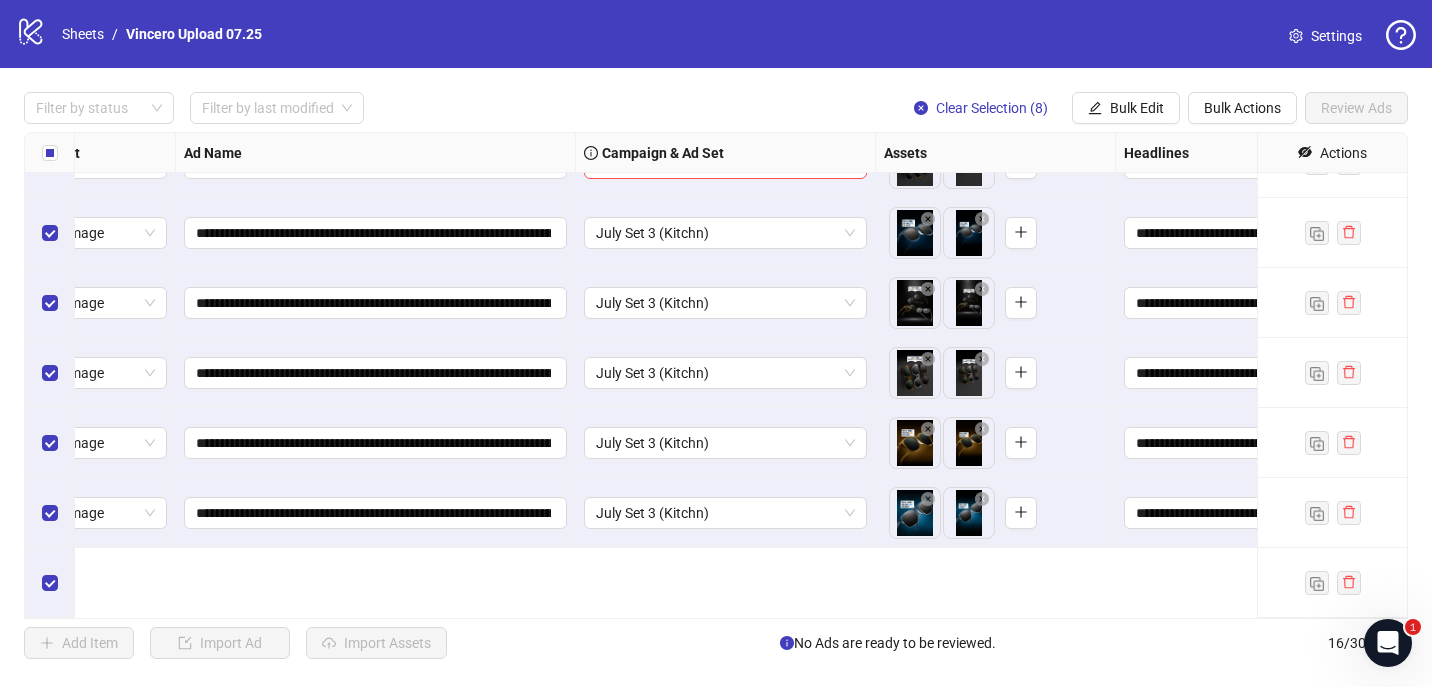scroll, scrollTop: 479, scrollLeft: 69, axis: both 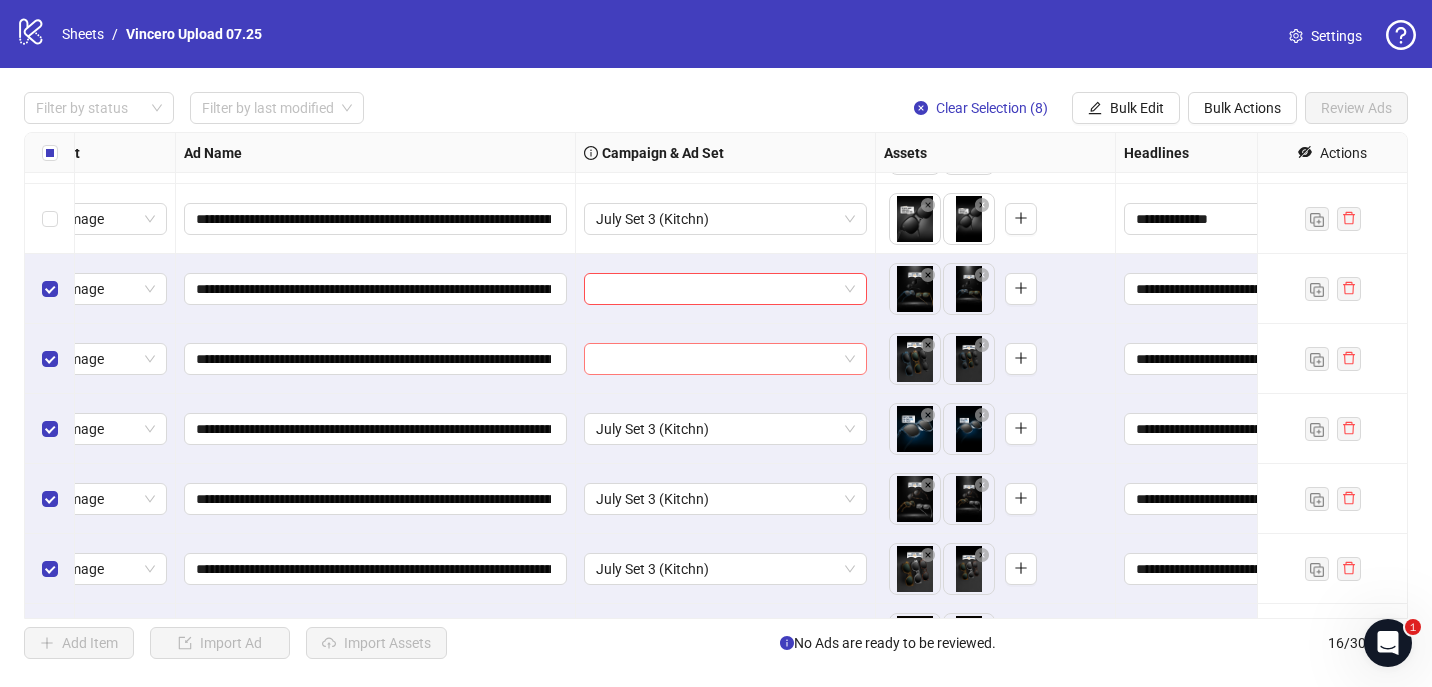 click at bounding box center [716, 359] 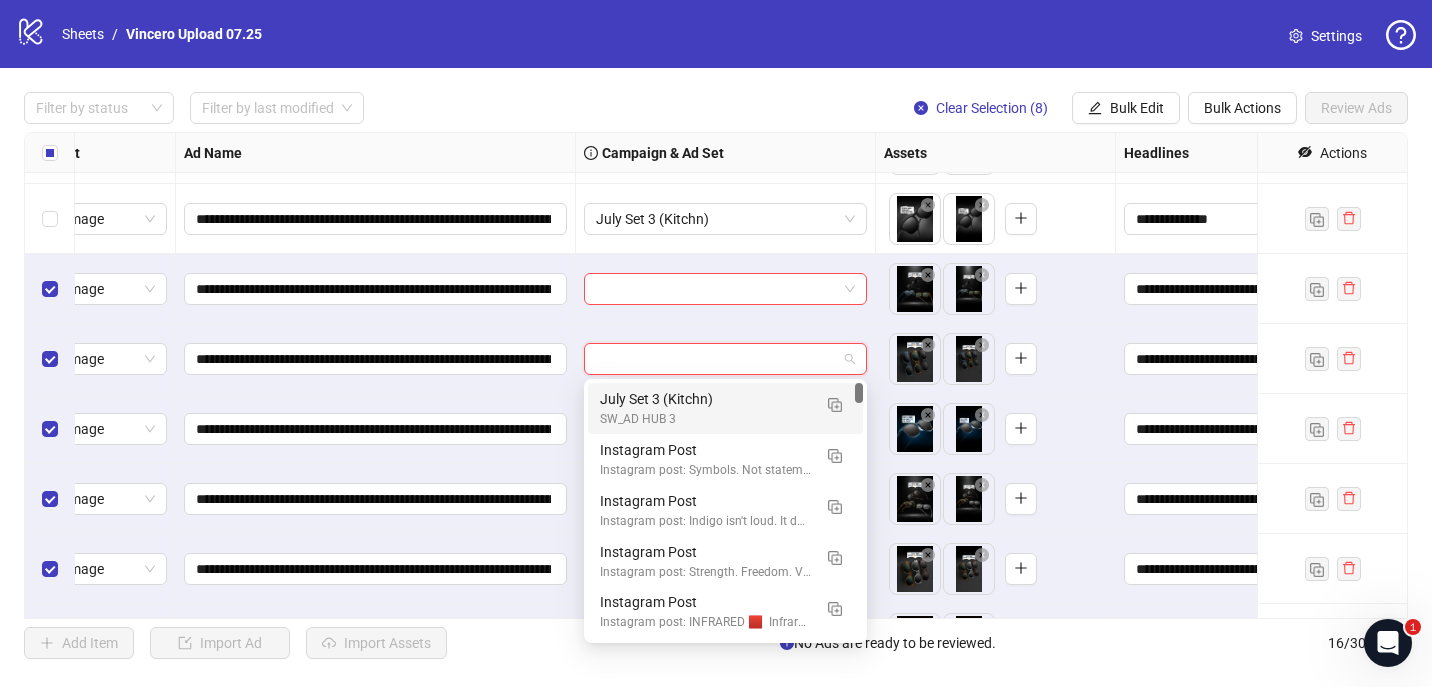 click on "120229908099310335 120229816509970335 July Set 3 (Kitchn) SW_AD HUB 3 Instagram Post Instagram post: Symbols. Not statements. ⚔️⁠... Instagram Post Instagram post: Indigo isn't loud. It doesn't... Instagram Post Instagram post: Strength. Freedom. Vision.⁠... Instagram Post Instagram post: INFRARED 🟥⁠
⁠
Infrared’s deep red... July Set 2 (Kitchn) SW_AD HUB 3 (4) (INT) VO_Sunglasses__[DEMOGRAPHIC_DATA]_BidCap_Prosp_CC_BROAD Campaign - Web Only Ad set - Copy 2 (4) (INT) VO_Sunglasses__[DEMOGRAPHIC_DATA]_ASC_Prosp_CC_BROAD - Web Only Campaign" at bounding box center (725, 511) 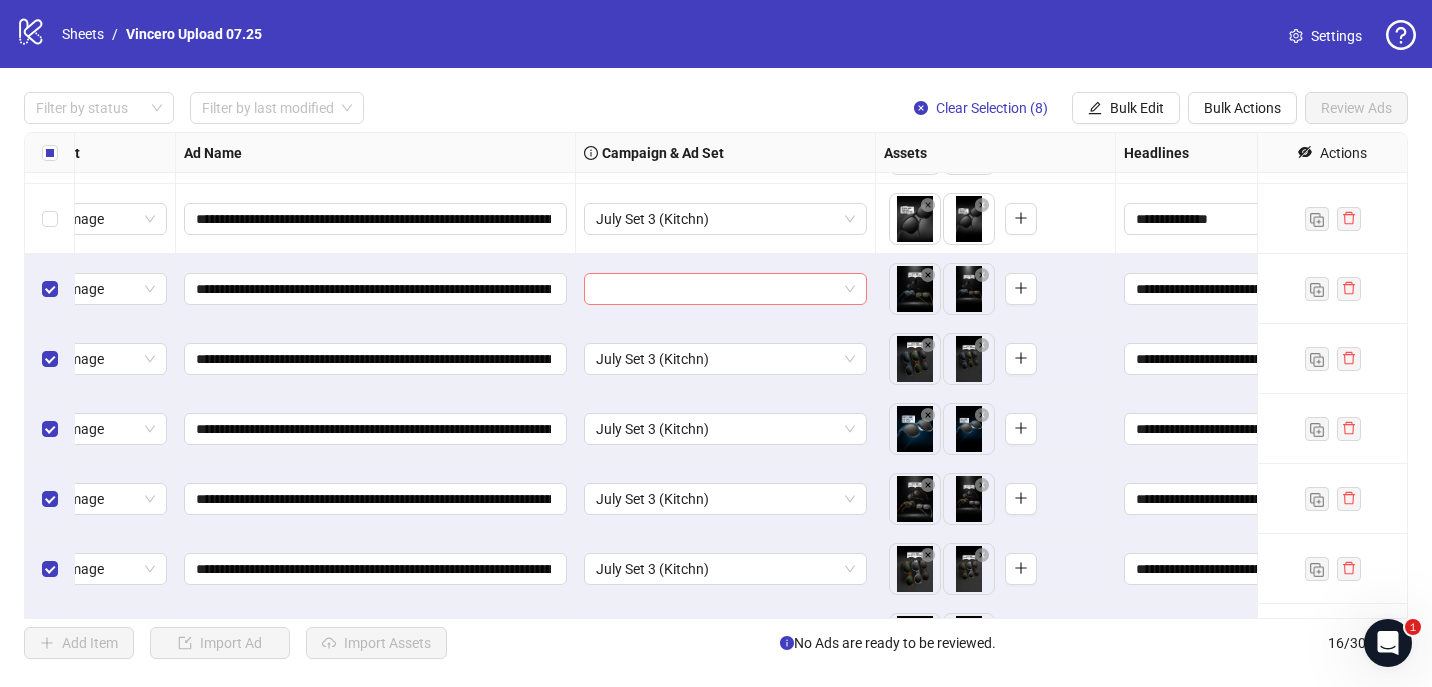 click at bounding box center (716, 289) 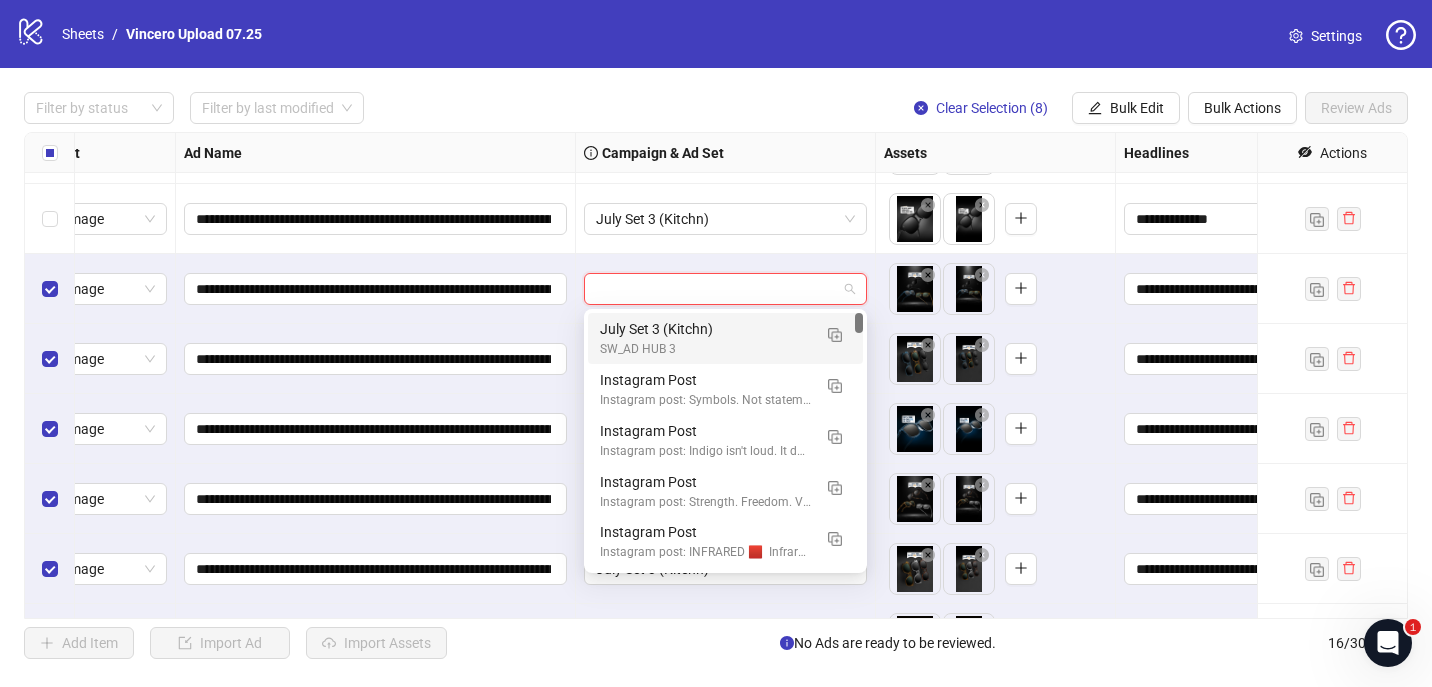 click on "SW_AD HUB 3" at bounding box center (705, 349) 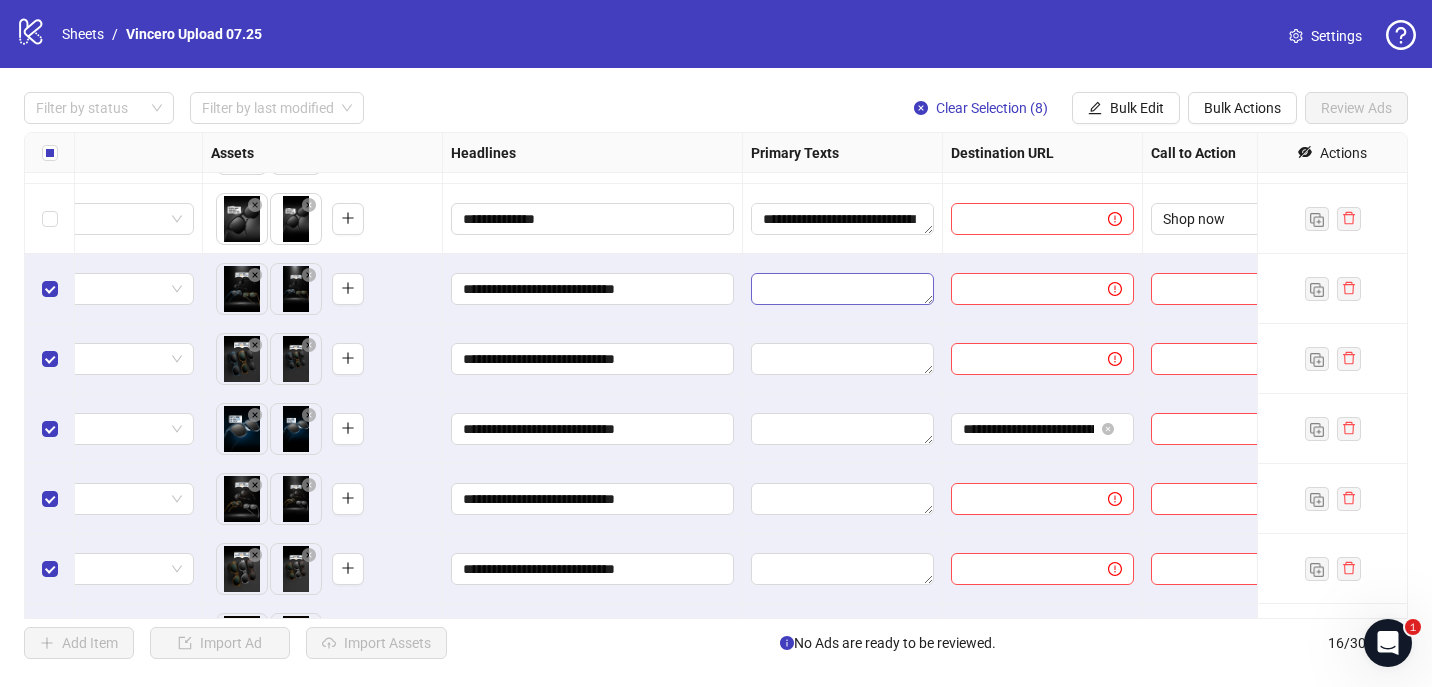scroll, scrollTop: 479, scrollLeft: 758, axis: both 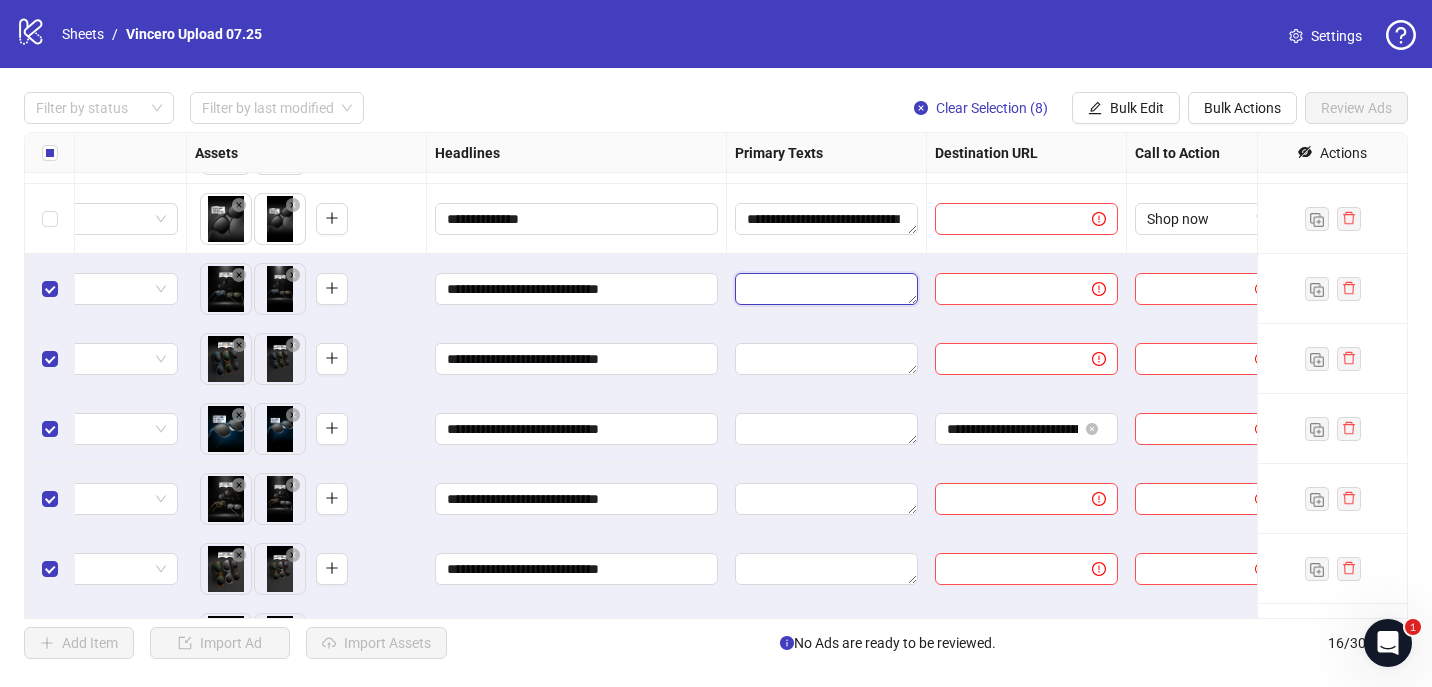 click at bounding box center (826, 289) 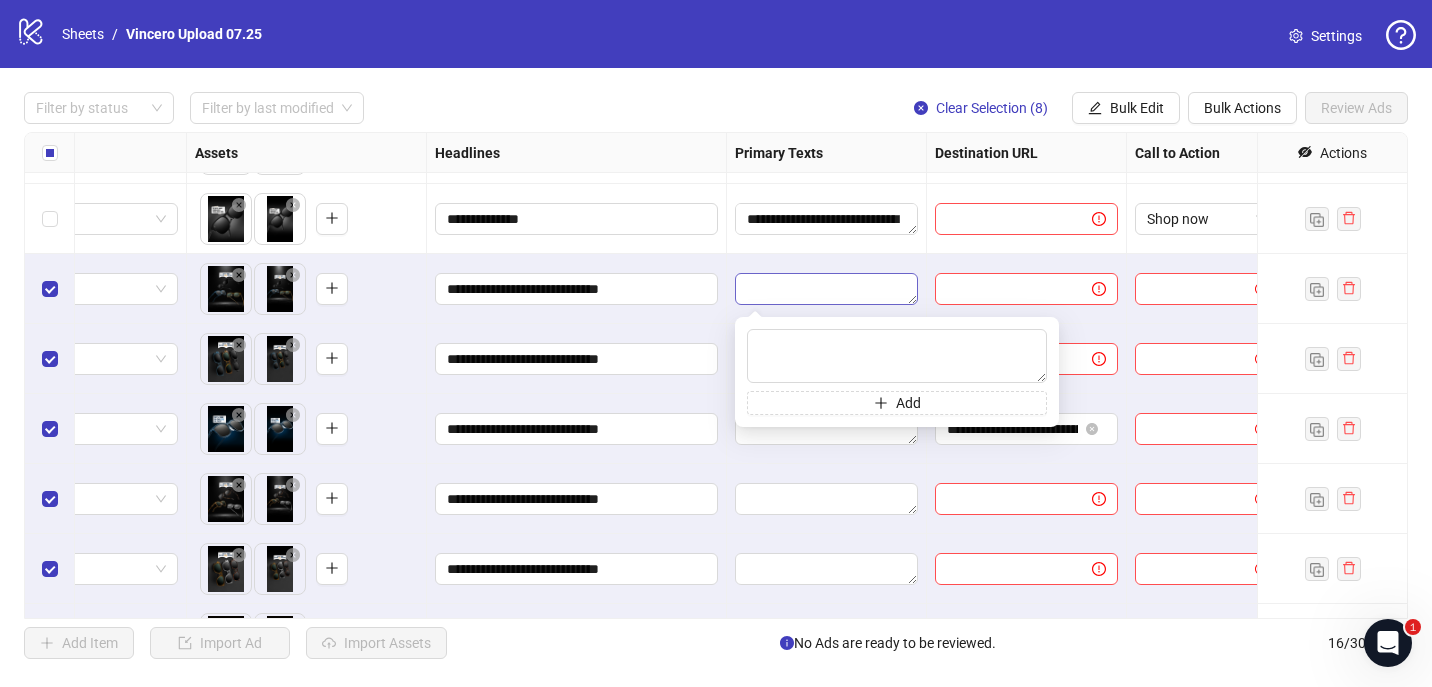 type on "**********" 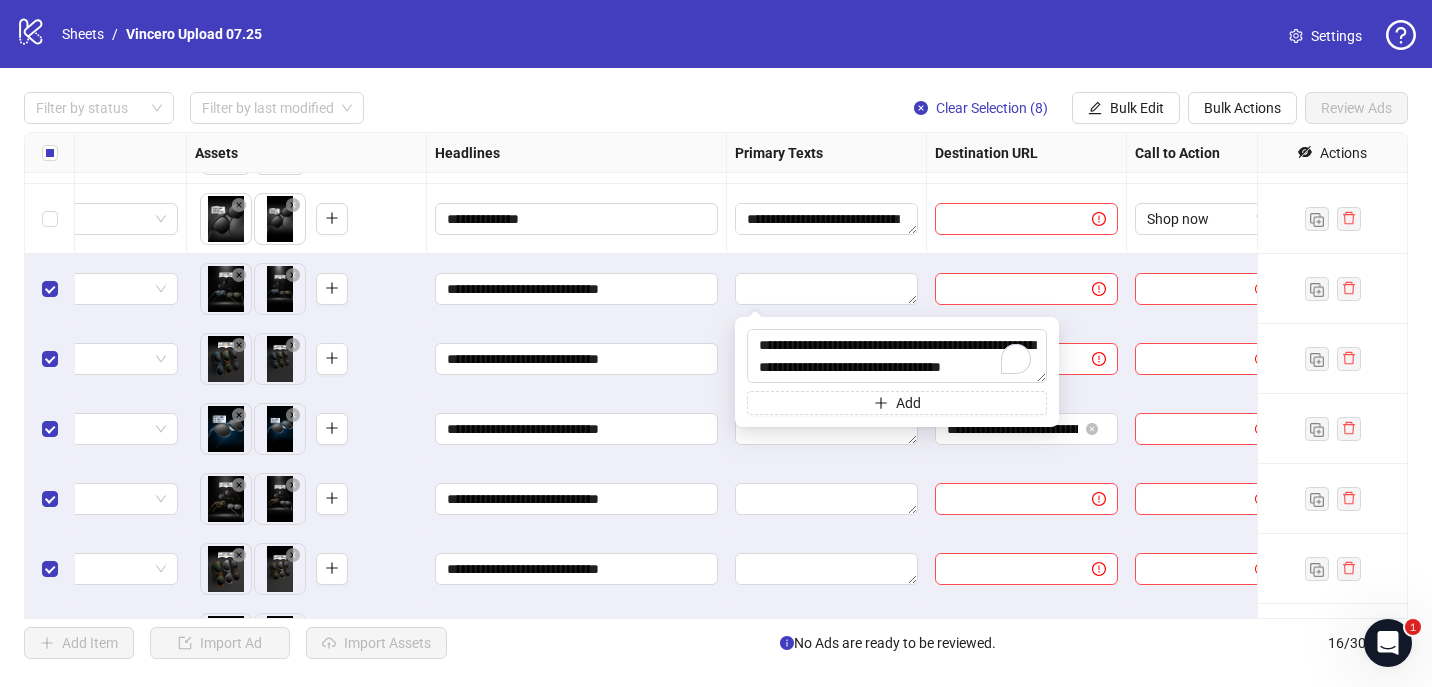 scroll, scrollTop: 125, scrollLeft: 0, axis: vertical 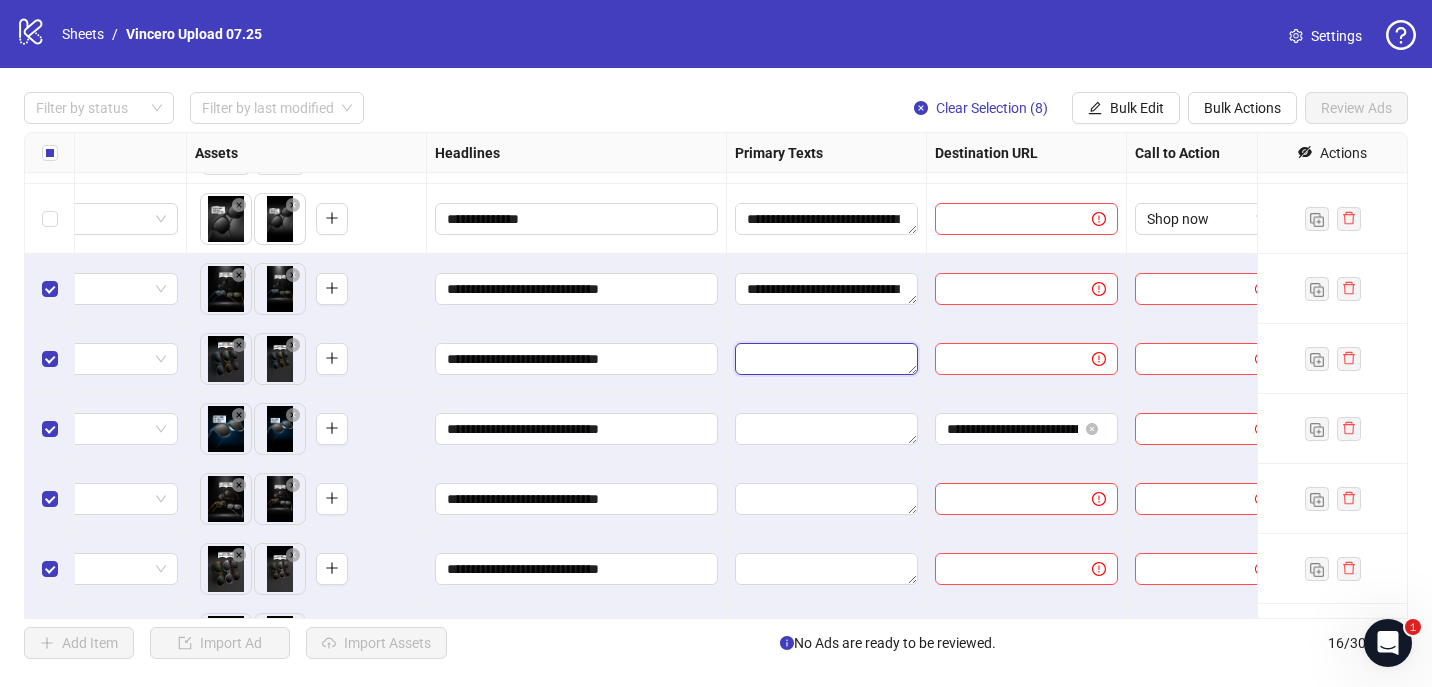 click at bounding box center [826, 359] 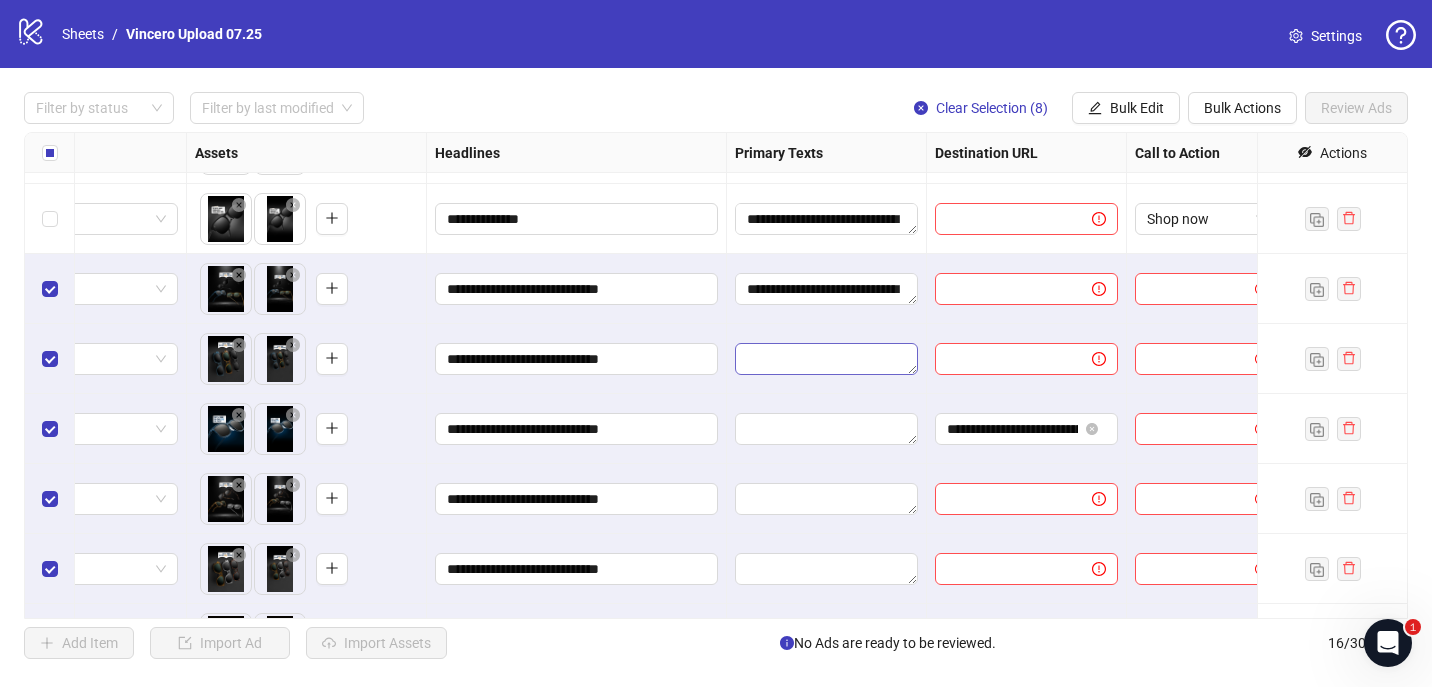 type on "**********" 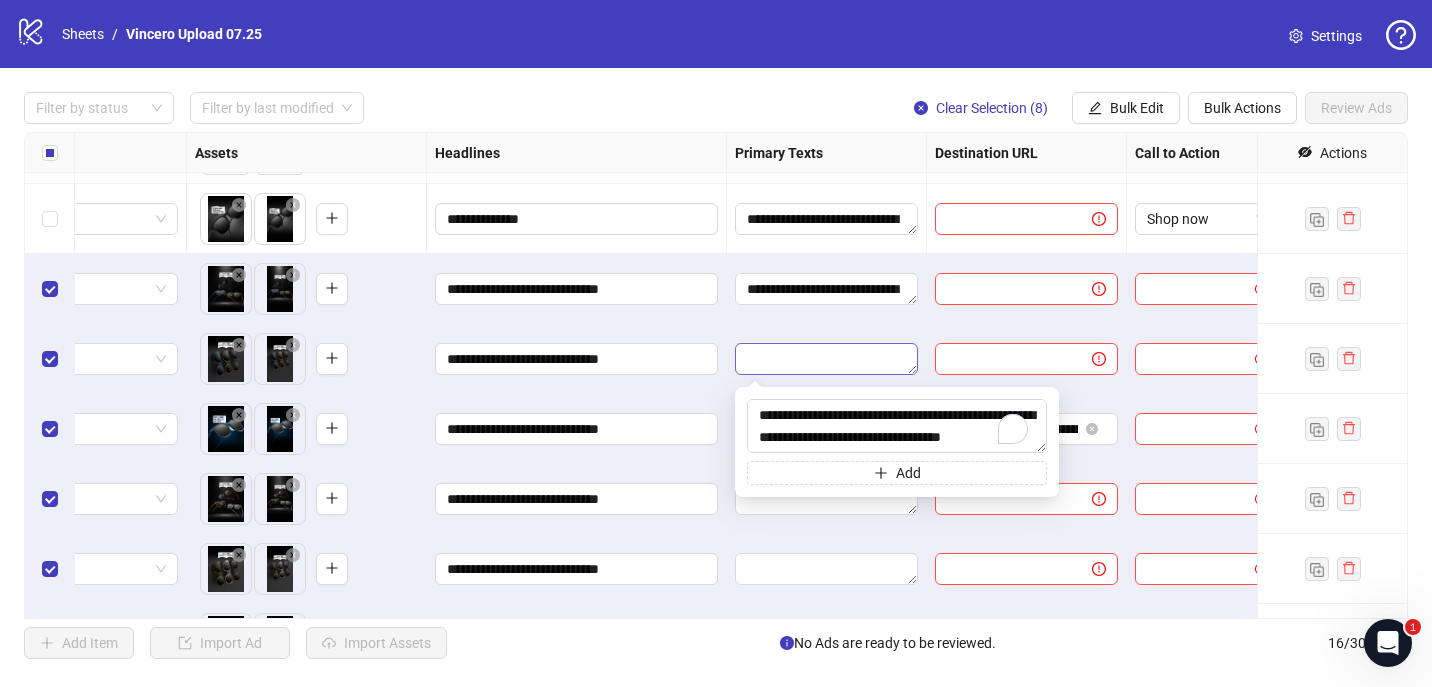 scroll, scrollTop: 125, scrollLeft: 0, axis: vertical 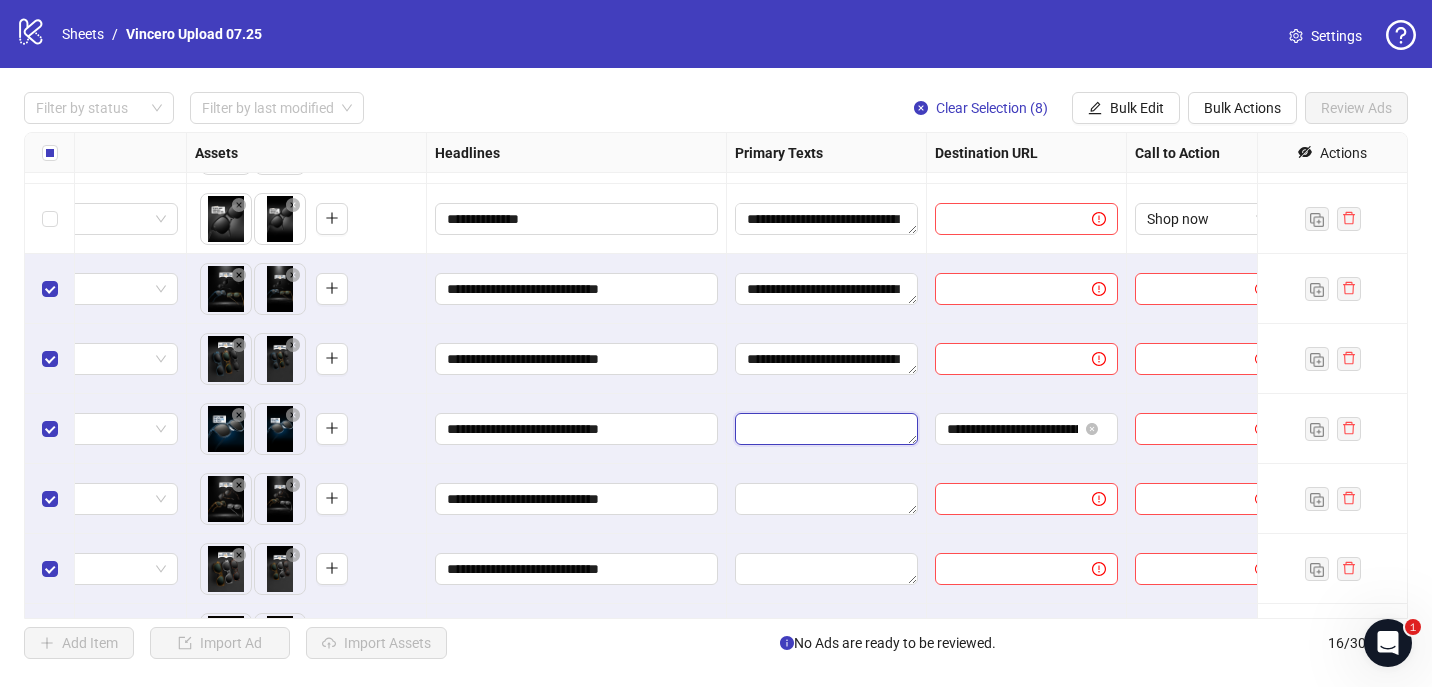 click at bounding box center [826, 429] 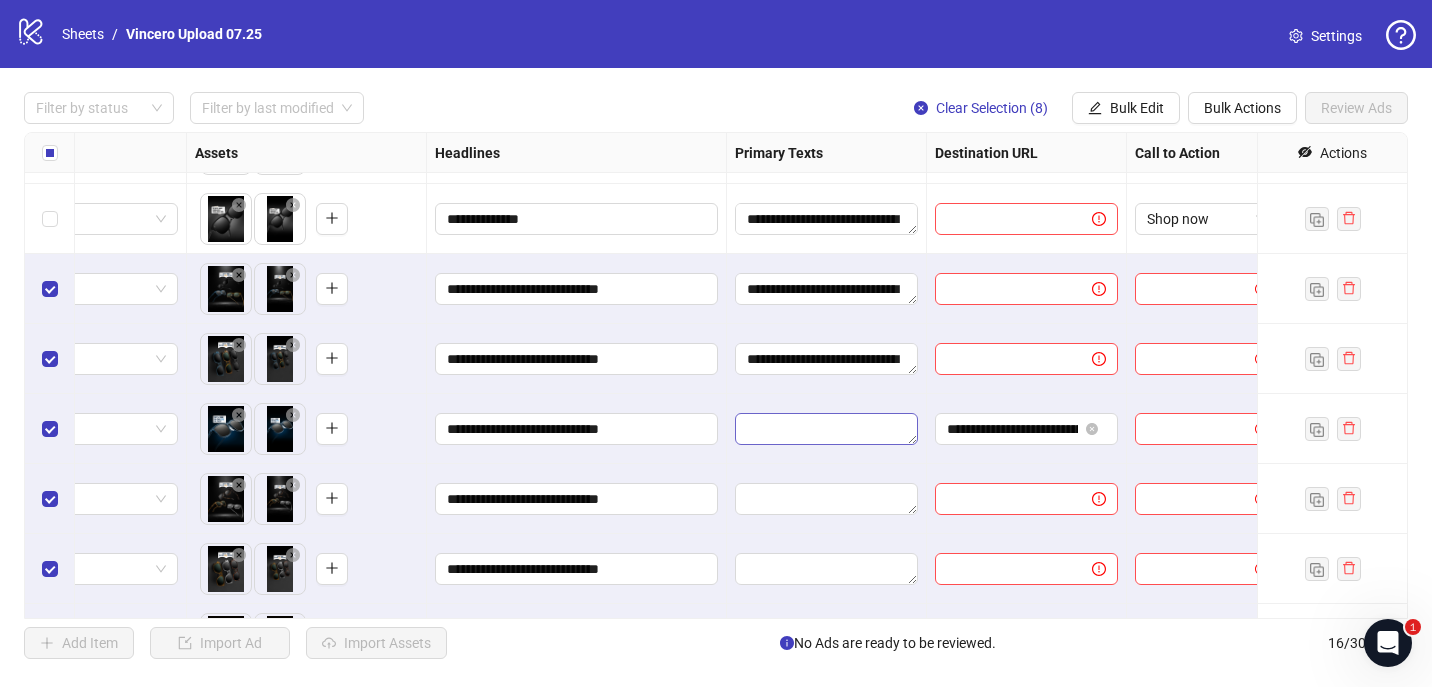 paste on "**********" 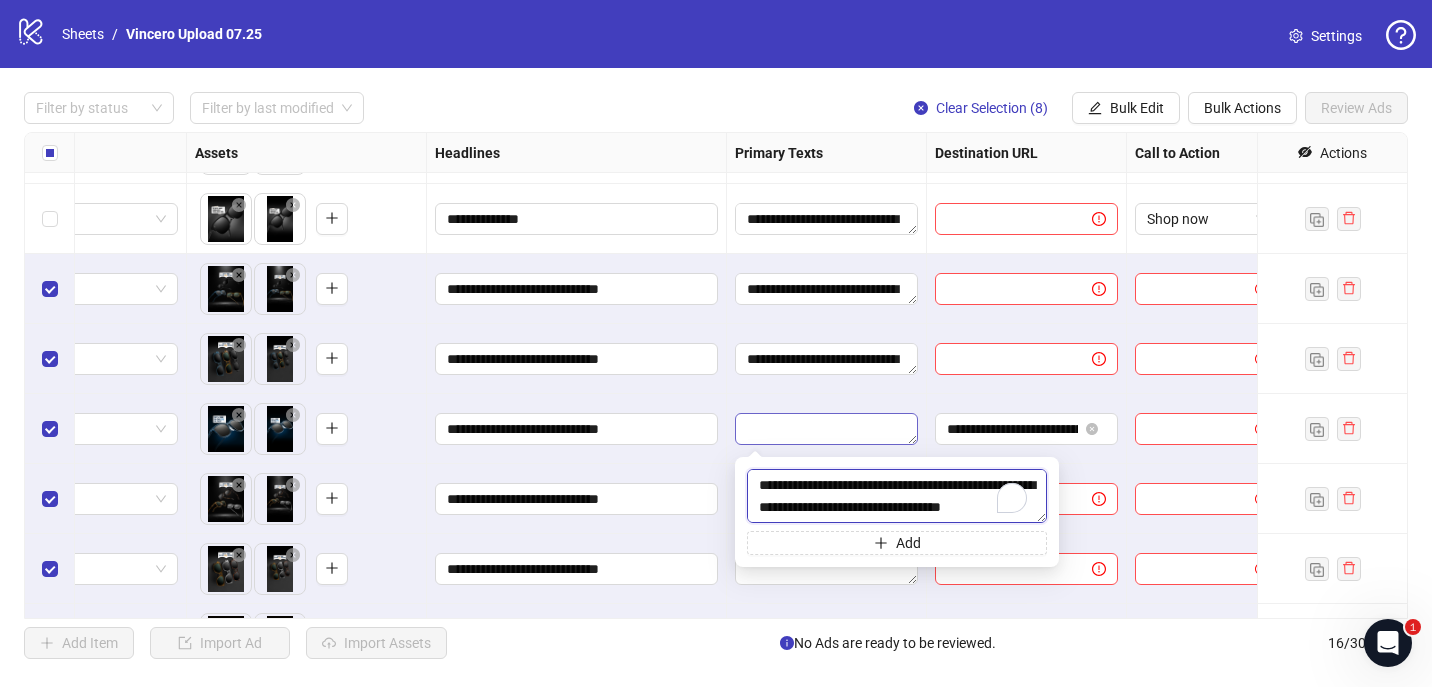 scroll, scrollTop: 125, scrollLeft: 0, axis: vertical 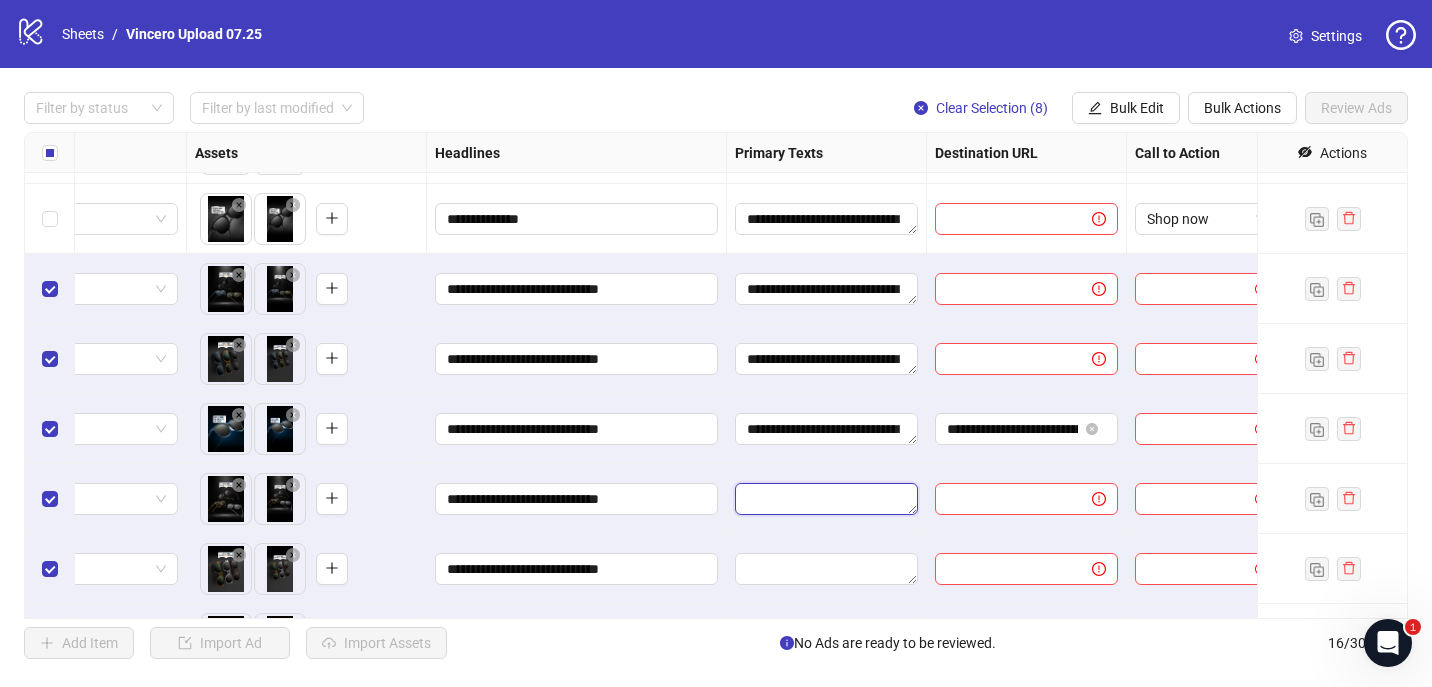 click at bounding box center [826, 499] 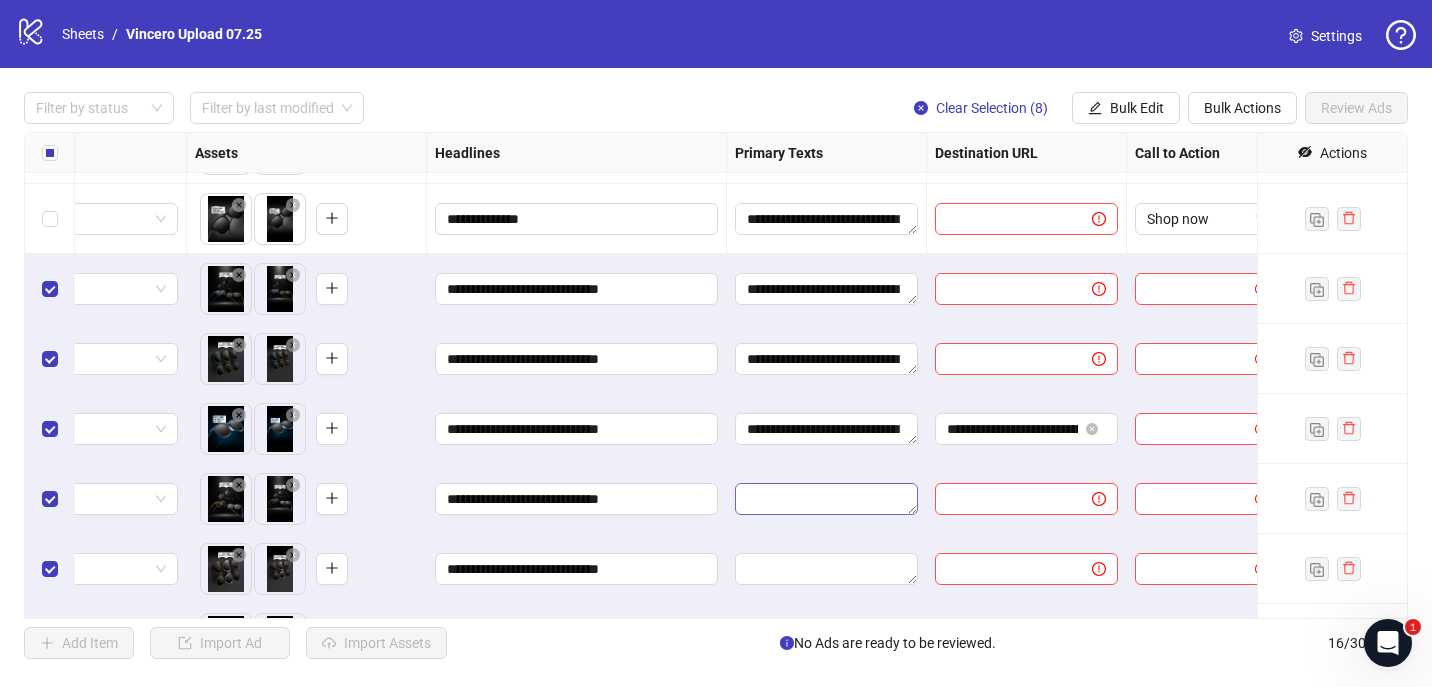 type on "**********" 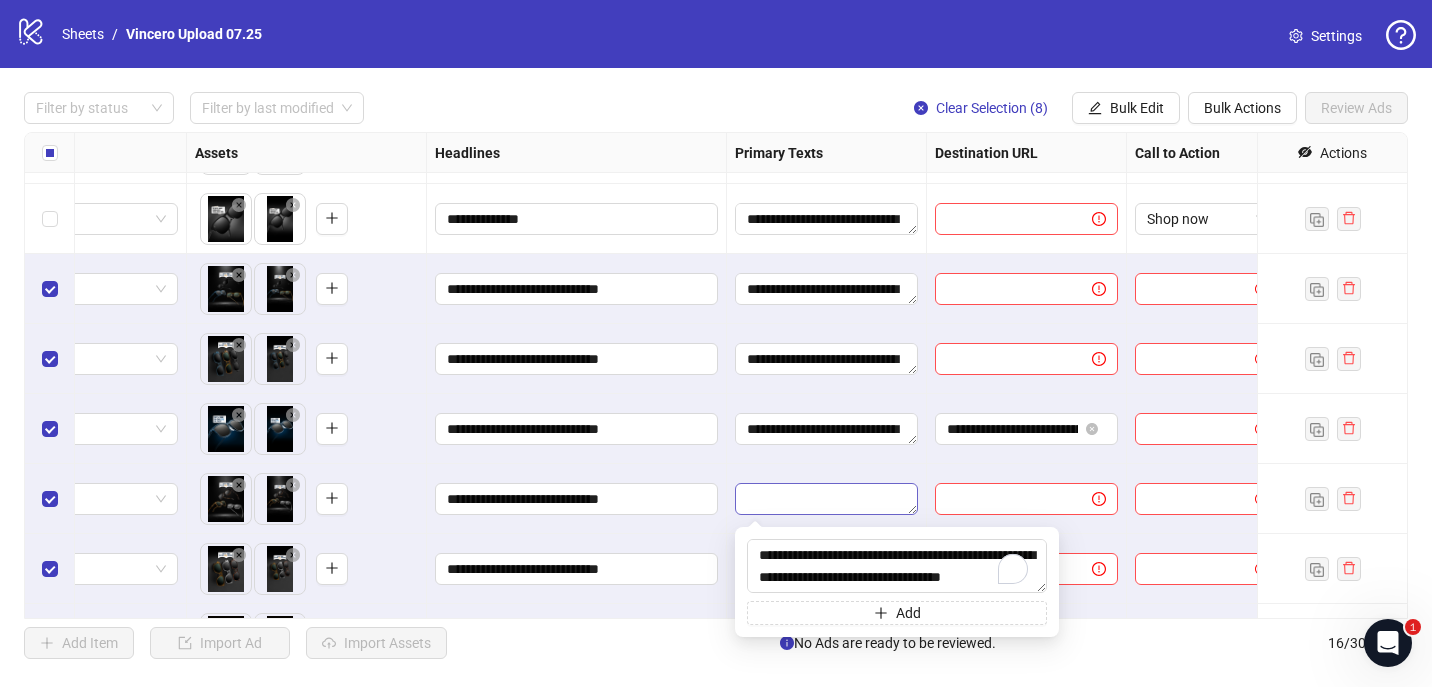 scroll, scrollTop: 125, scrollLeft: 0, axis: vertical 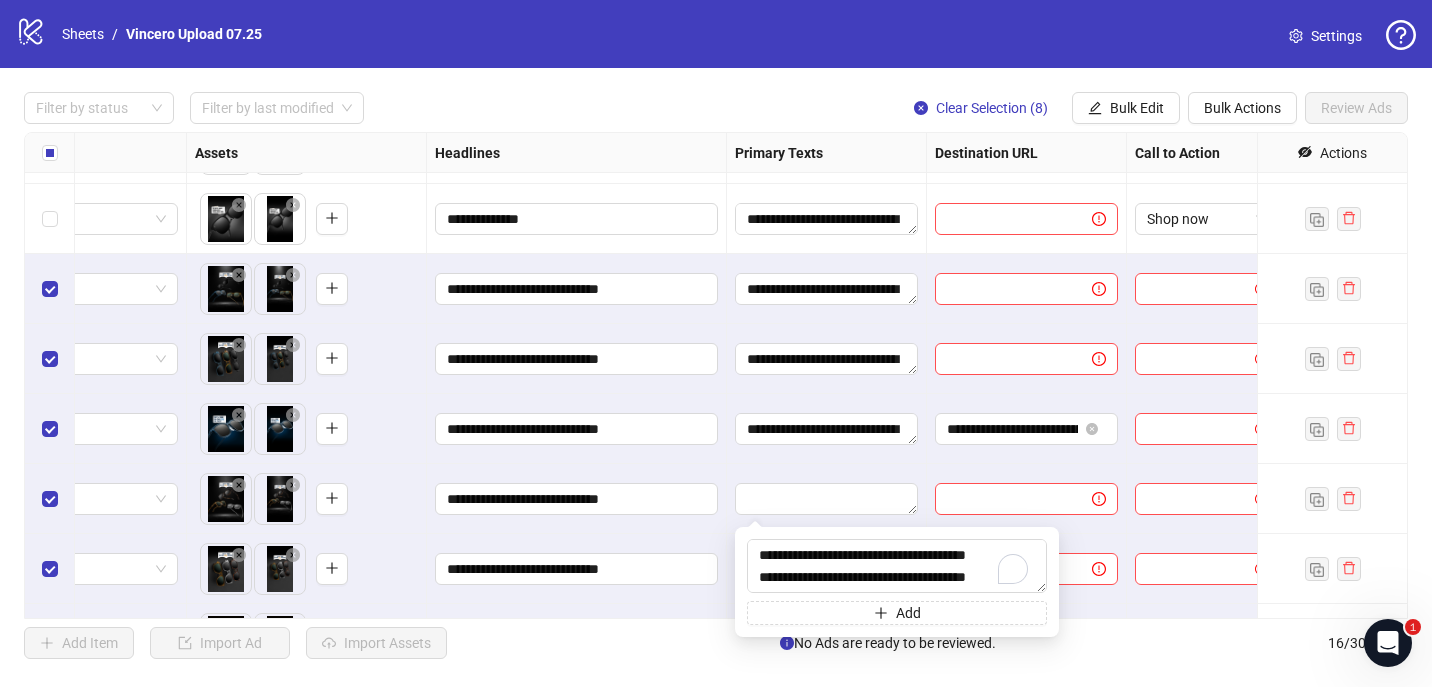 click on "**********" at bounding box center [827, 429] 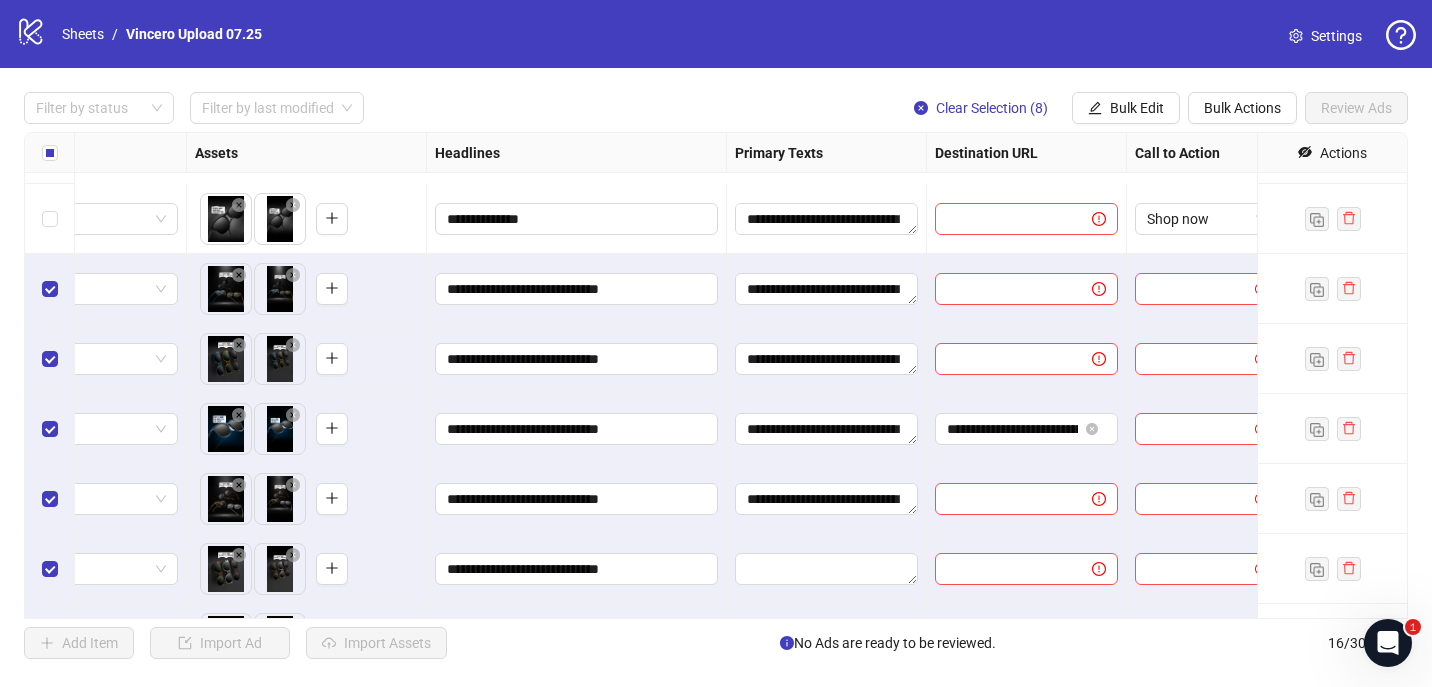 scroll, scrollTop: 655, scrollLeft: 758, axis: both 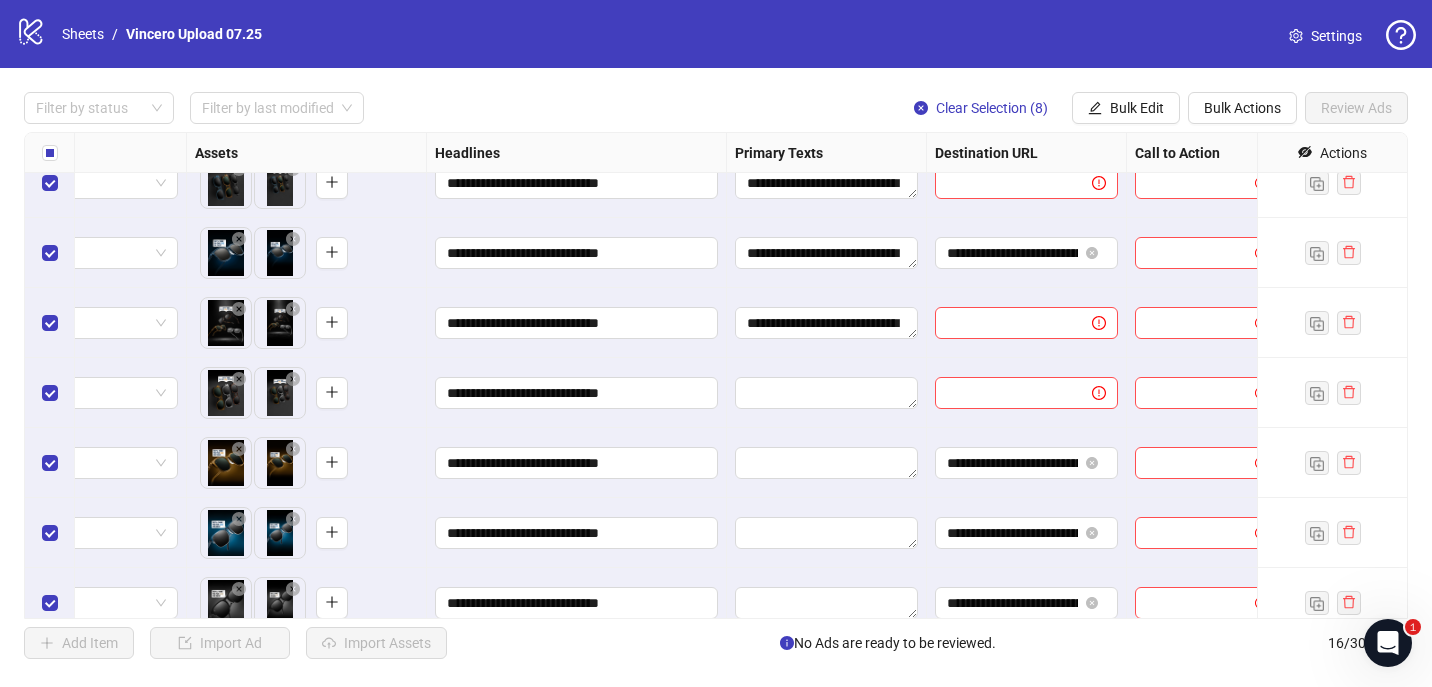 click at bounding box center (827, 393) 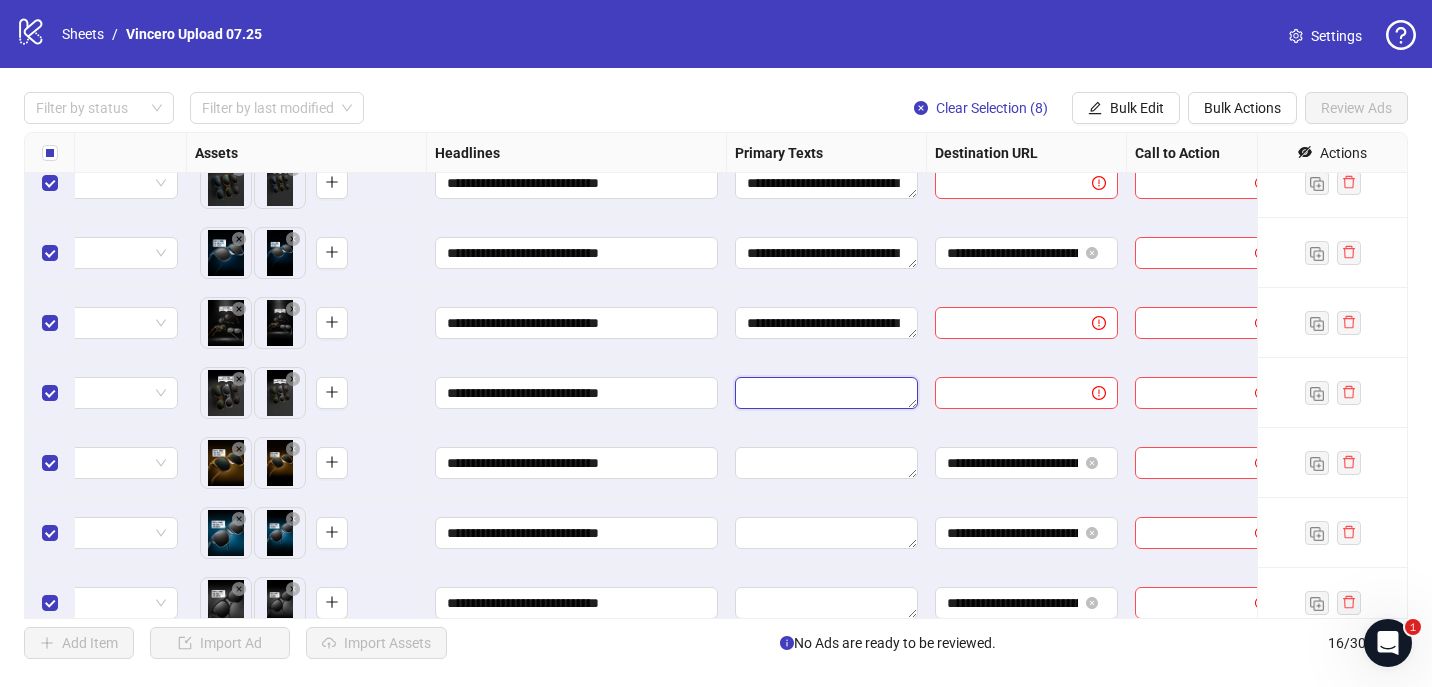 click at bounding box center [826, 393] 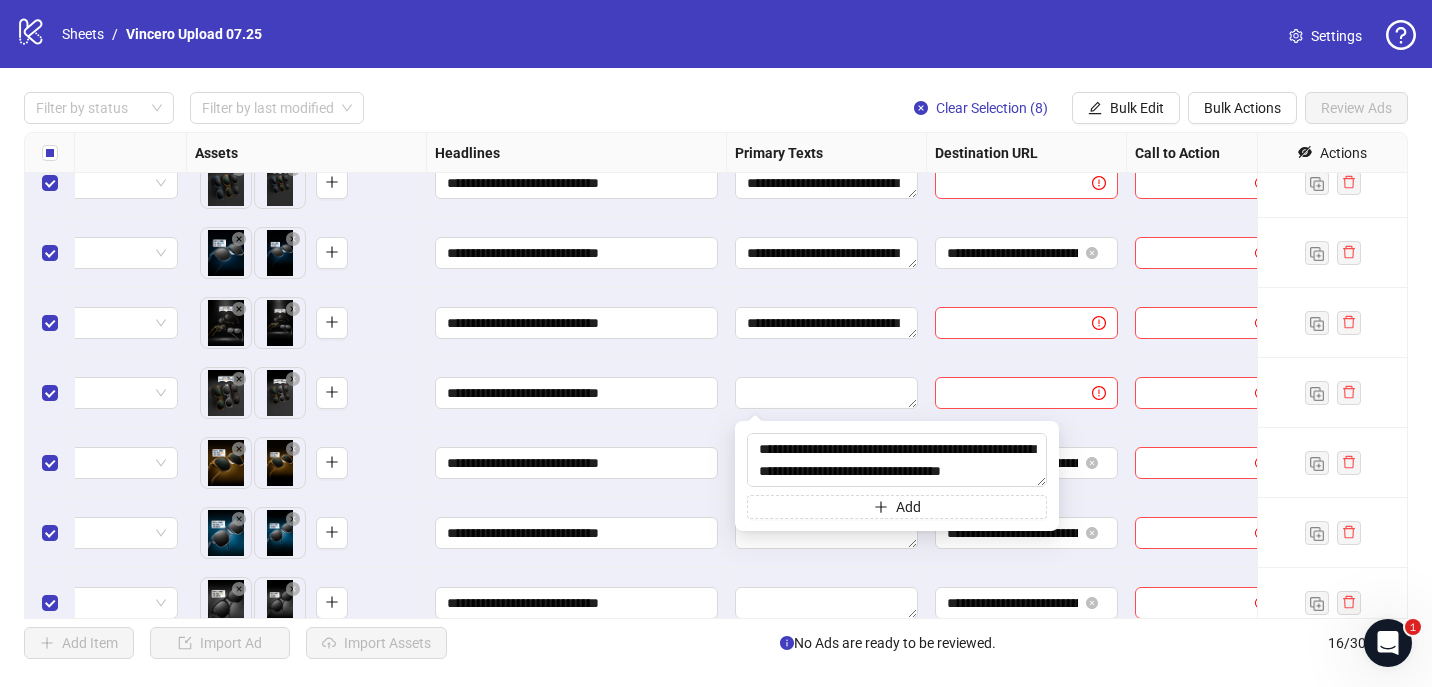 click at bounding box center [827, 393] 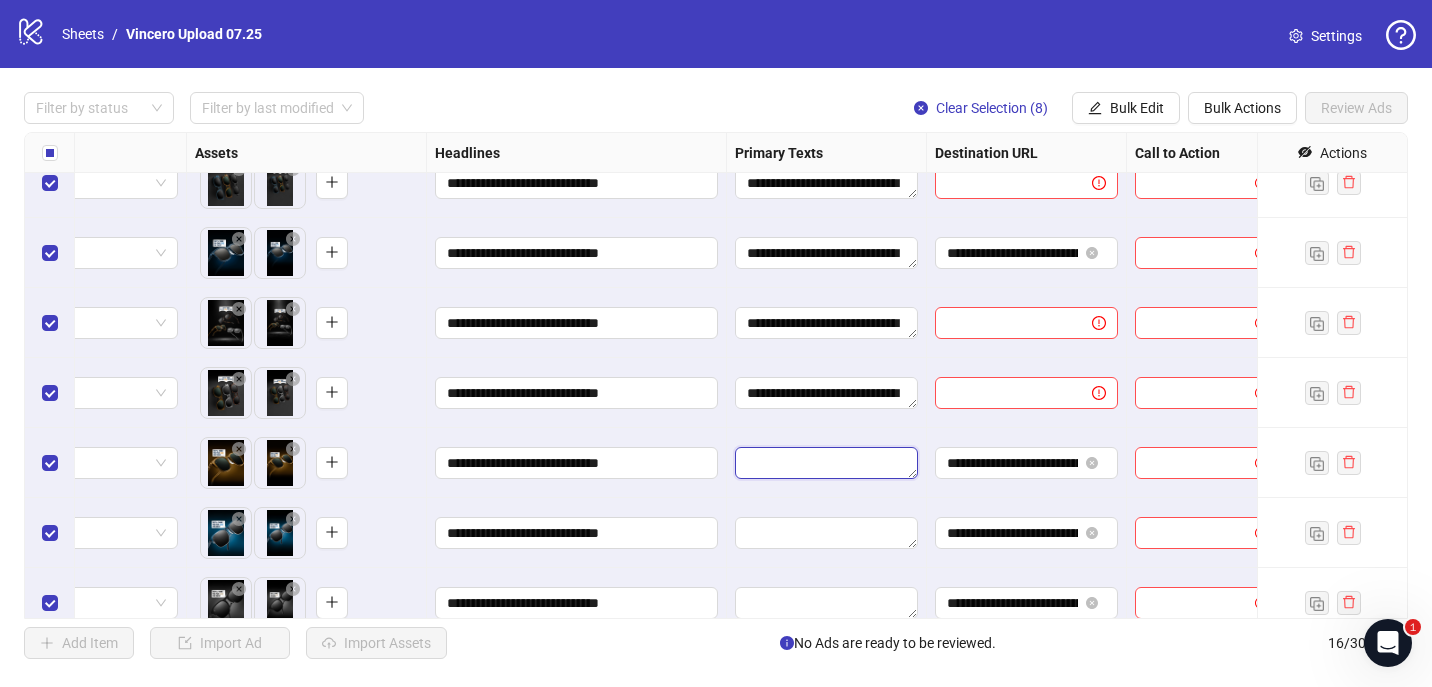 click at bounding box center [826, 463] 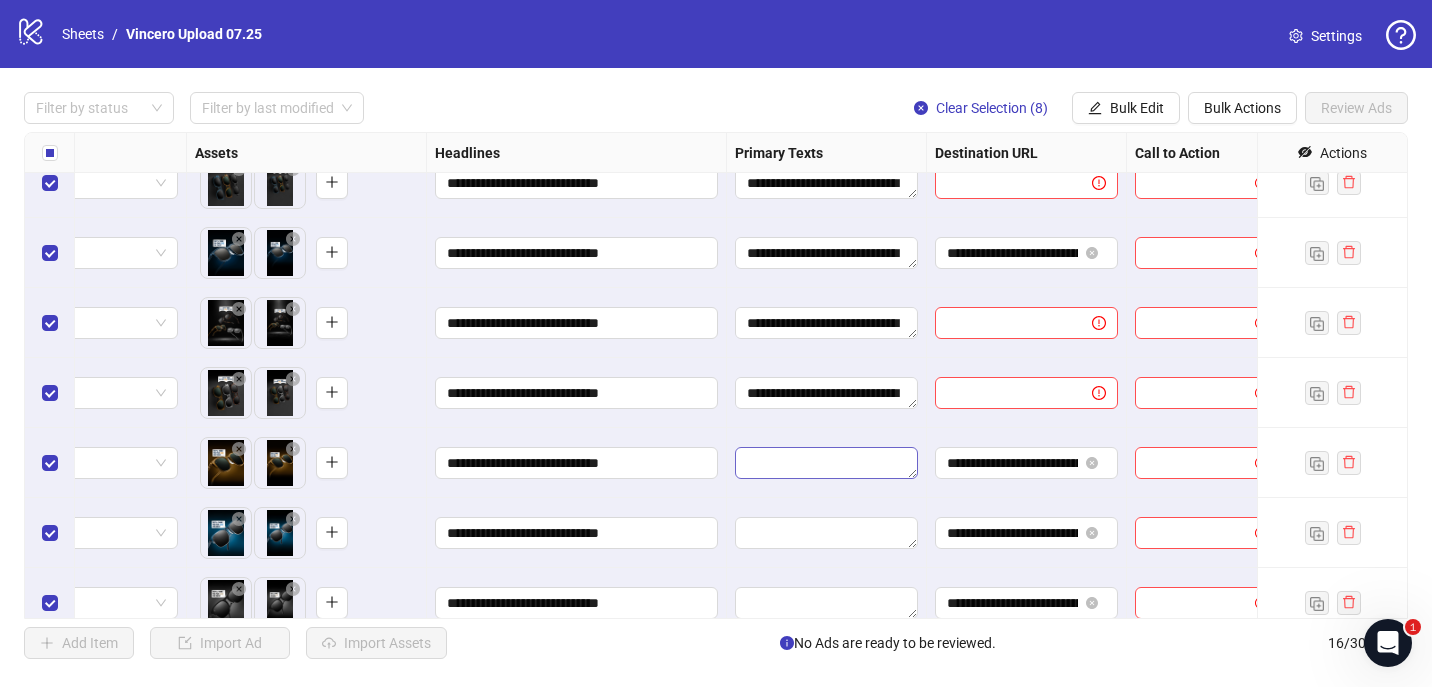 type on "**********" 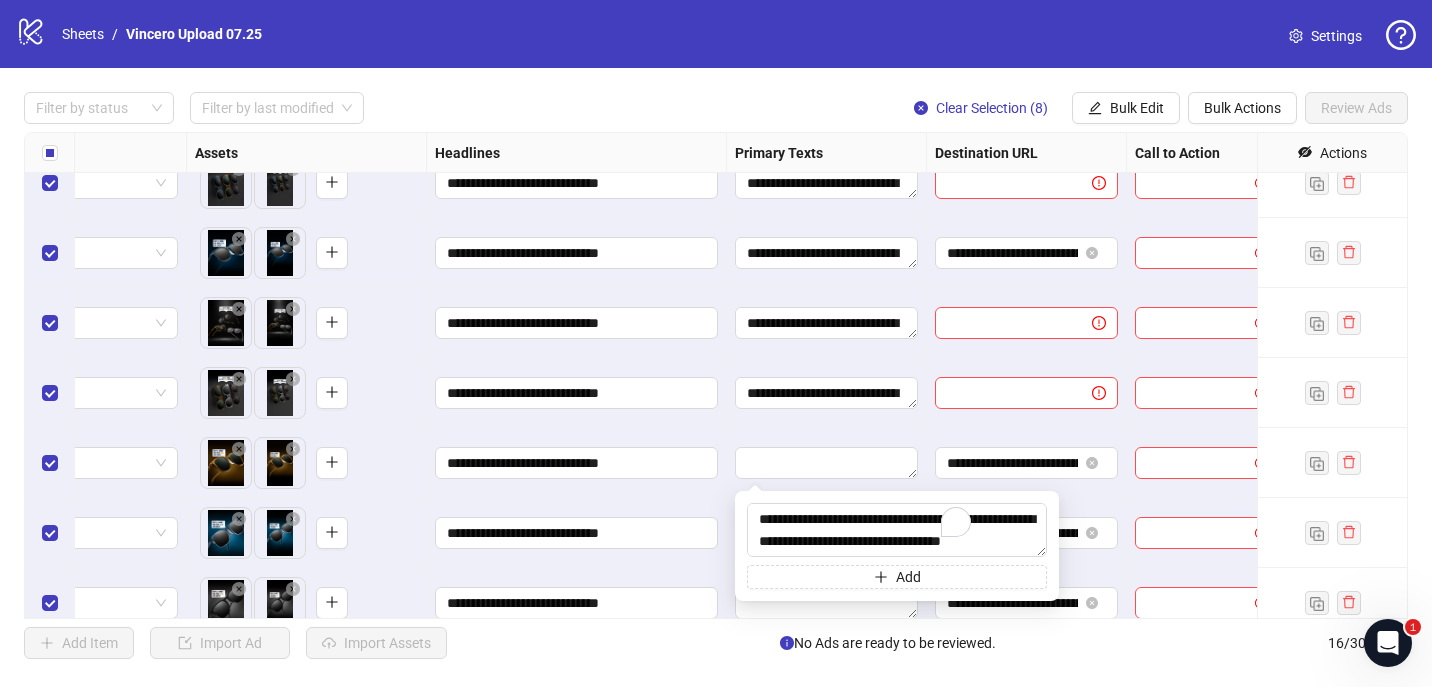 scroll, scrollTop: 125, scrollLeft: 0, axis: vertical 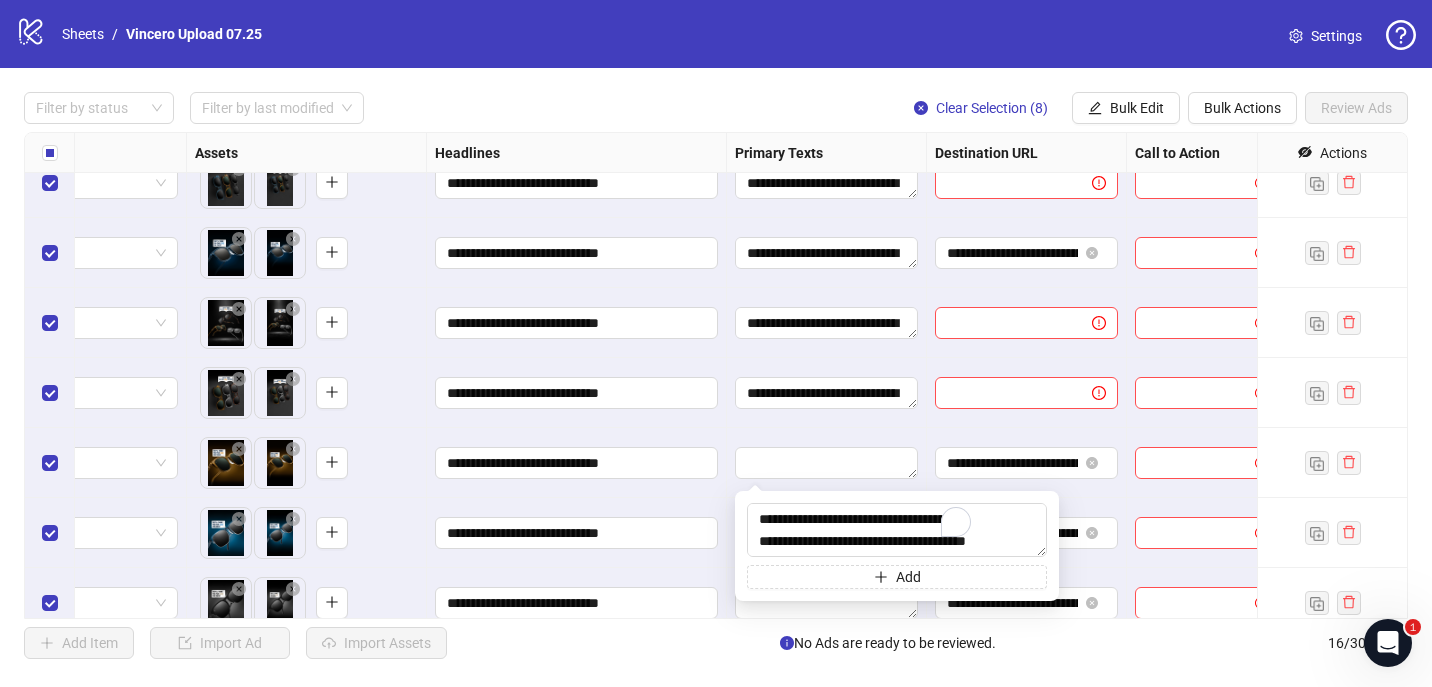 click on "**********" at bounding box center (827, 393) 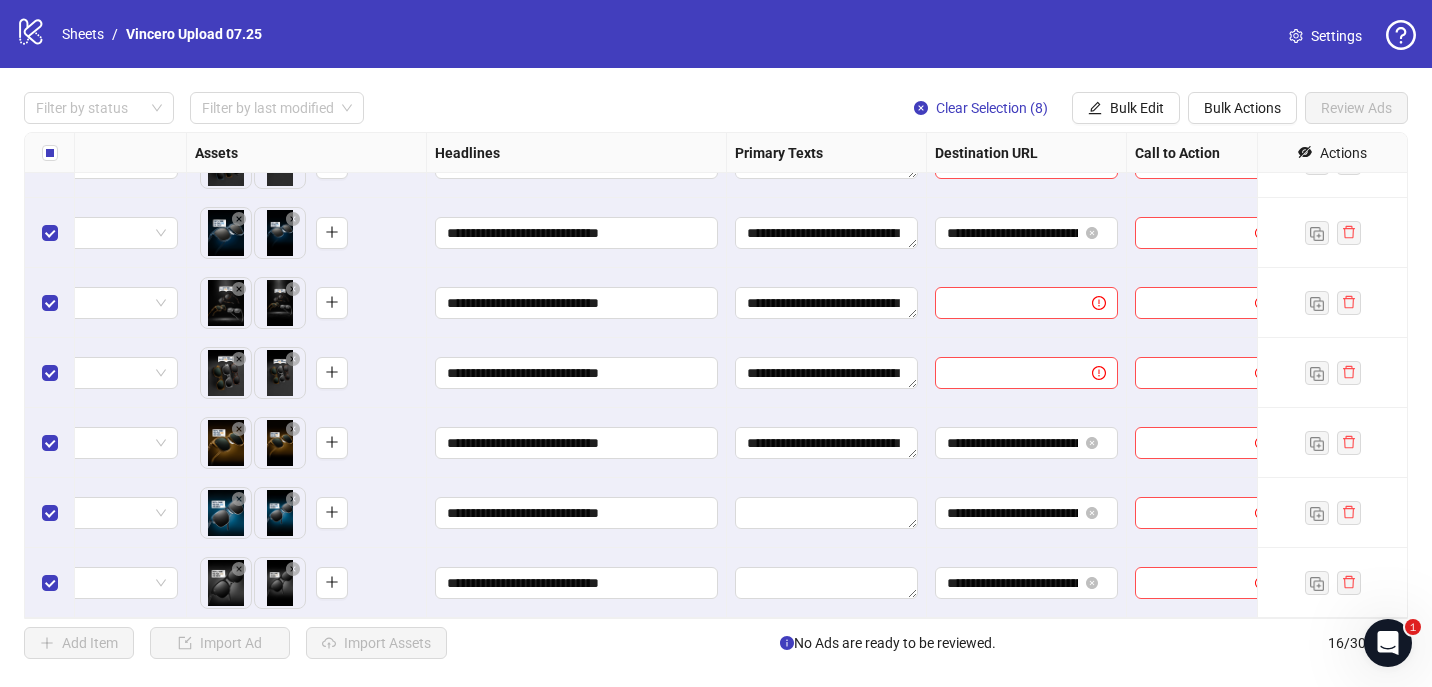 click at bounding box center [827, 513] 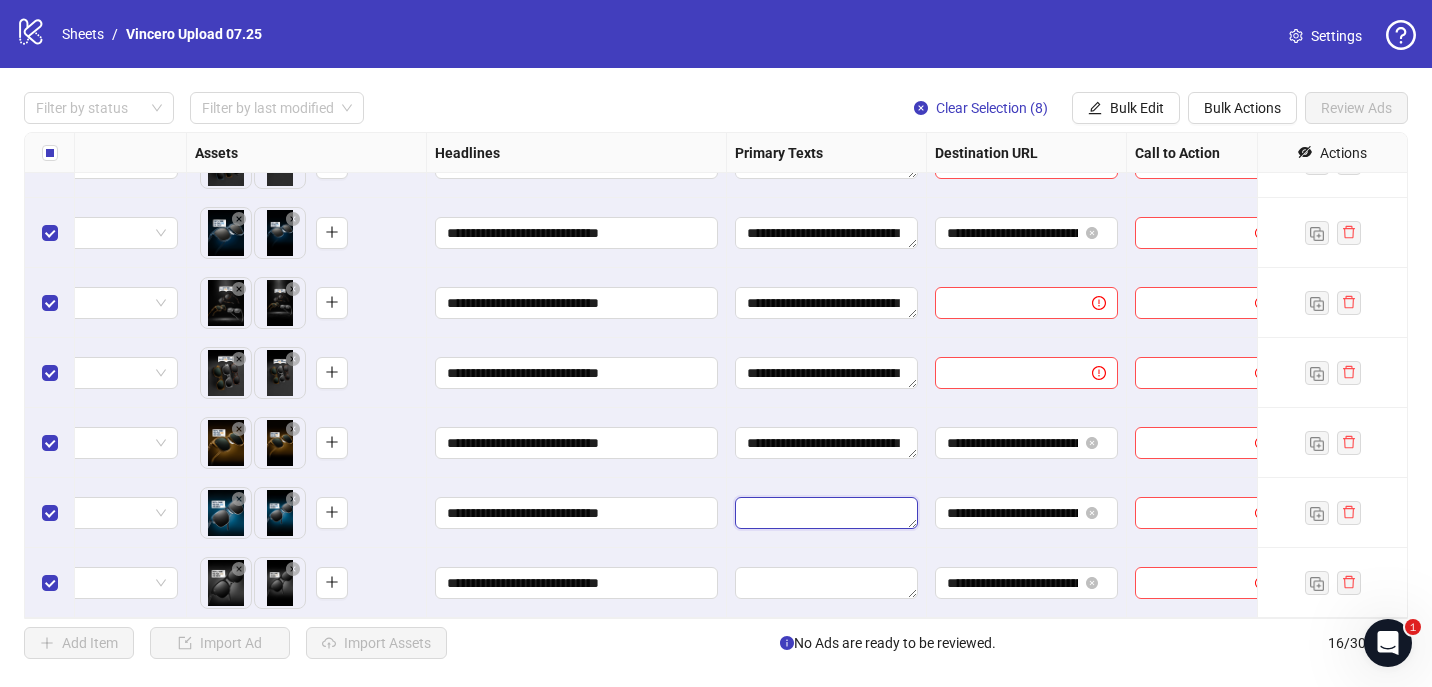 click at bounding box center (826, 513) 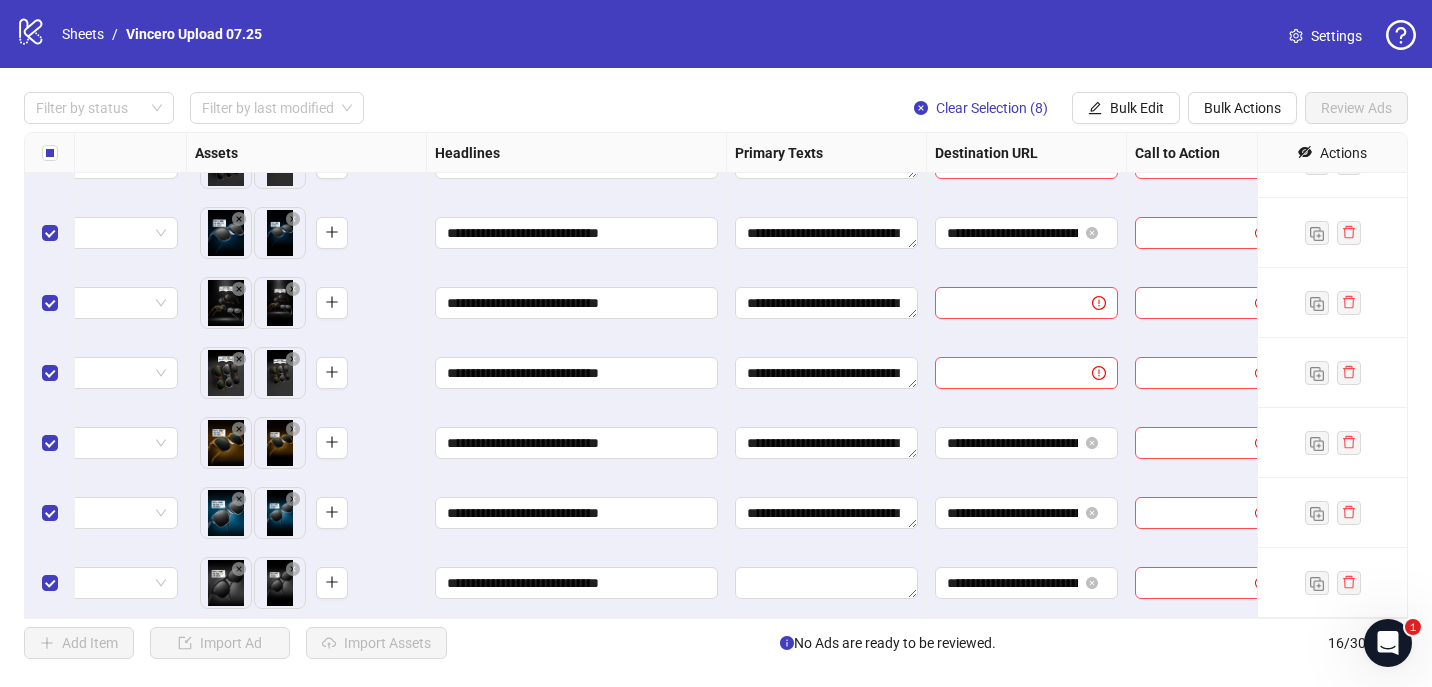 click on "**********" at bounding box center [827, 513] 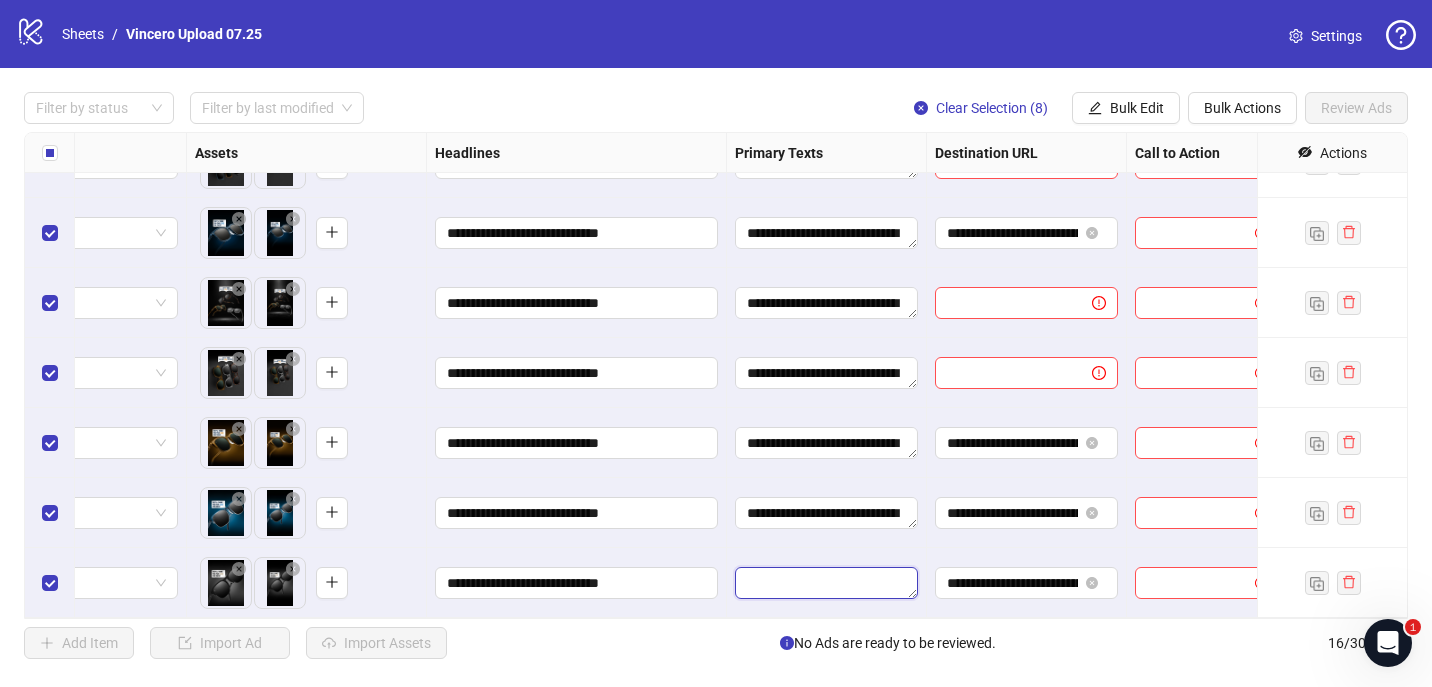click at bounding box center (826, 583) 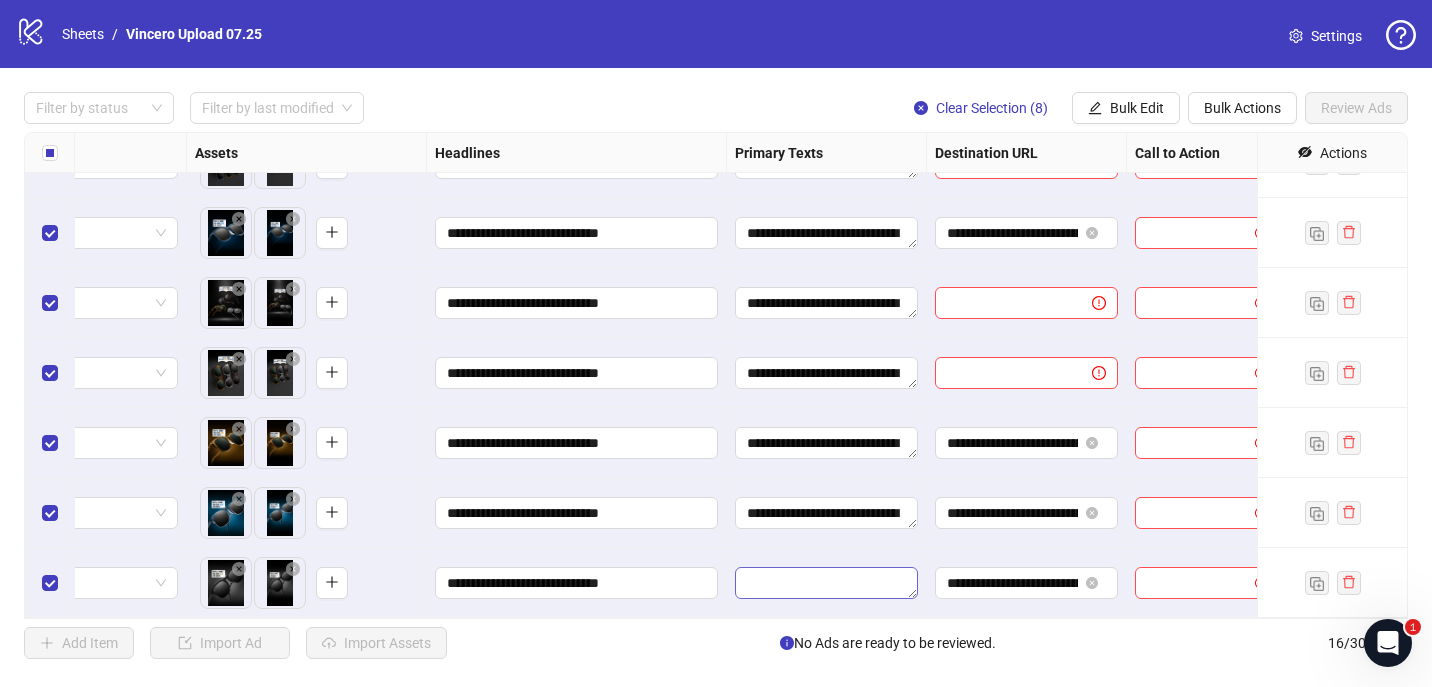 type on "**********" 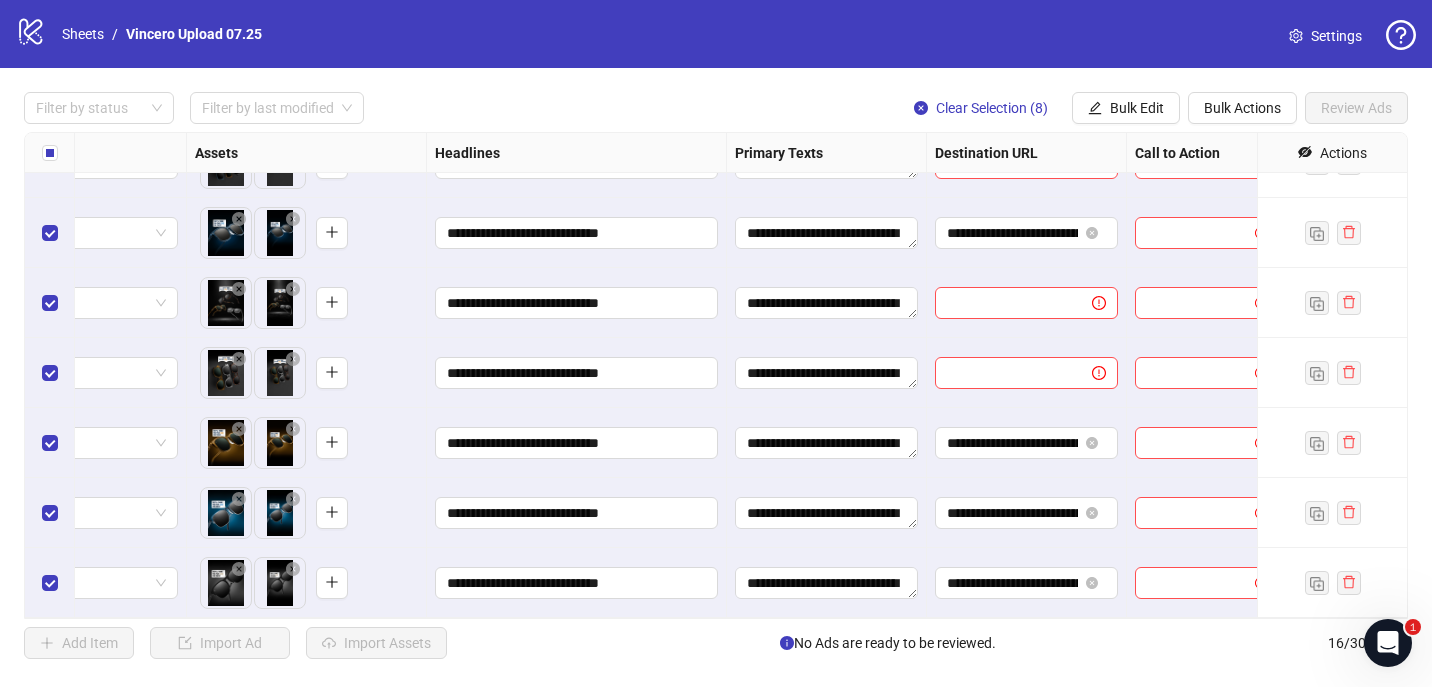 click on "**********" at bounding box center (577, 583) 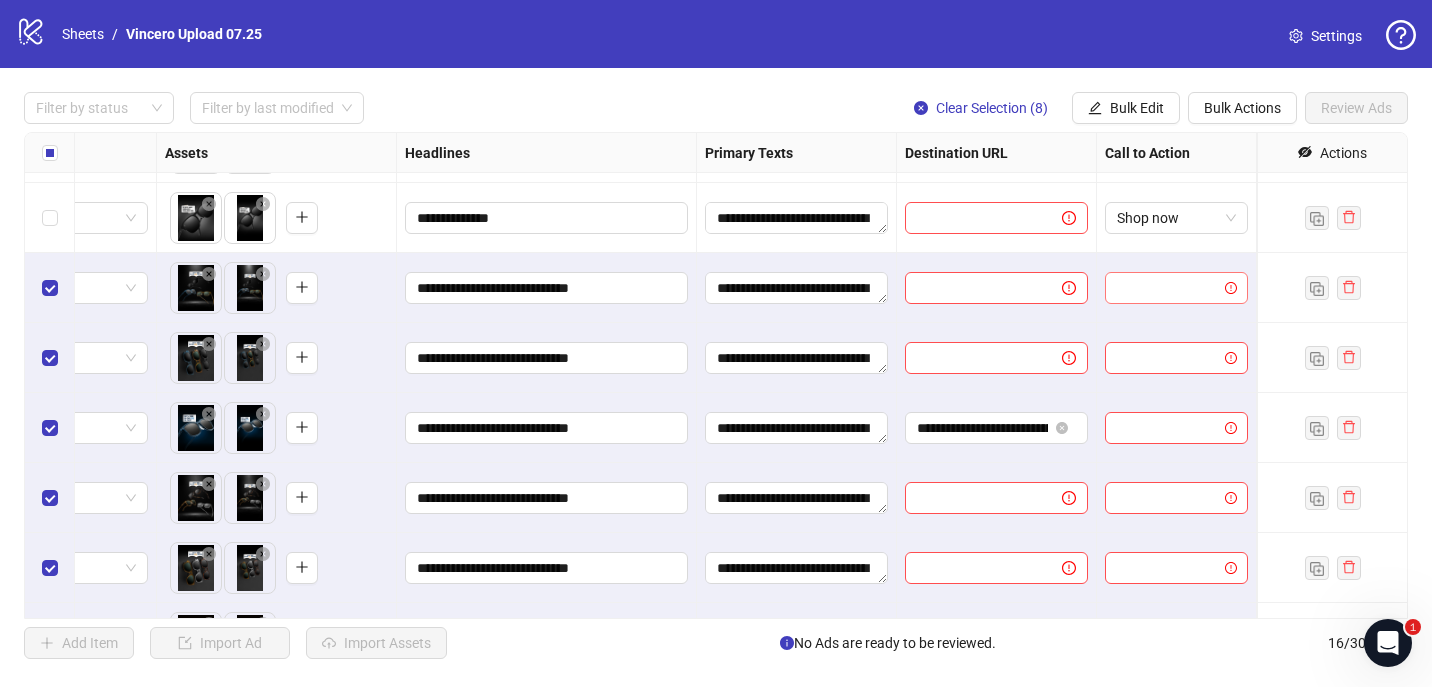 click at bounding box center [1167, 288] 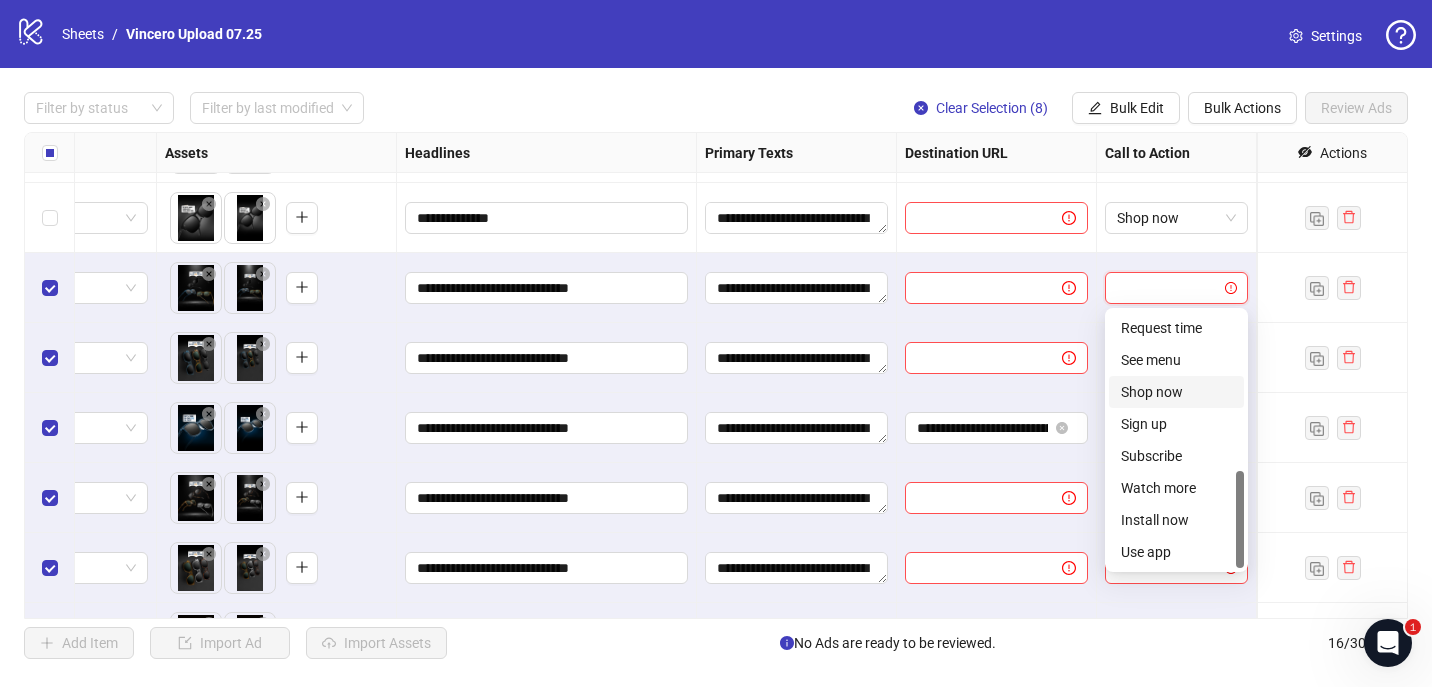 click on "Shop now" at bounding box center (1176, 392) 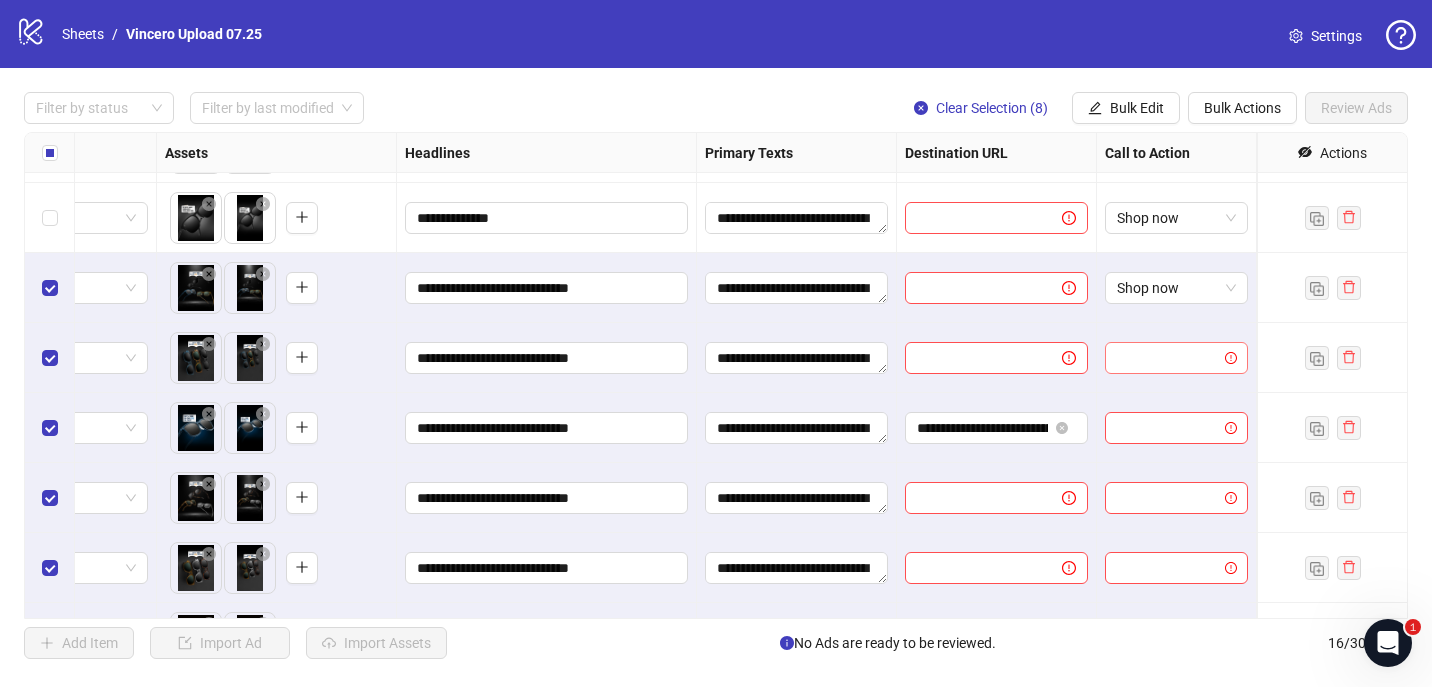 click at bounding box center (1167, 358) 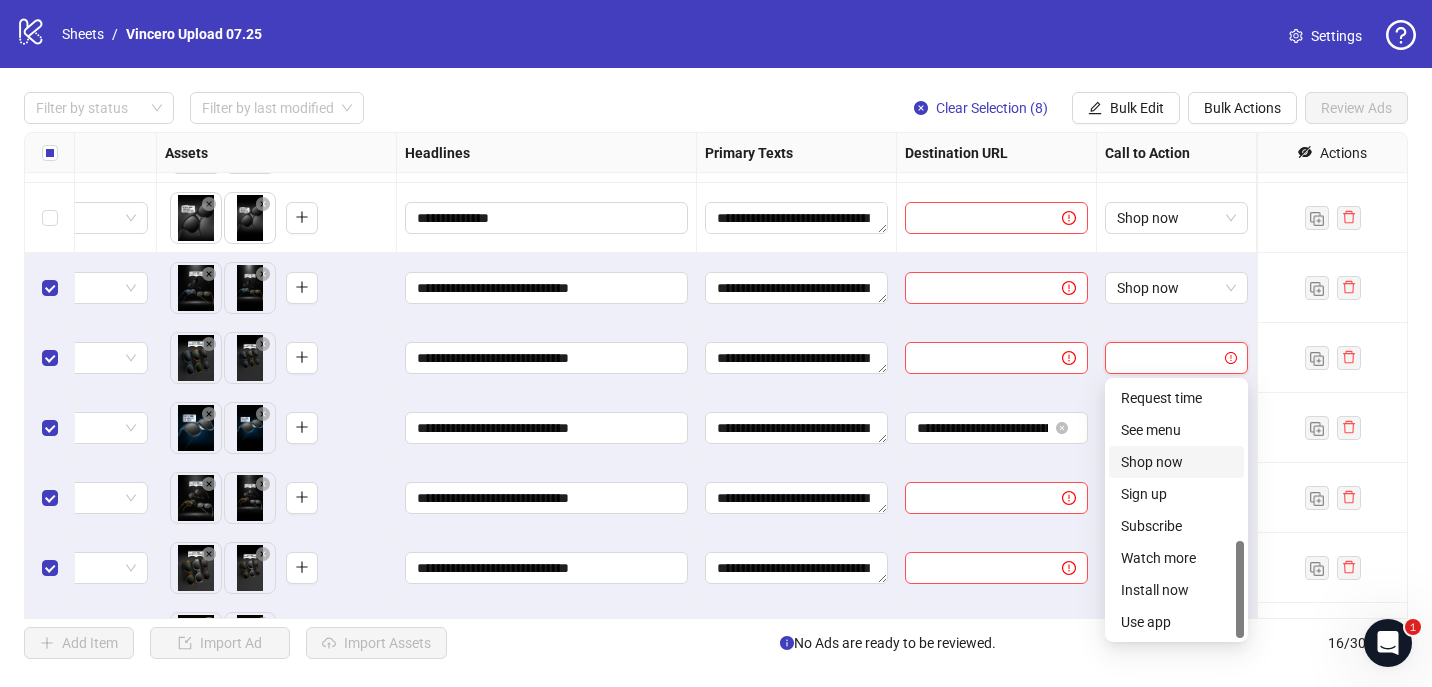 click on "Shop now" at bounding box center [1176, 462] 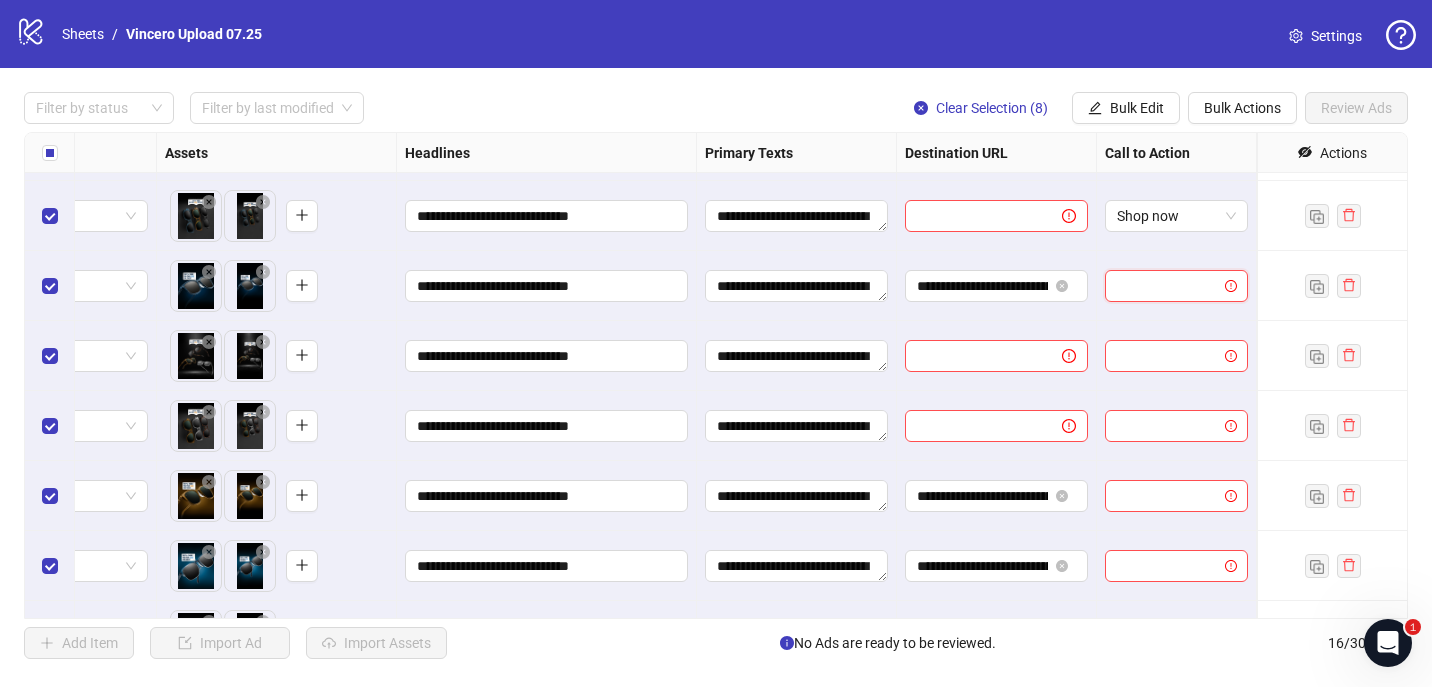 click at bounding box center [1167, 286] 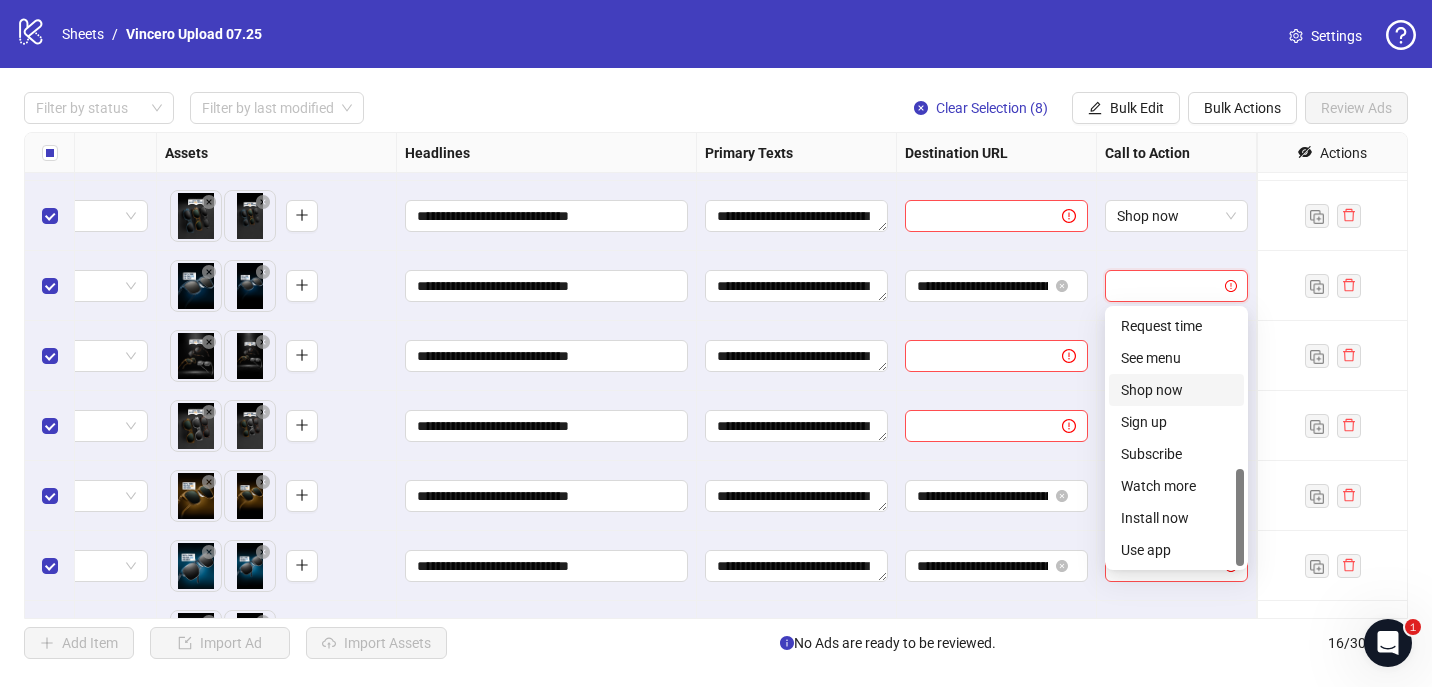 click on "Shop now" at bounding box center (1176, 390) 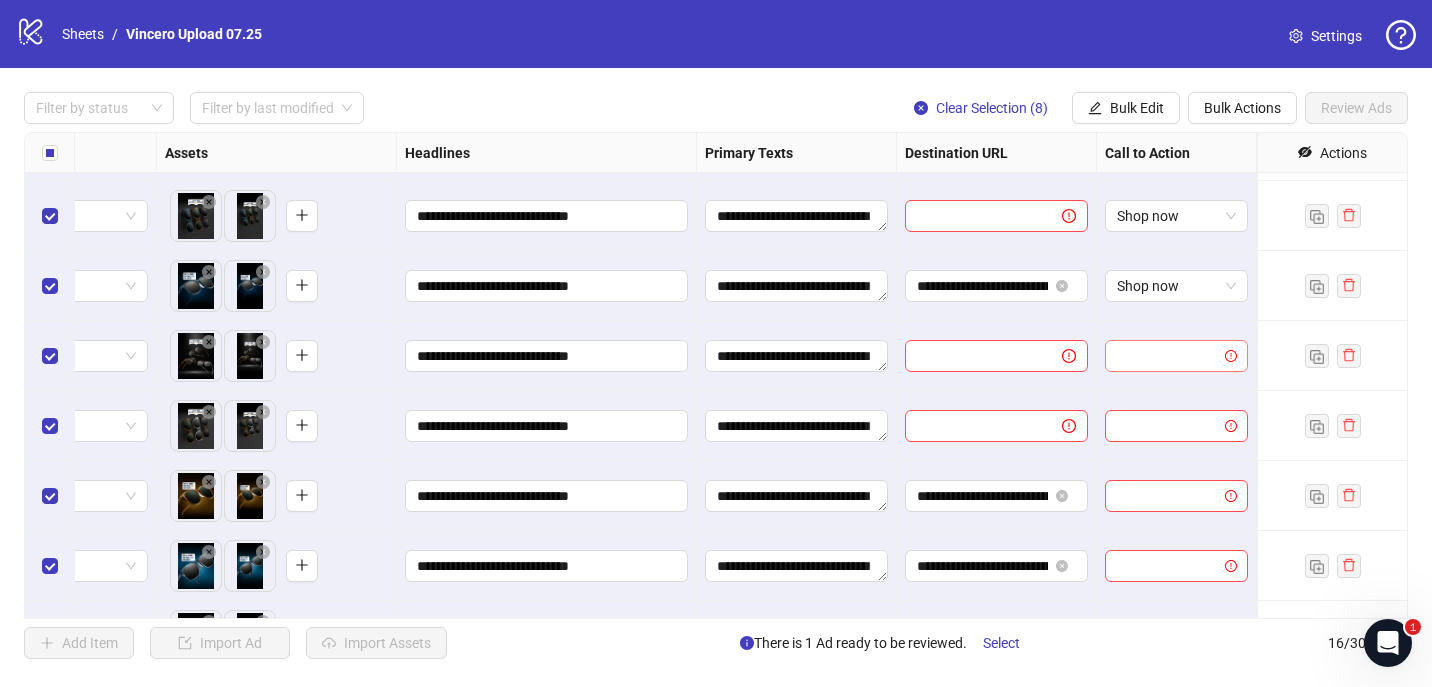 click at bounding box center [1167, 356] 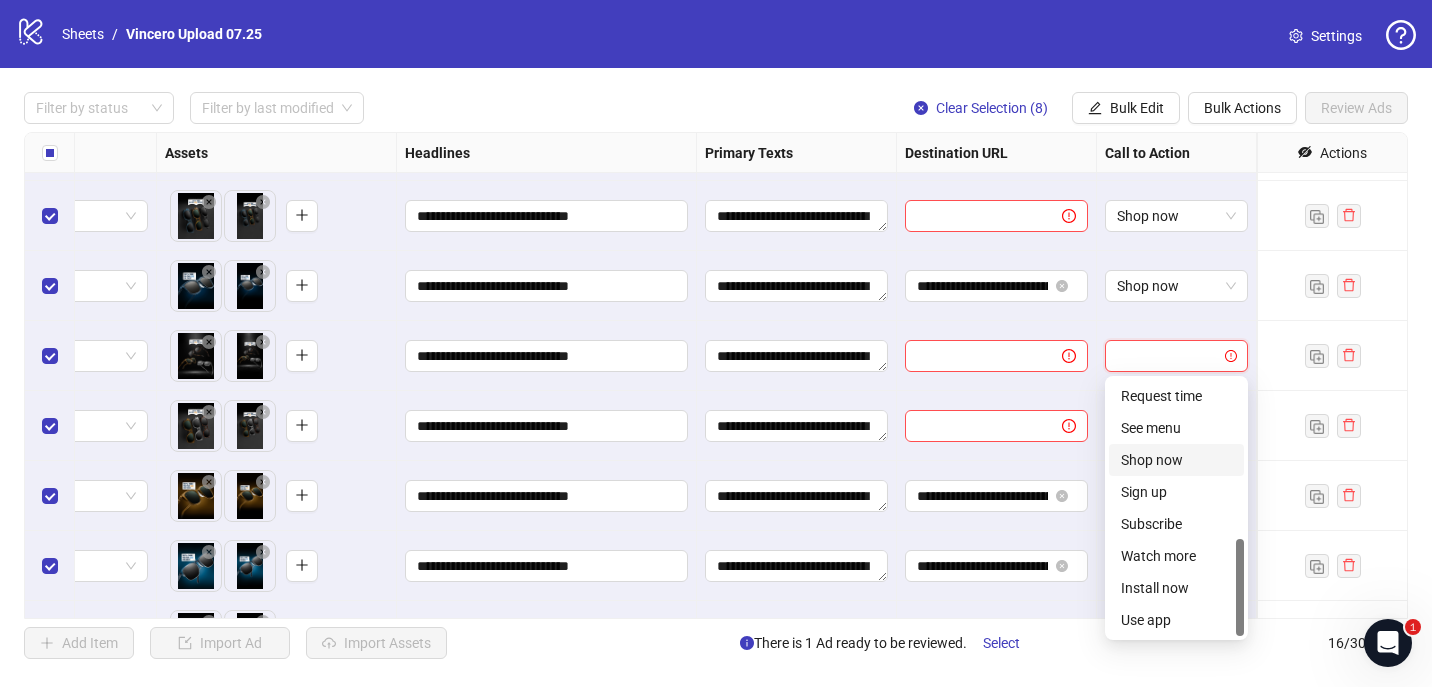 click on "Shop now" at bounding box center [1176, 460] 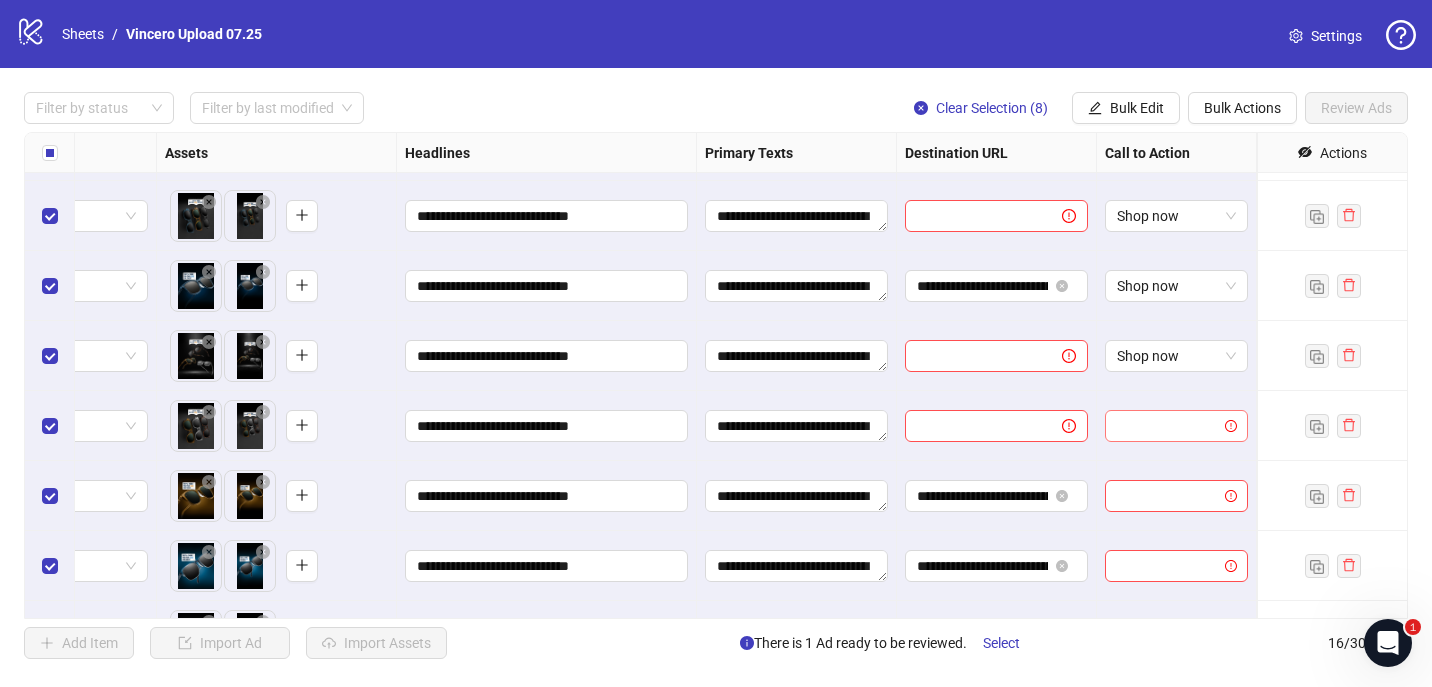 click at bounding box center [1167, 426] 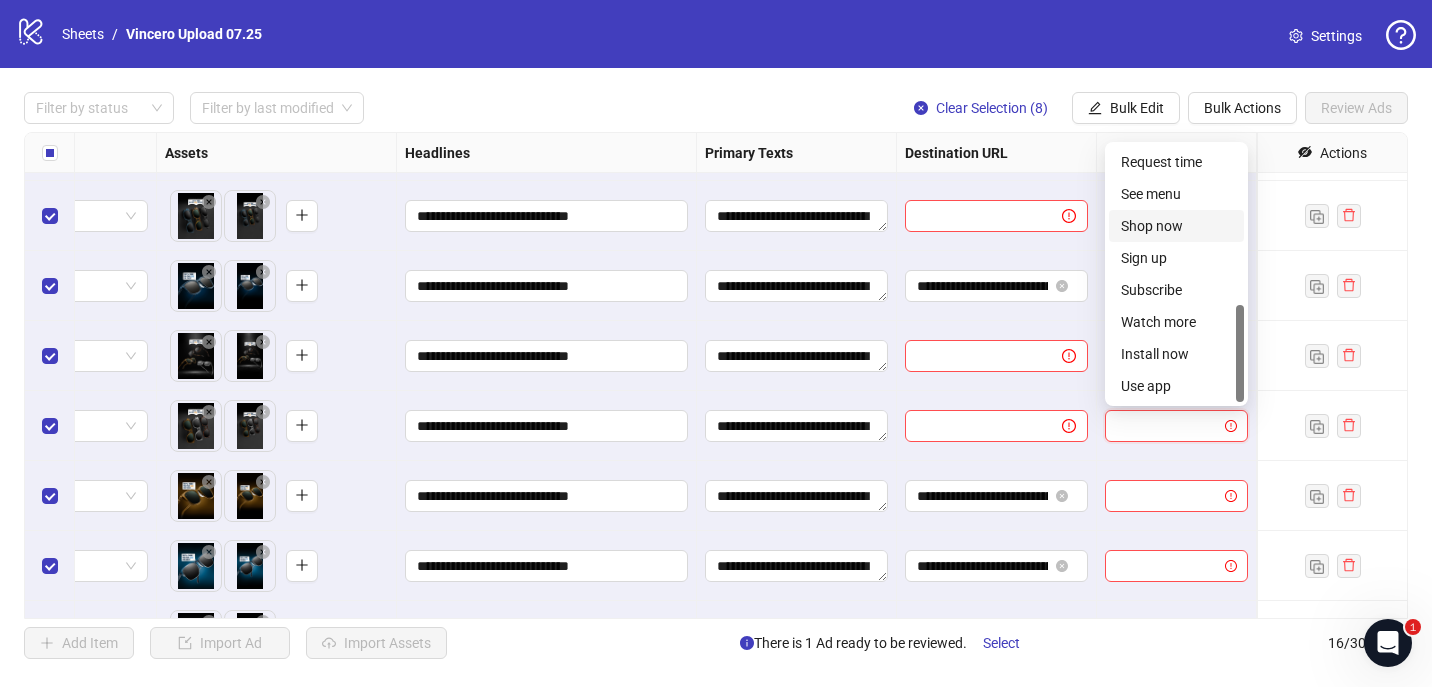 click on "Shop now" at bounding box center (1176, 226) 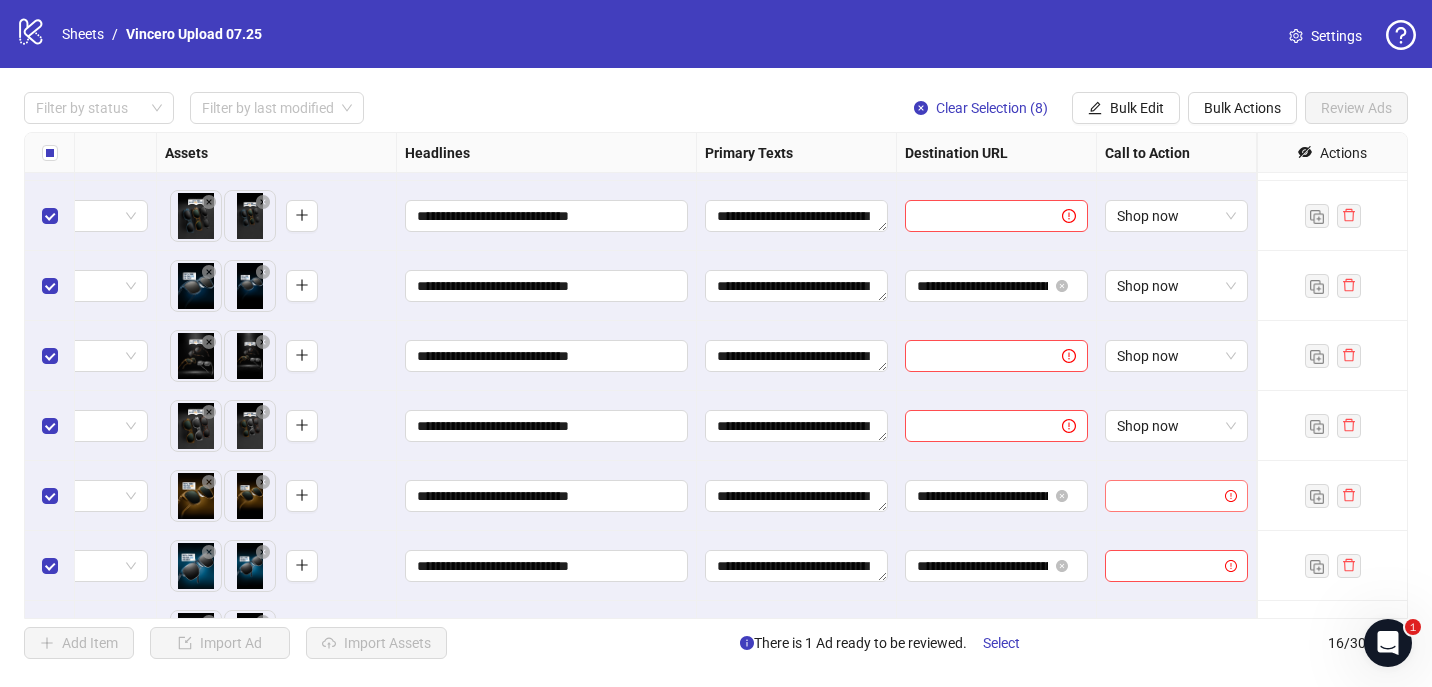 click at bounding box center (1167, 496) 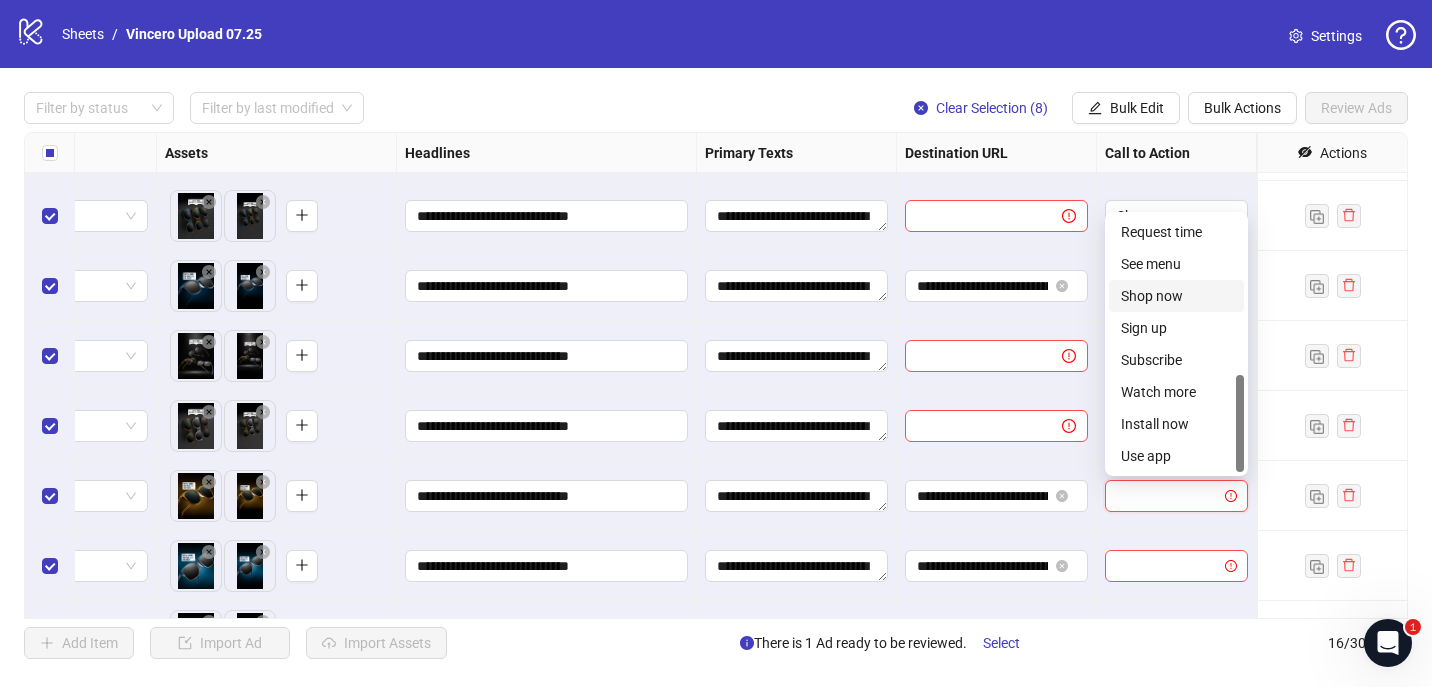 click on "Shop now" at bounding box center (1176, 296) 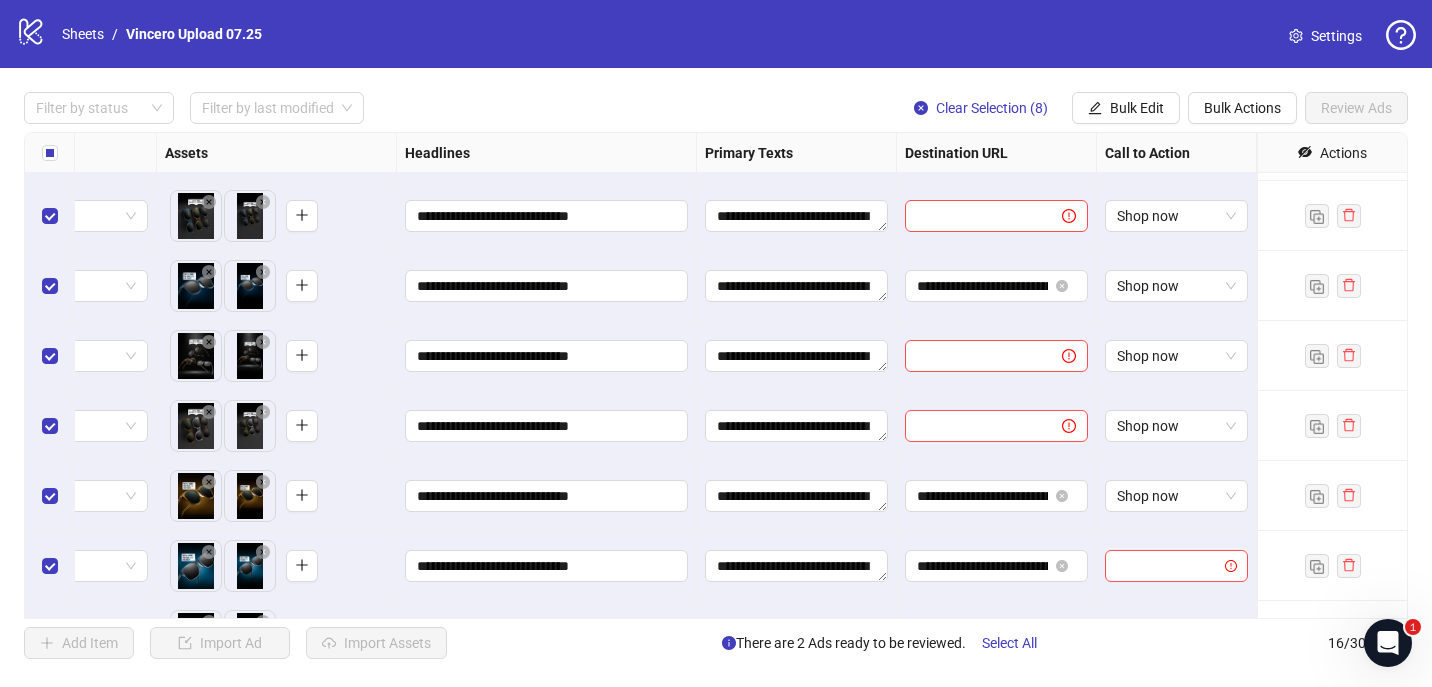 click at bounding box center (1177, 566) 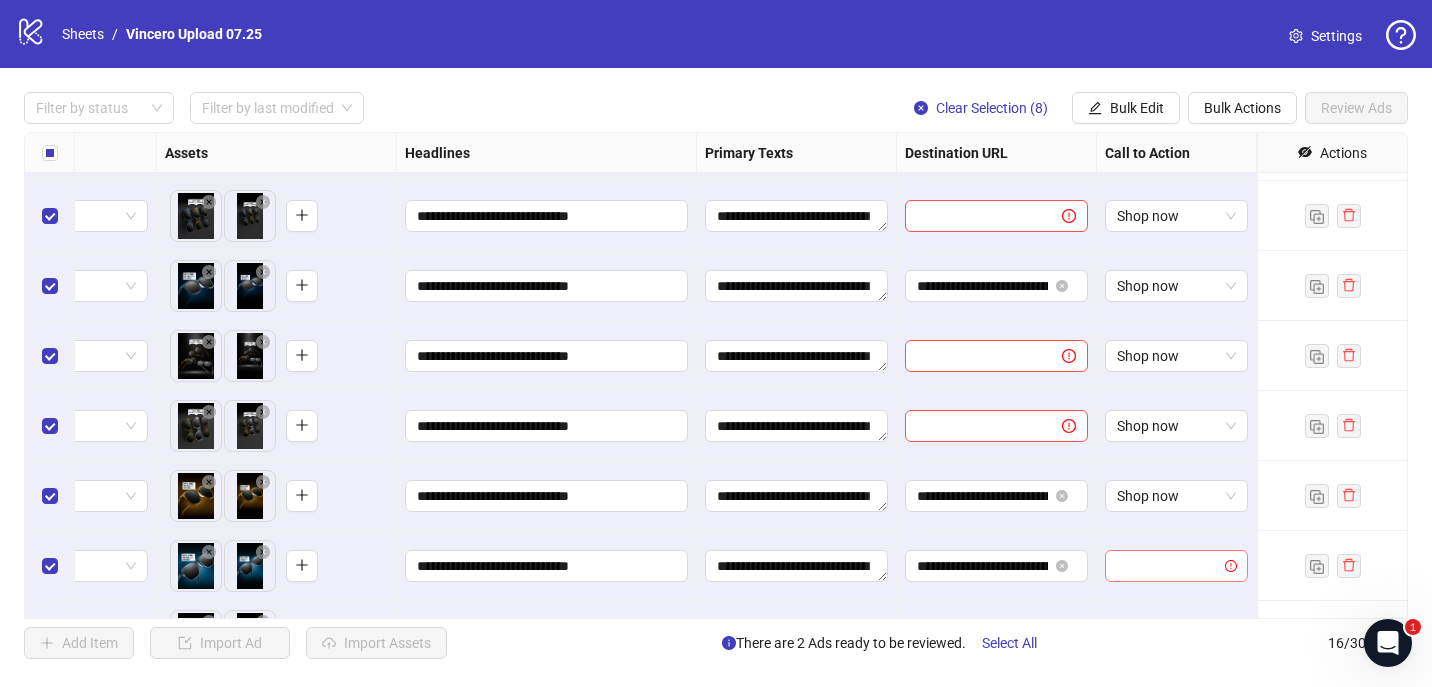 click at bounding box center (1167, 566) 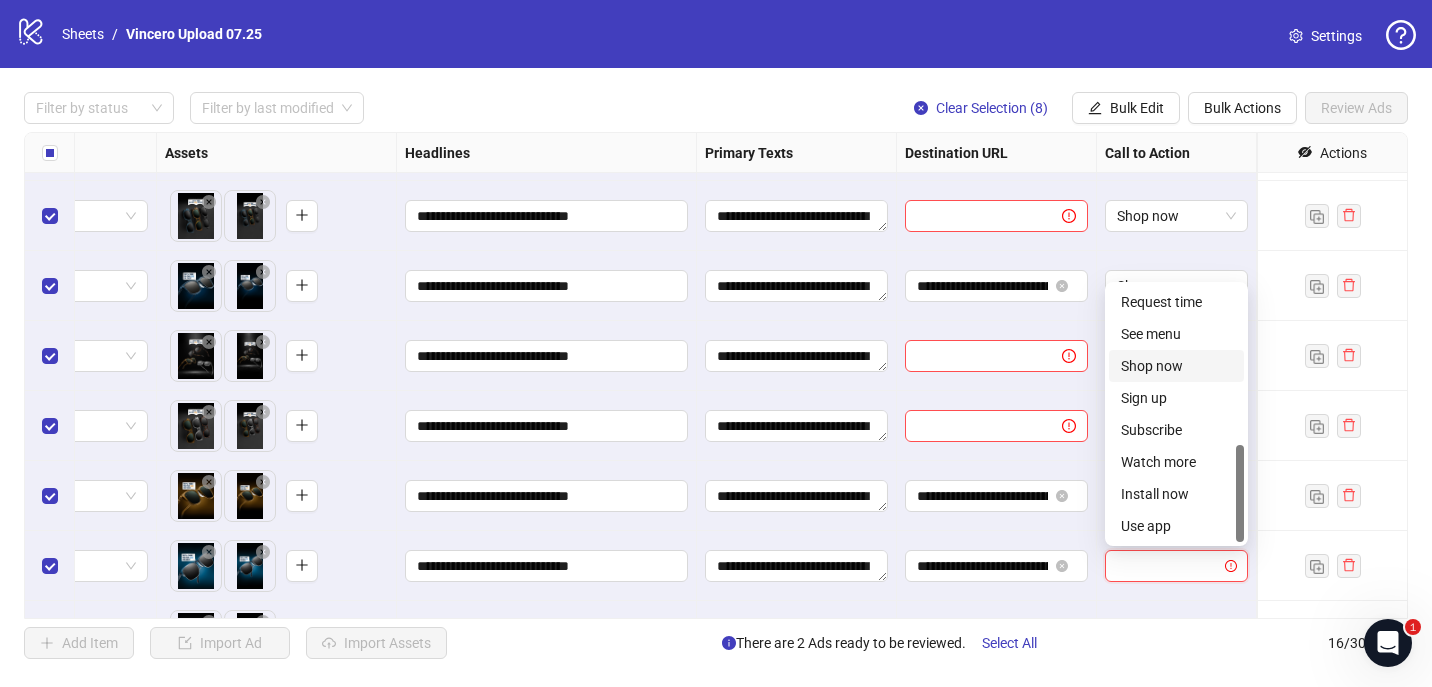 click on "Shop now" at bounding box center (1176, 366) 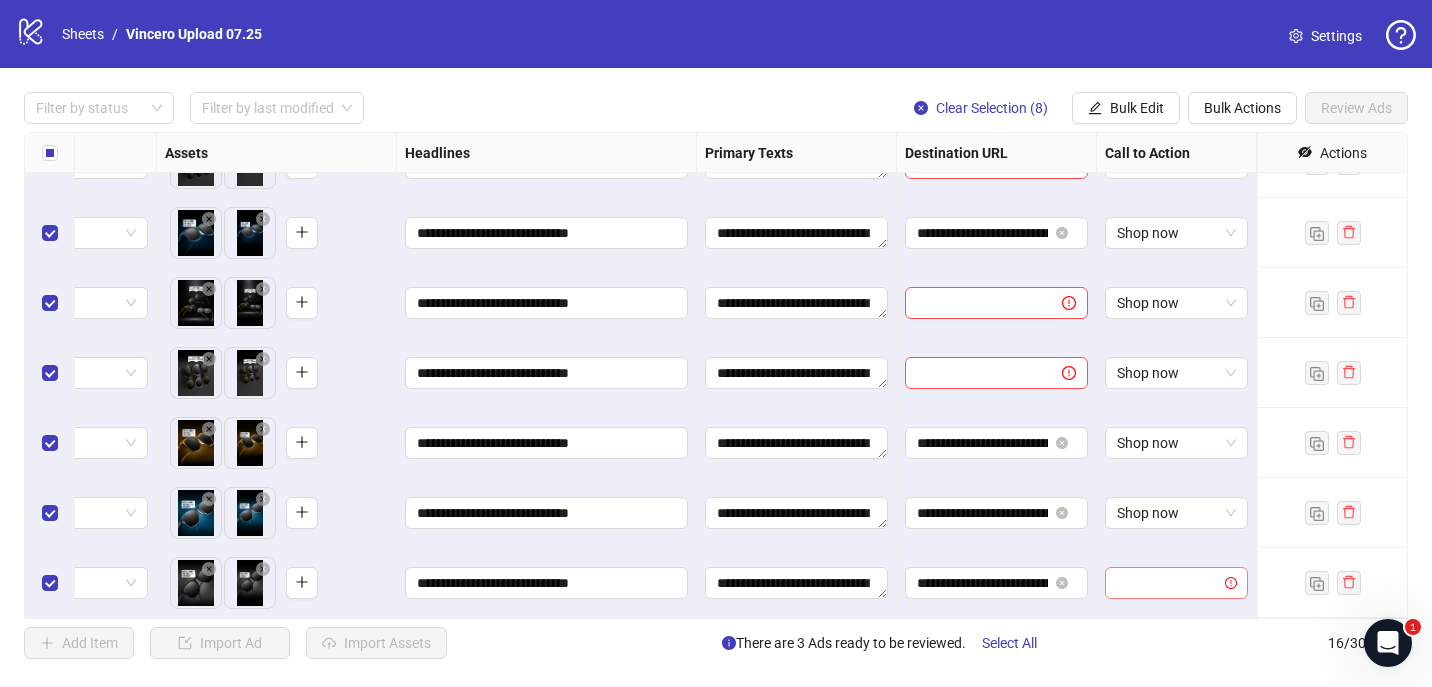 click at bounding box center (1167, 583) 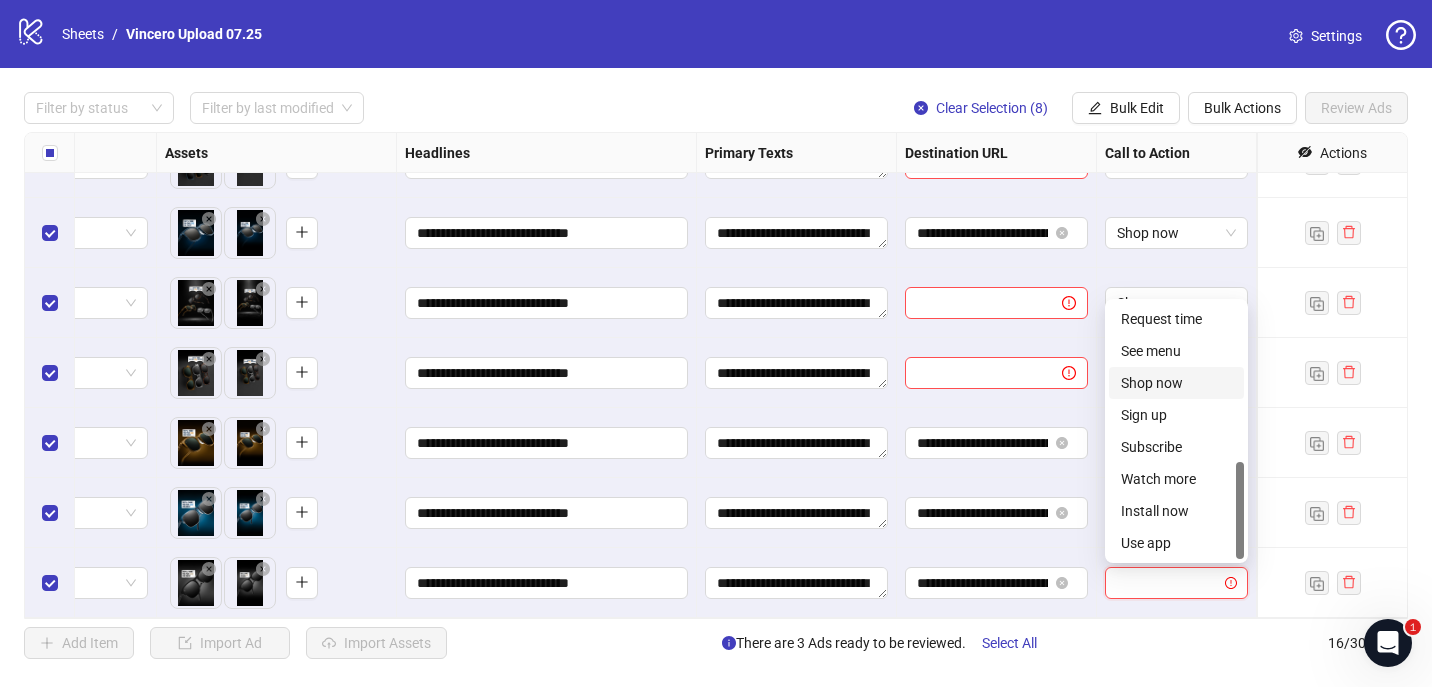 click on "Shop now" at bounding box center (1176, 383) 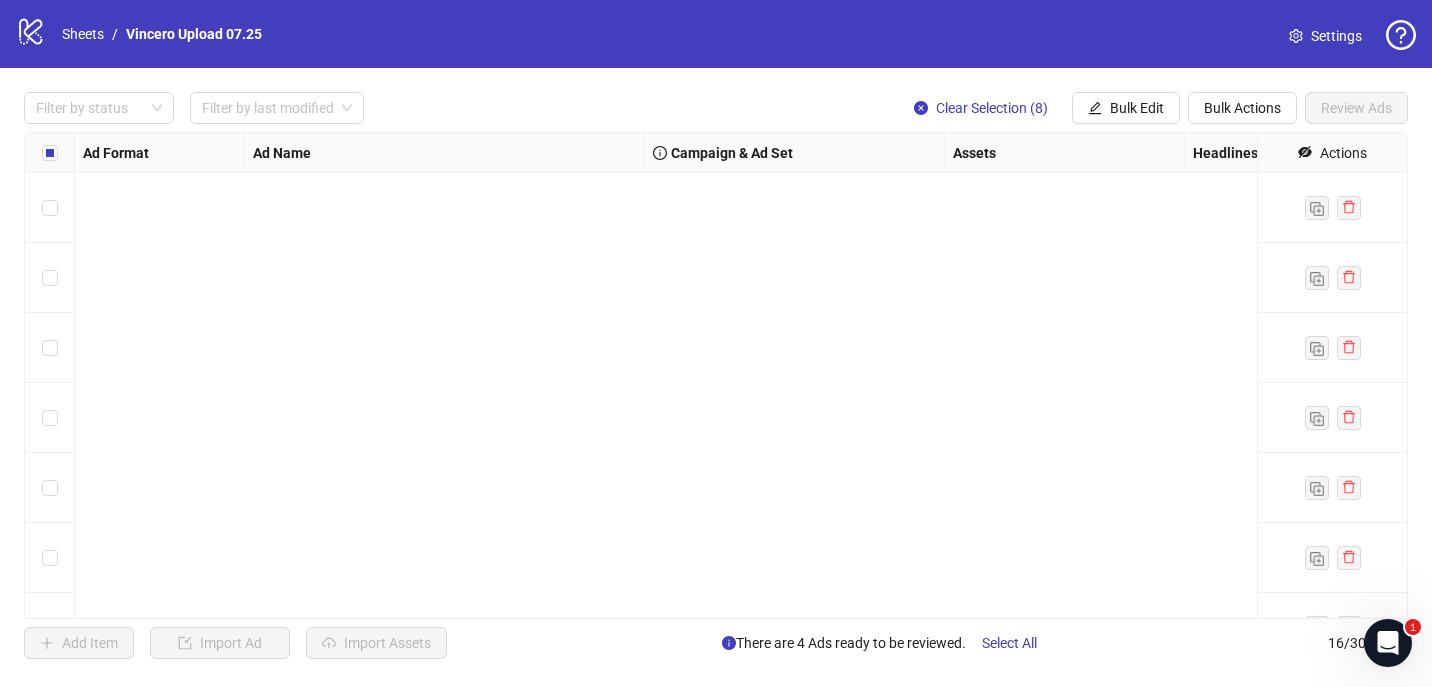 scroll, scrollTop: 0, scrollLeft: 0, axis: both 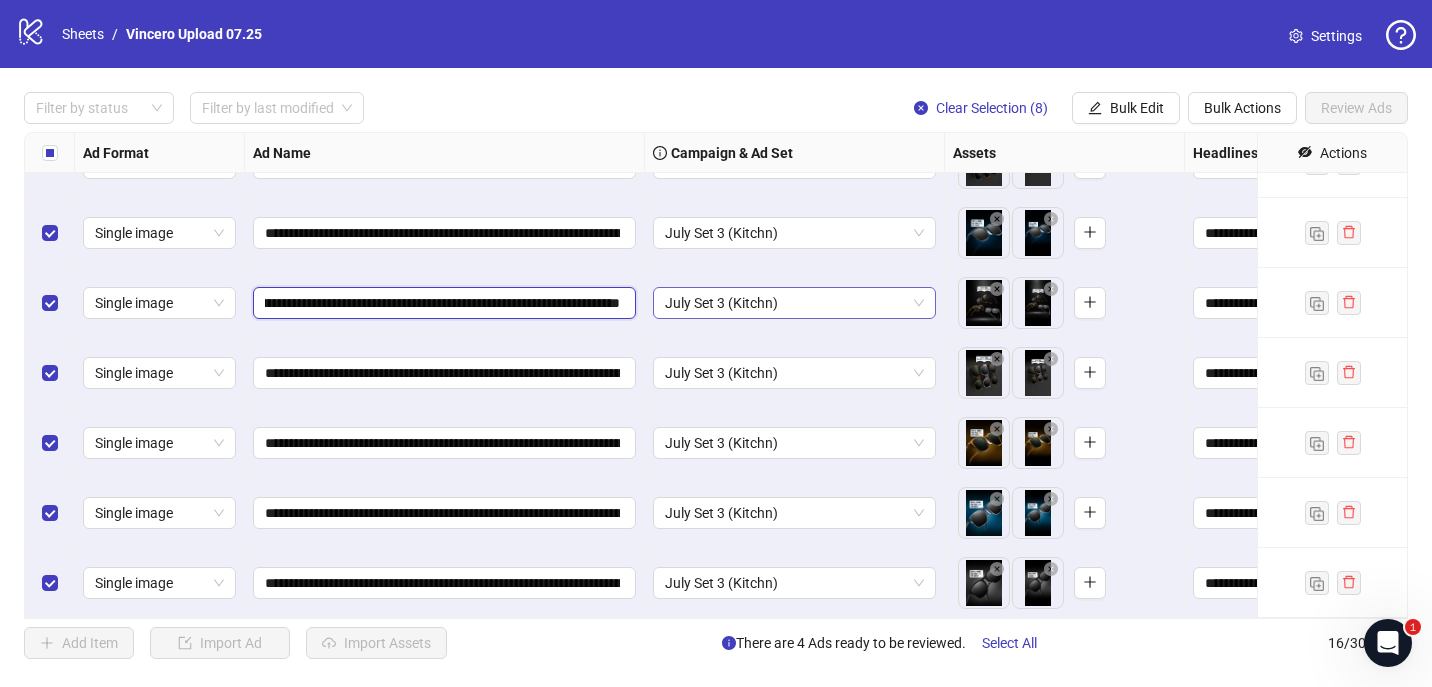 drag, startPoint x: 557, startPoint y: 303, endPoint x: 876, endPoint y: 310, distance: 319.07678 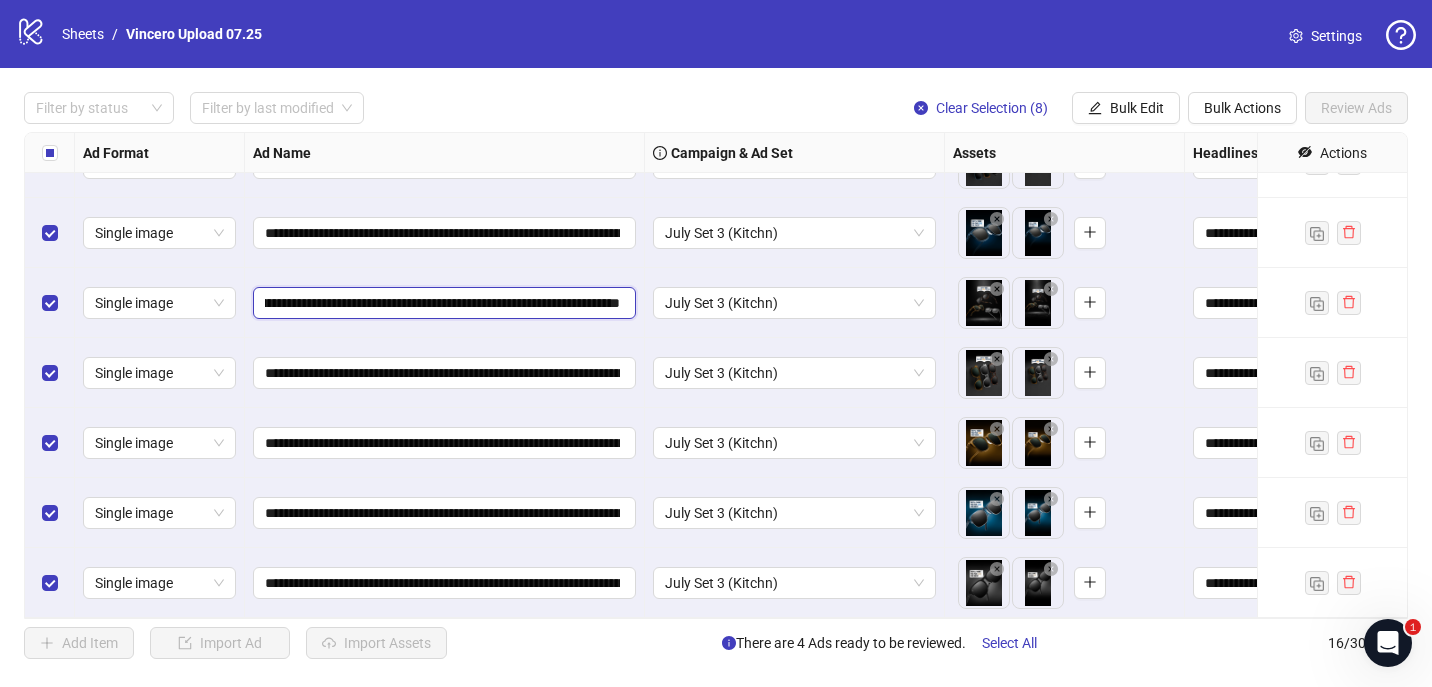 scroll, scrollTop: 0, scrollLeft: 0, axis: both 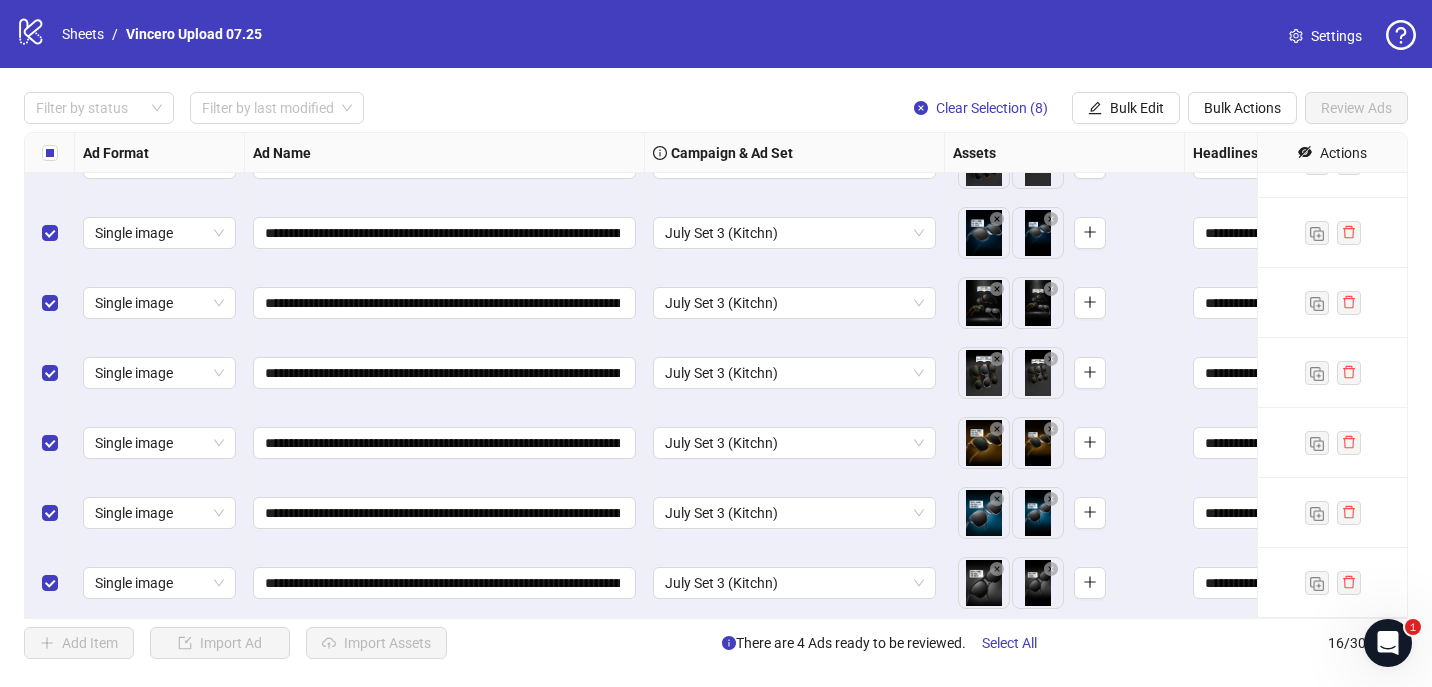 click on "**********" at bounding box center [716, 375] 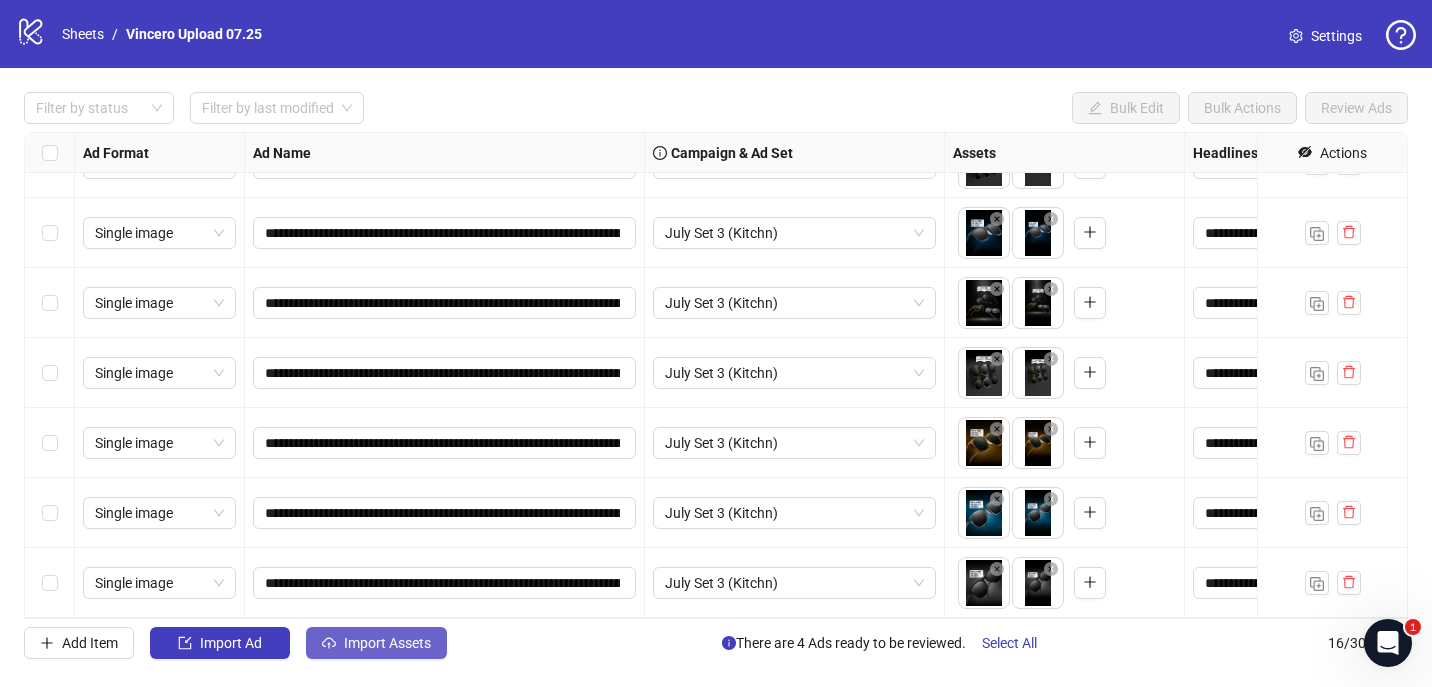 click on "Import Assets" at bounding box center (376, 643) 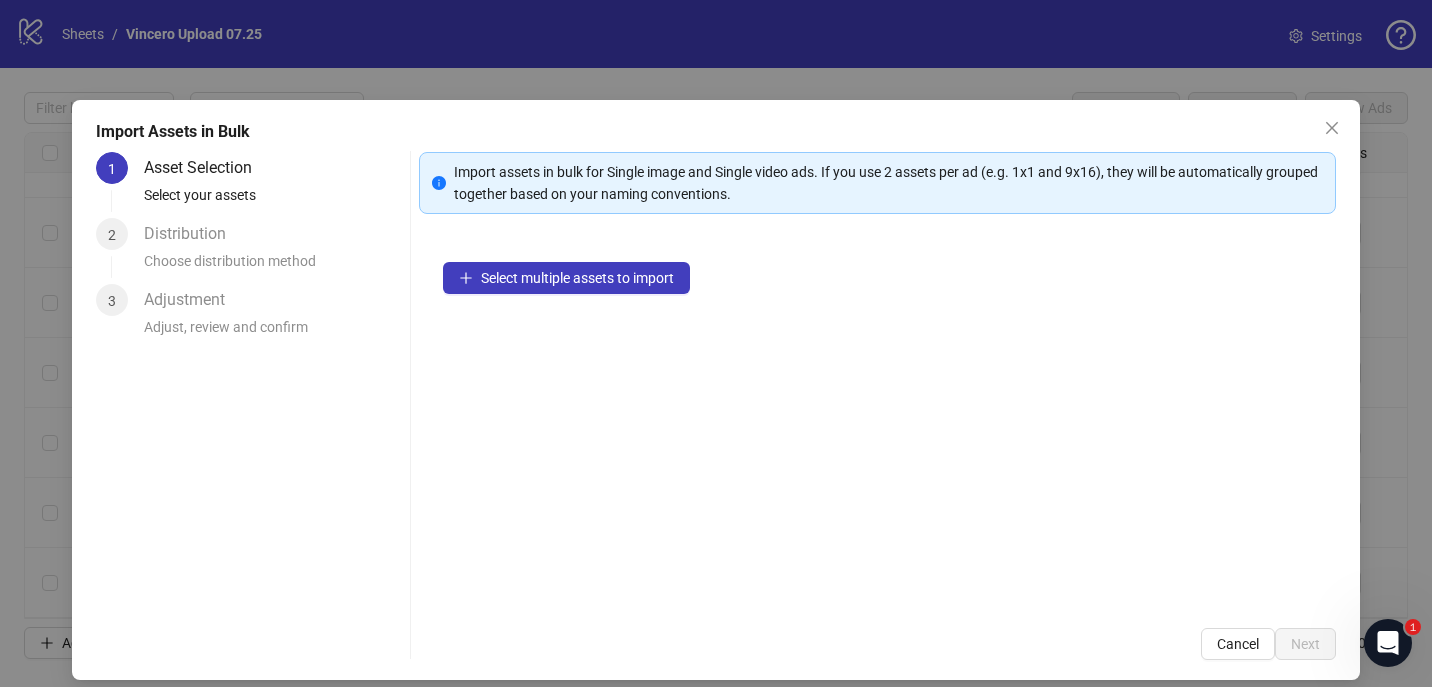 click on "Select multiple assets to import" at bounding box center [878, 421] 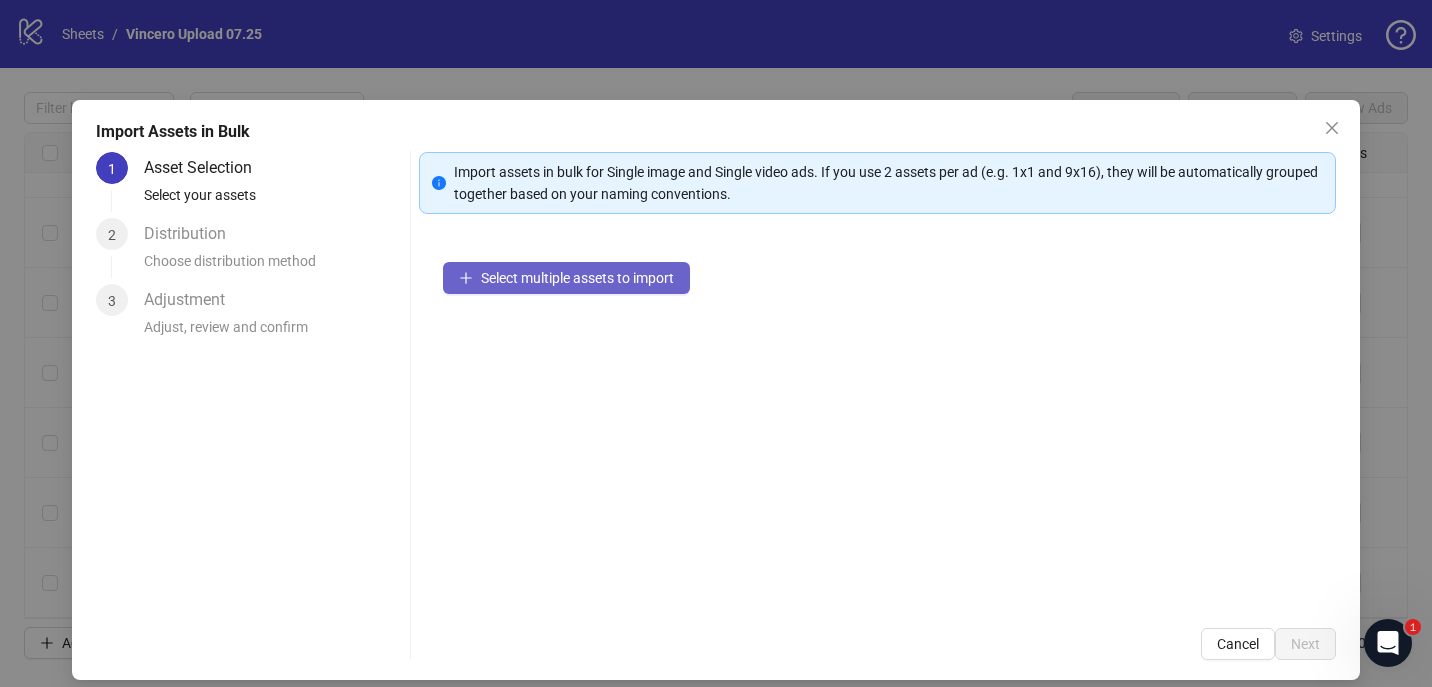 click on "Select multiple assets to import" at bounding box center [577, 278] 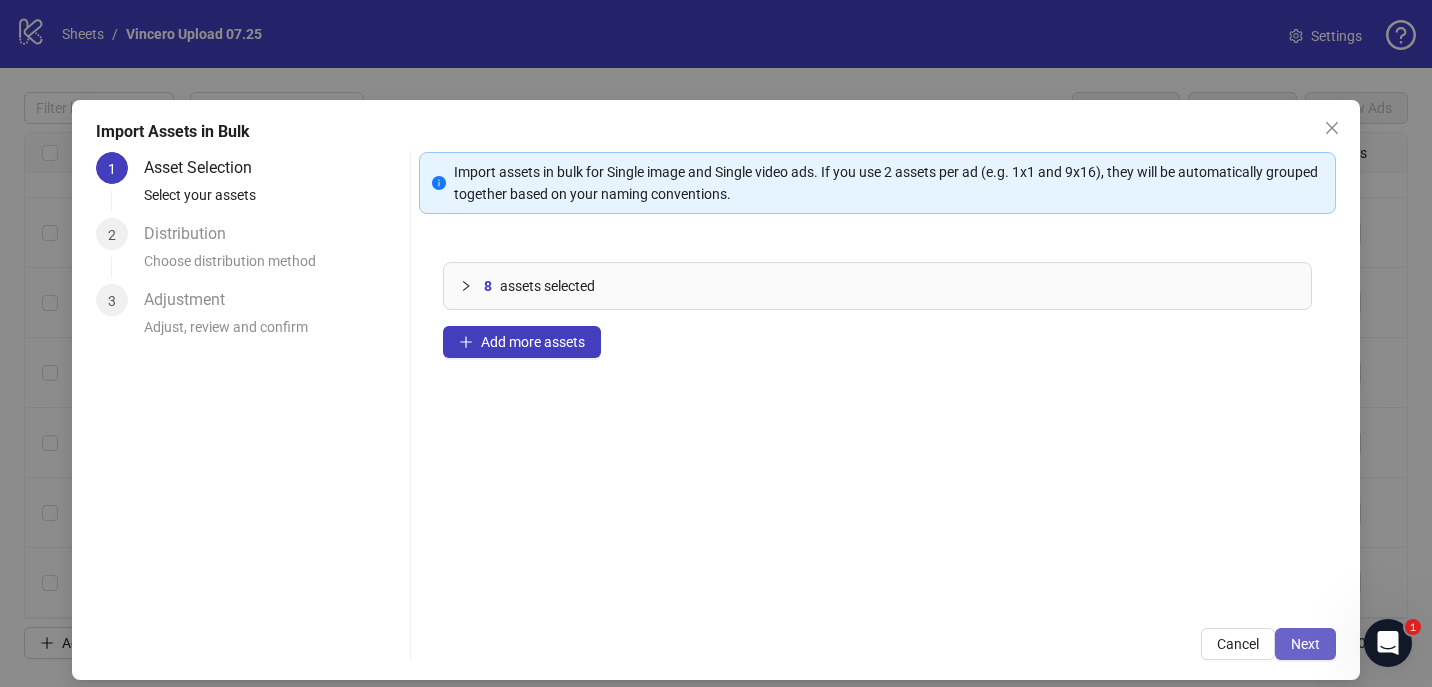 click on "Next" at bounding box center (1305, 644) 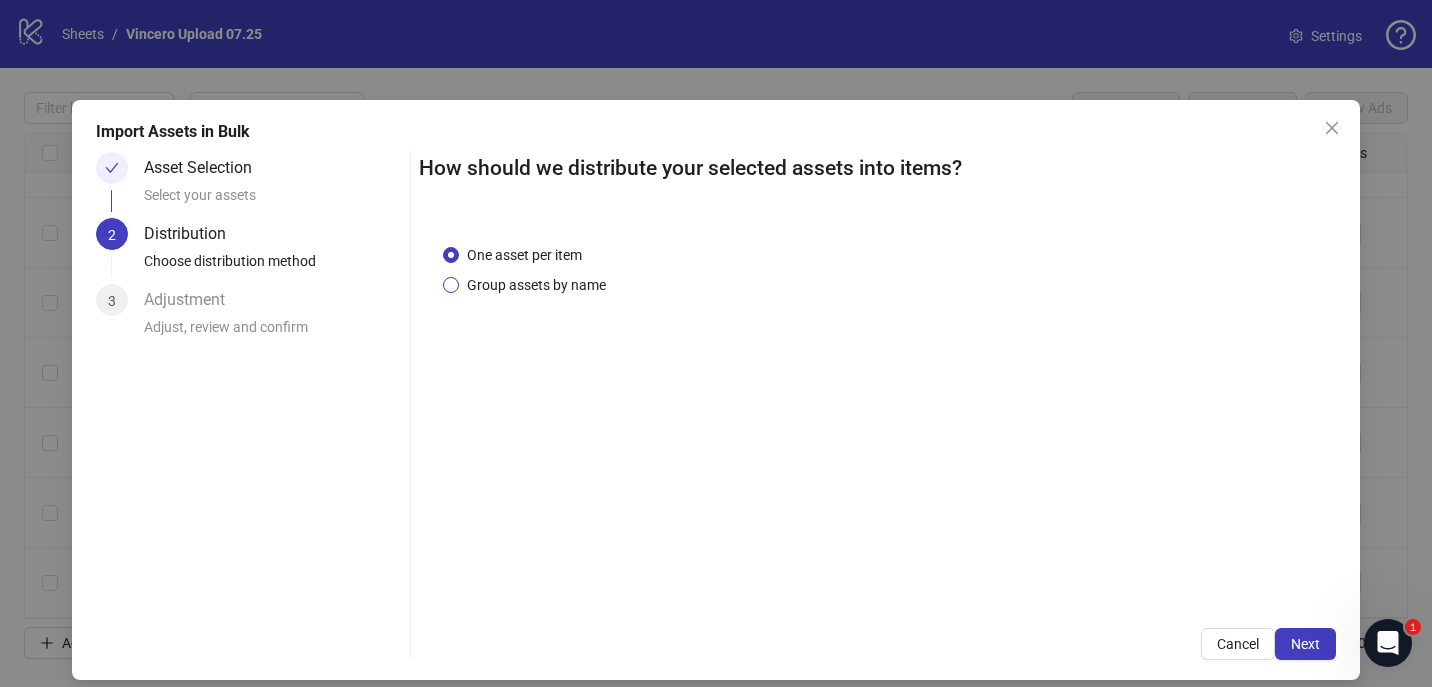 click on "Group assets by name" at bounding box center (536, 285) 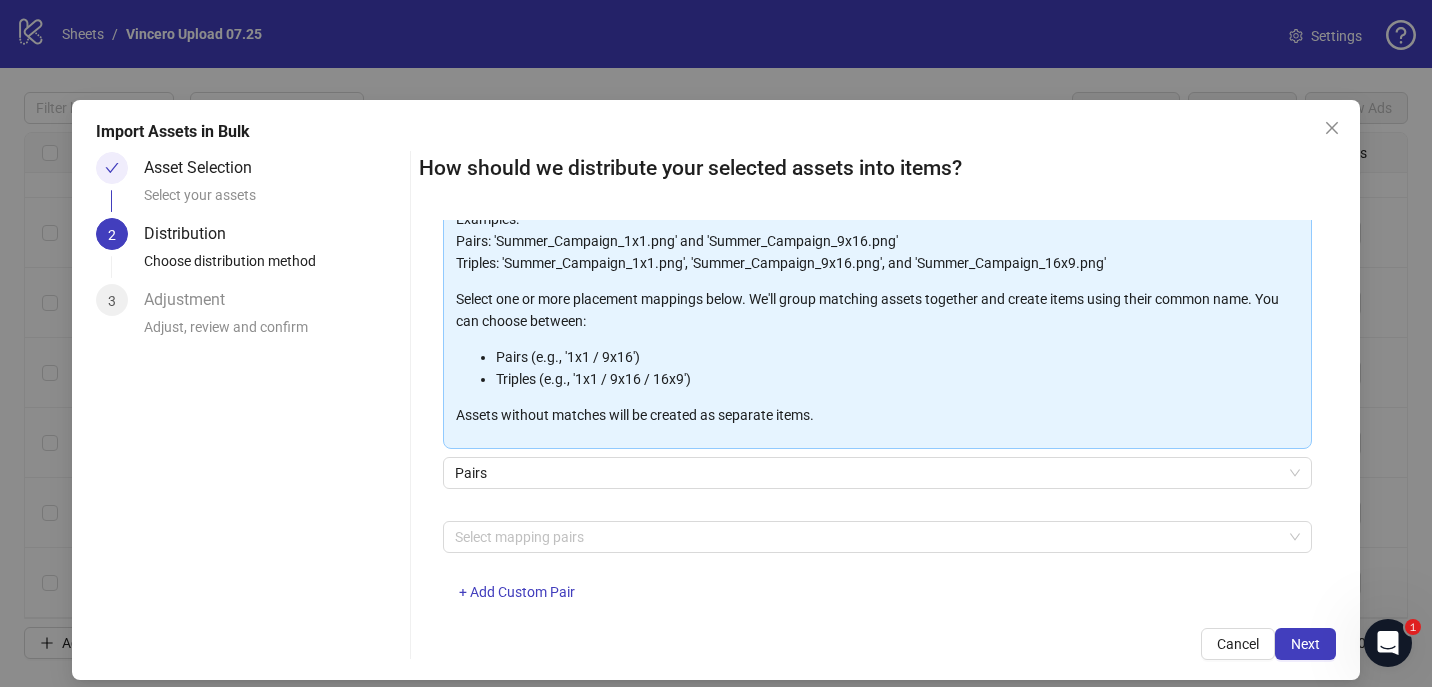 scroll, scrollTop: 201, scrollLeft: 0, axis: vertical 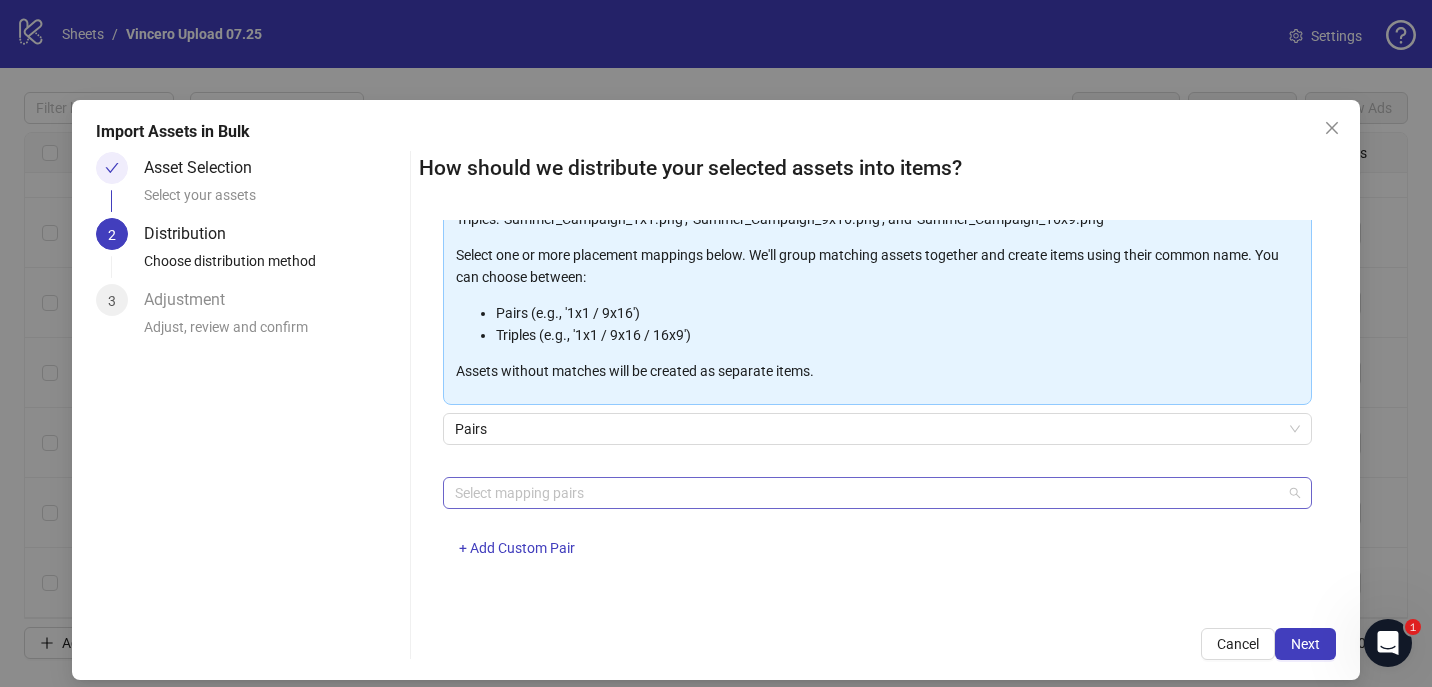 click at bounding box center (867, 493) 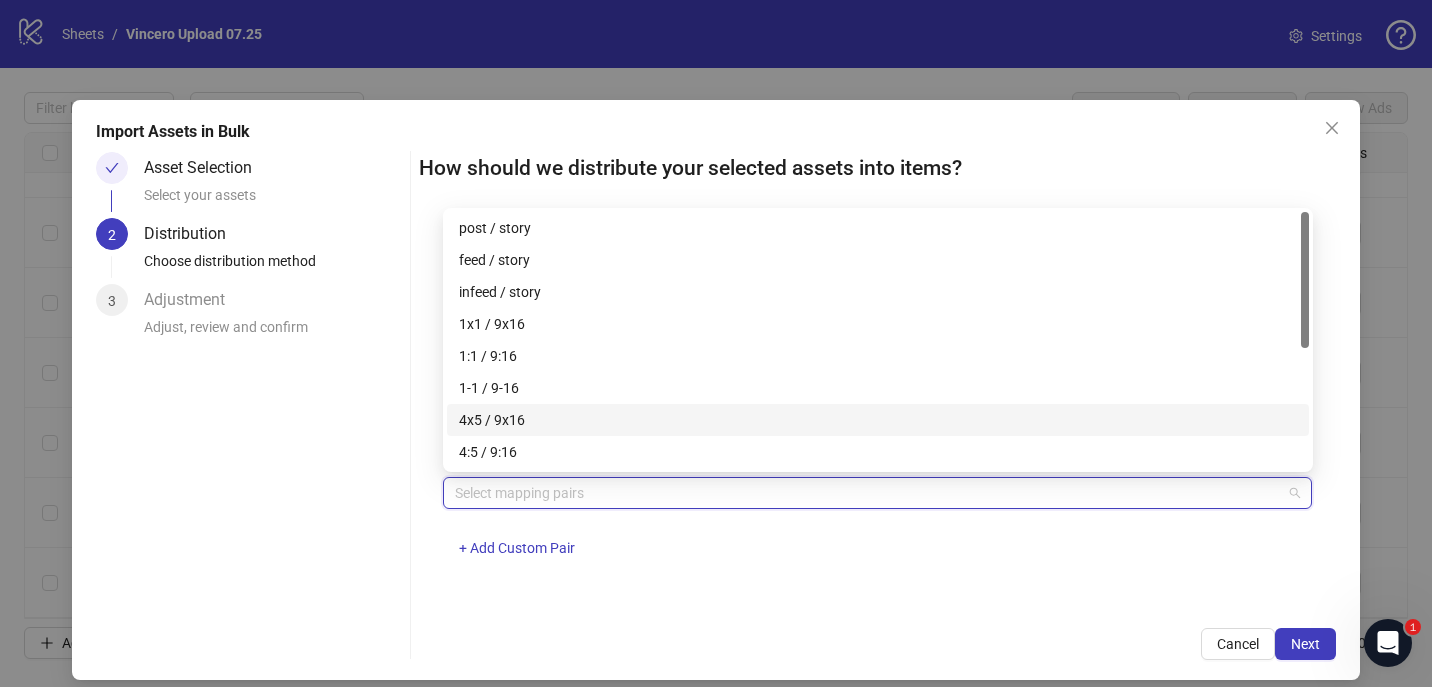 click on "4x5 / 9x16" at bounding box center (878, 420) 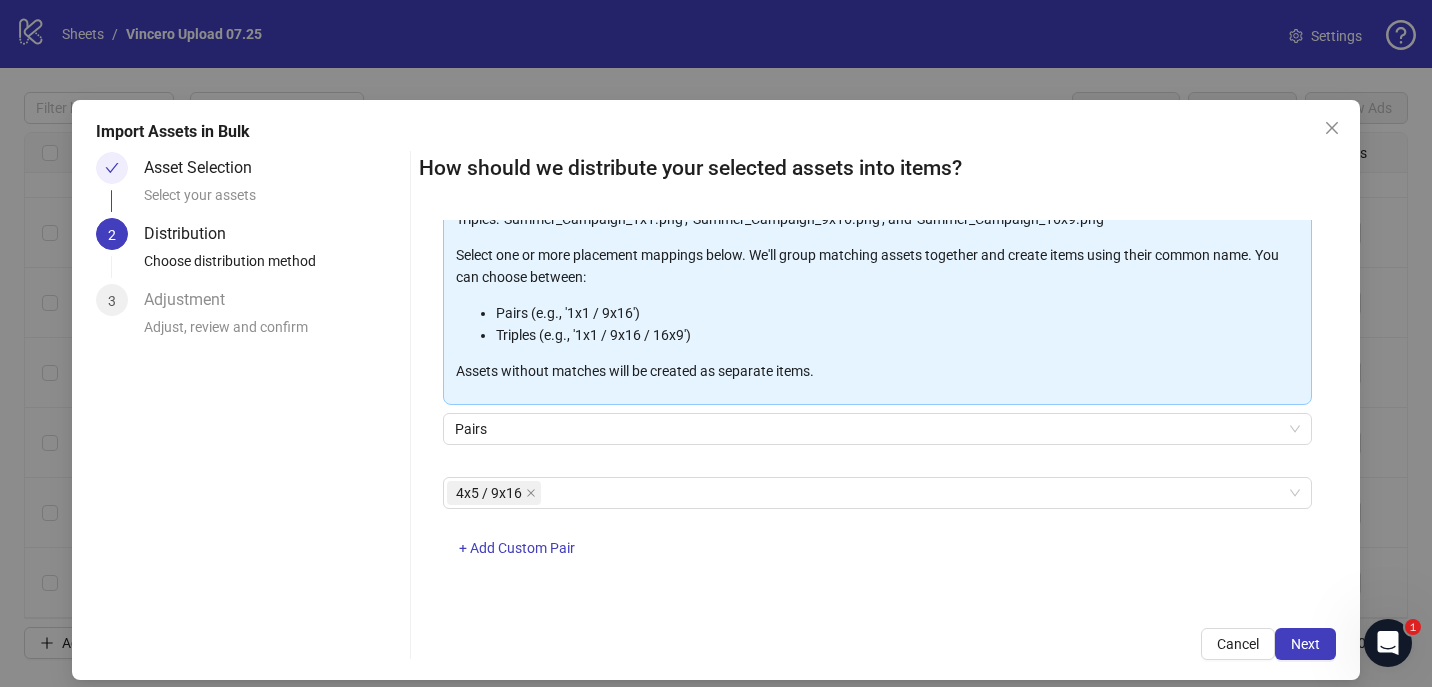 click on "How should we distribute your selected assets into items? One asset per item Group assets by name Assets must follow a consistent naming pattern to use this feature. Examples: Pairs: 'Summer_Campaign_1x1.png' and 'Summer_Campaign_9x16.png' Triples: 'Summer_Campaign_1x1.png', 'Summer_Campaign_9x16.png', and 'Summer_Campaign_16x9.png' Select one or more placement mappings below. We'll group matching assets together and create items using their common name. You can choose between: Pairs (e.g., '1x1 / 9x16') Triples (e.g., '1x1 / 9x16 / 16x9') Assets without matches will be created as separate items. Pairs 4x5 / 9x16   + Add Custom Pair Cancel Next" at bounding box center [878, 406] 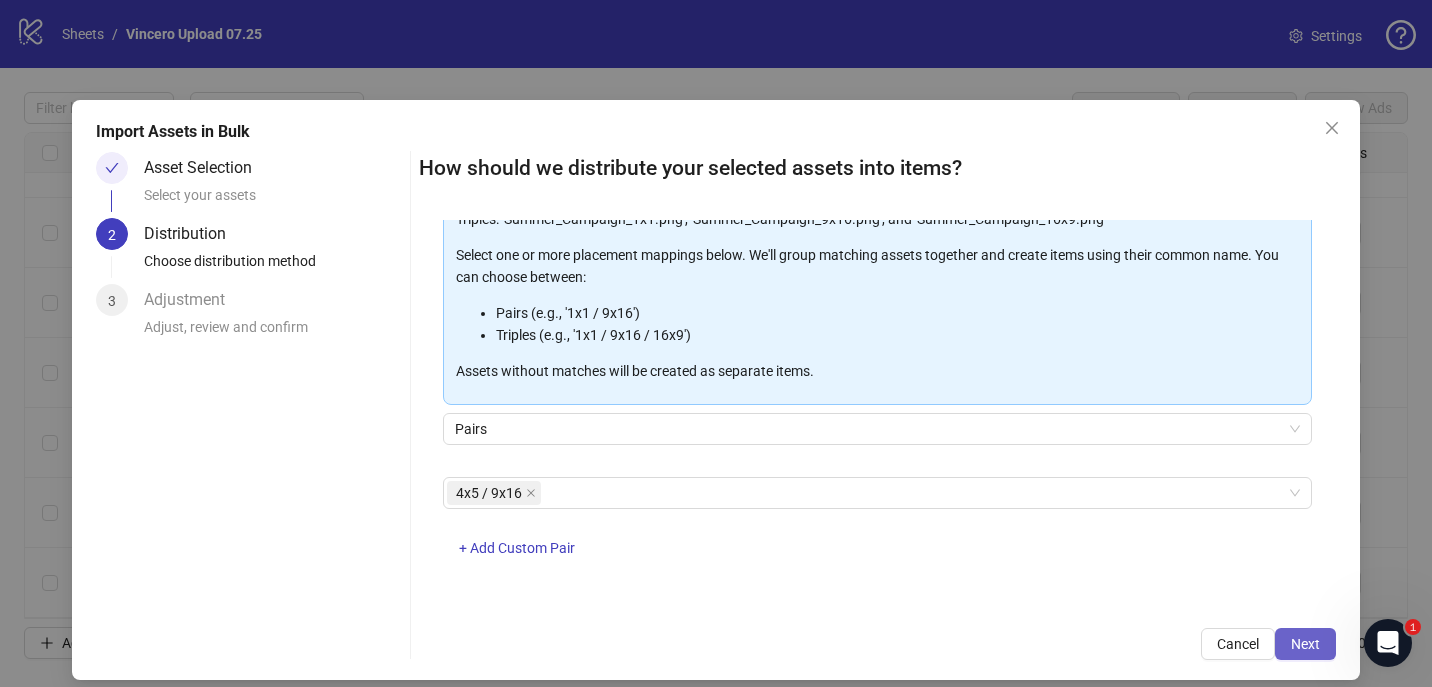 click on "Next" at bounding box center [1305, 644] 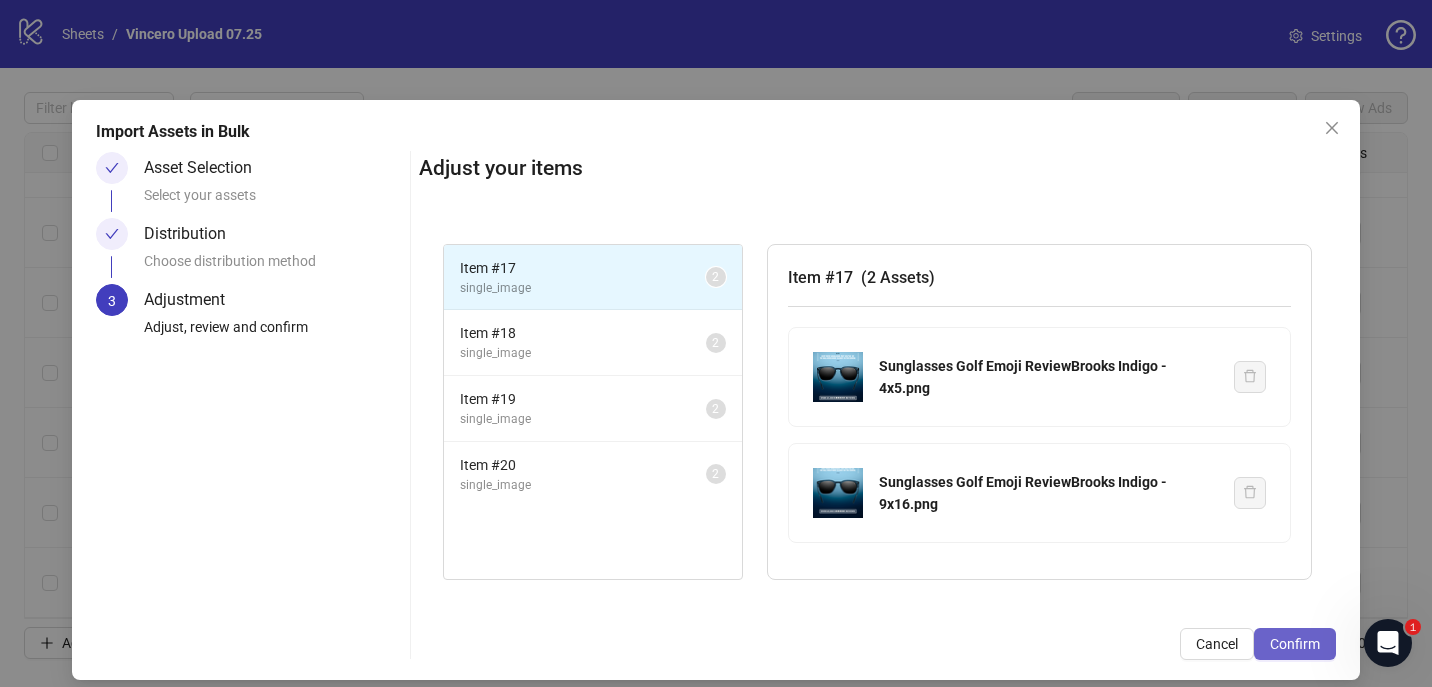 click on "Confirm" at bounding box center [1295, 644] 